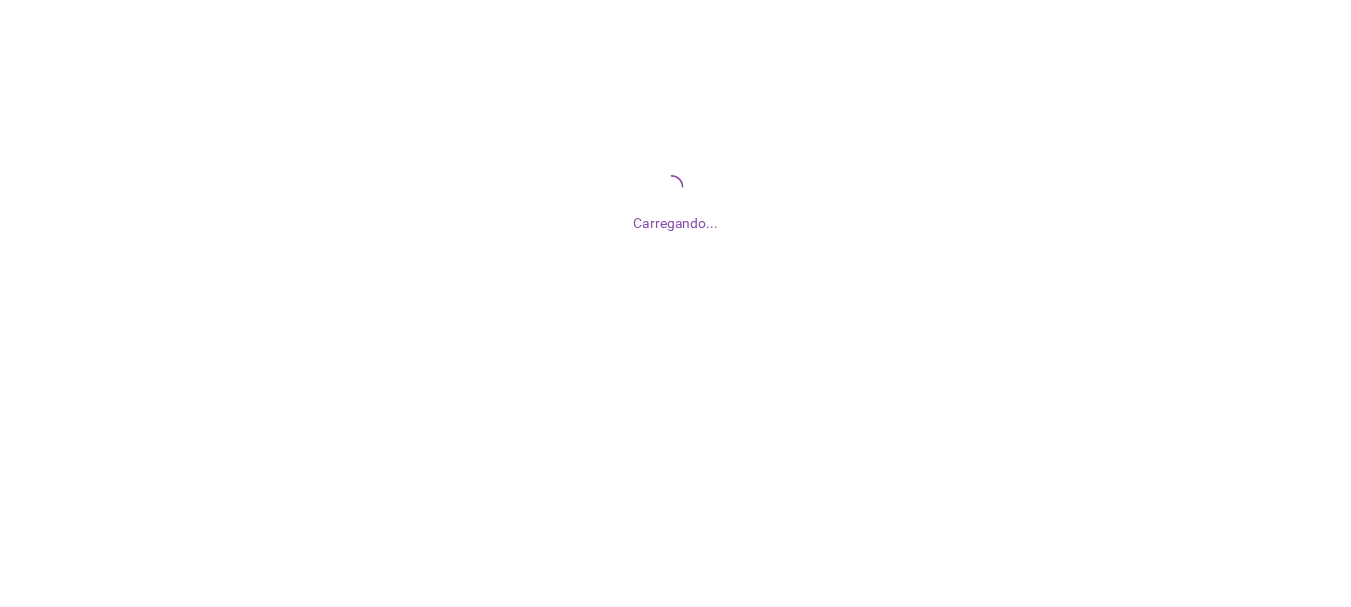 scroll, scrollTop: 0, scrollLeft: 0, axis: both 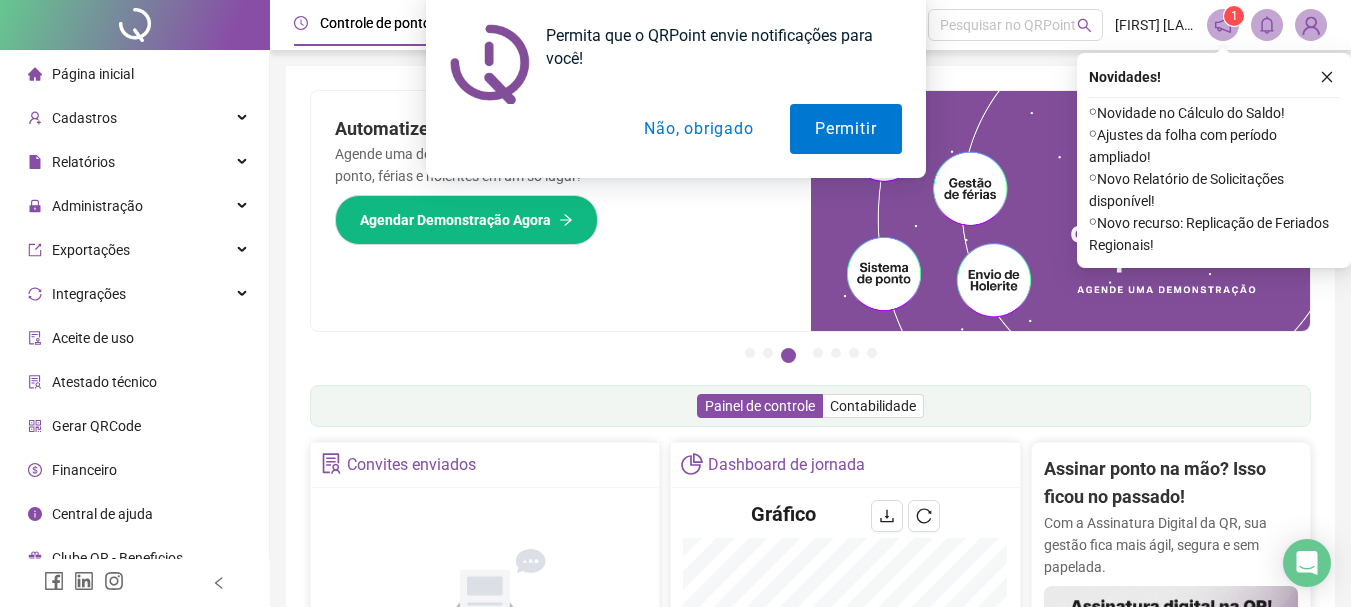 click on "Permita que o QRPoint envie notificações para você! Permitir Não, obrigado" at bounding box center (675, 89) 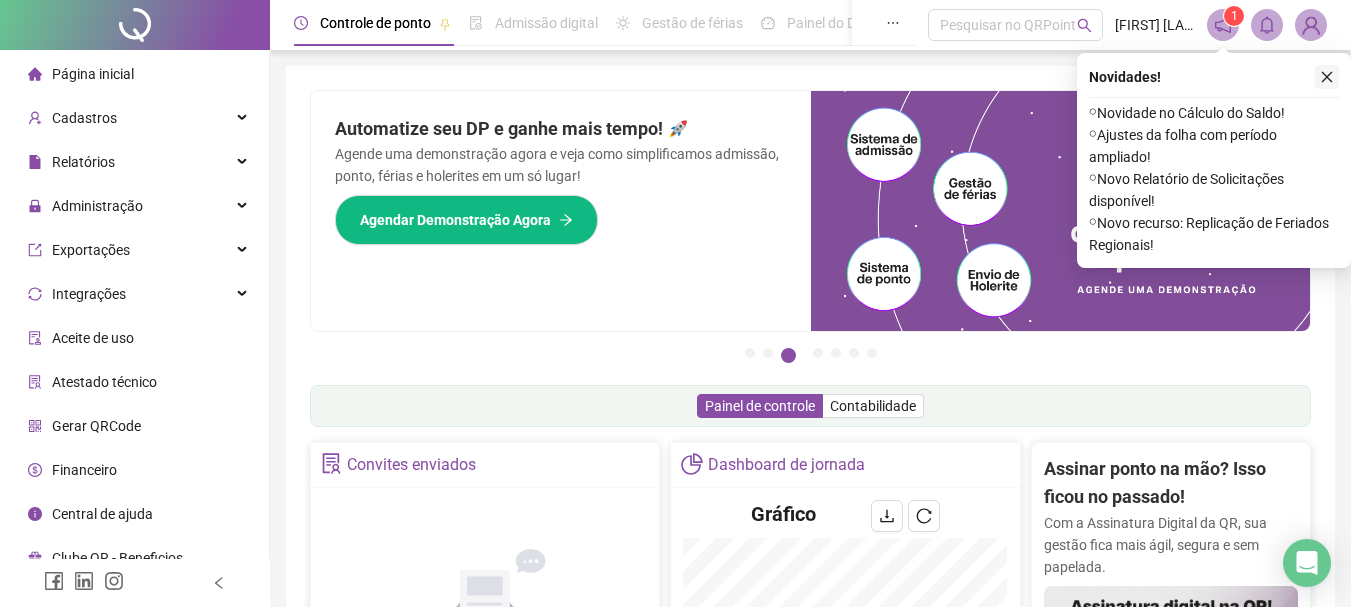 click 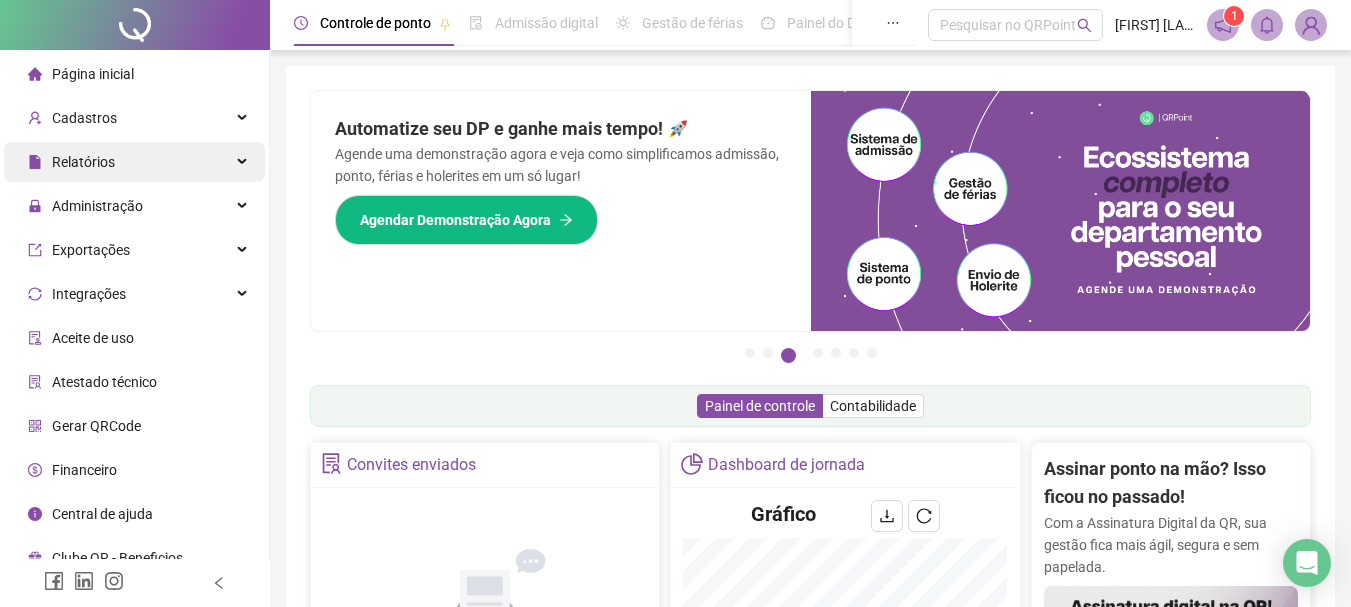 click on "Relatórios" at bounding box center [134, 162] 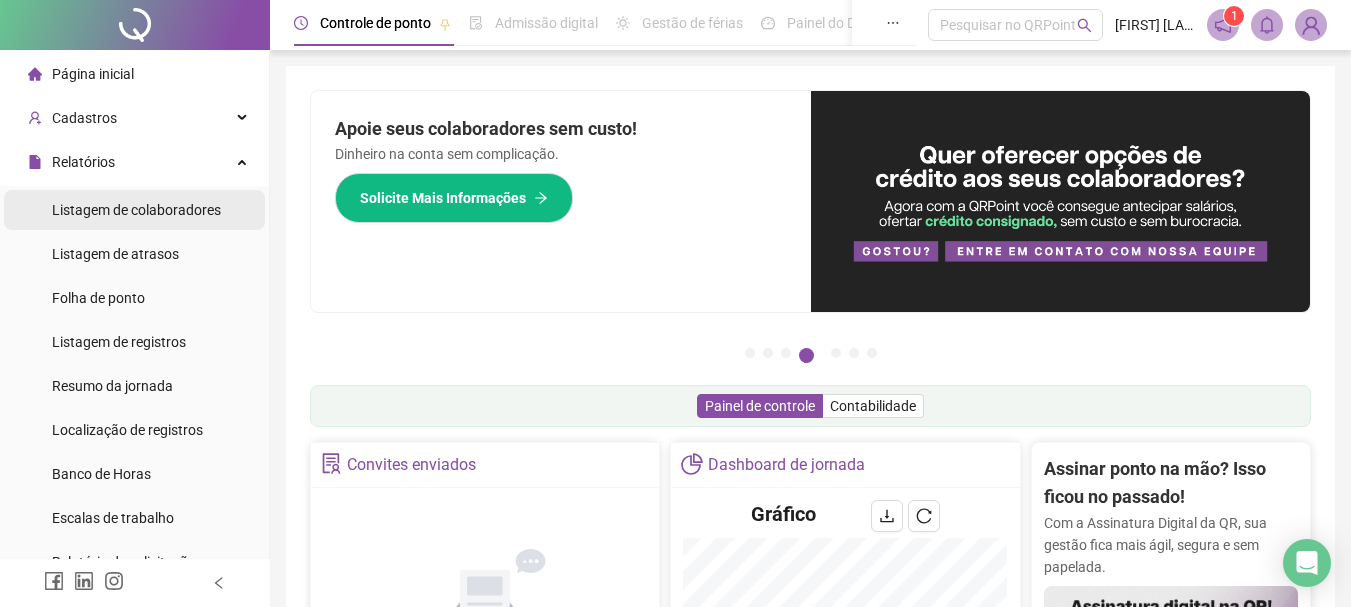 click on "Listagem de colaboradores" at bounding box center [136, 210] 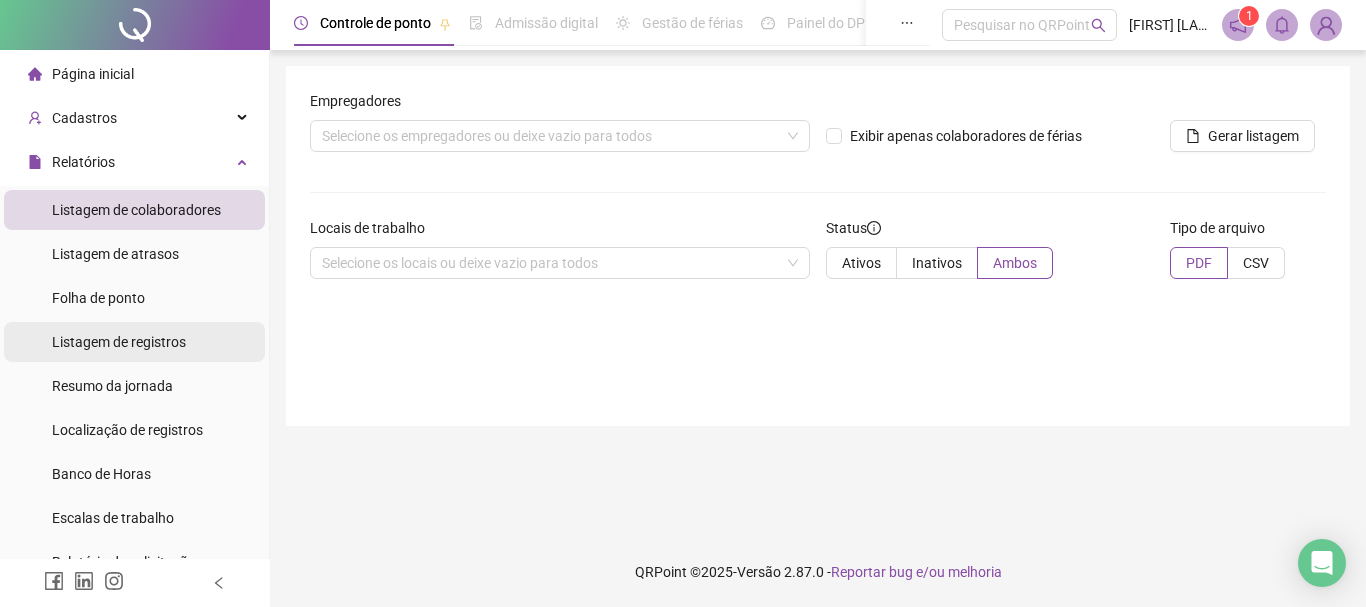 click on "Listagem de registros" at bounding box center (119, 342) 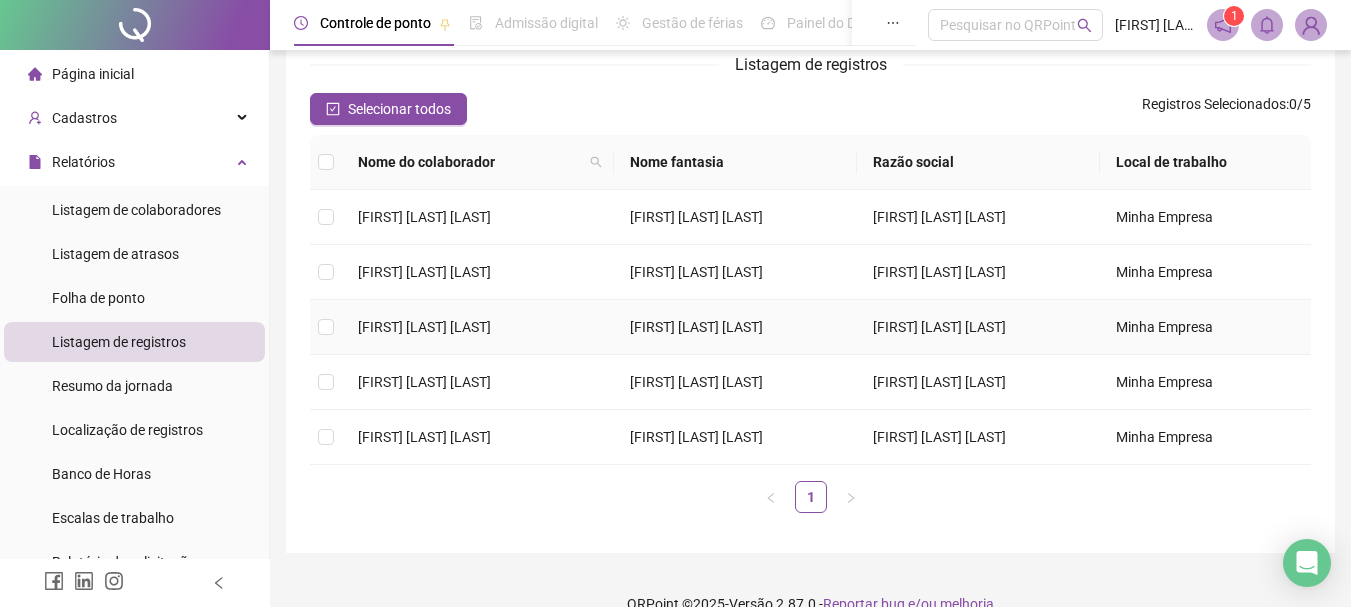scroll, scrollTop: 172, scrollLeft: 0, axis: vertical 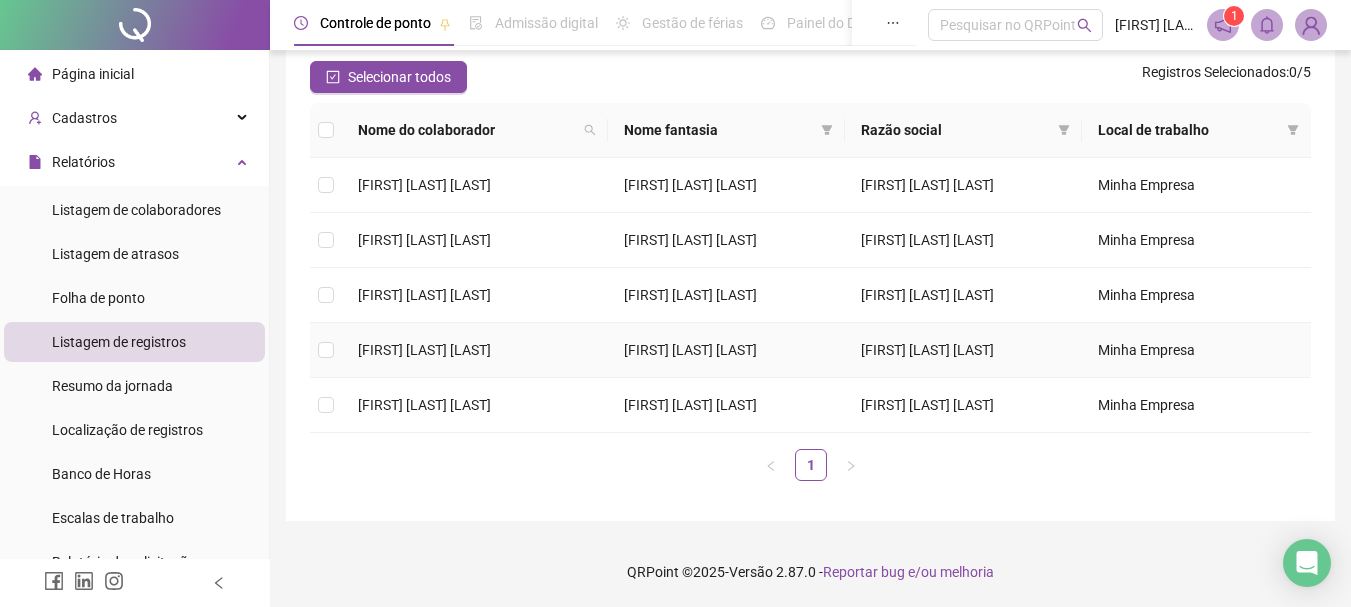 click on "[FIRST] [LAST] [LAST]" at bounding box center [424, 350] 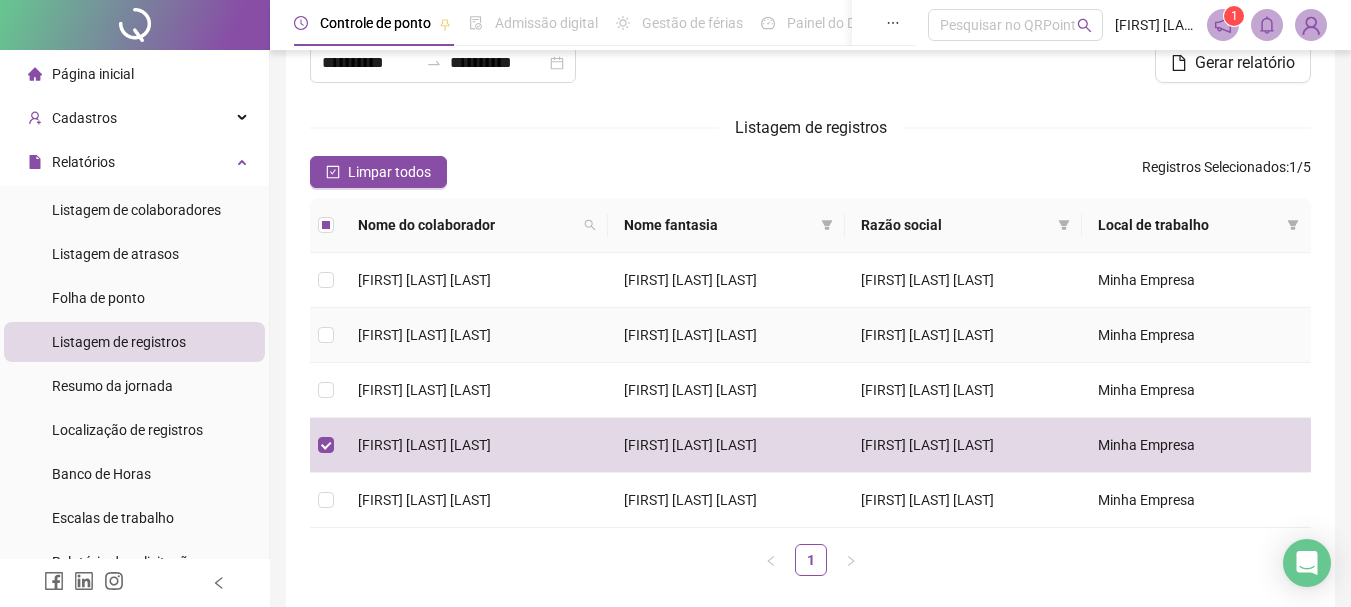 scroll, scrollTop: 0, scrollLeft: 0, axis: both 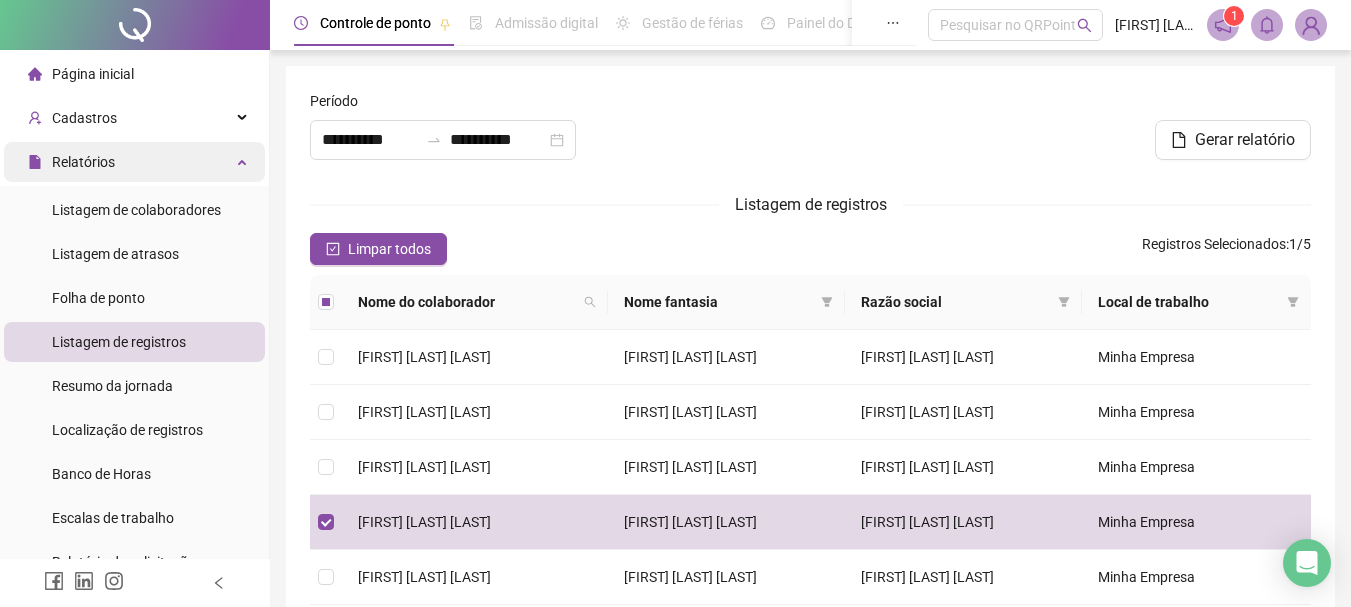 click on "Relatórios" at bounding box center [134, 162] 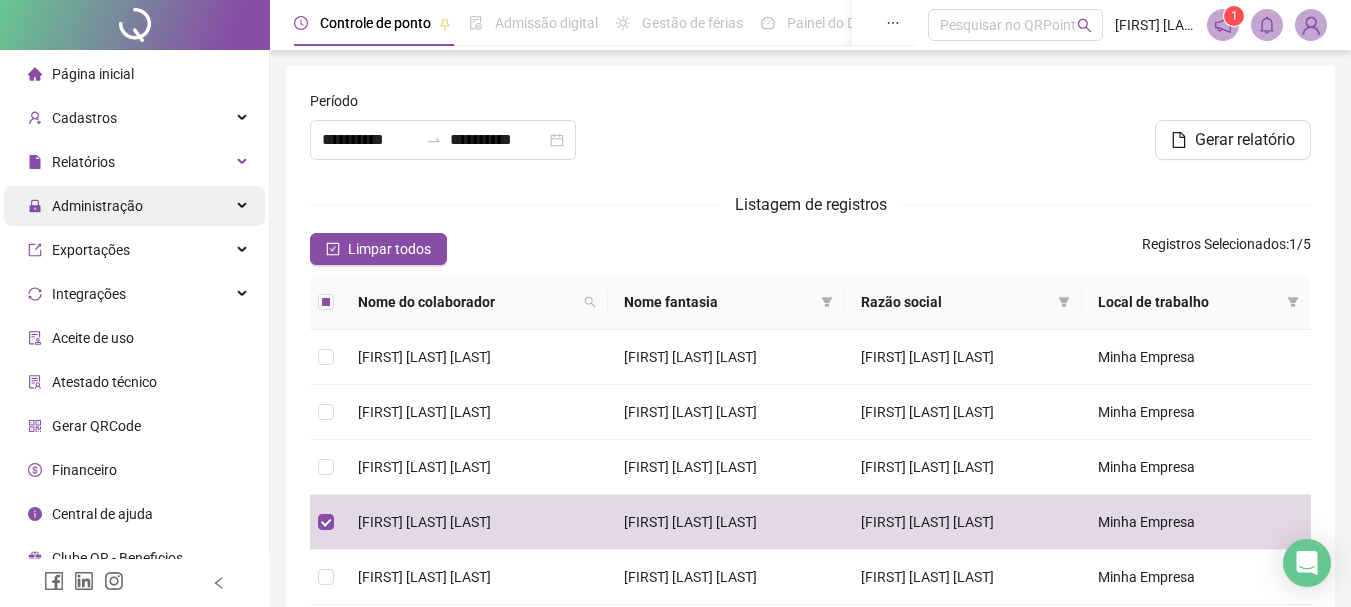 click on "Administração" at bounding box center (134, 206) 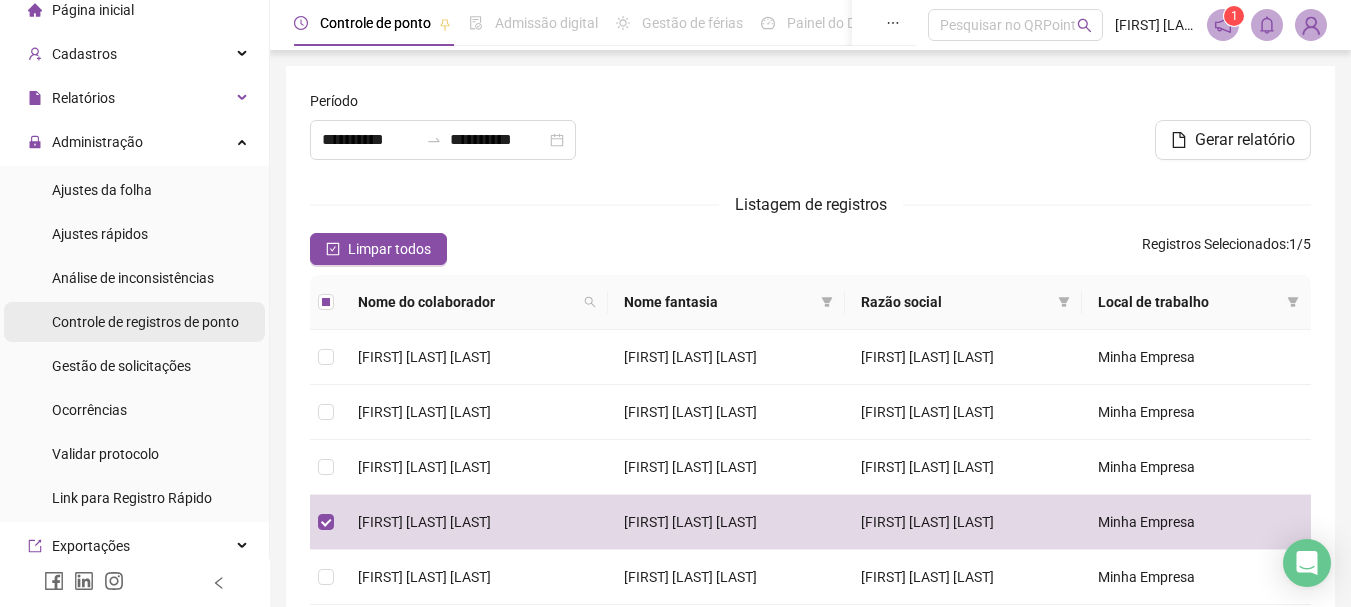 scroll, scrollTop: 100, scrollLeft: 0, axis: vertical 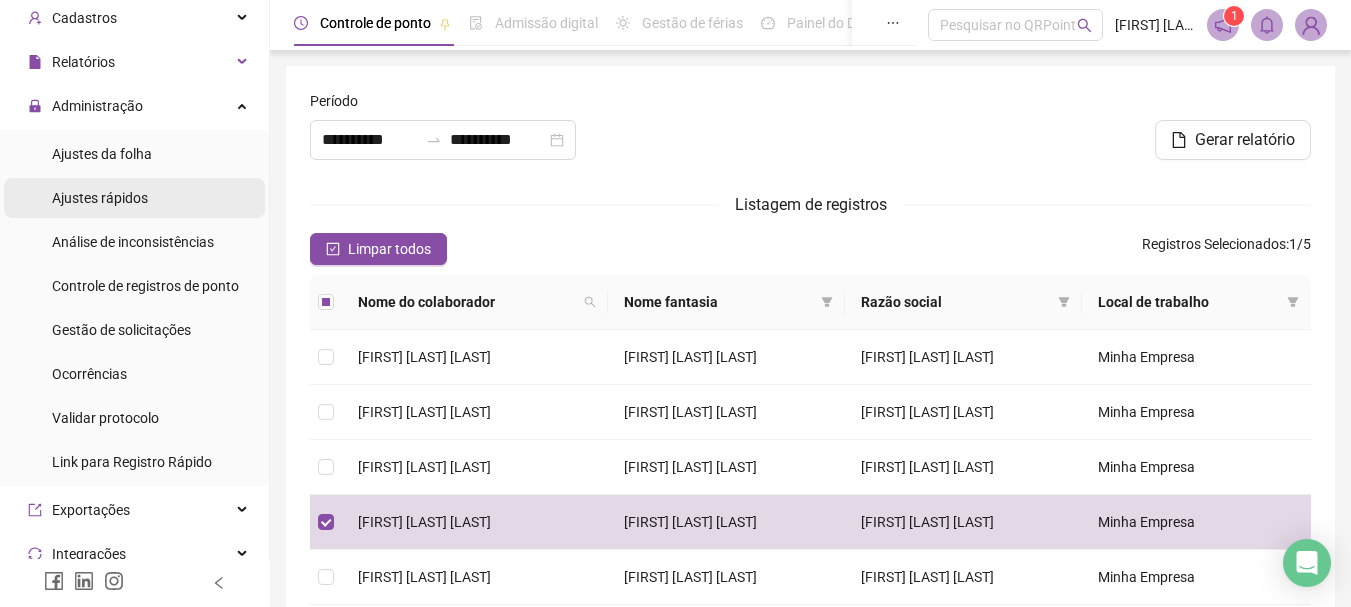click on "Ajustes rápidos" at bounding box center (100, 198) 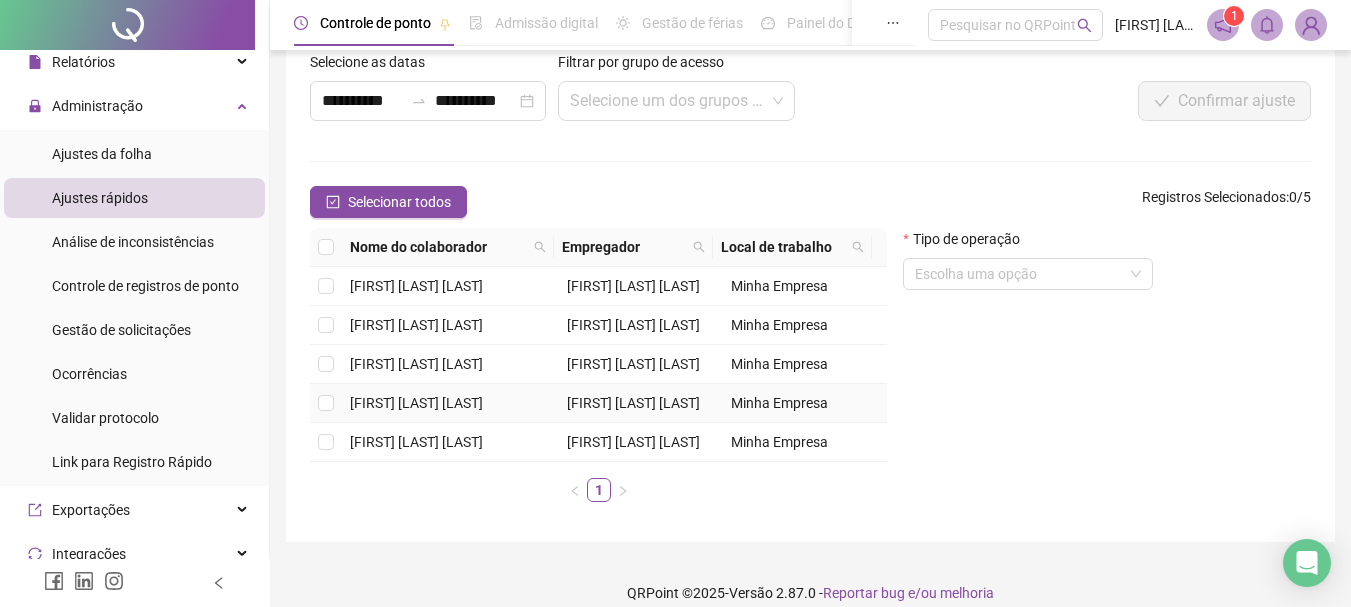 scroll, scrollTop: 66, scrollLeft: 0, axis: vertical 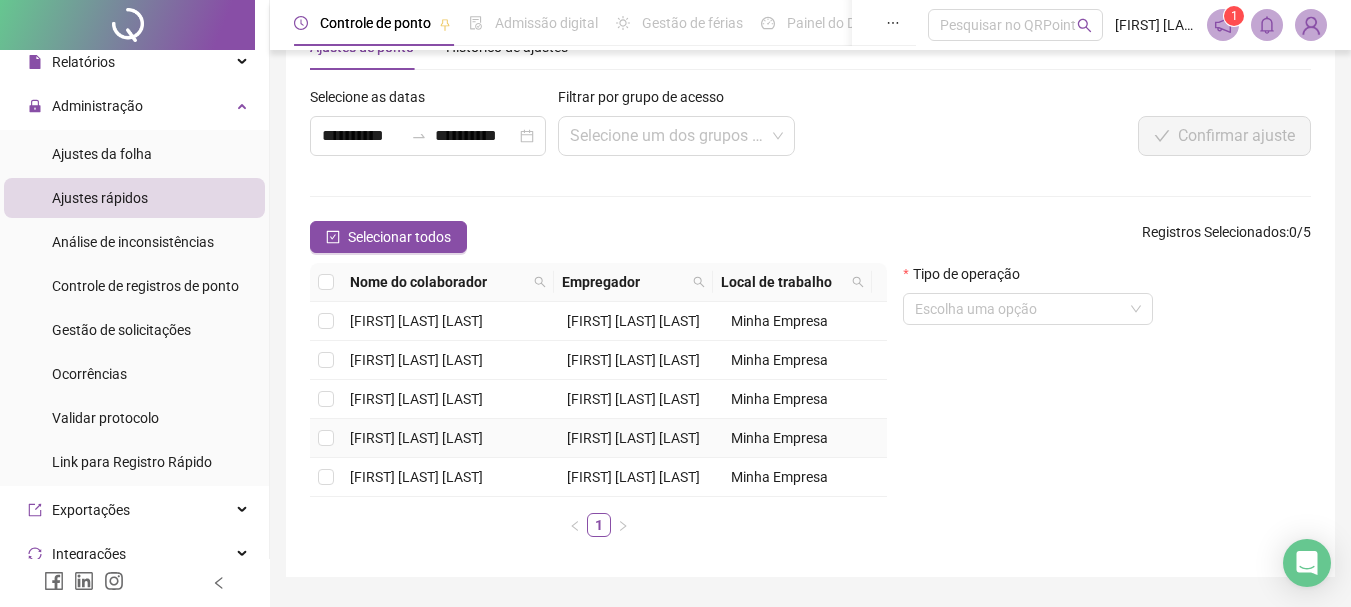 click on "[FIRST] [LAST] [LAST]" at bounding box center [416, 438] 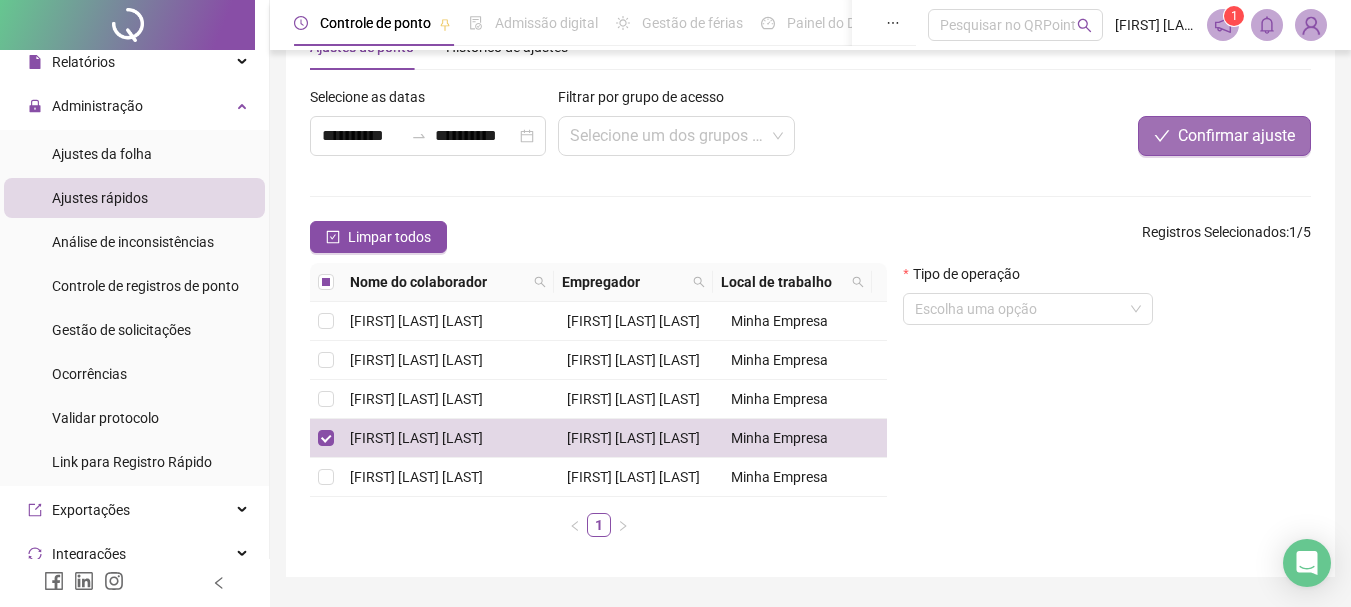 click on "Confirmar ajuste" at bounding box center [1236, 136] 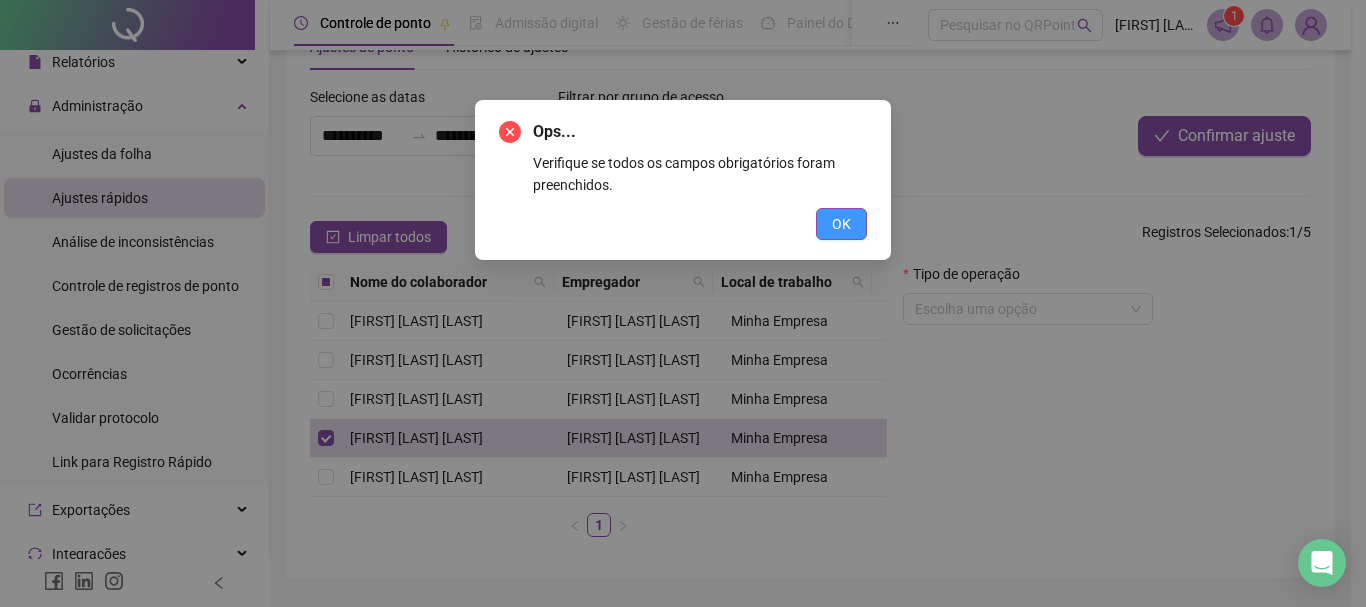 click on "OK" at bounding box center (841, 224) 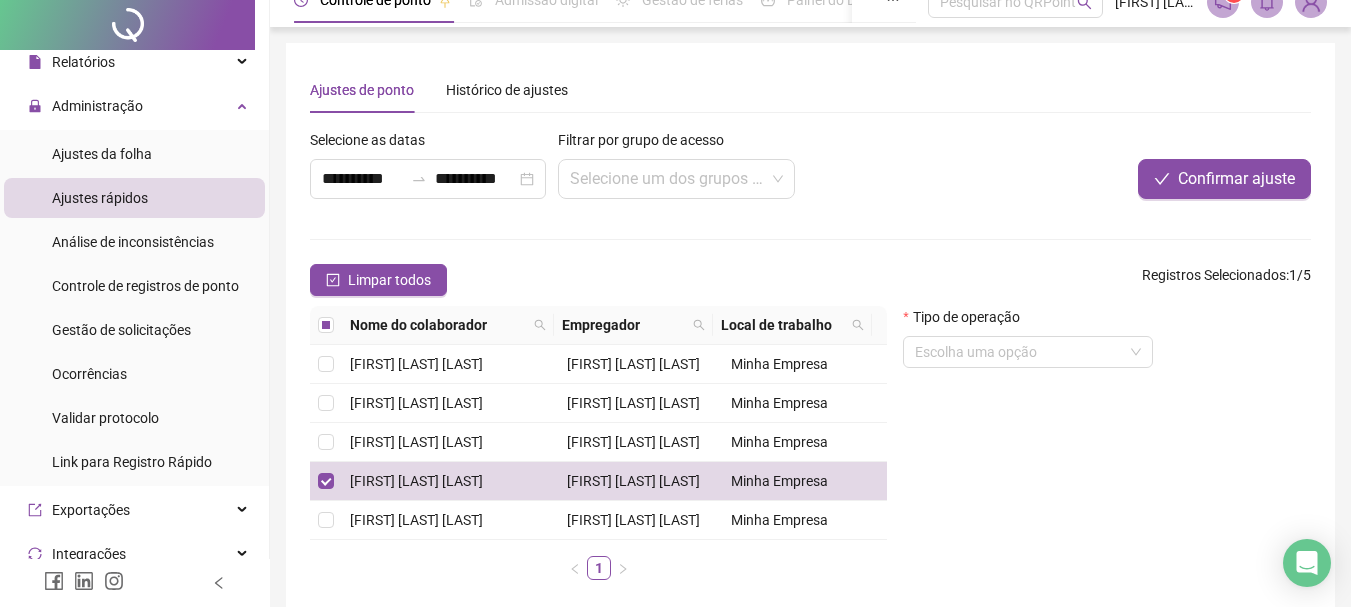 scroll, scrollTop: 0, scrollLeft: 0, axis: both 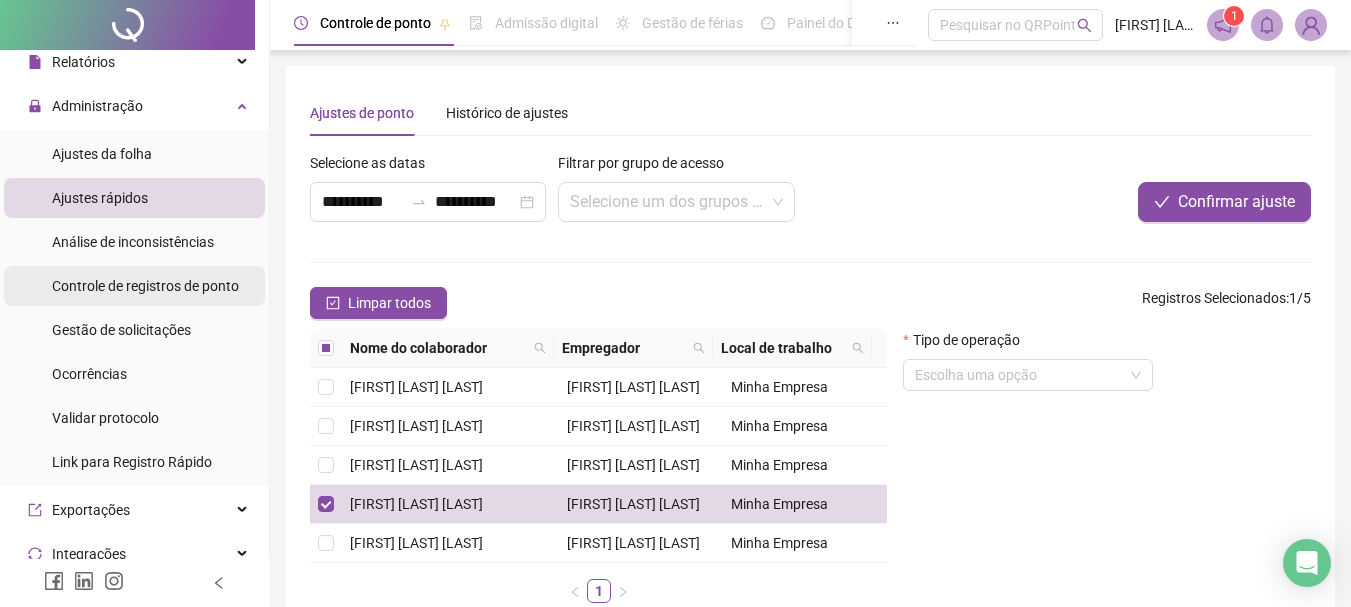 click on "Controle de registros de ponto" at bounding box center (145, 286) 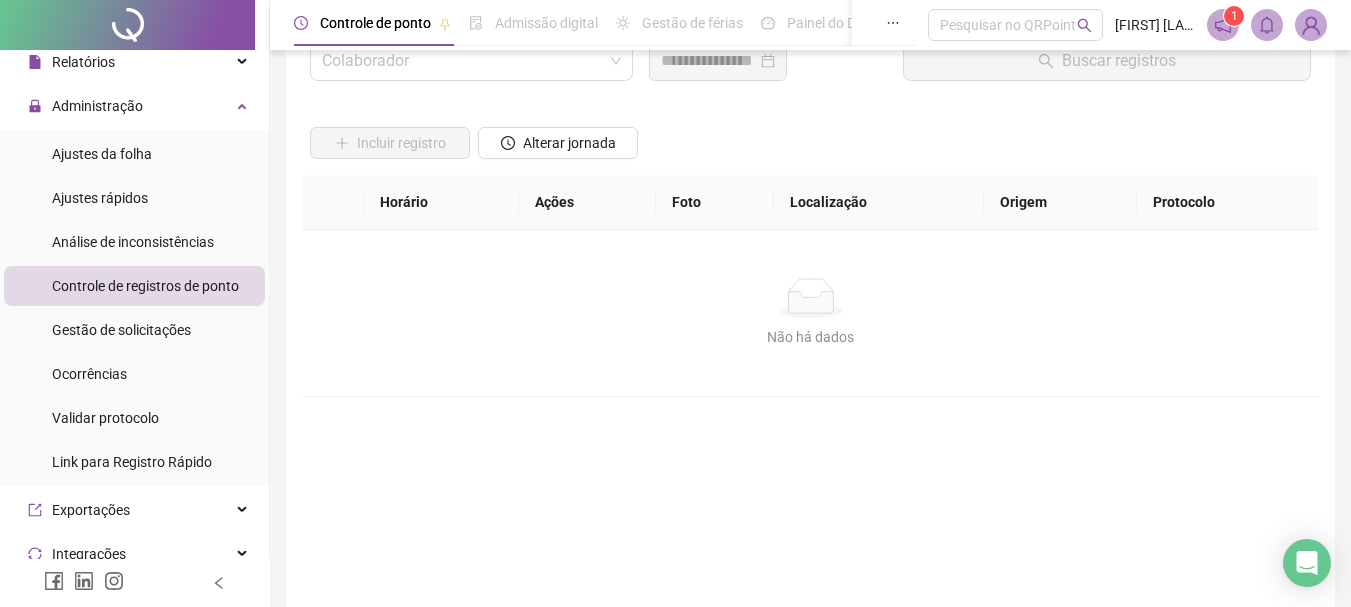 scroll, scrollTop: 0, scrollLeft: 0, axis: both 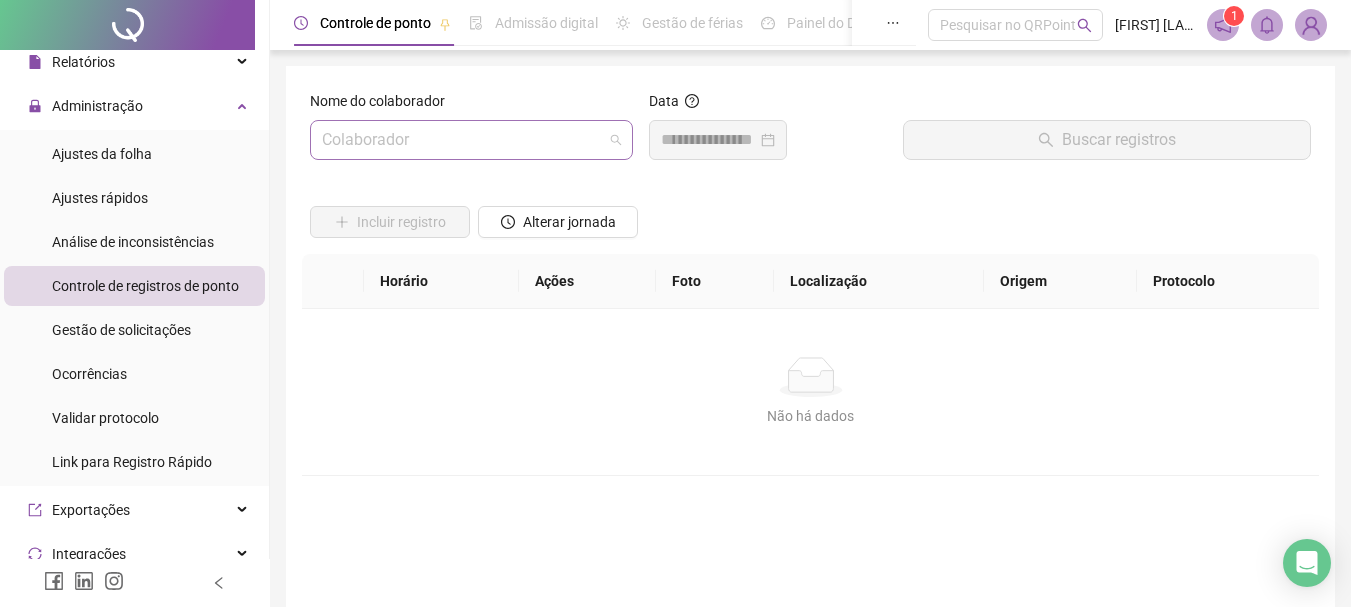 click on "Colaborador" at bounding box center [471, 140] 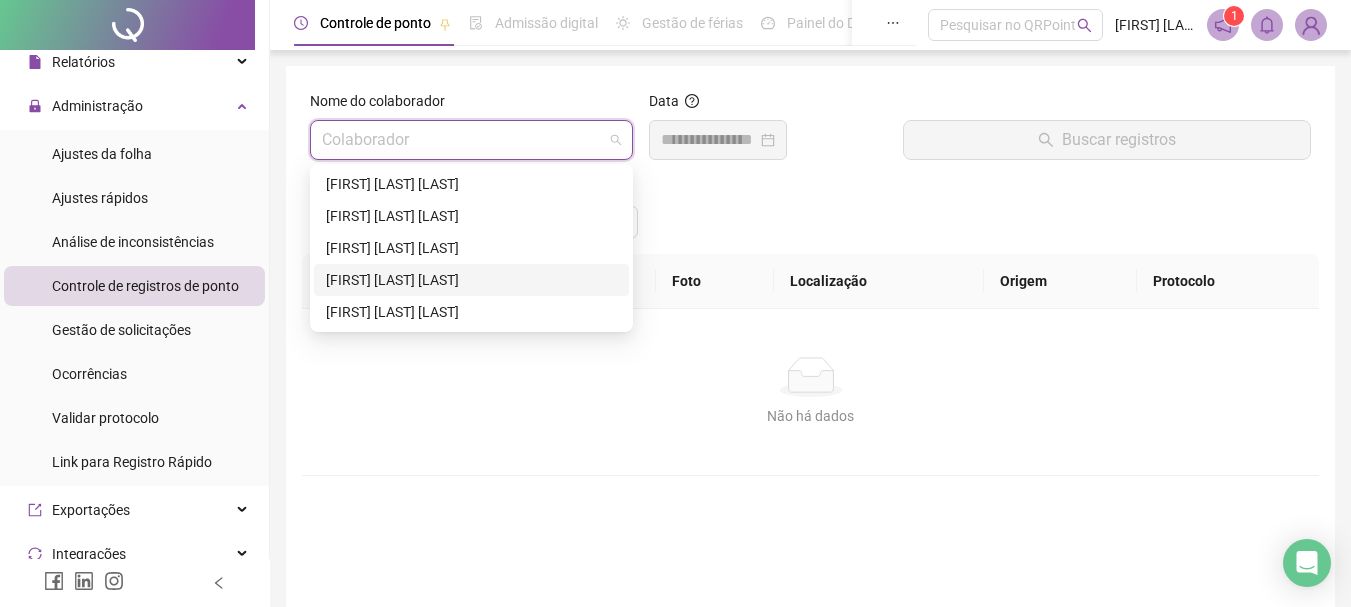 click on "[FIRST] [LAST] [LAST]" at bounding box center (471, 280) 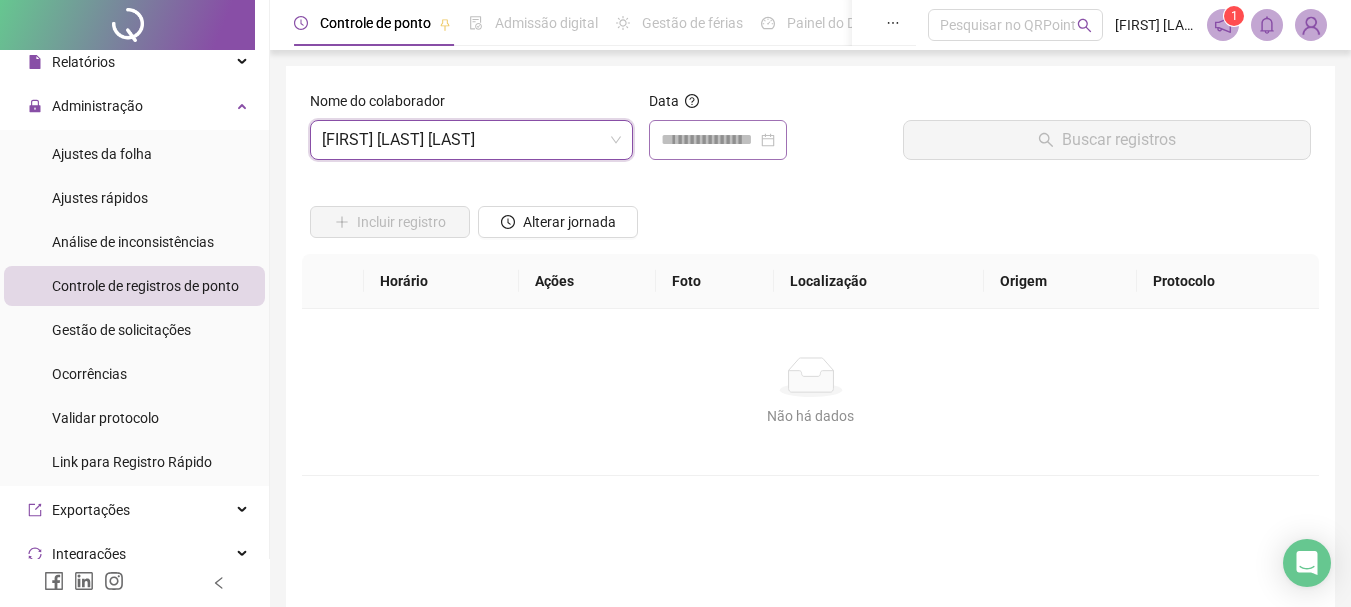 click at bounding box center (718, 140) 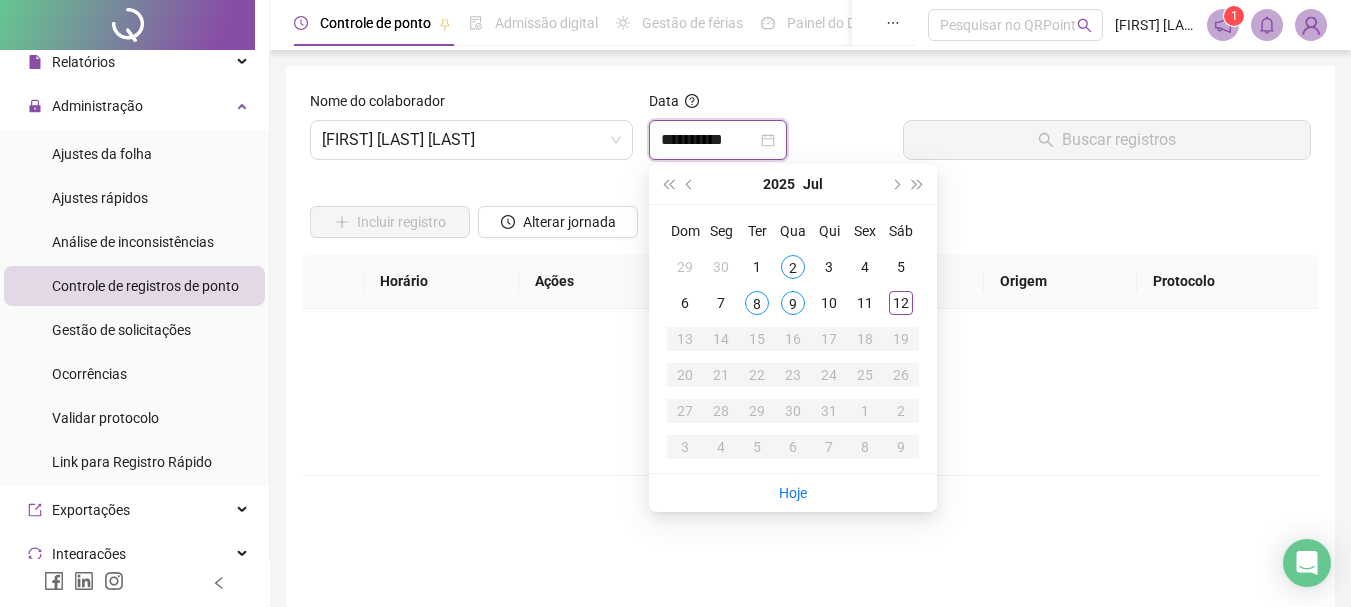 type on "**********" 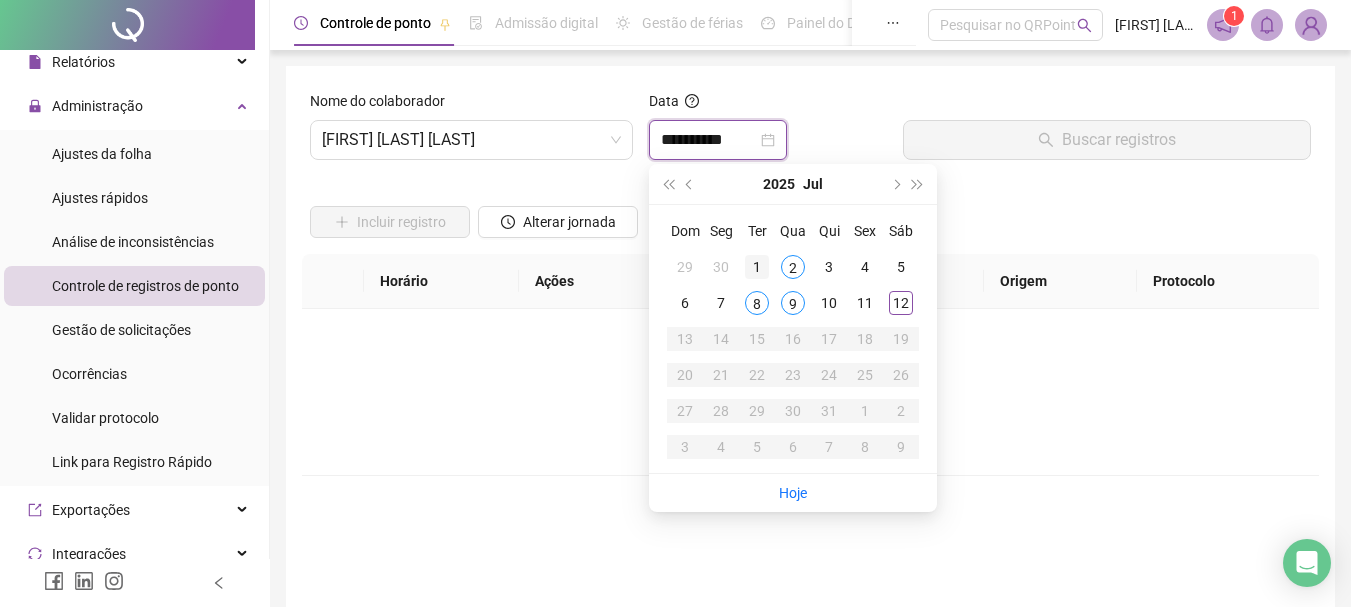 type on "**********" 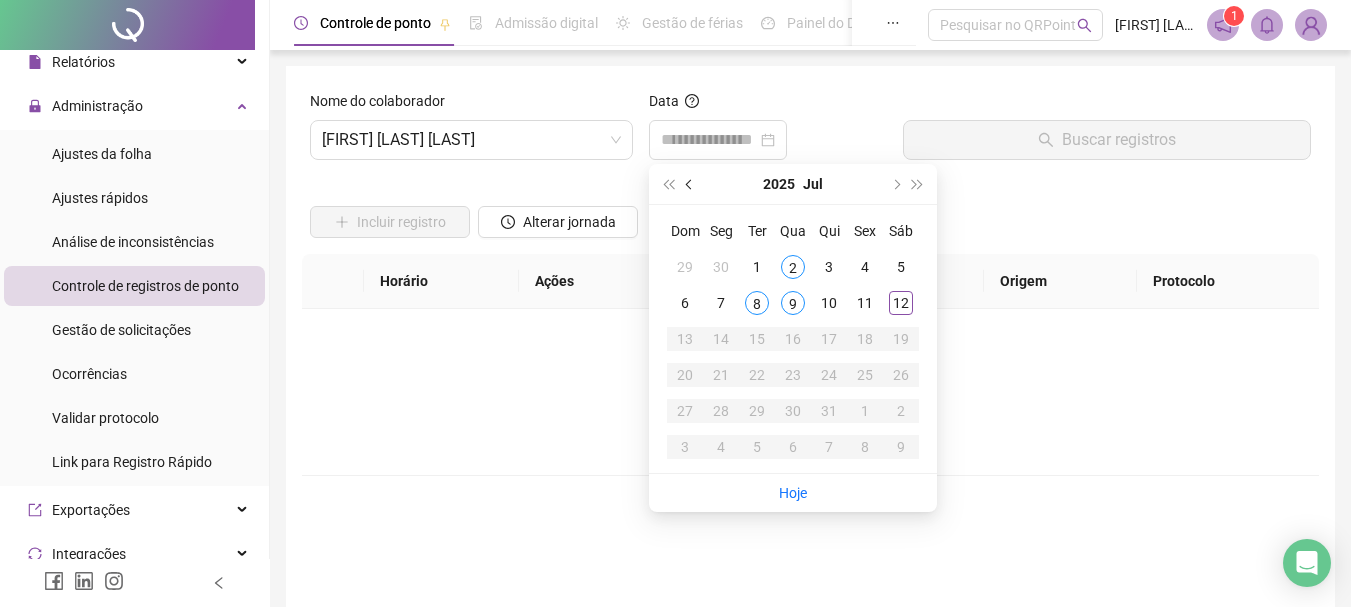 click at bounding box center [691, 184] 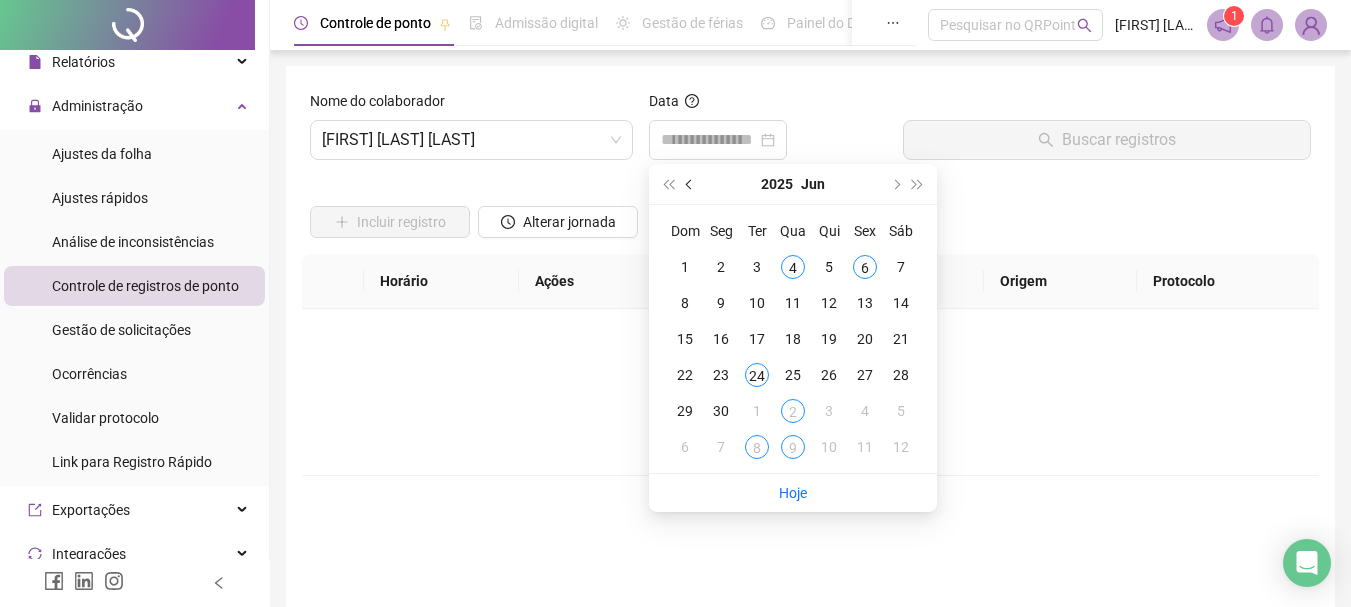 click at bounding box center [691, 184] 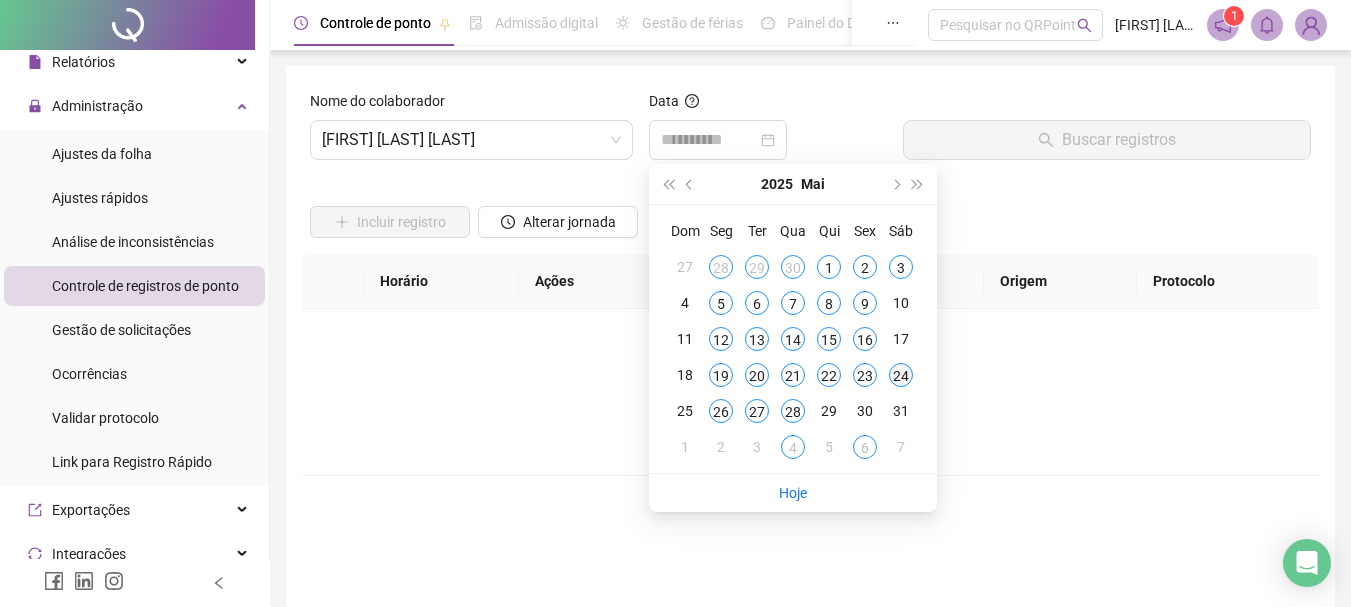 type on "**********" 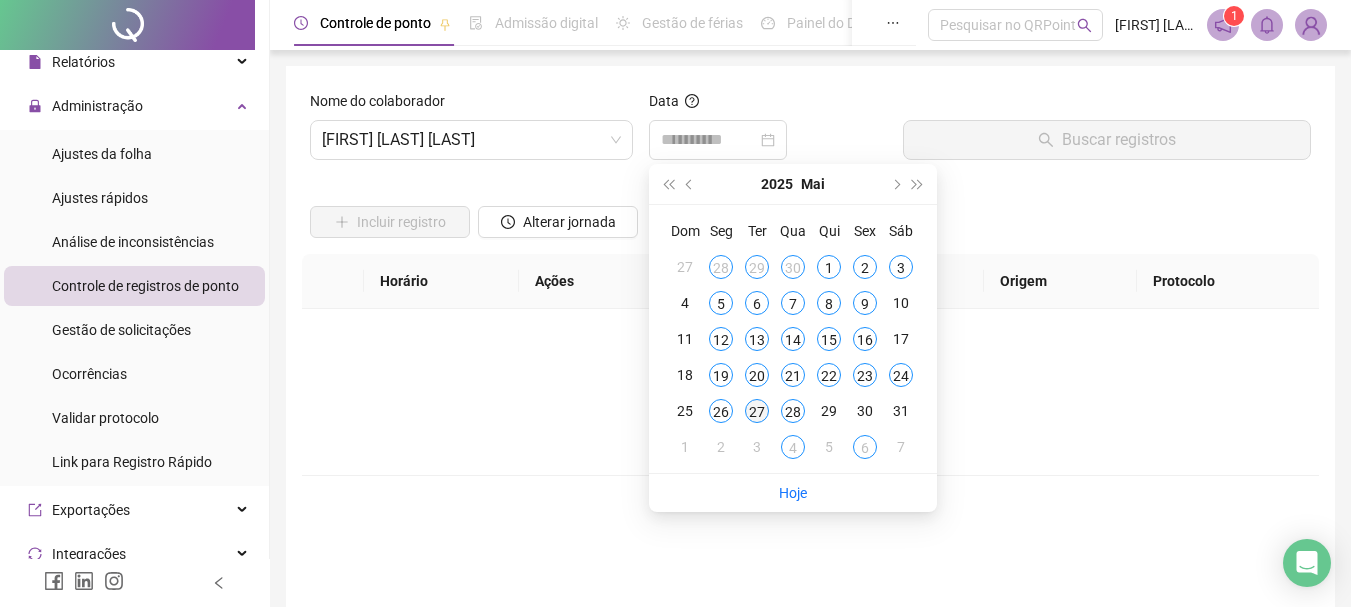 click on "27" at bounding box center [757, 411] 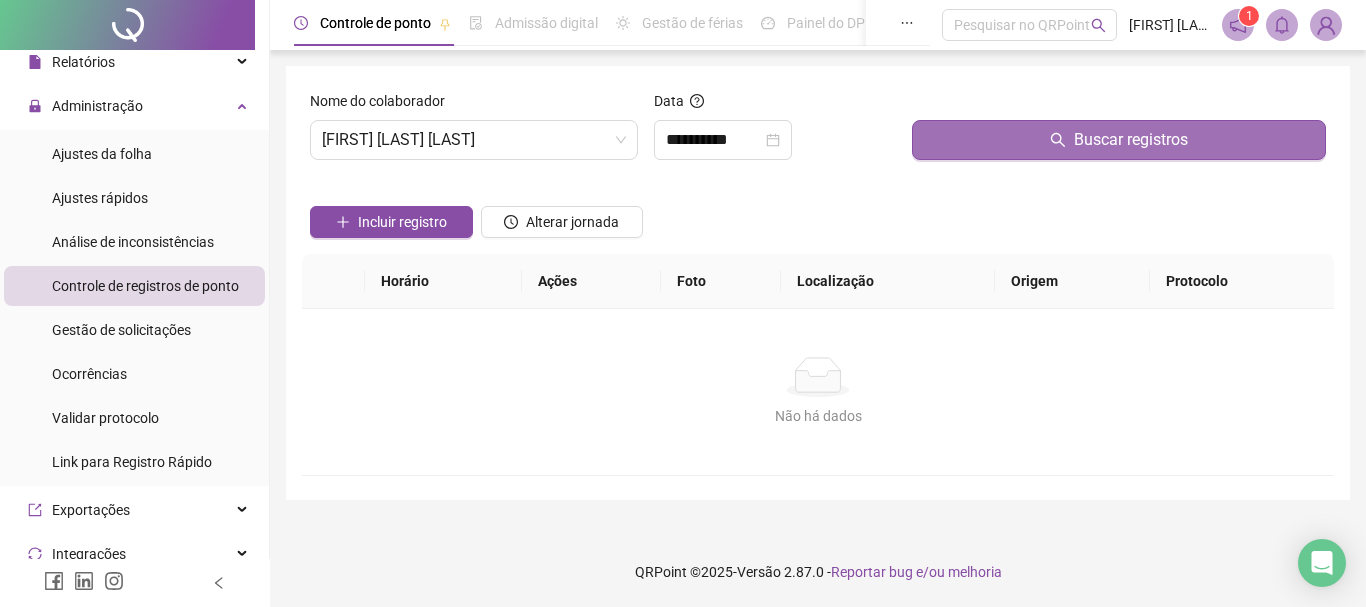 click on "Buscar registros" at bounding box center (1131, 140) 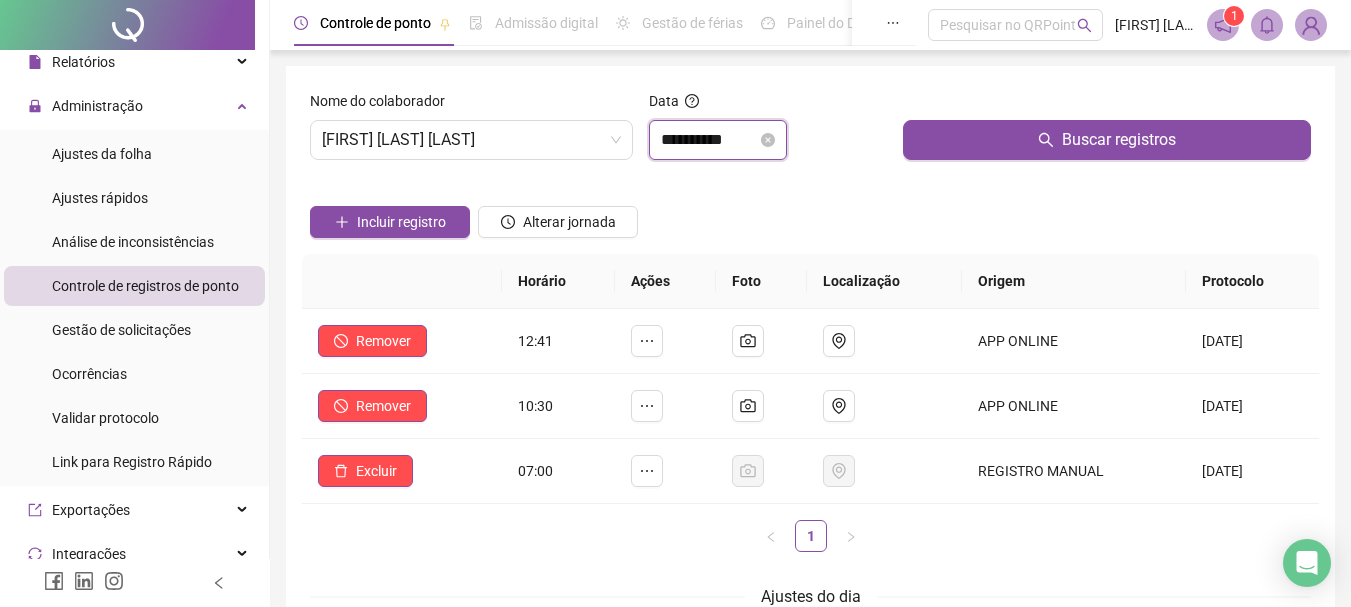 click on "**********" at bounding box center (709, 140) 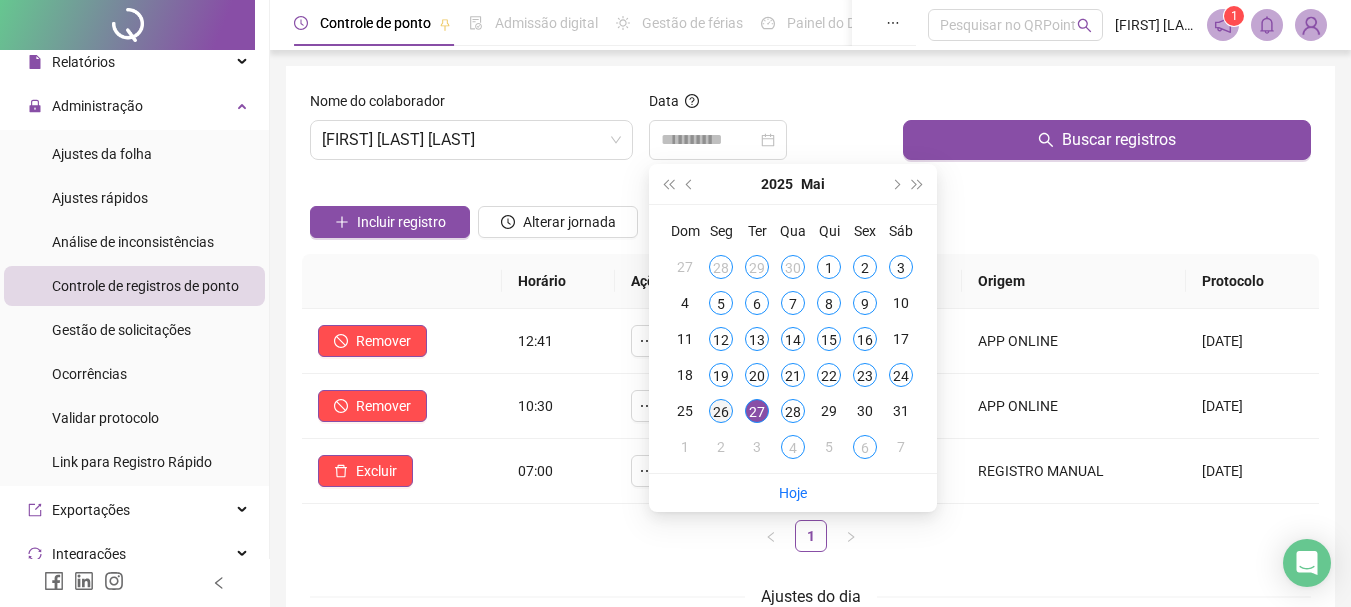 click on "26" at bounding box center [721, 411] 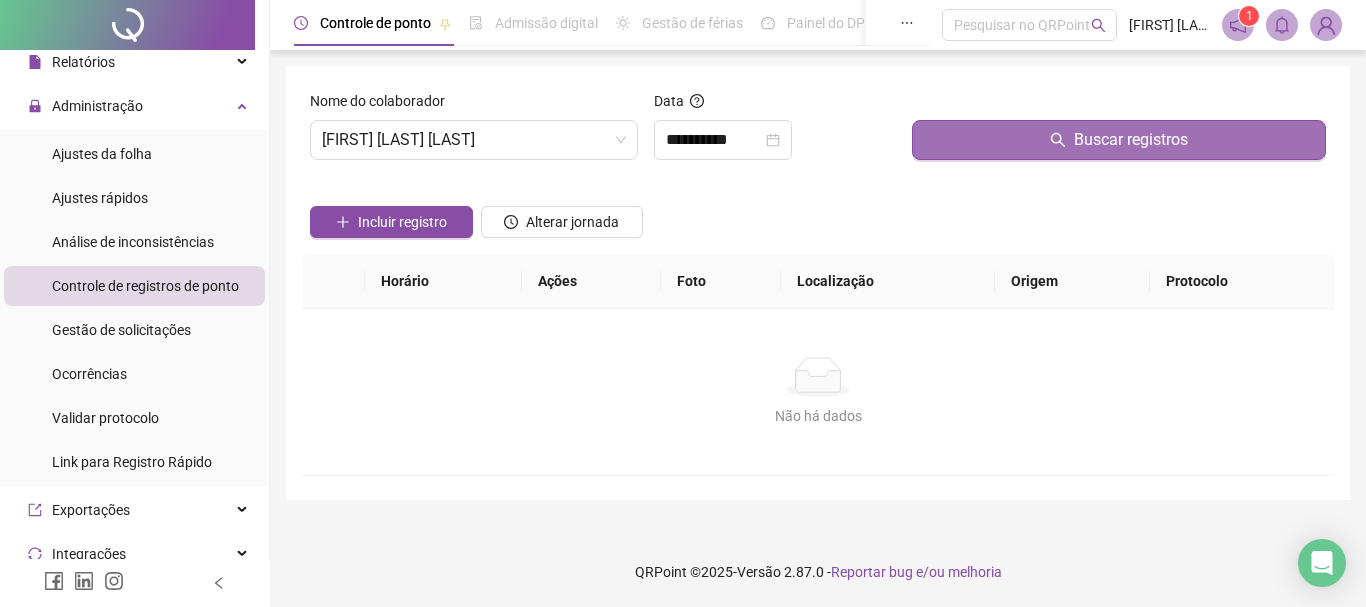 click 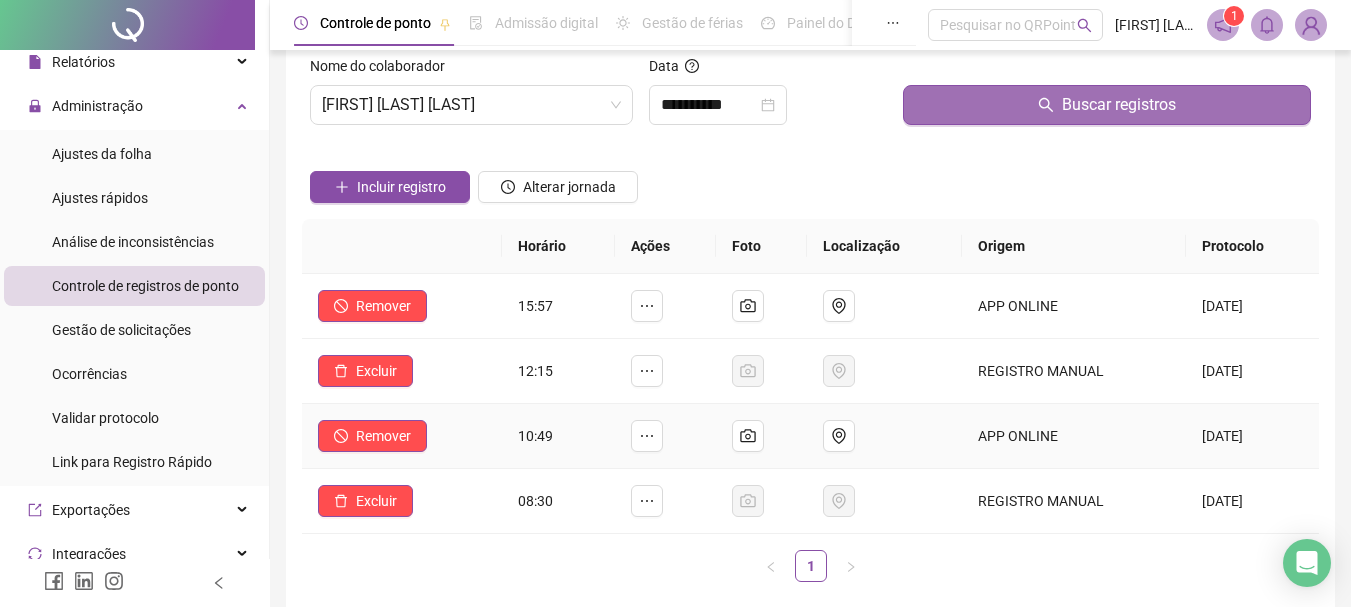 scroll, scrollTop: 0, scrollLeft: 0, axis: both 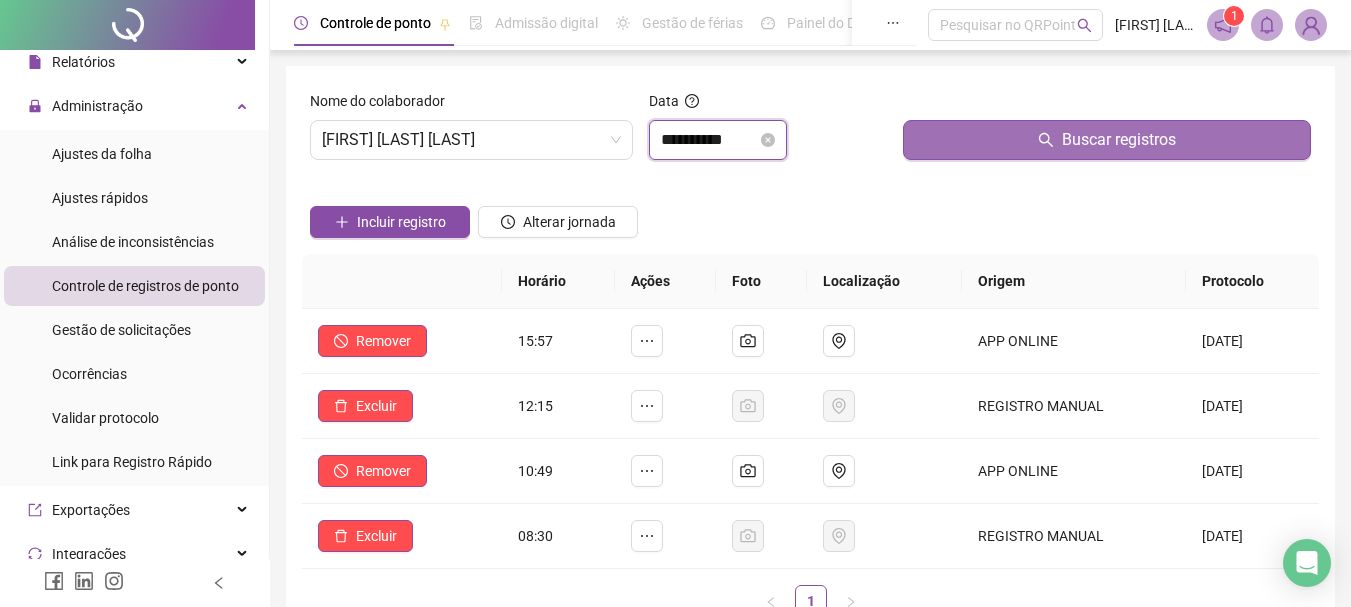 click on "**********" at bounding box center (709, 140) 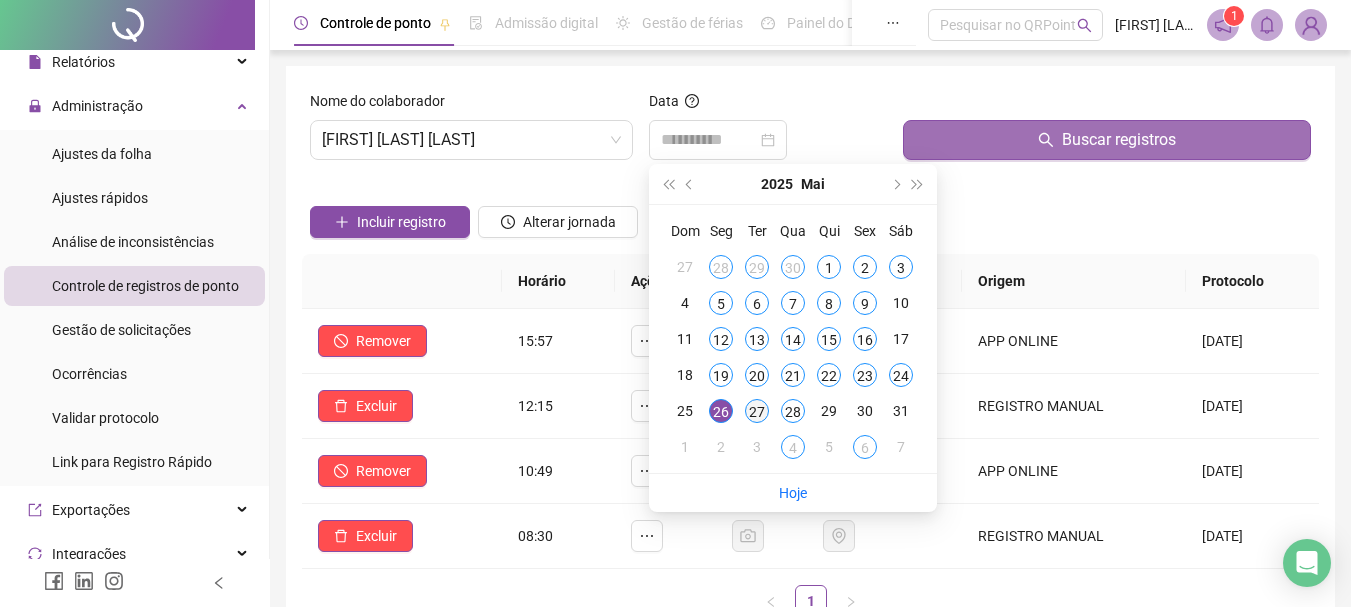 click on "27" at bounding box center (757, 411) 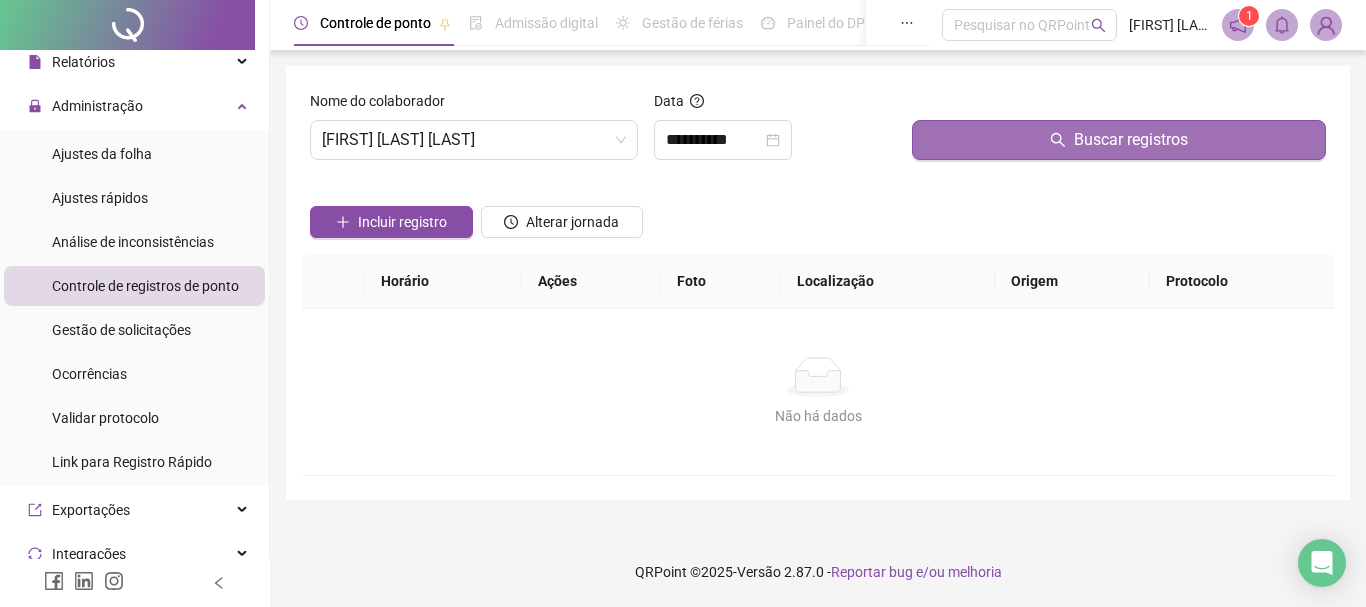 click on "Buscar registros" at bounding box center (1131, 140) 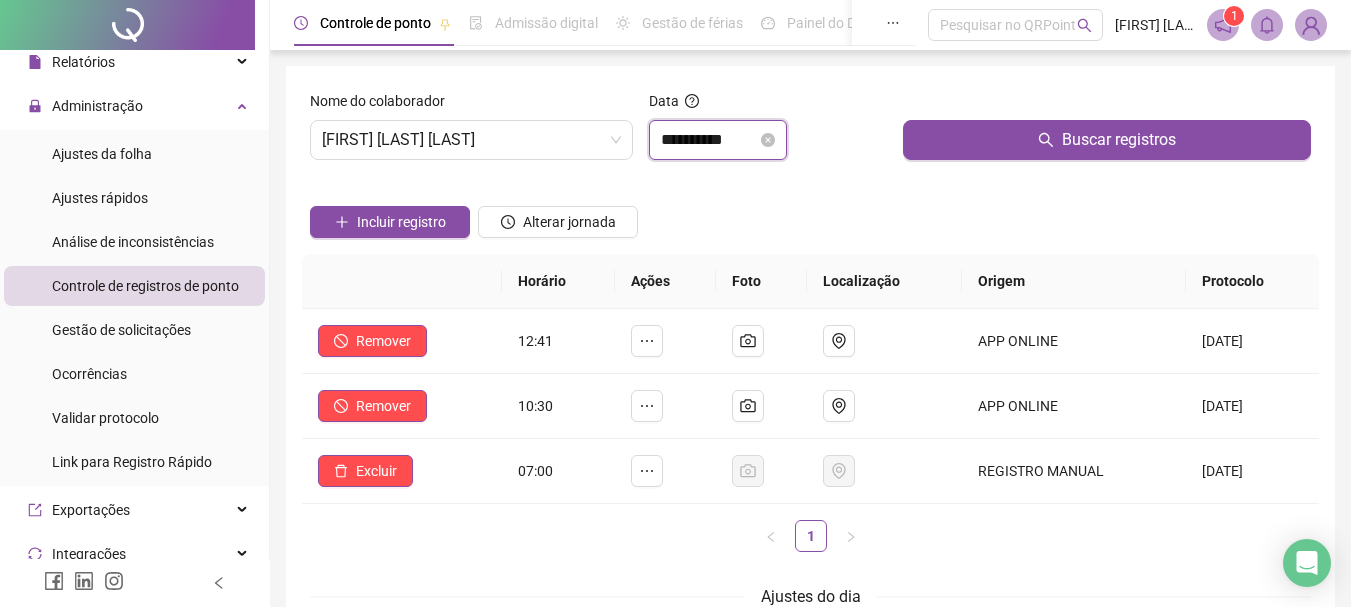 click on "**********" at bounding box center (709, 140) 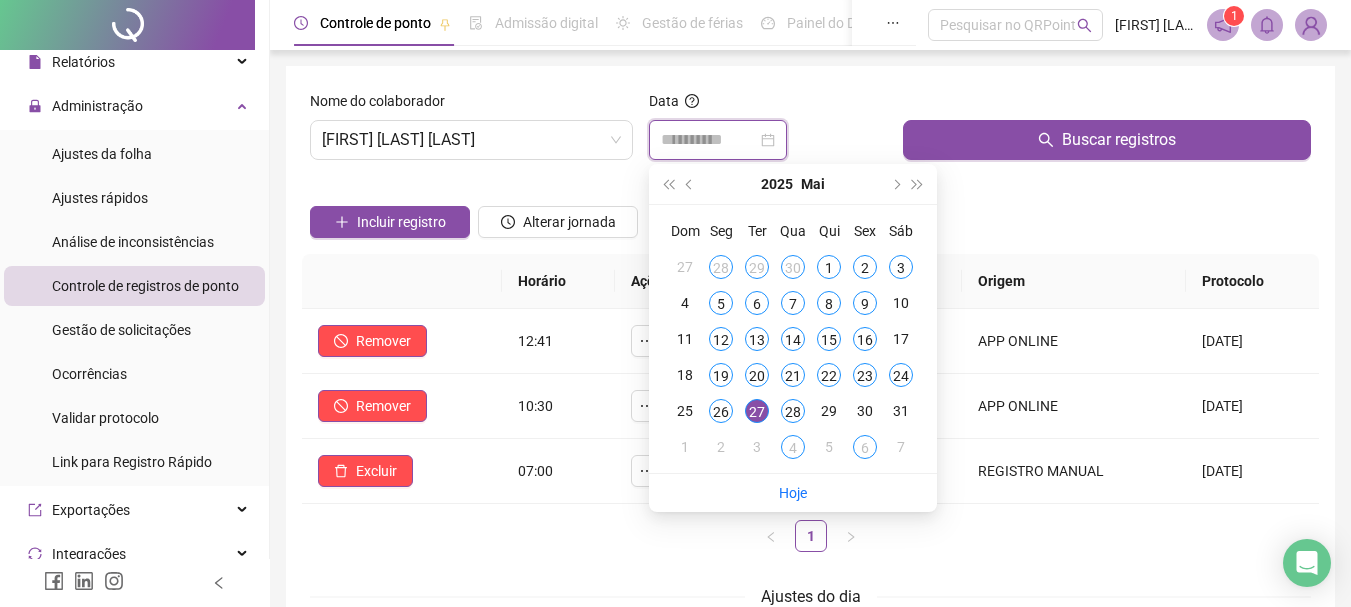 type on "**********" 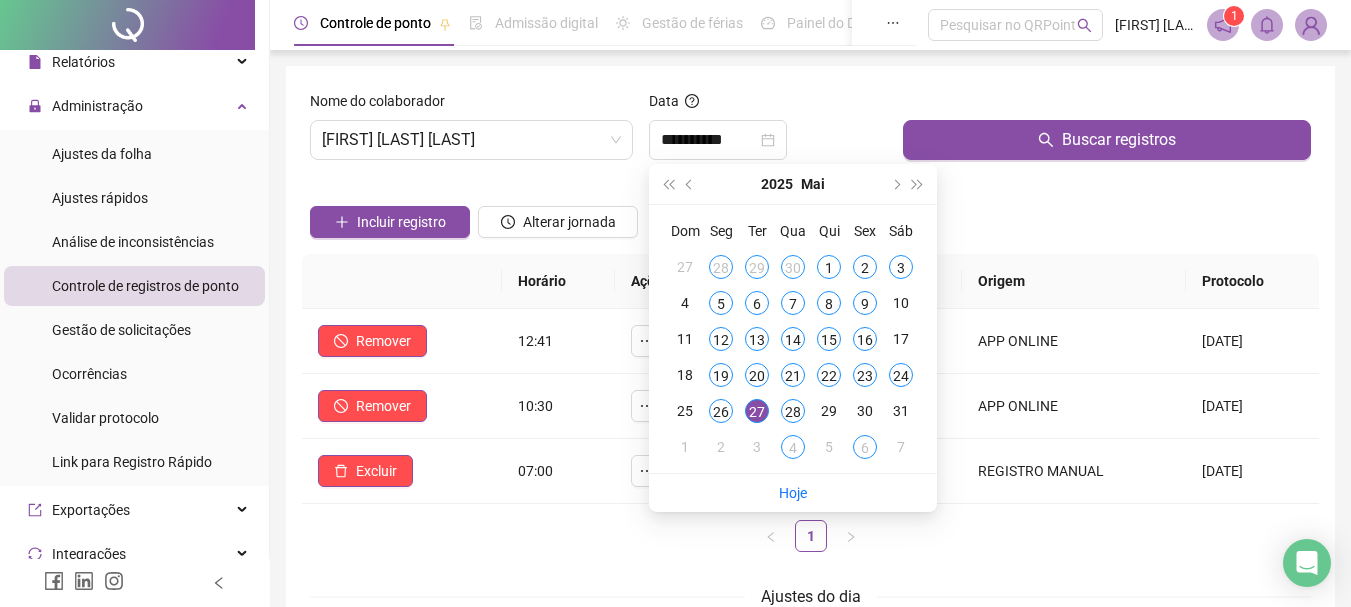 click on "Incluir registro   Alterar jornada" at bounding box center (810, 215) 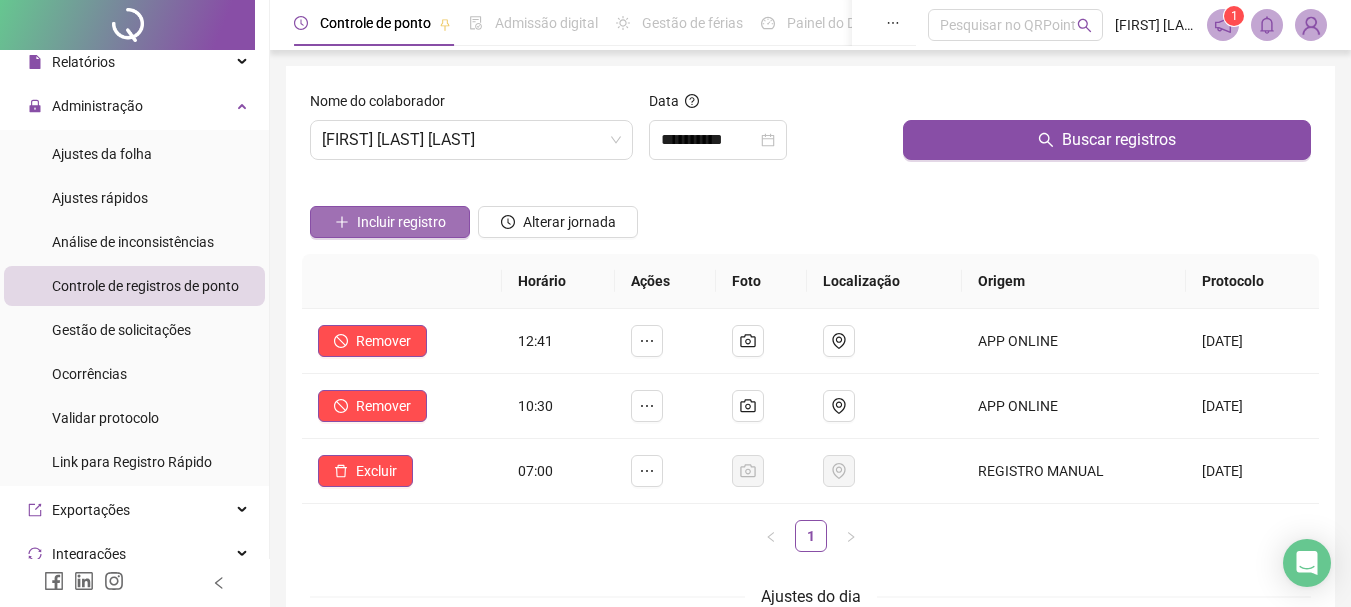 click on "Incluir registro" at bounding box center (401, 222) 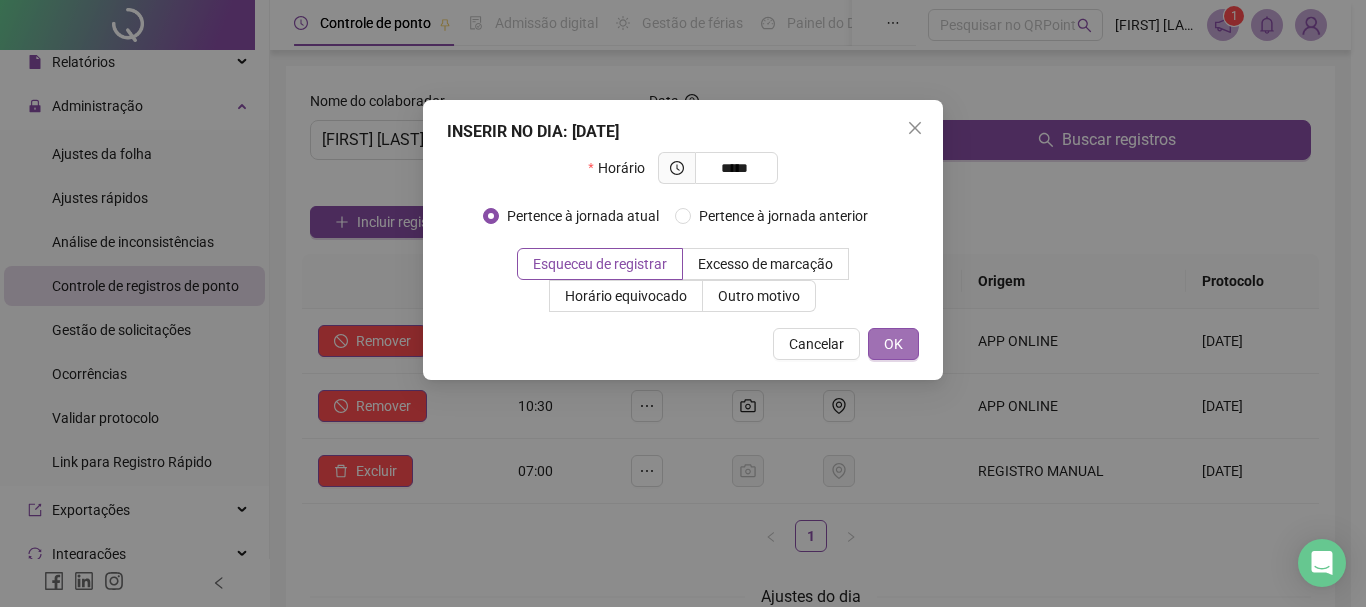 type on "*****" 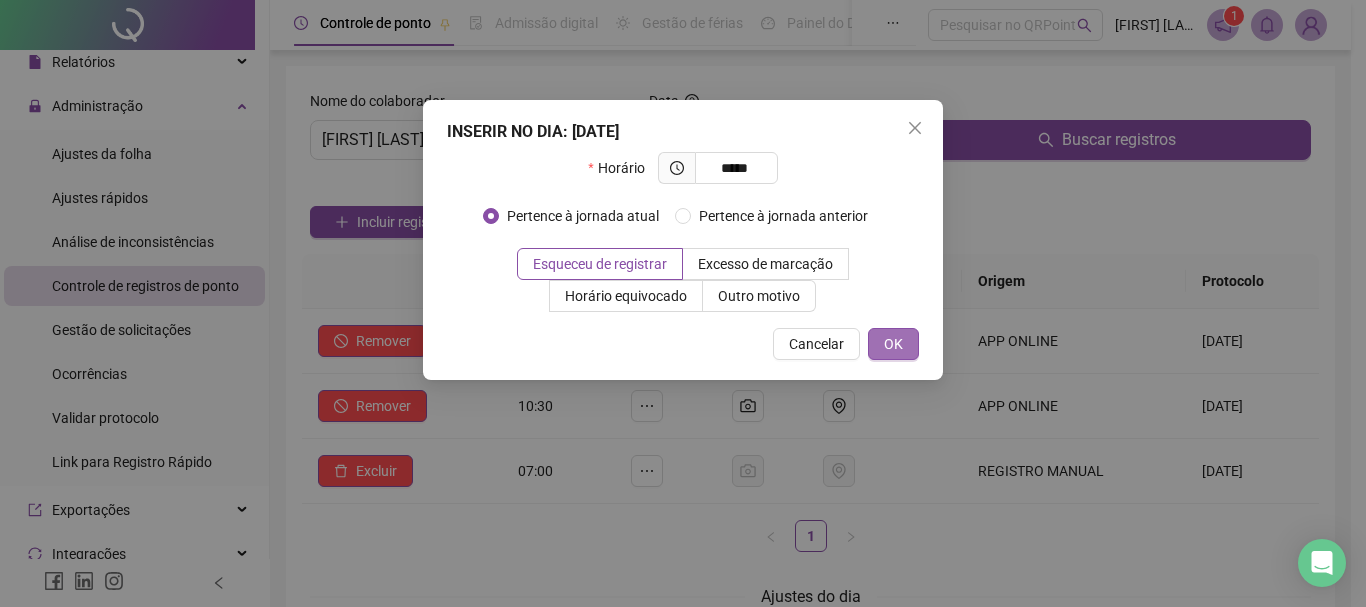 click on "OK" at bounding box center [893, 344] 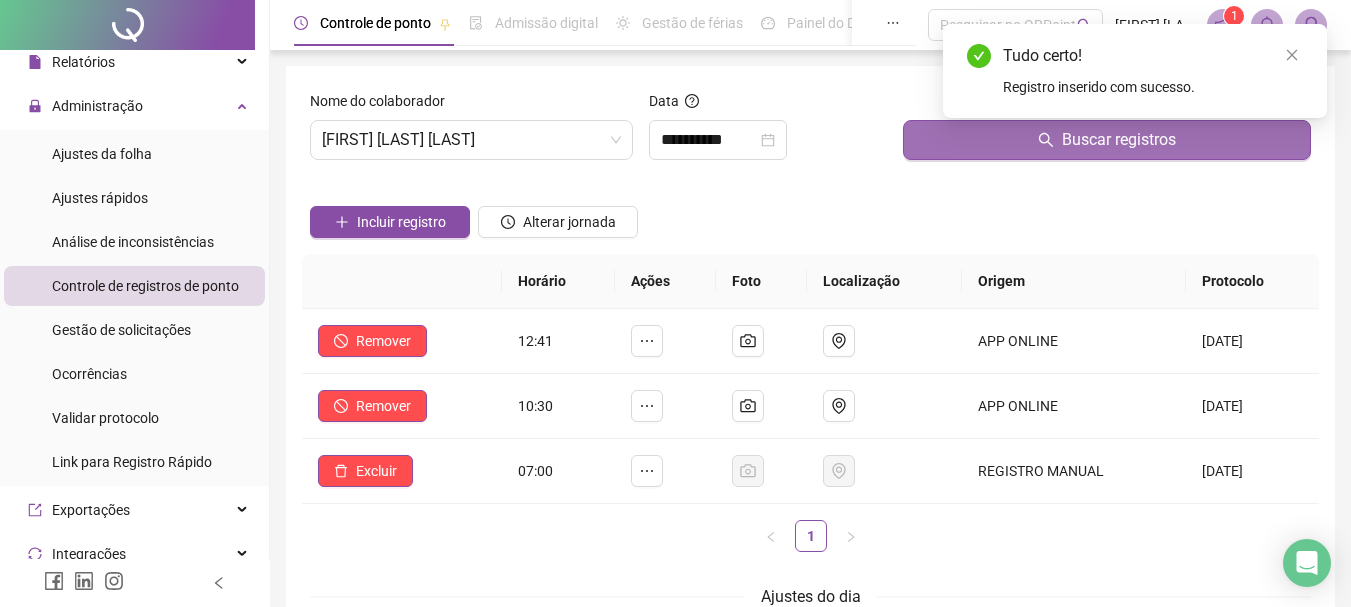 click on "Buscar registros" at bounding box center (1107, 140) 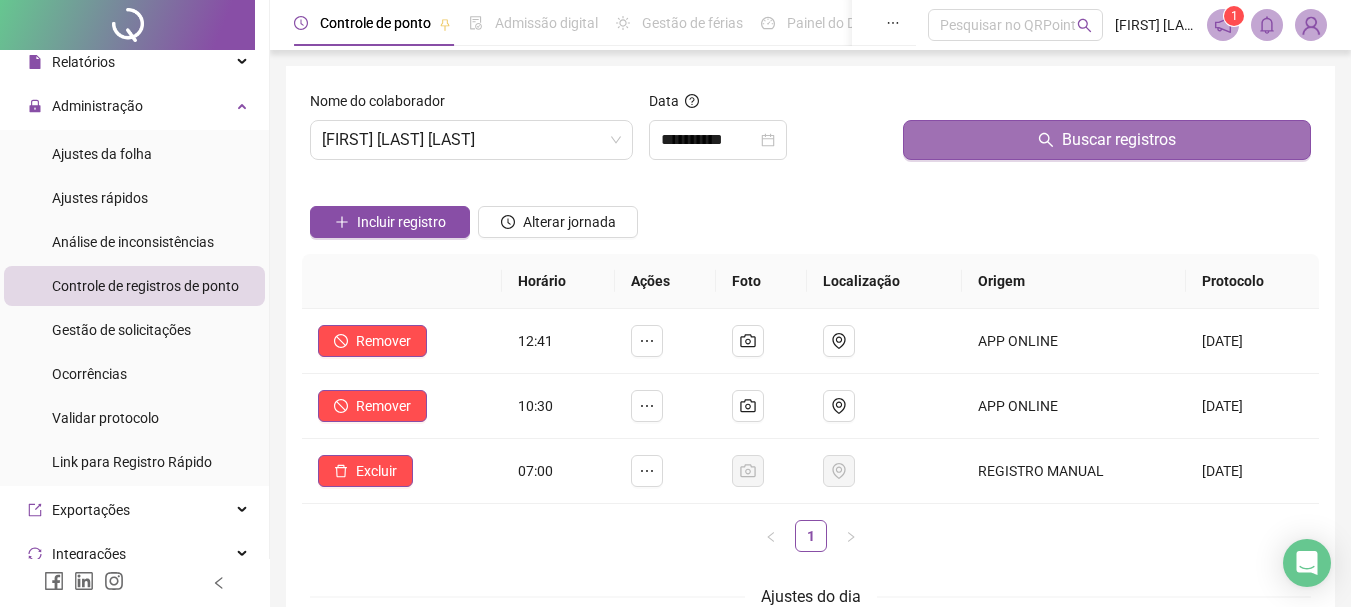 click on "Buscar registros" at bounding box center (1119, 140) 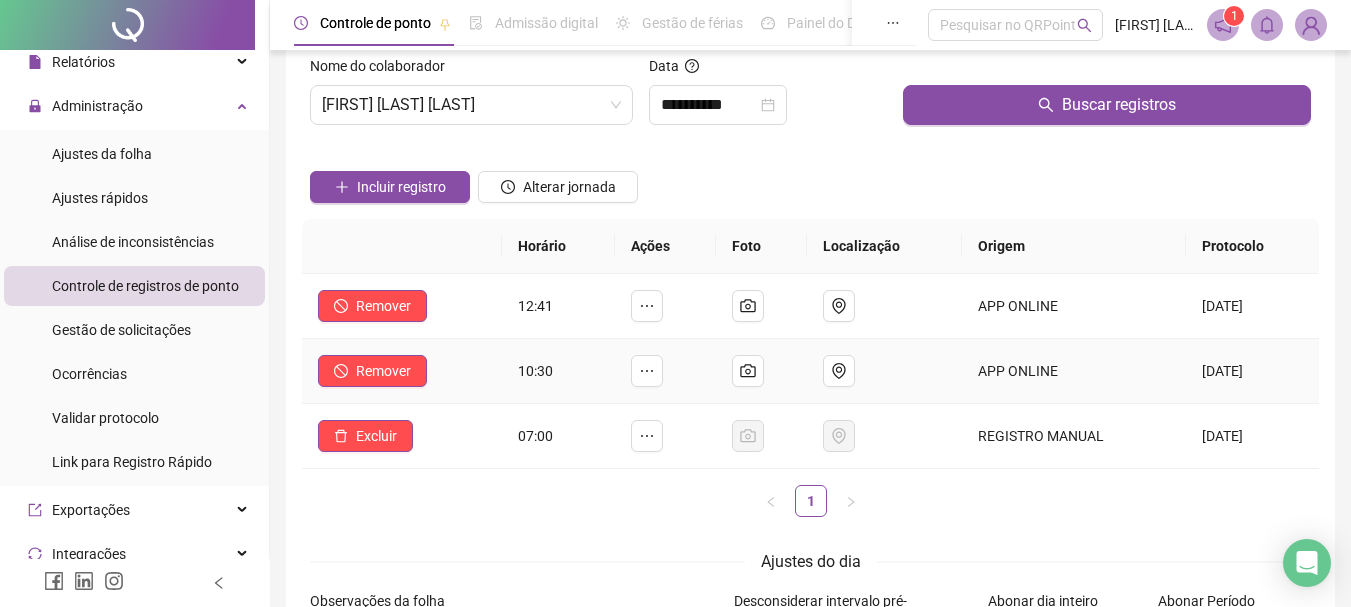 scroll, scrollTop: 0, scrollLeft: 0, axis: both 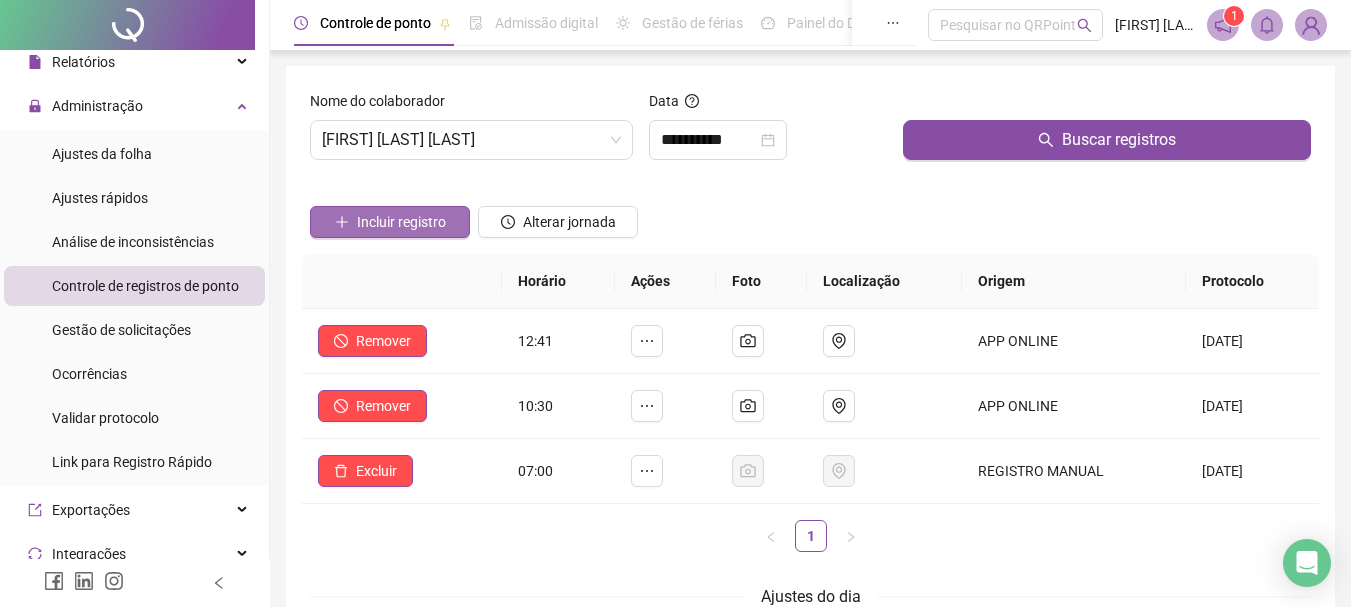 click on "Incluir registro" at bounding box center [401, 222] 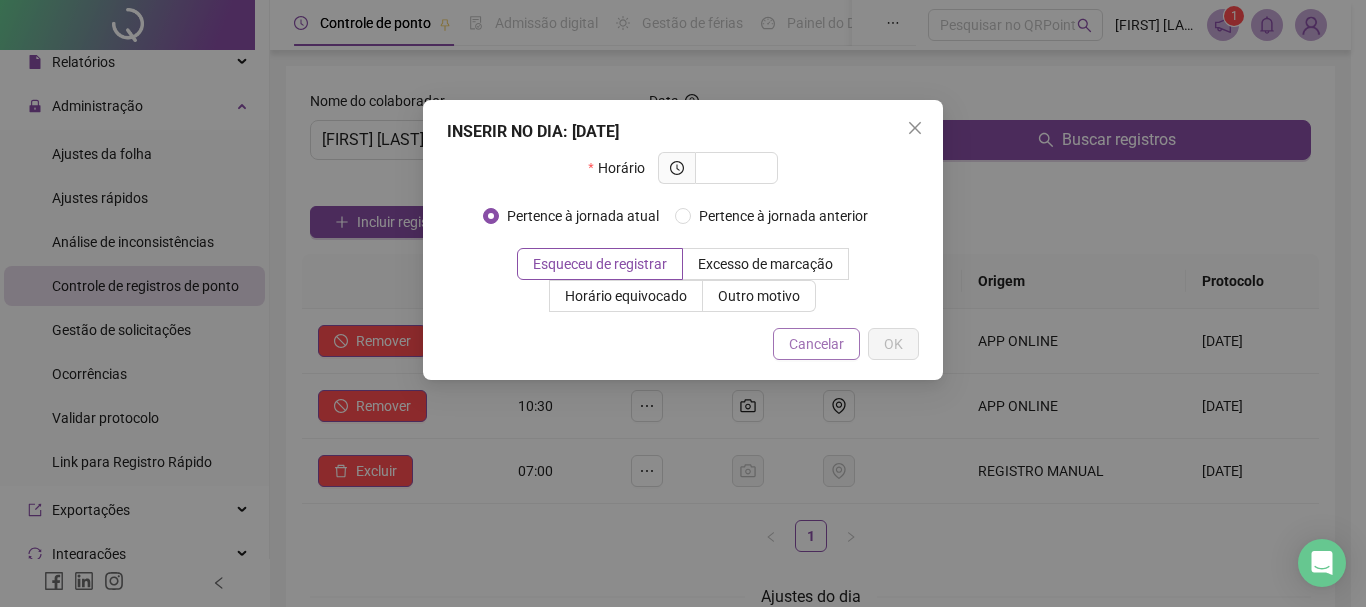 click on "Cancelar" at bounding box center [816, 344] 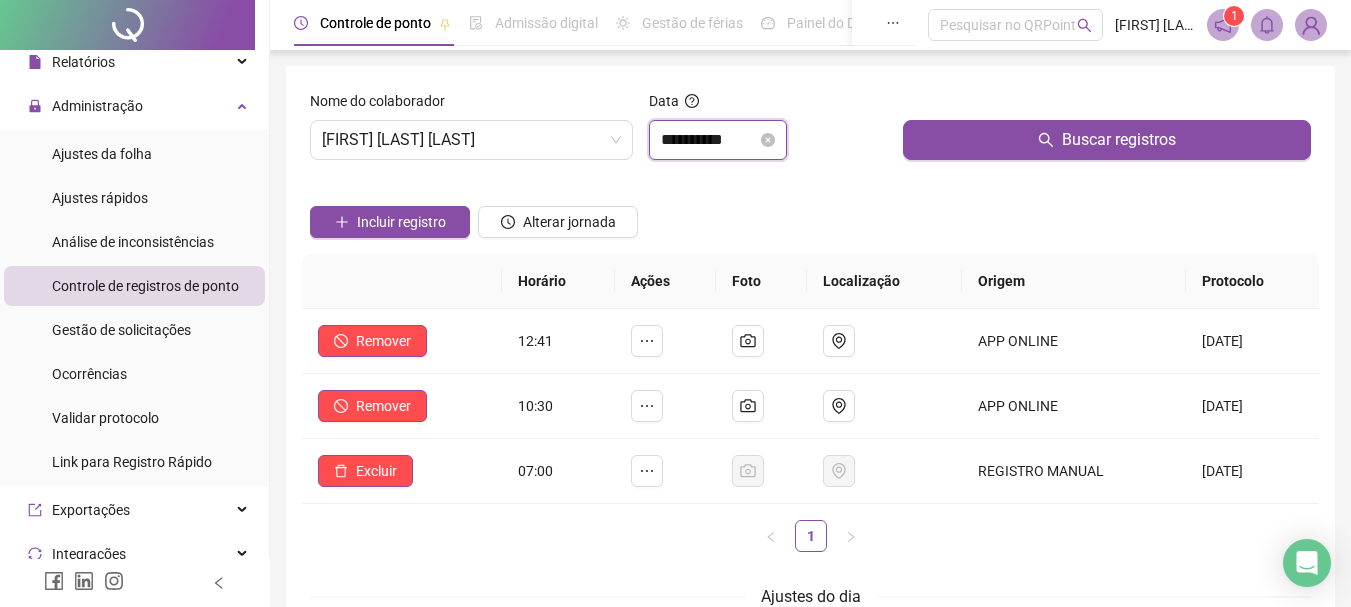 click on "**********" at bounding box center (709, 140) 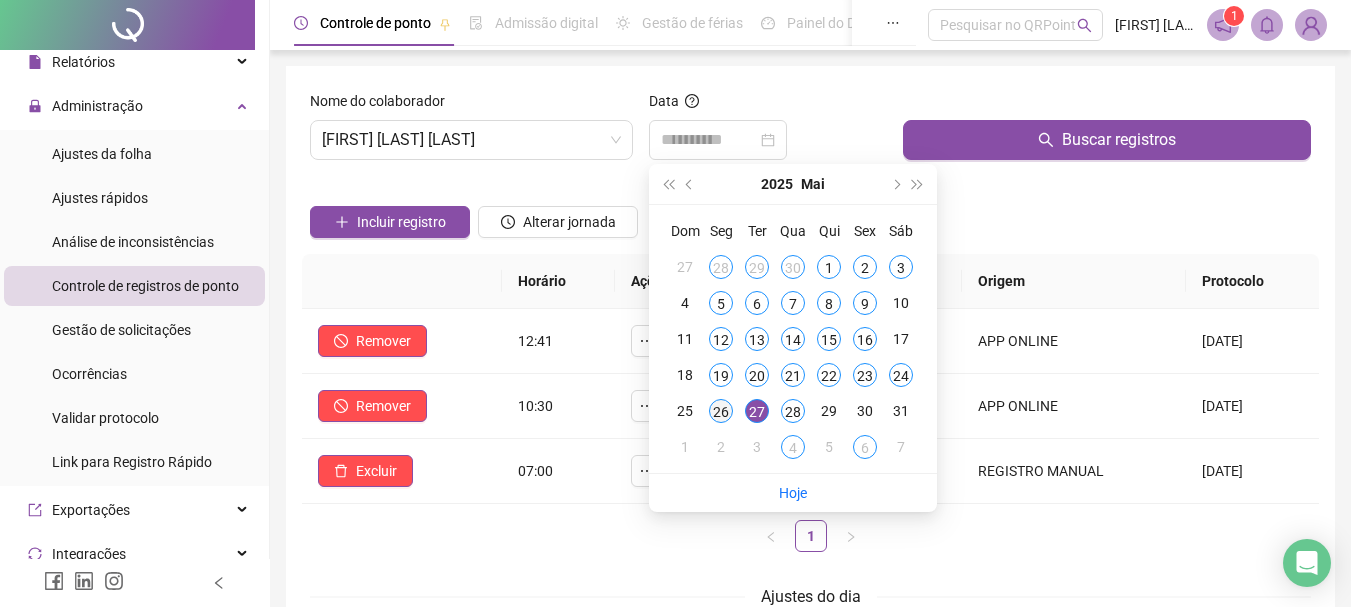 click on "26" at bounding box center (721, 411) 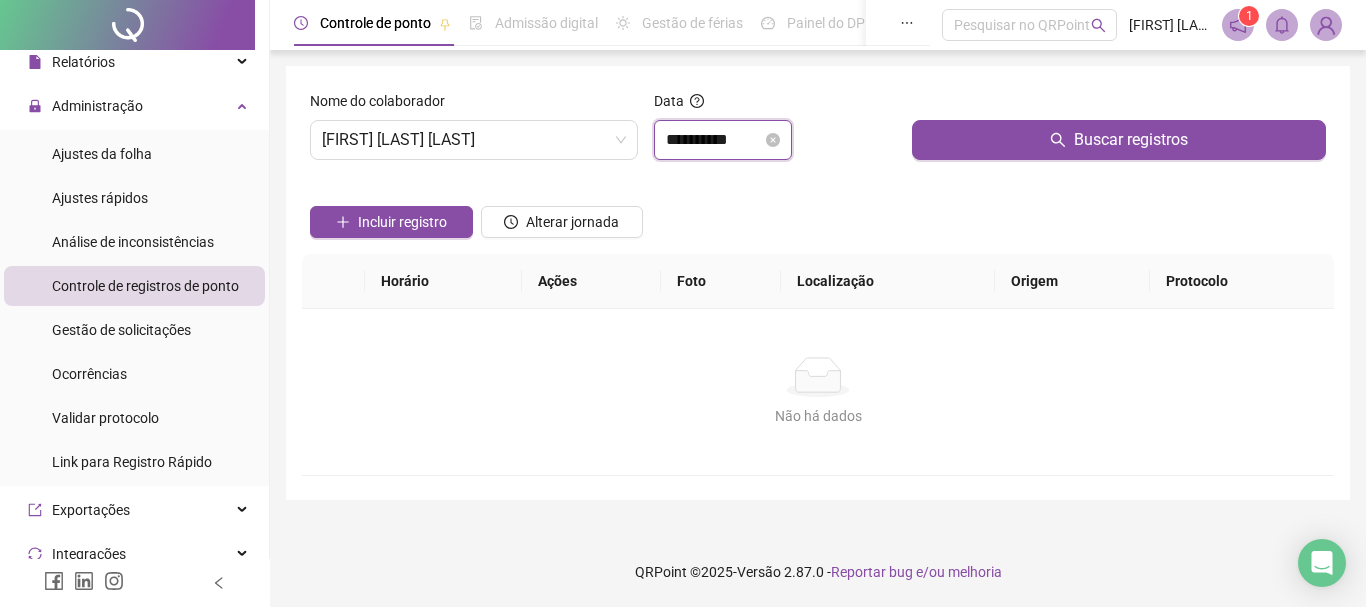 click on "**********" at bounding box center (714, 140) 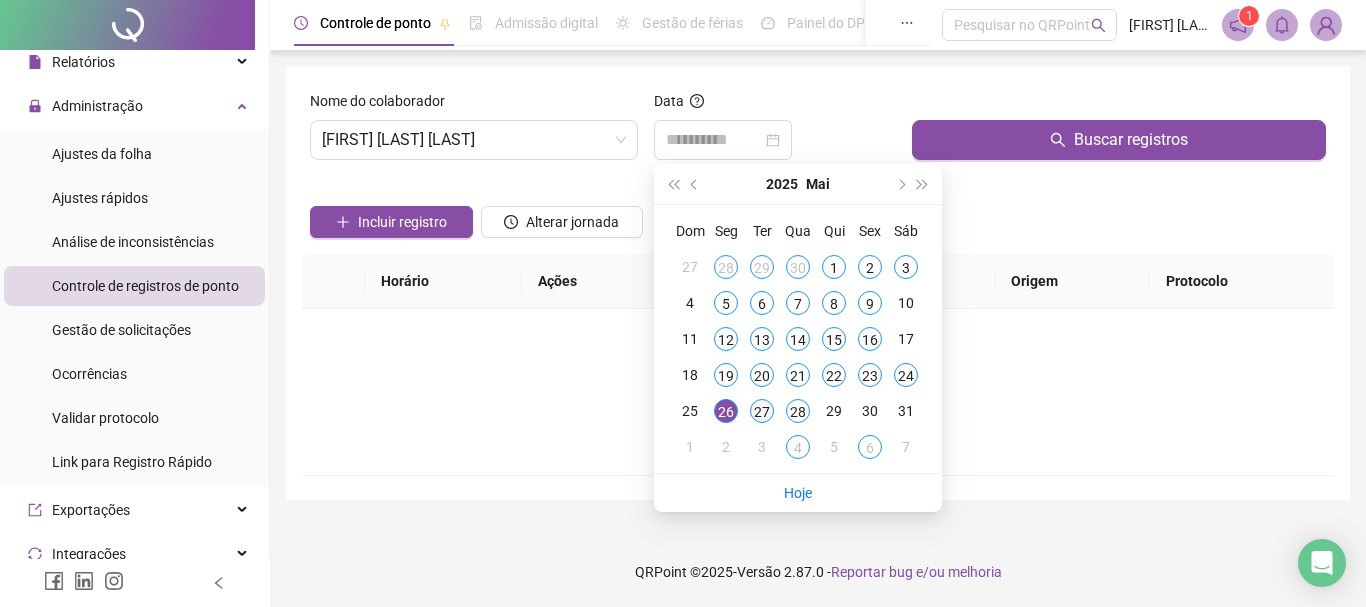 click on "27" at bounding box center (762, 411) 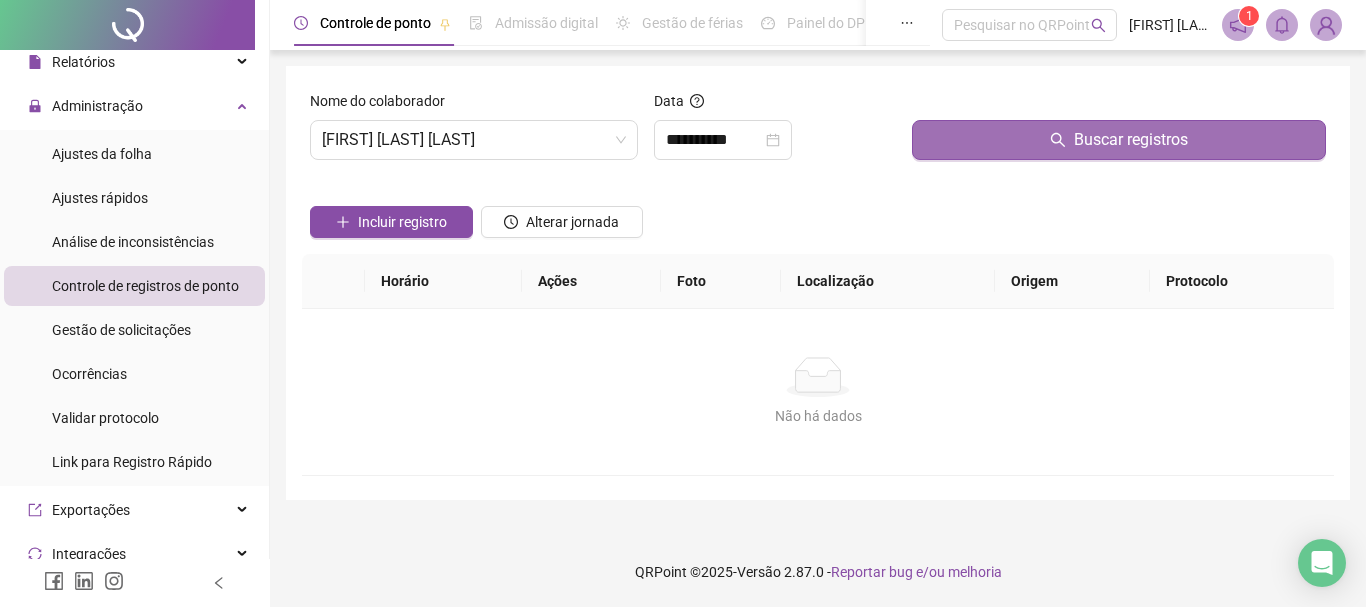 click on "Buscar registros" at bounding box center (1119, 140) 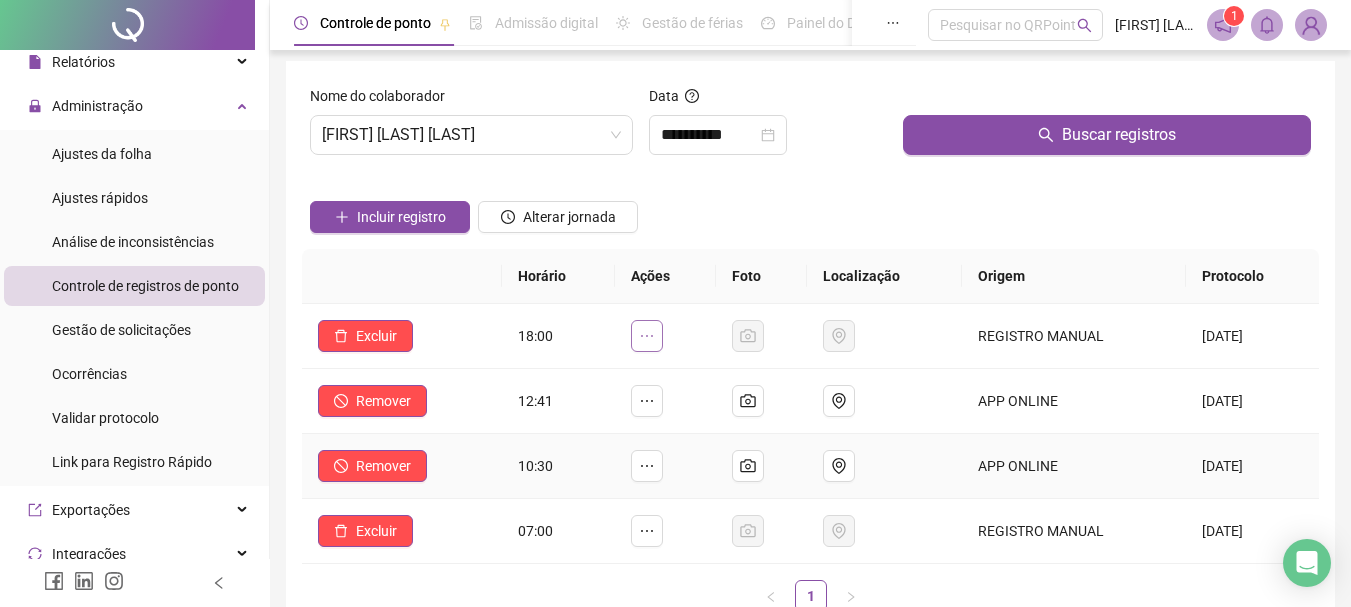 scroll, scrollTop: 0, scrollLeft: 0, axis: both 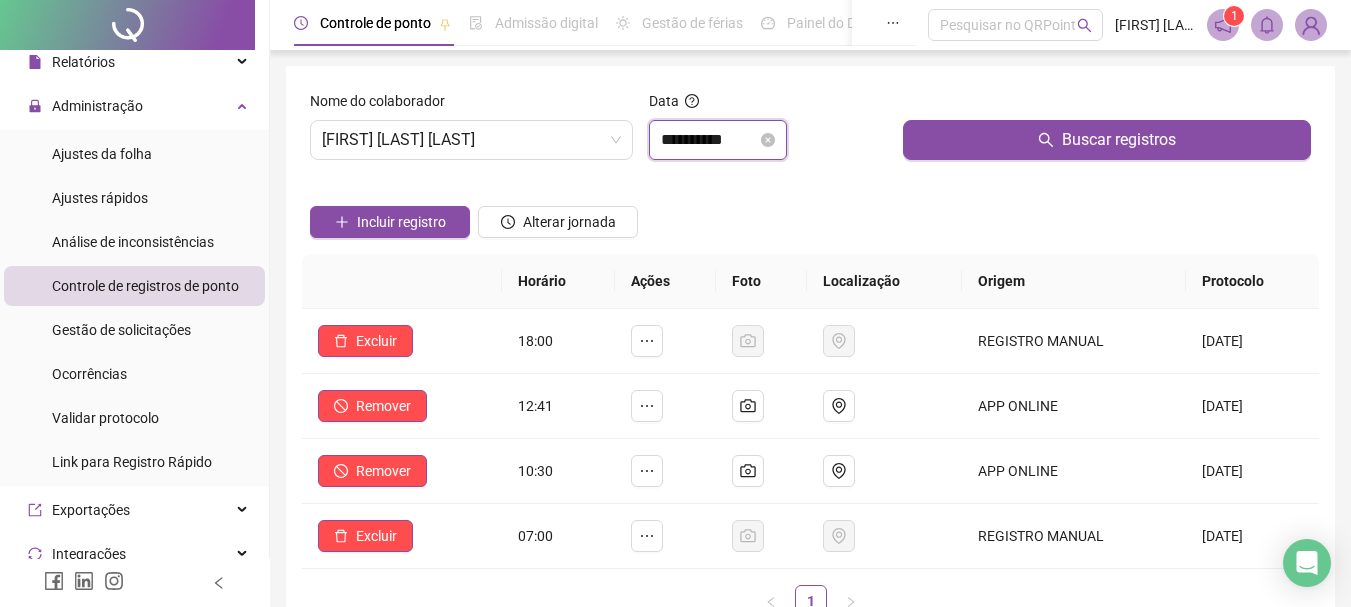 click on "**********" at bounding box center [709, 140] 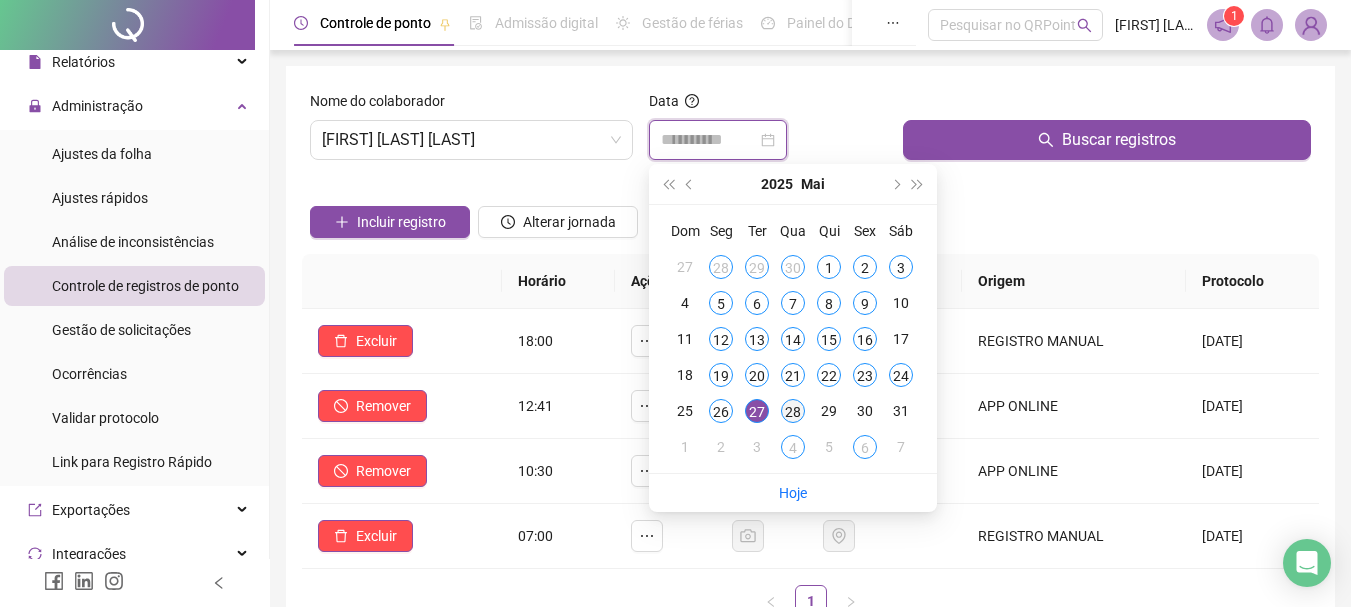 type on "**********" 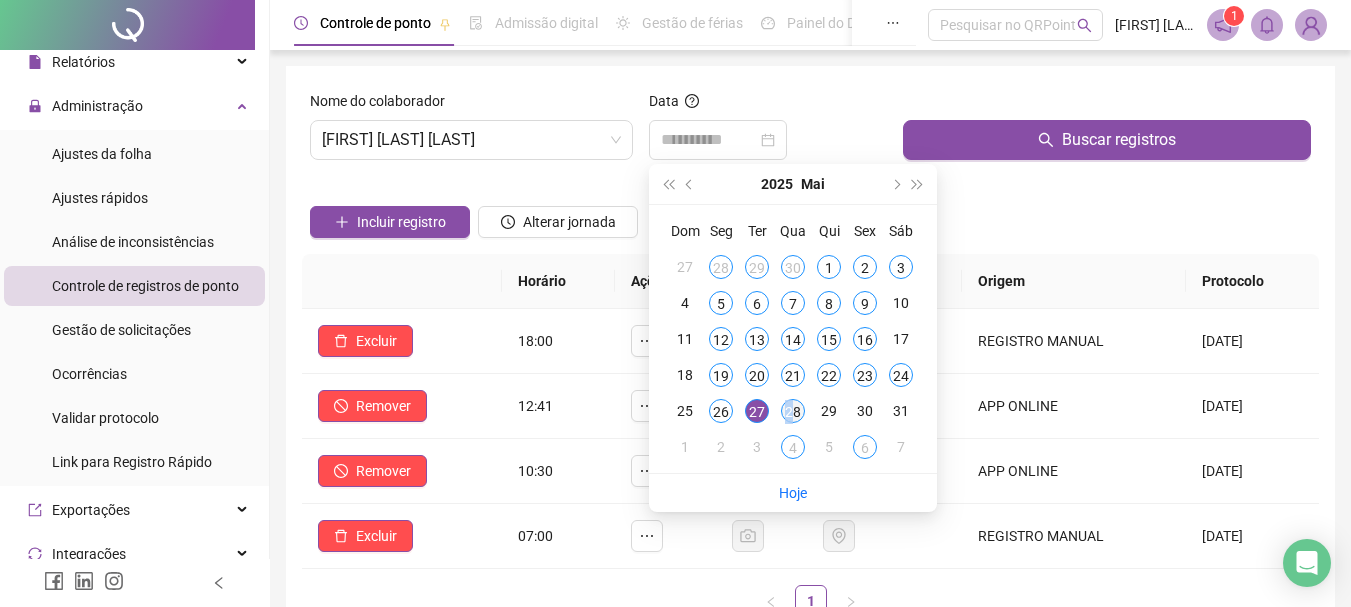 click on "28" at bounding box center (793, 411) 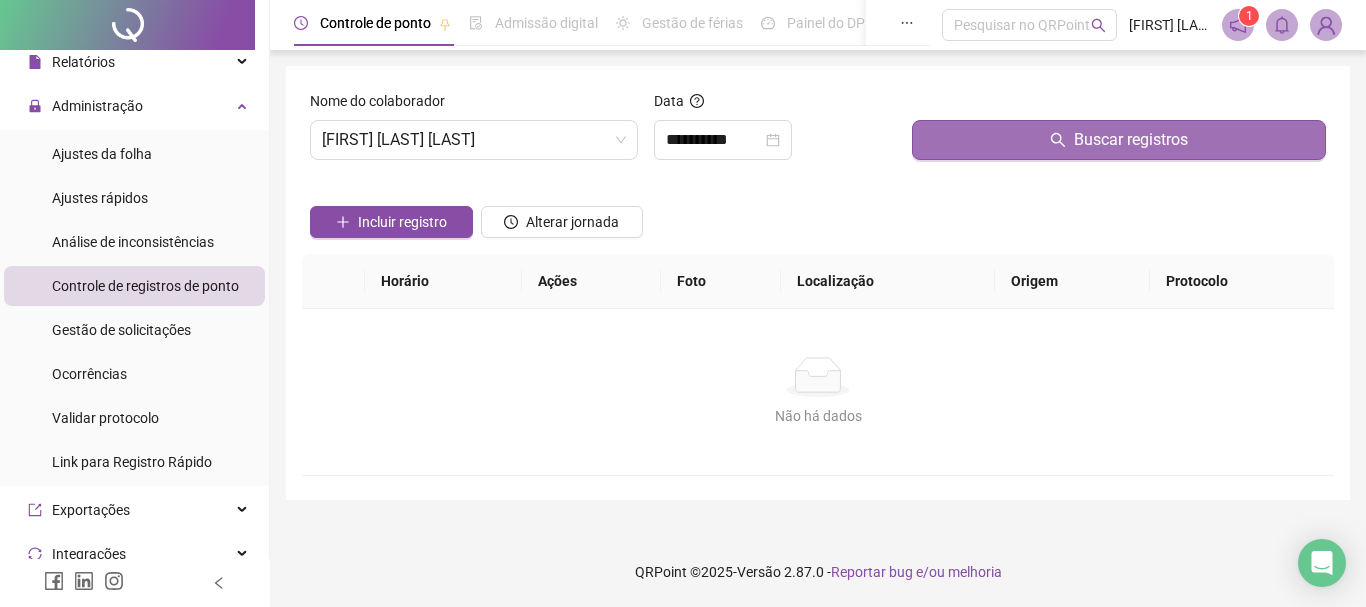 click on "Buscar registros" at bounding box center [1119, 140] 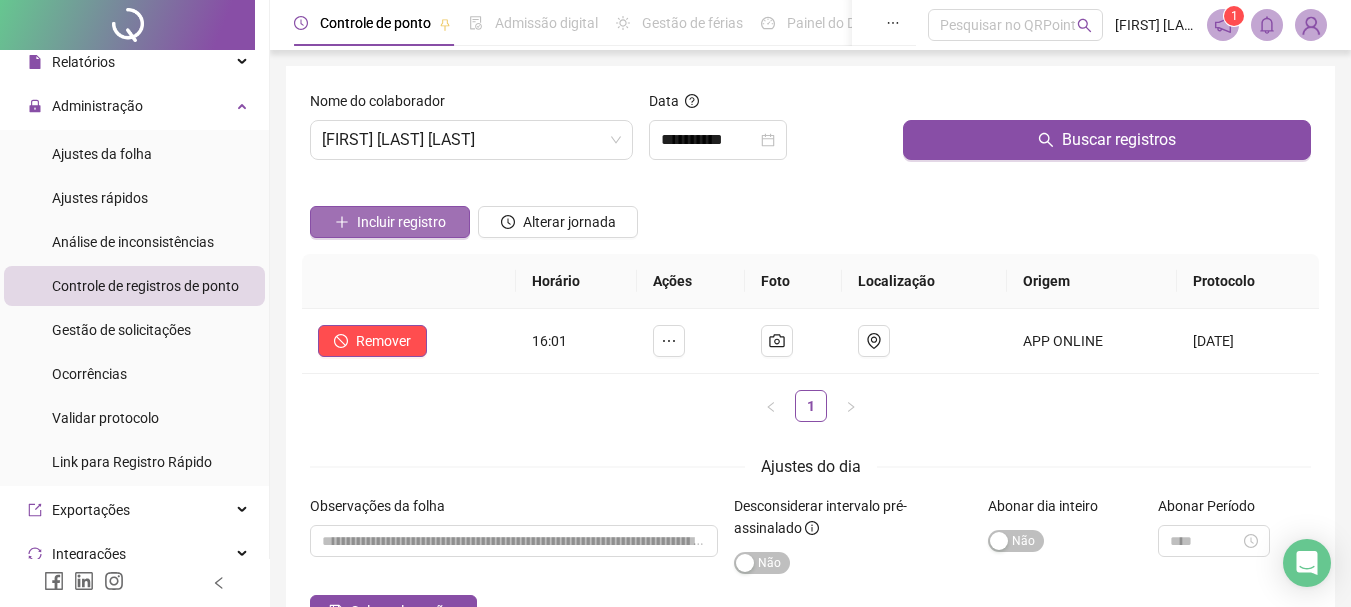 click on "Incluir registro" at bounding box center [401, 222] 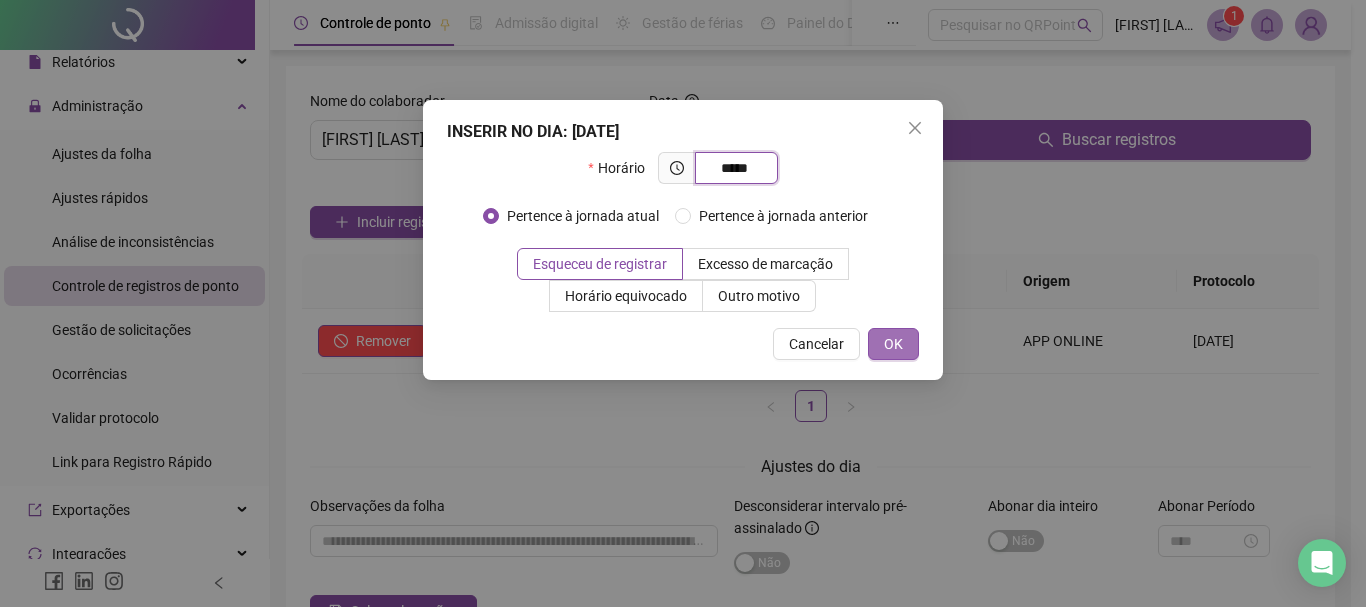 type on "*****" 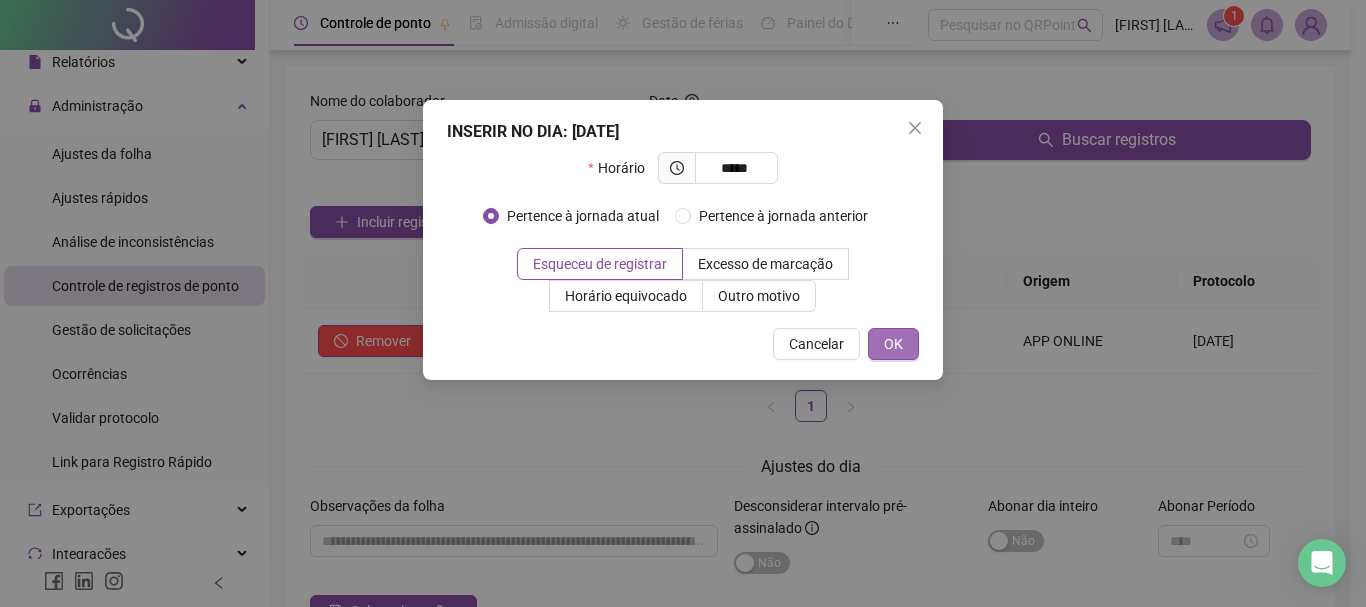 click on "OK" at bounding box center (893, 344) 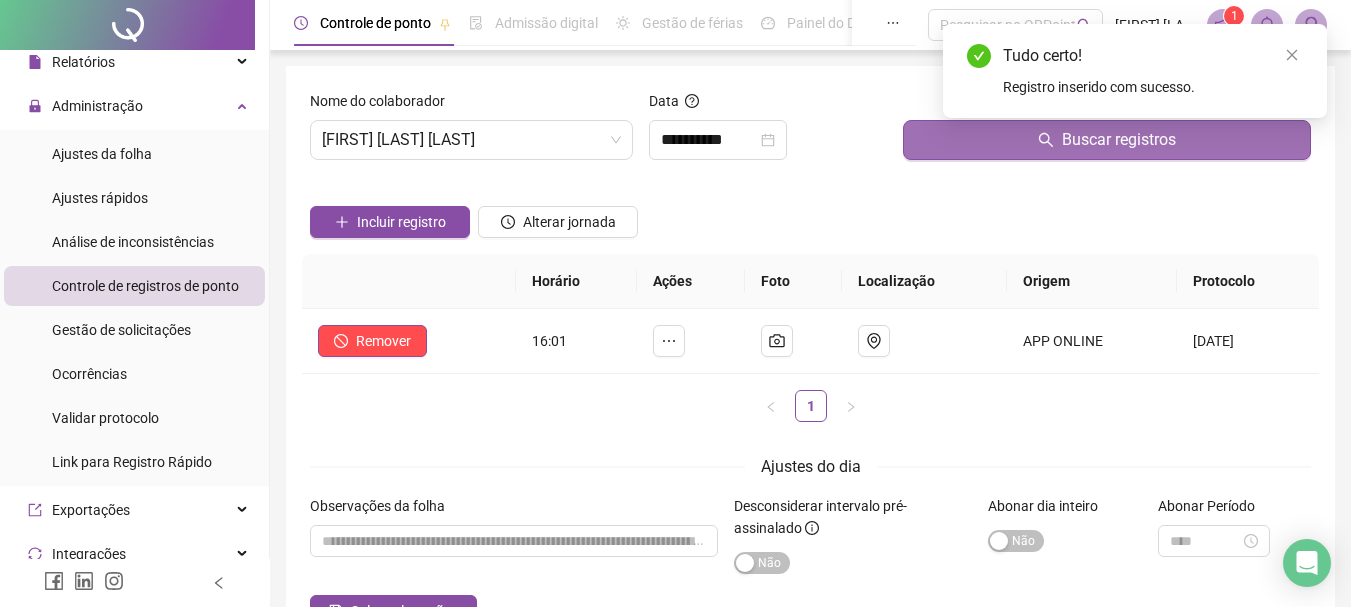 click on "Buscar registros" at bounding box center (1107, 140) 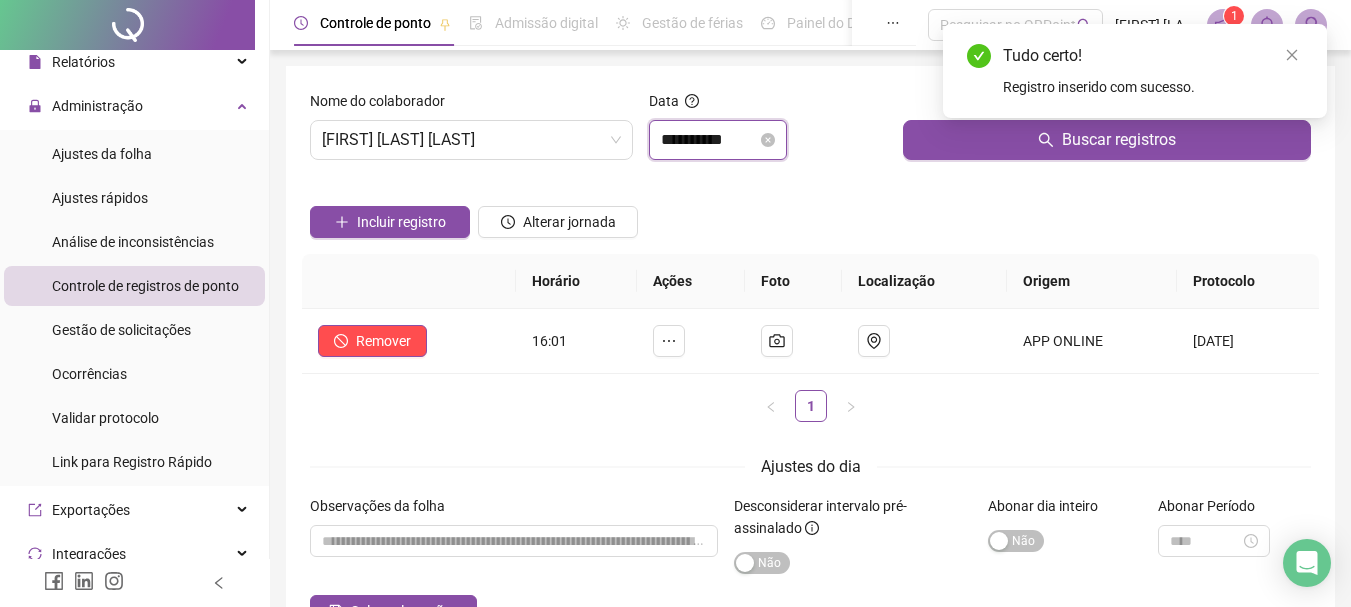 click on "**********" at bounding box center (709, 140) 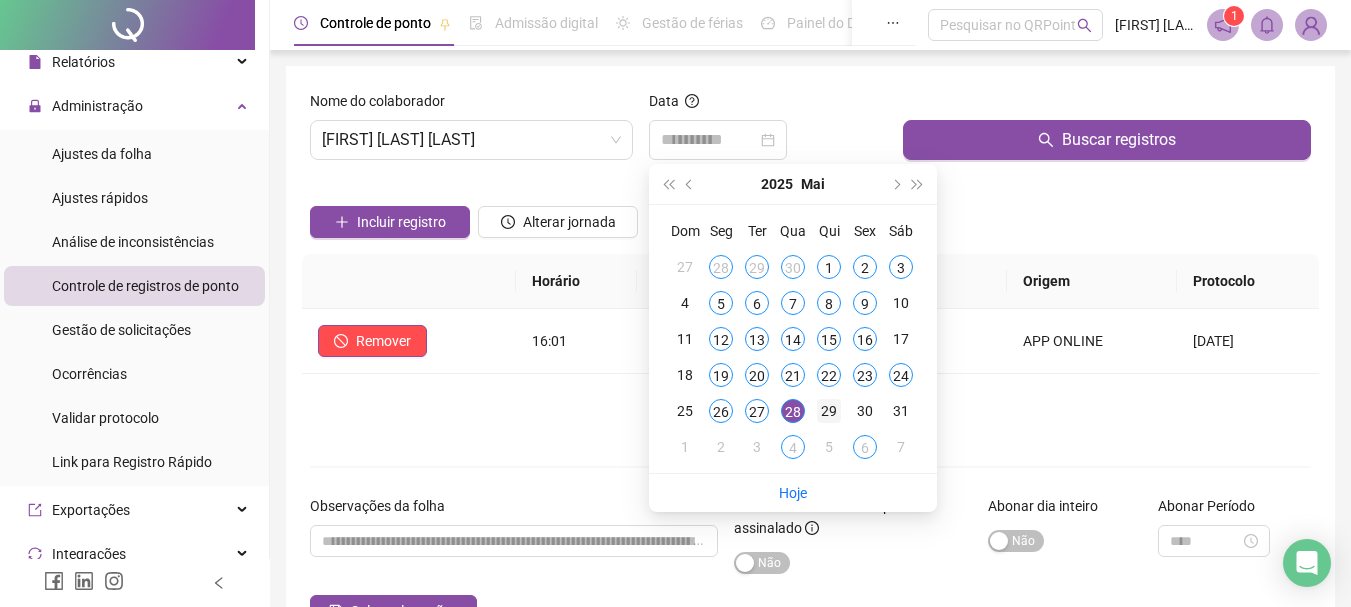 click on "29" at bounding box center (829, 411) 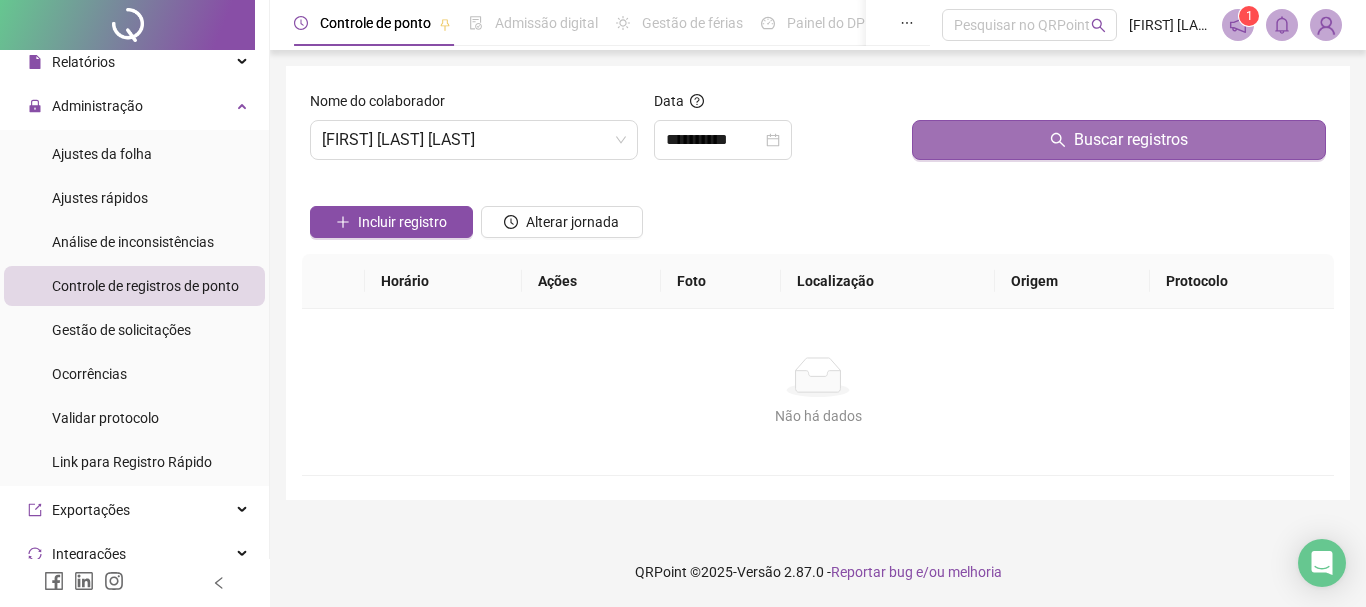 click on "Buscar registros" at bounding box center [1131, 140] 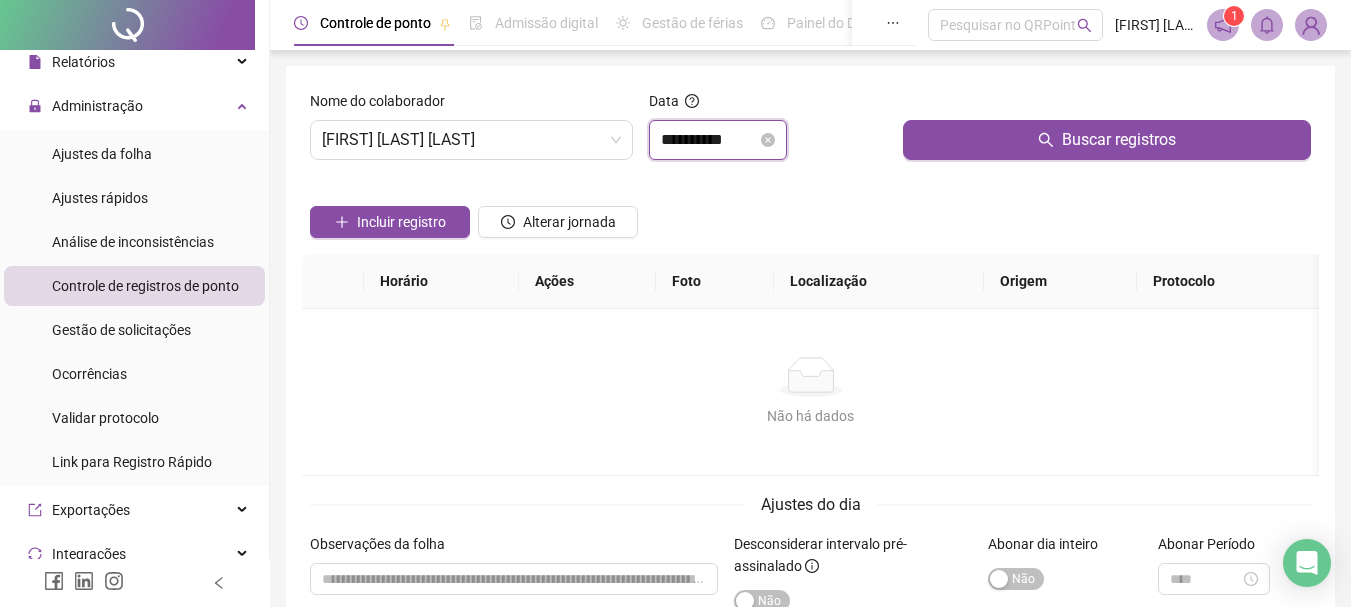 click on "**********" at bounding box center (709, 140) 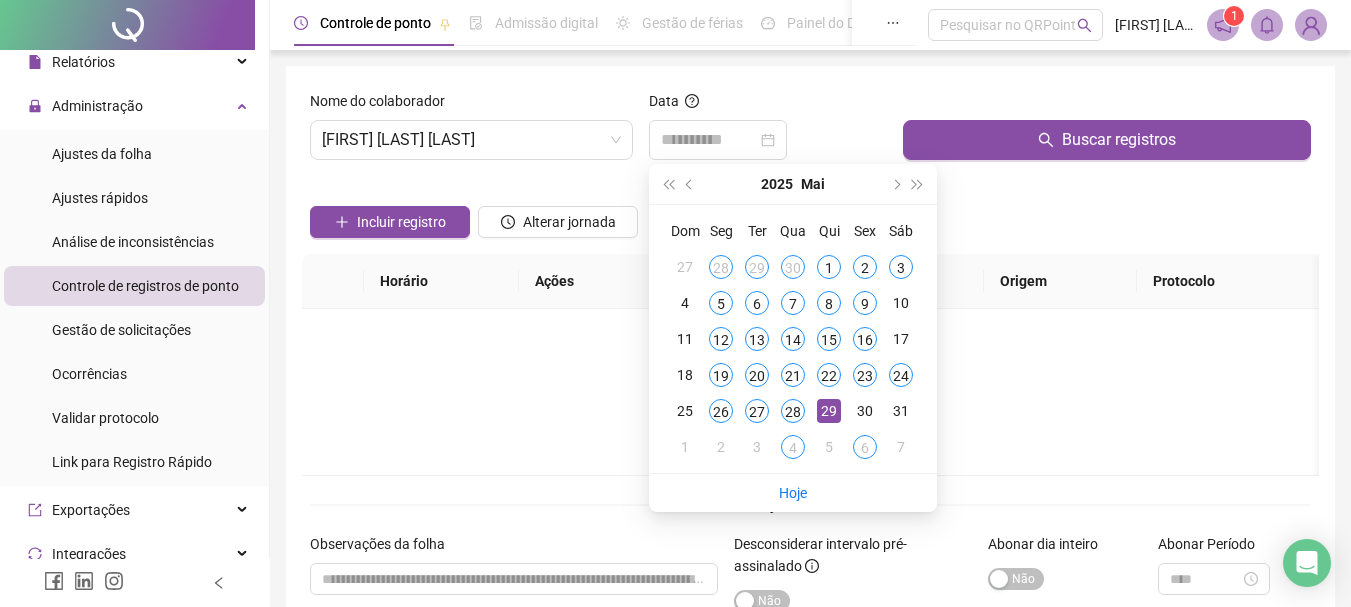 drag, startPoint x: 800, startPoint y: 405, endPoint x: 875, endPoint y: 353, distance: 91.26335 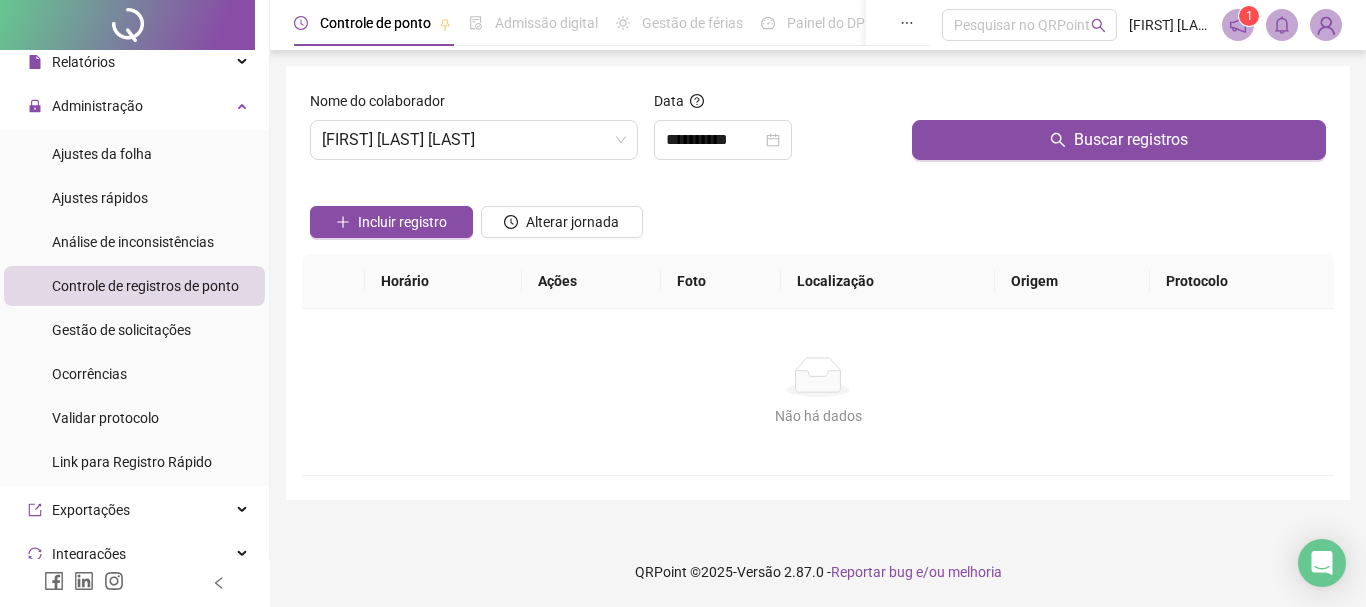 click on "Buscar registros" at bounding box center (1119, 133) 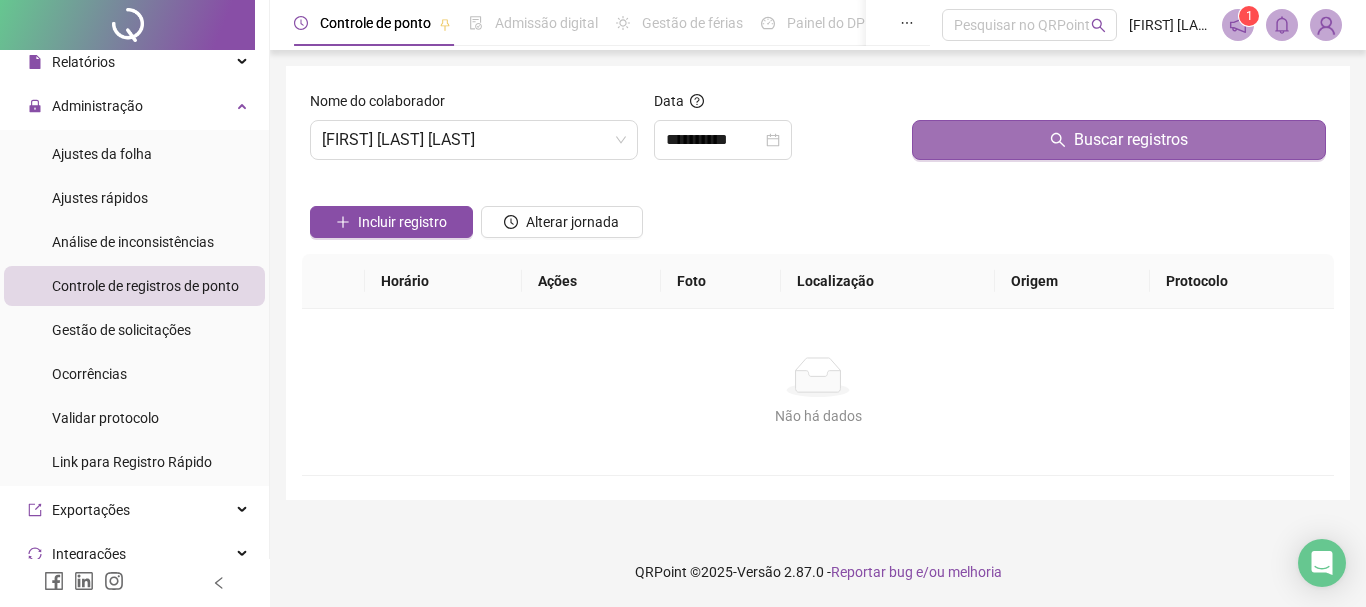 click on "Buscar registros" at bounding box center [1119, 140] 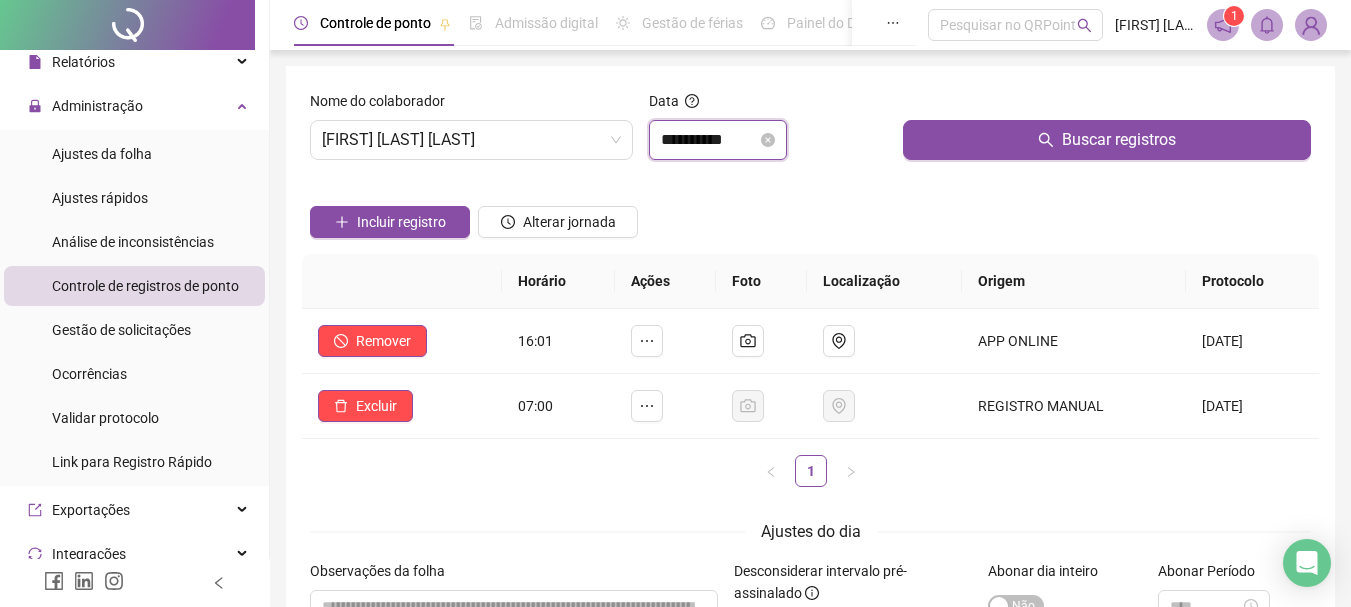 click on "**********" at bounding box center [709, 140] 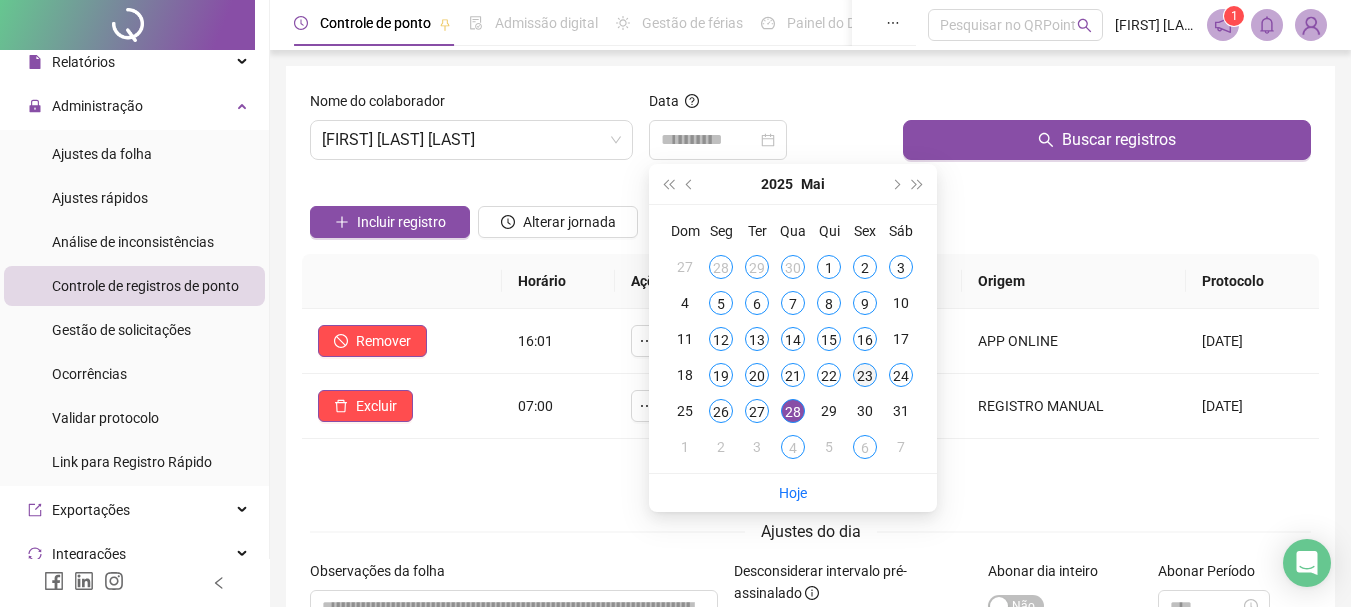 click on "23" at bounding box center (865, 375) 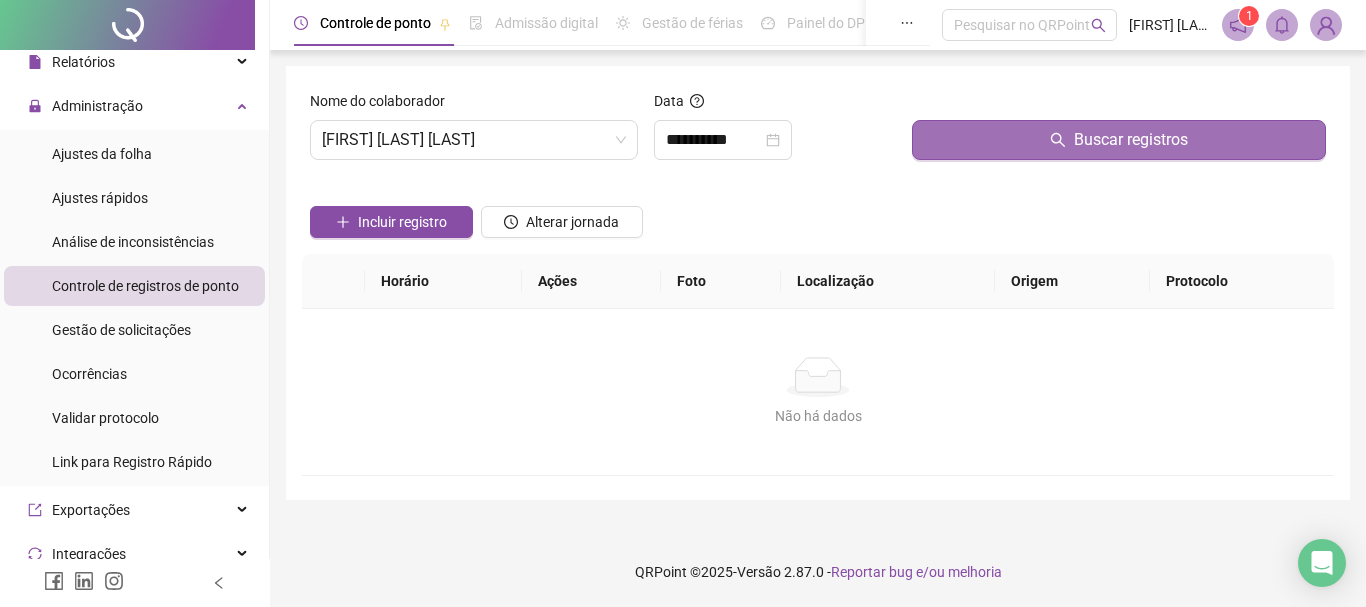 click on "Buscar registros" at bounding box center (1119, 140) 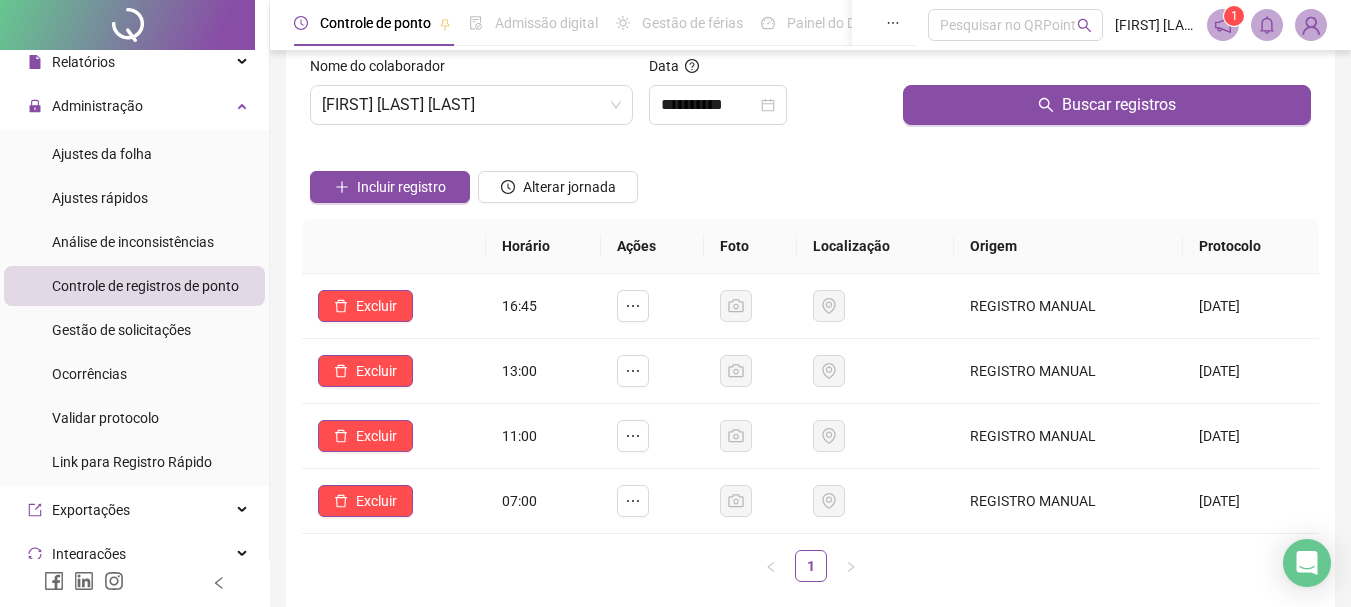 scroll, scrollTop: 0, scrollLeft: 0, axis: both 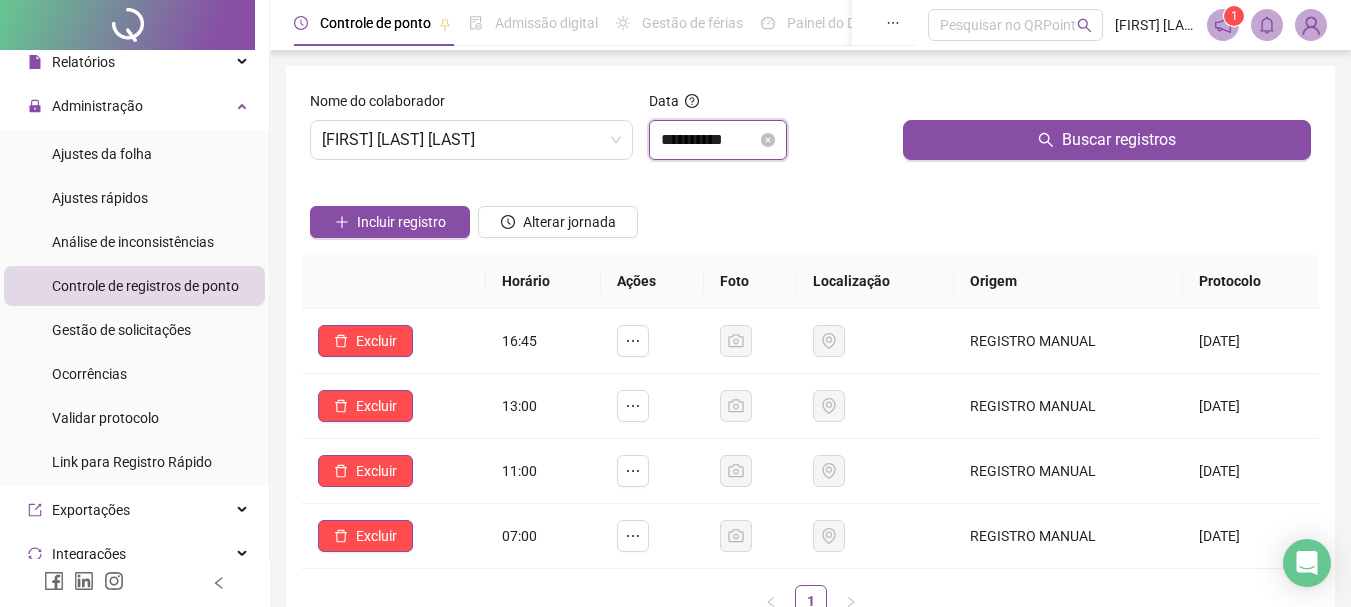 click on "**********" at bounding box center (709, 140) 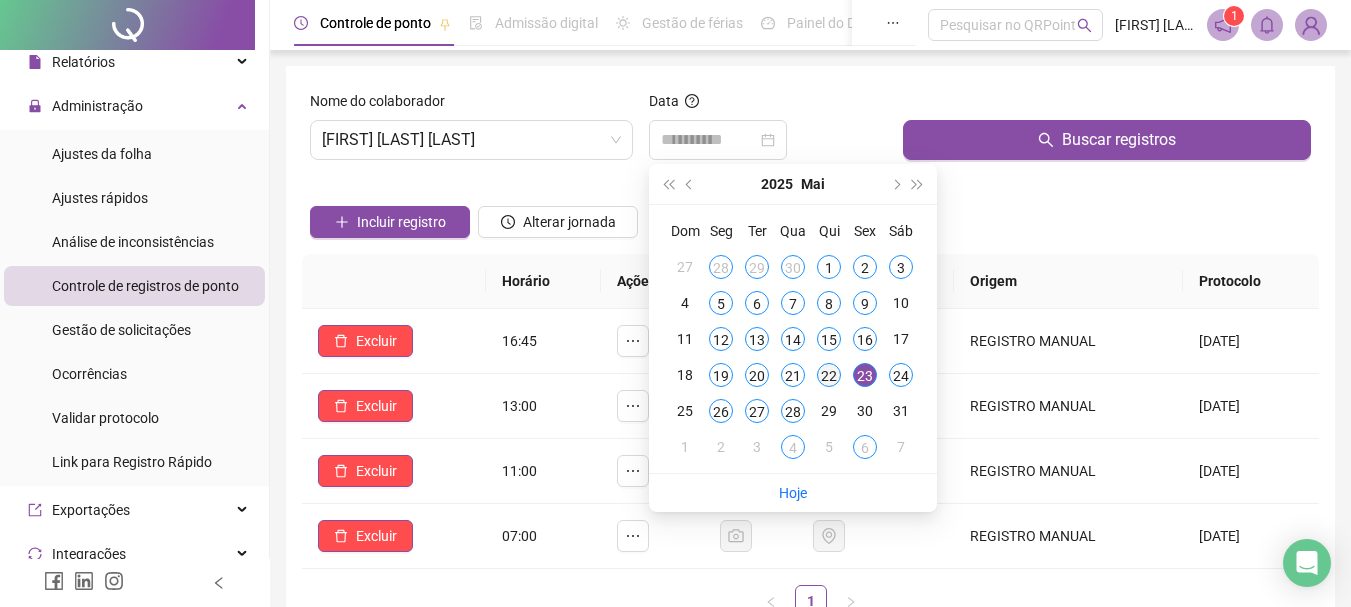 click on "22" at bounding box center [829, 375] 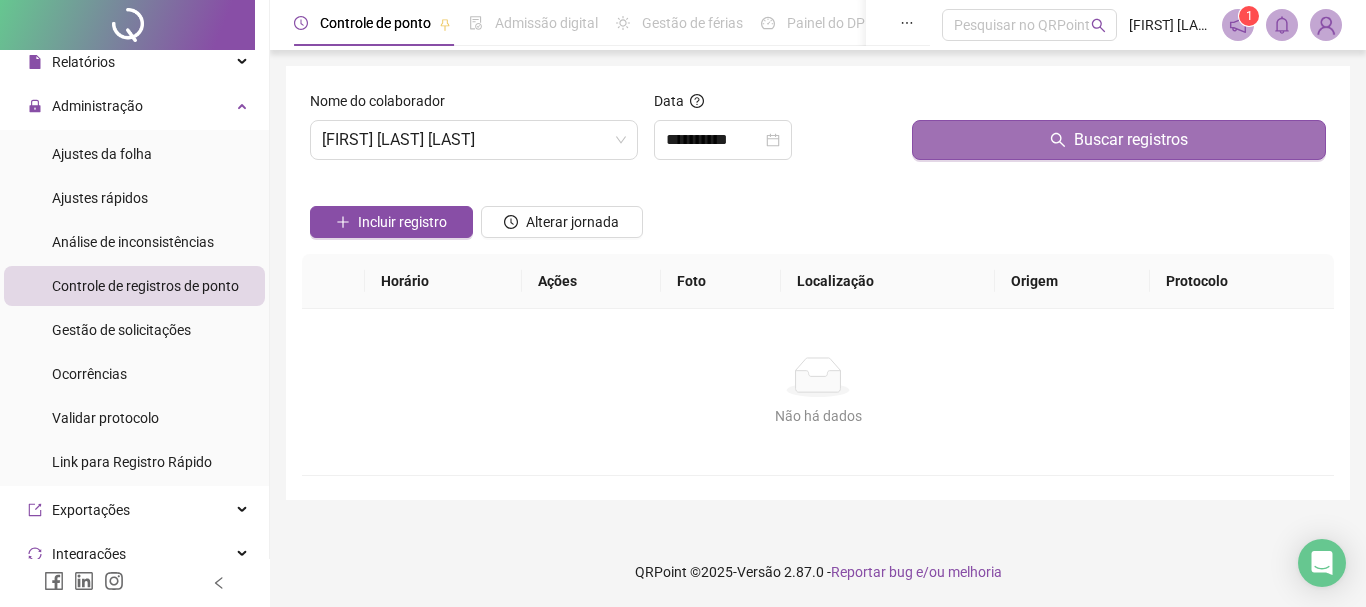 click on "Buscar registros" at bounding box center [1119, 140] 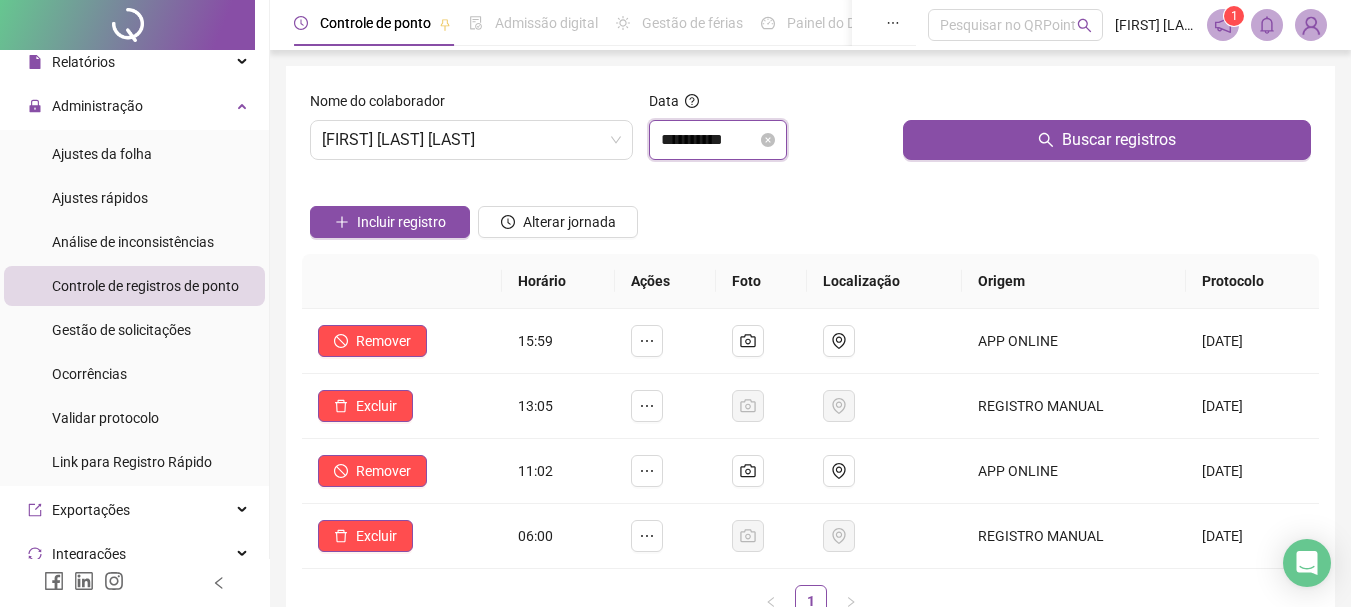 click on "**********" at bounding box center [709, 140] 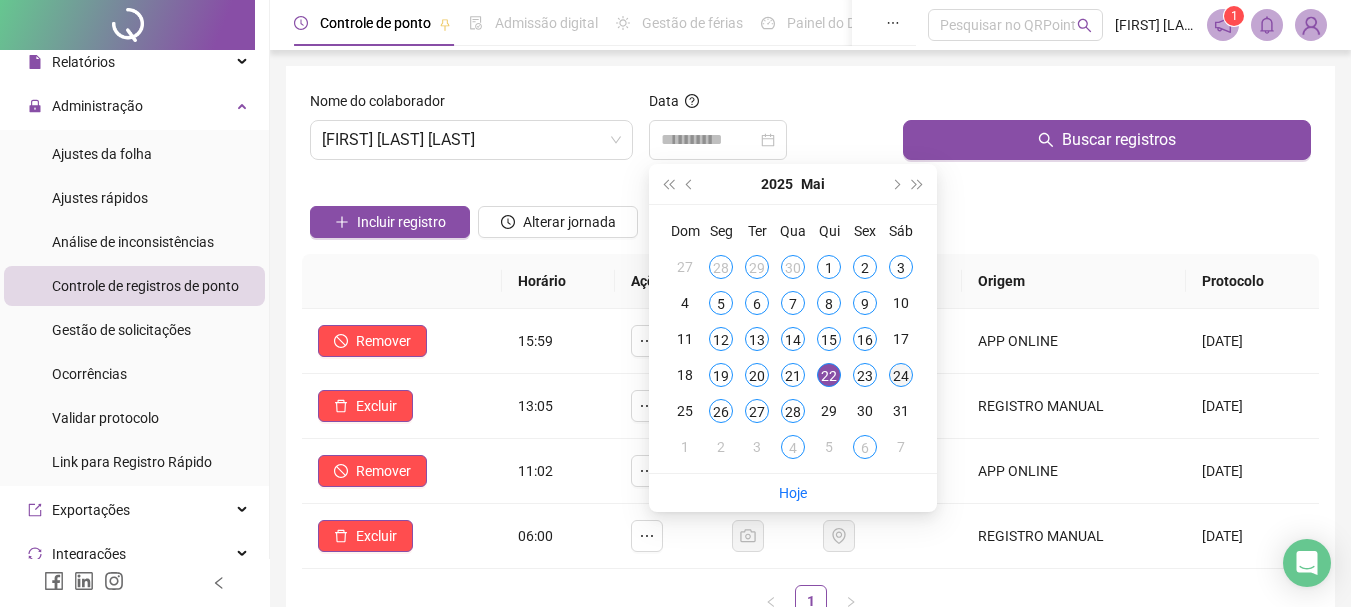 click on "24" at bounding box center [901, 375] 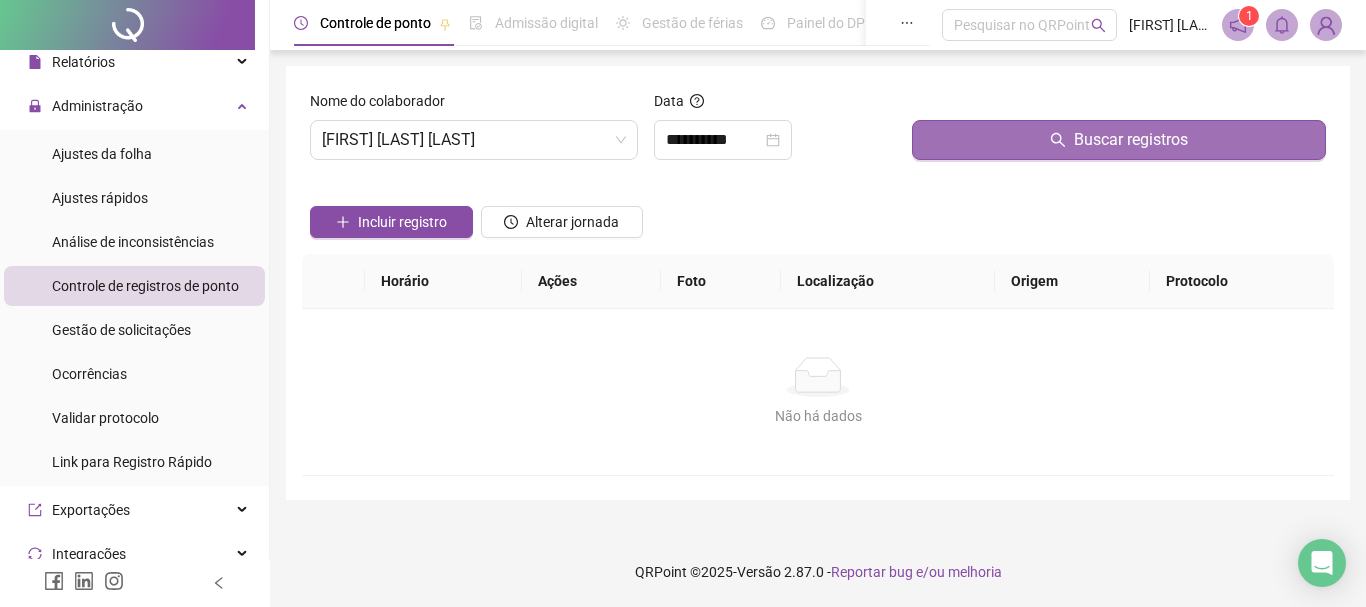 click on "Buscar registros" at bounding box center (1119, 140) 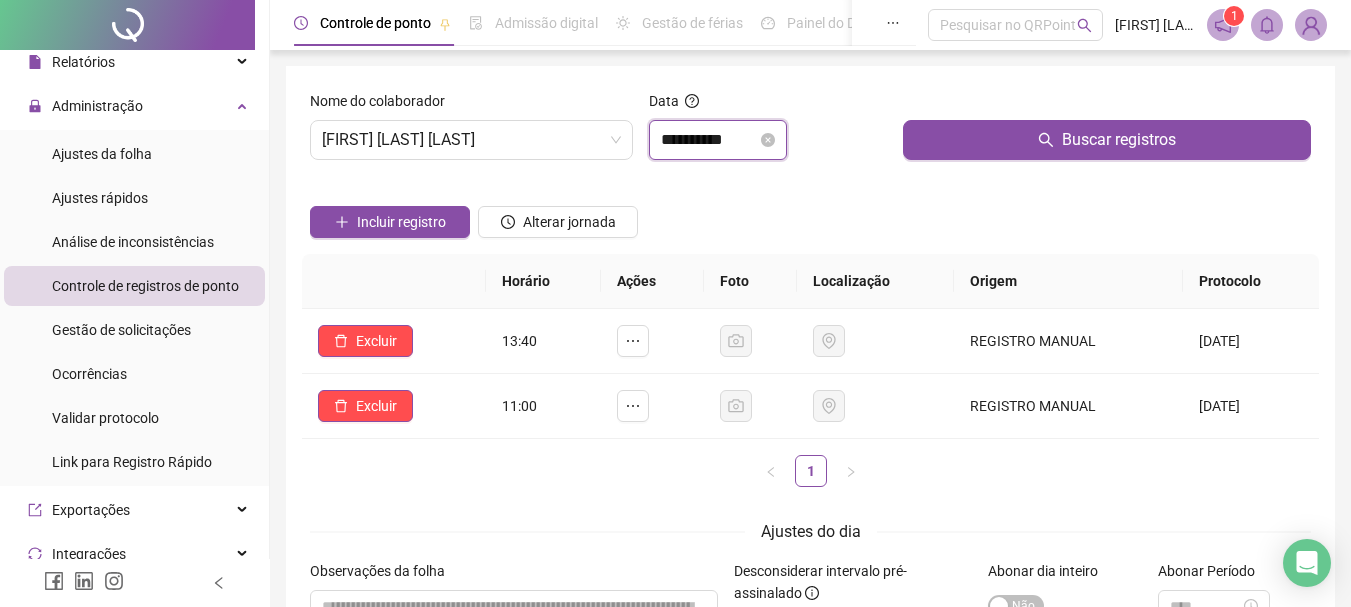 click on "**********" at bounding box center [709, 140] 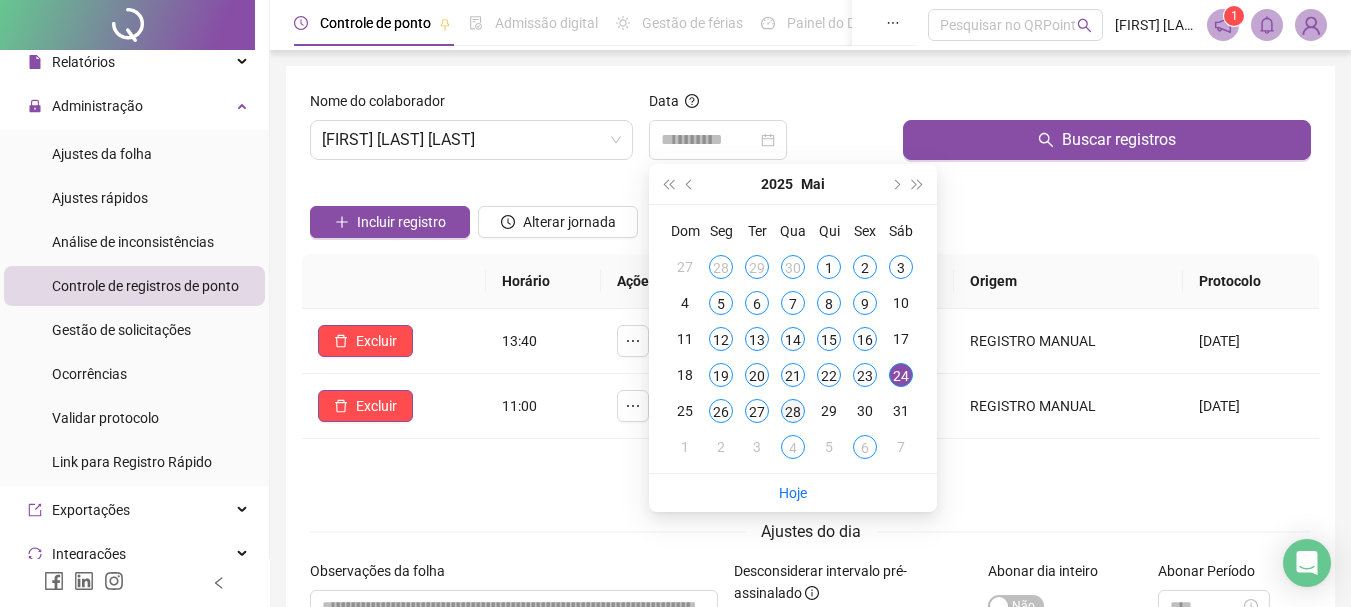 click on "28" at bounding box center [793, 411] 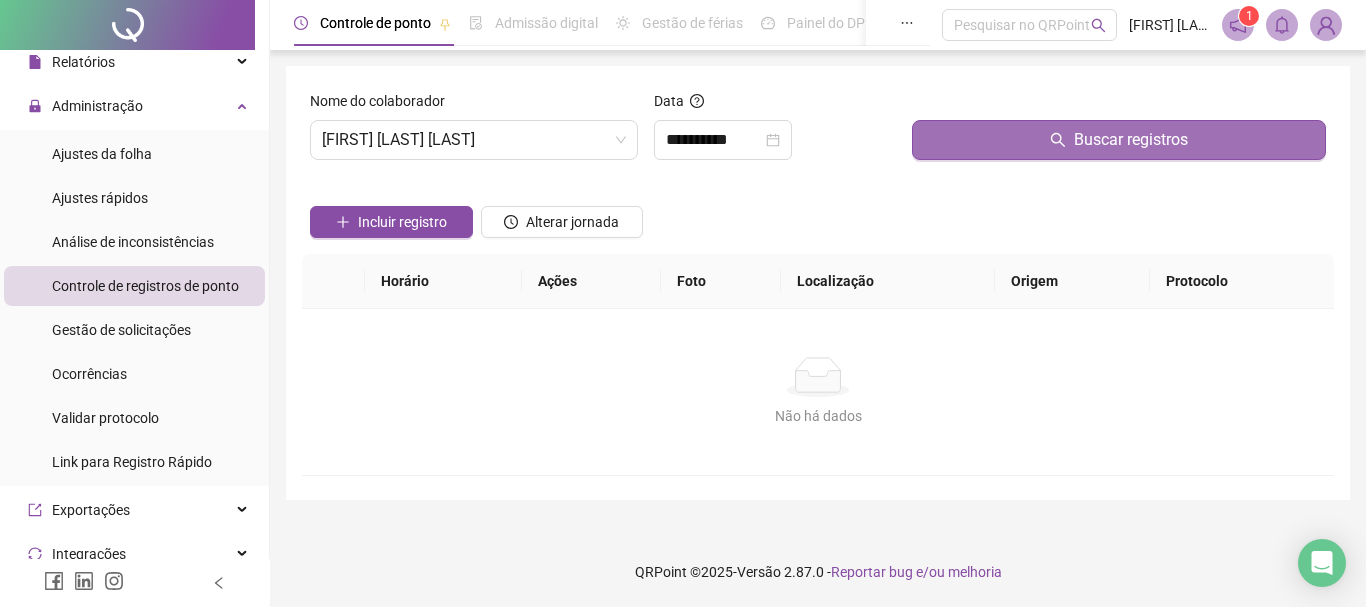click on "Buscar registros" at bounding box center (1119, 140) 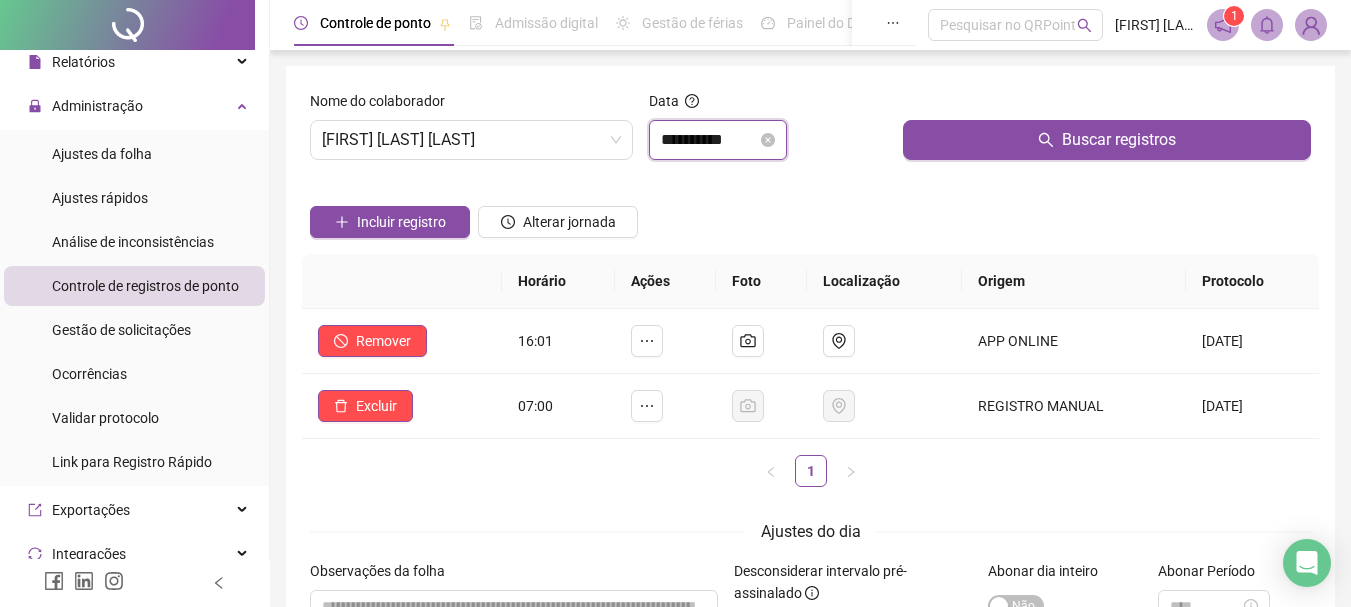 click on "**********" at bounding box center (709, 140) 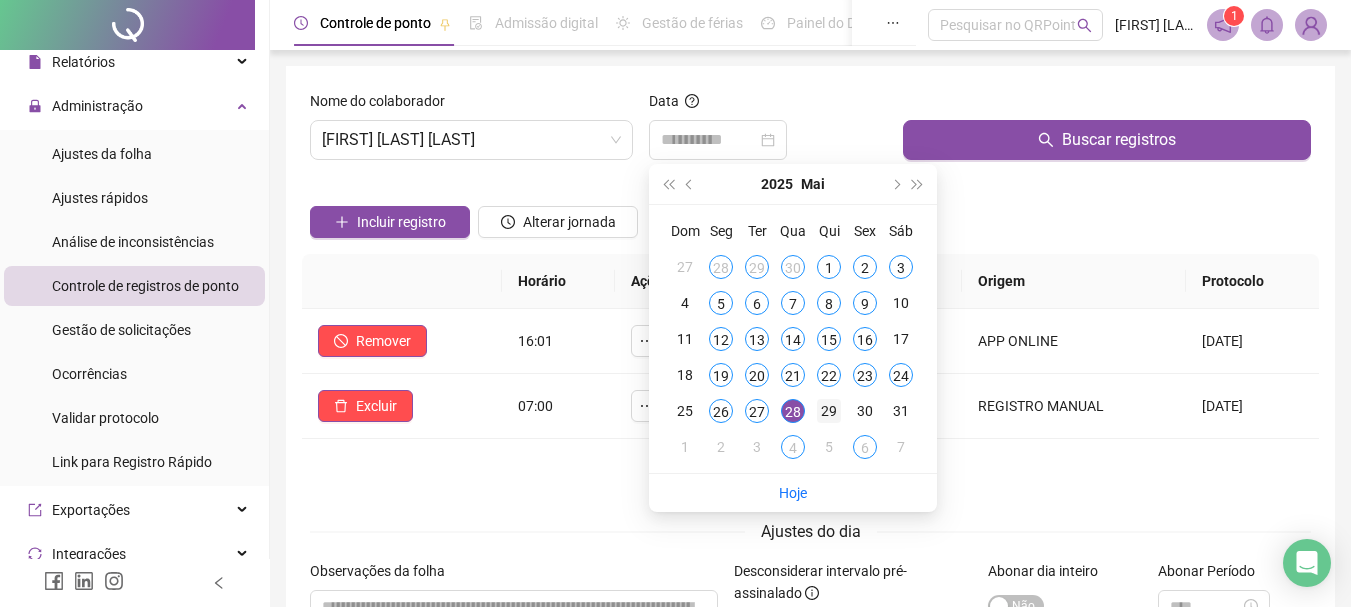 click on "29" at bounding box center (829, 411) 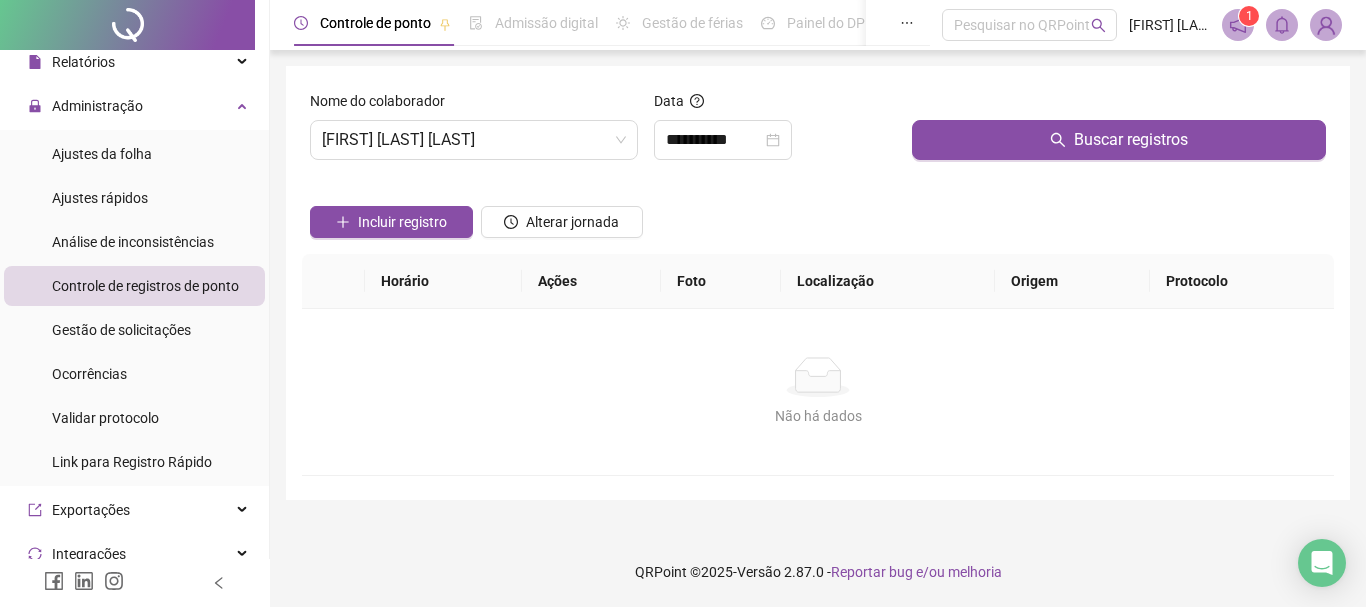 click 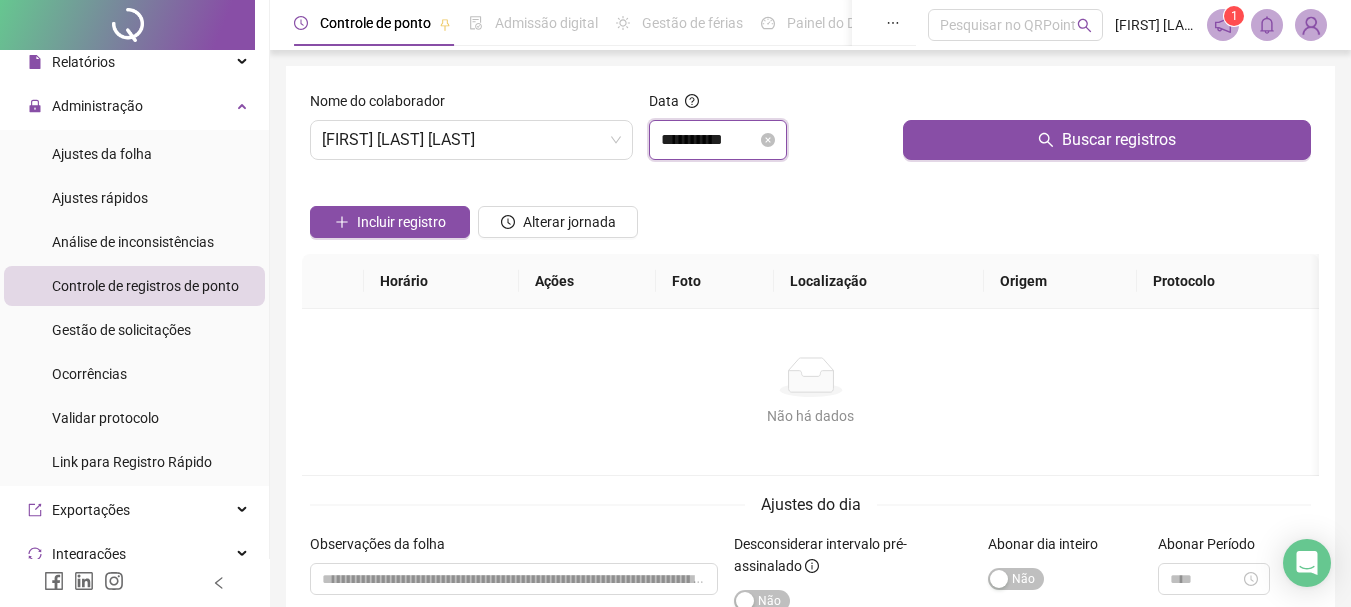 click on "**********" at bounding box center (709, 140) 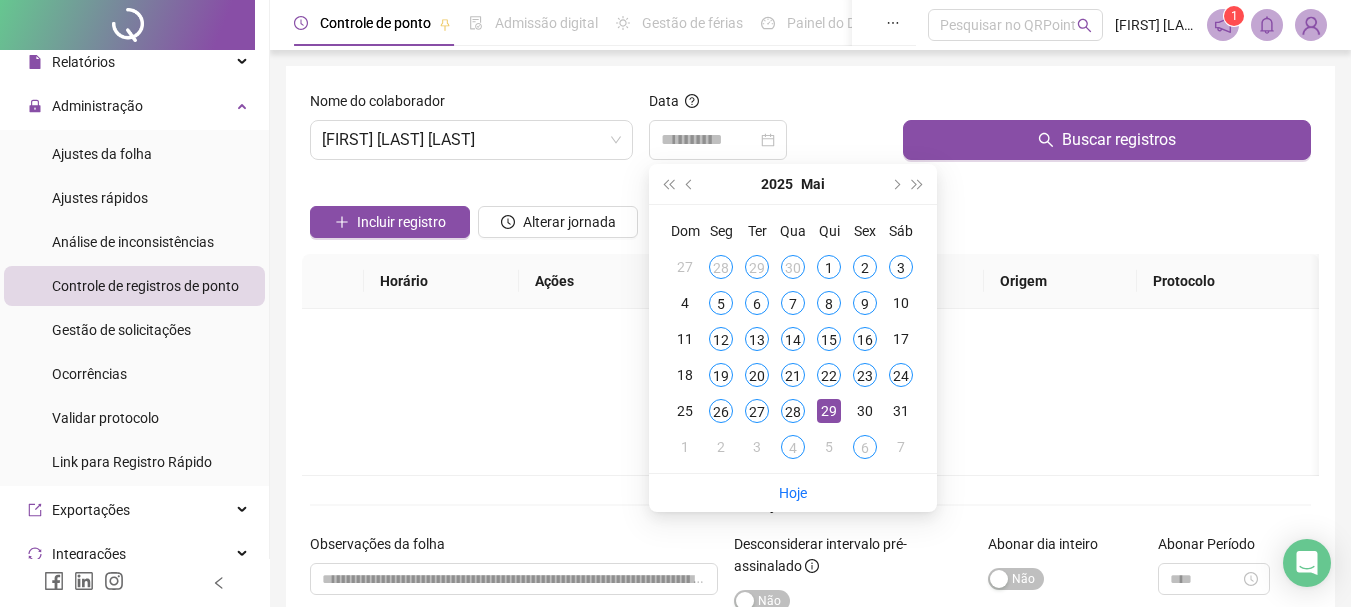 click on "16" at bounding box center (865, 339) 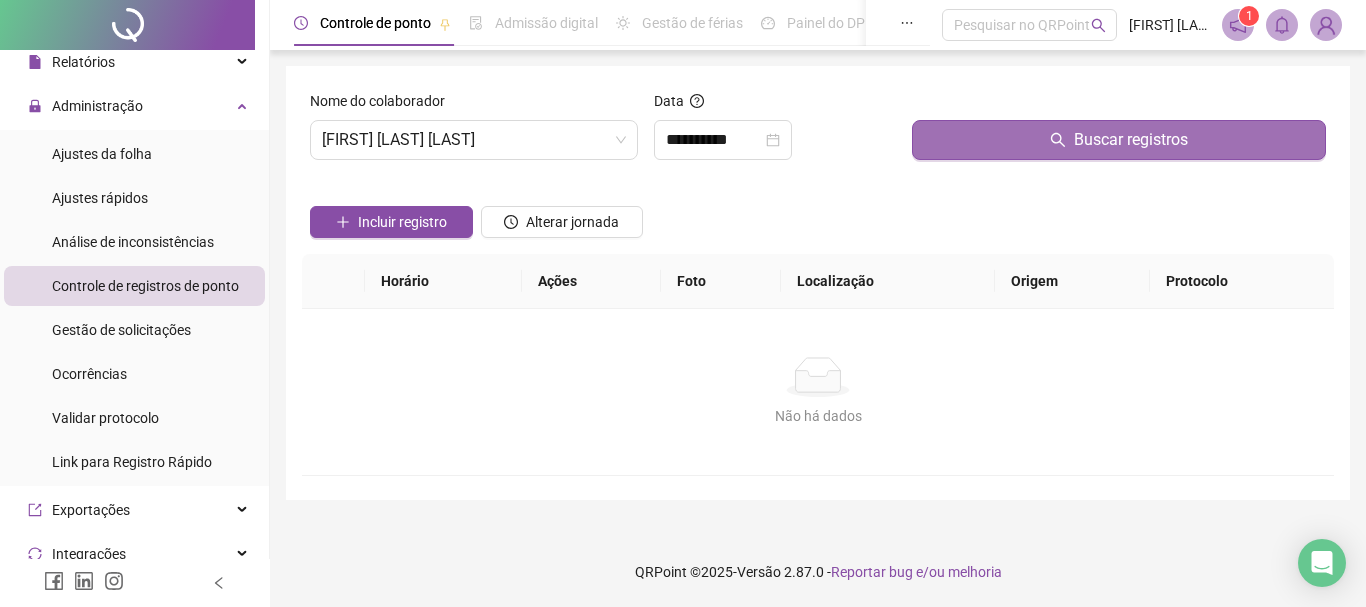 click on "Buscar registros" at bounding box center [1119, 140] 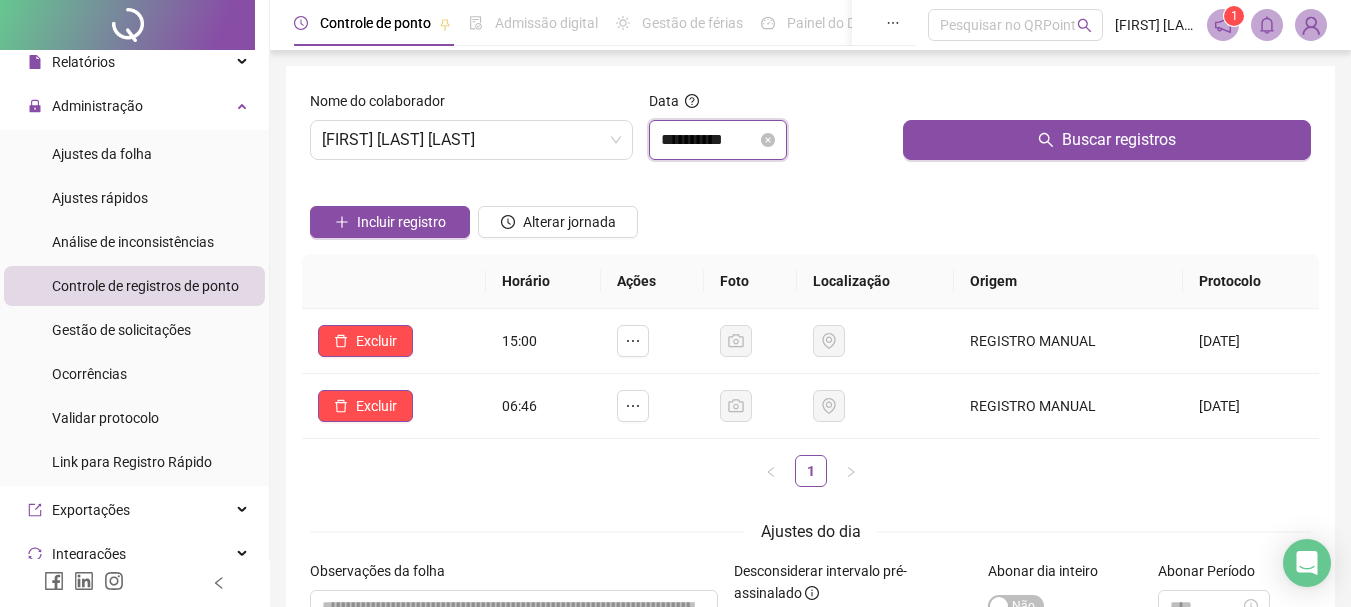 click on "**********" at bounding box center [709, 140] 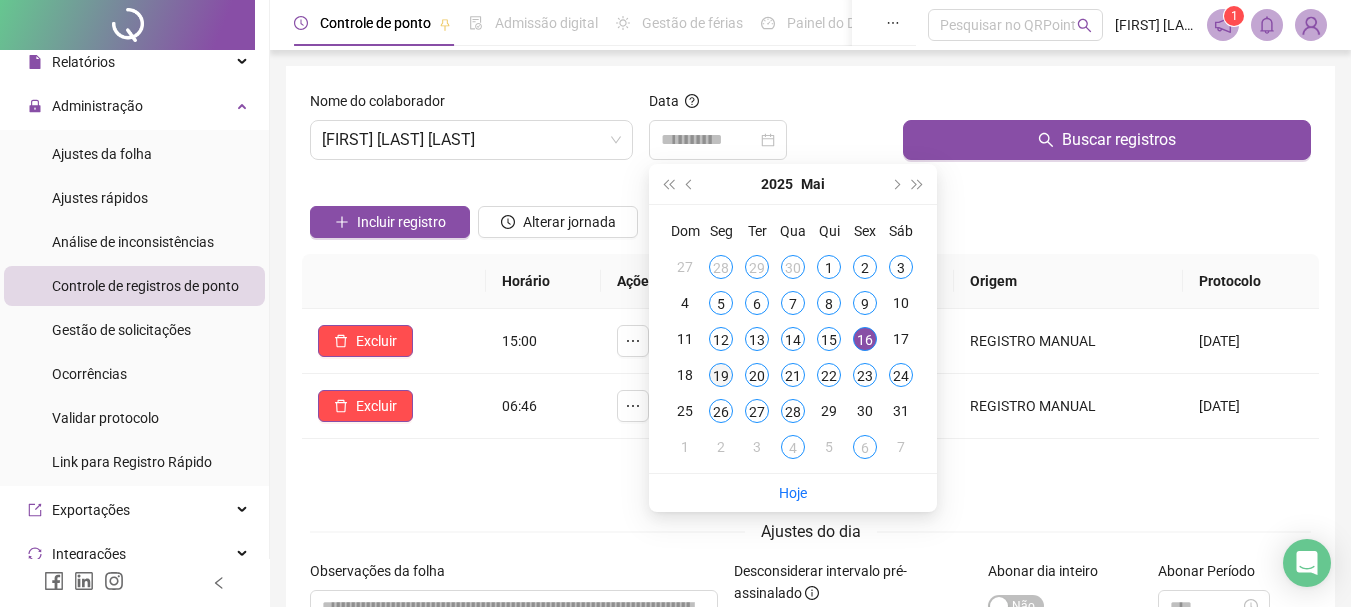 click on "19" at bounding box center (721, 375) 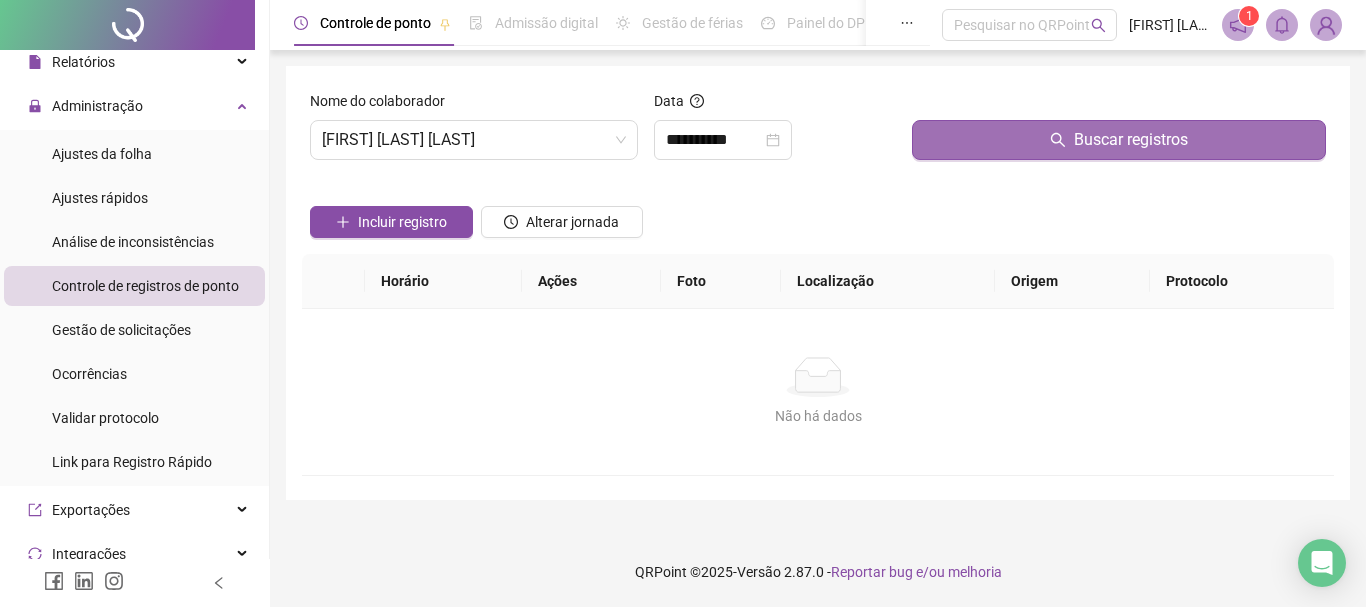 click on "Buscar registros" at bounding box center [1131, 140] 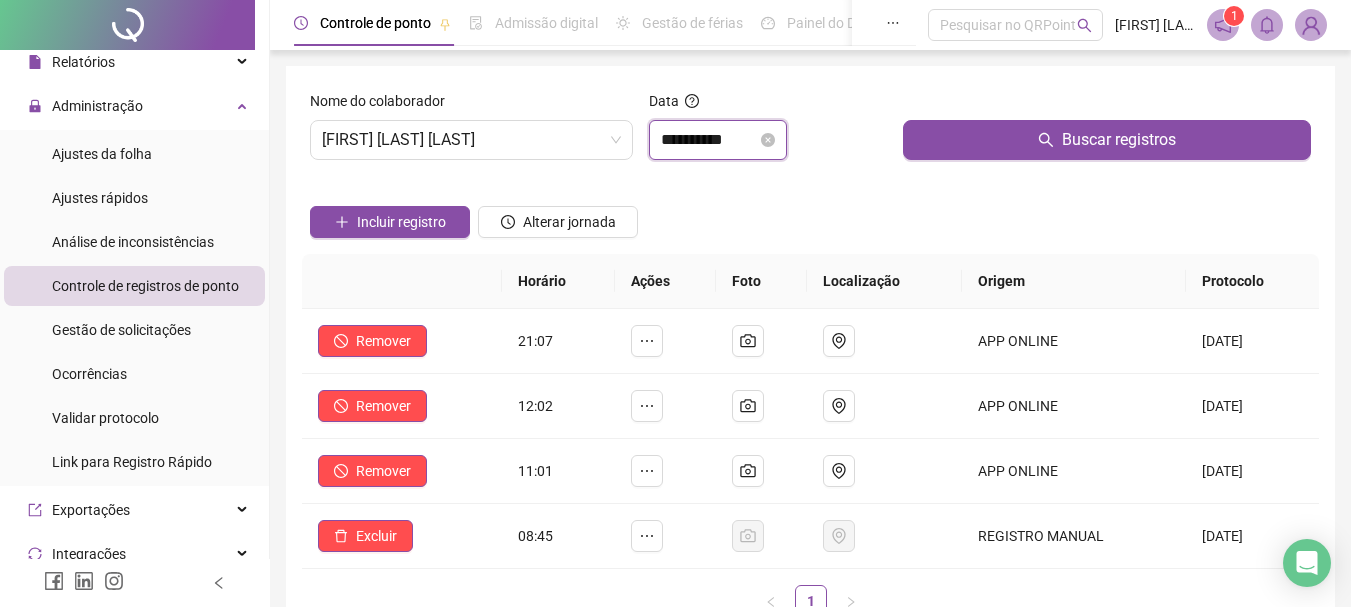 click on "**********" at bounding box center (709, 140) 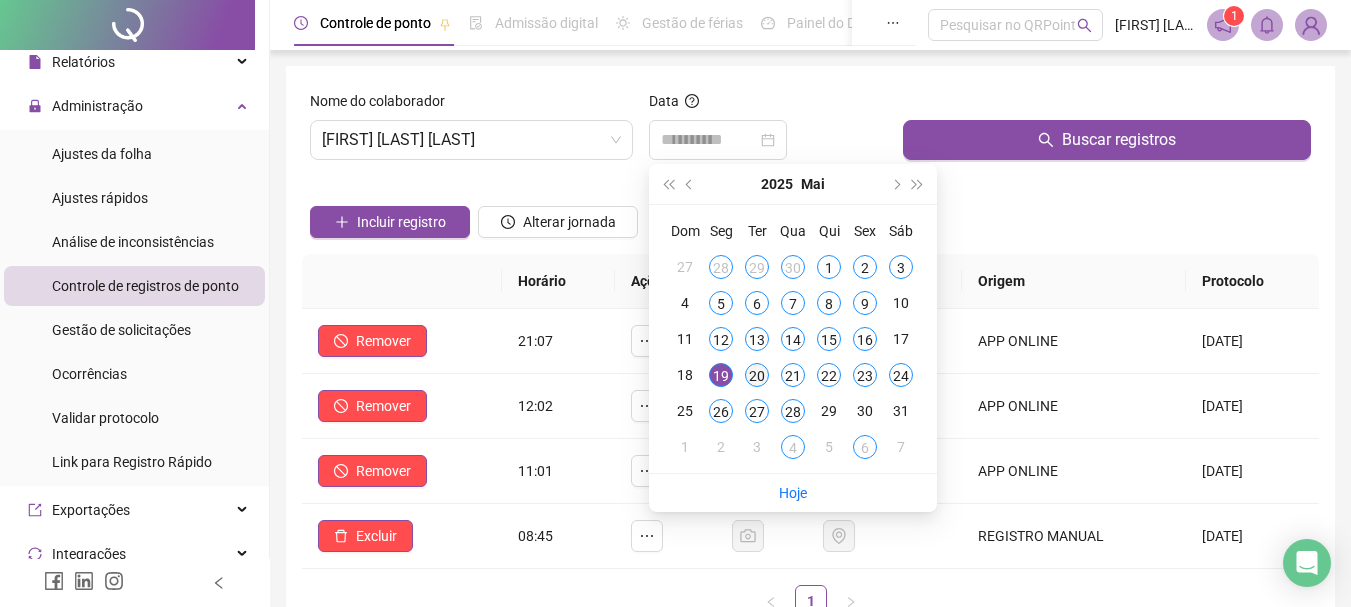 click on "20" at bounding box center [757, 375] 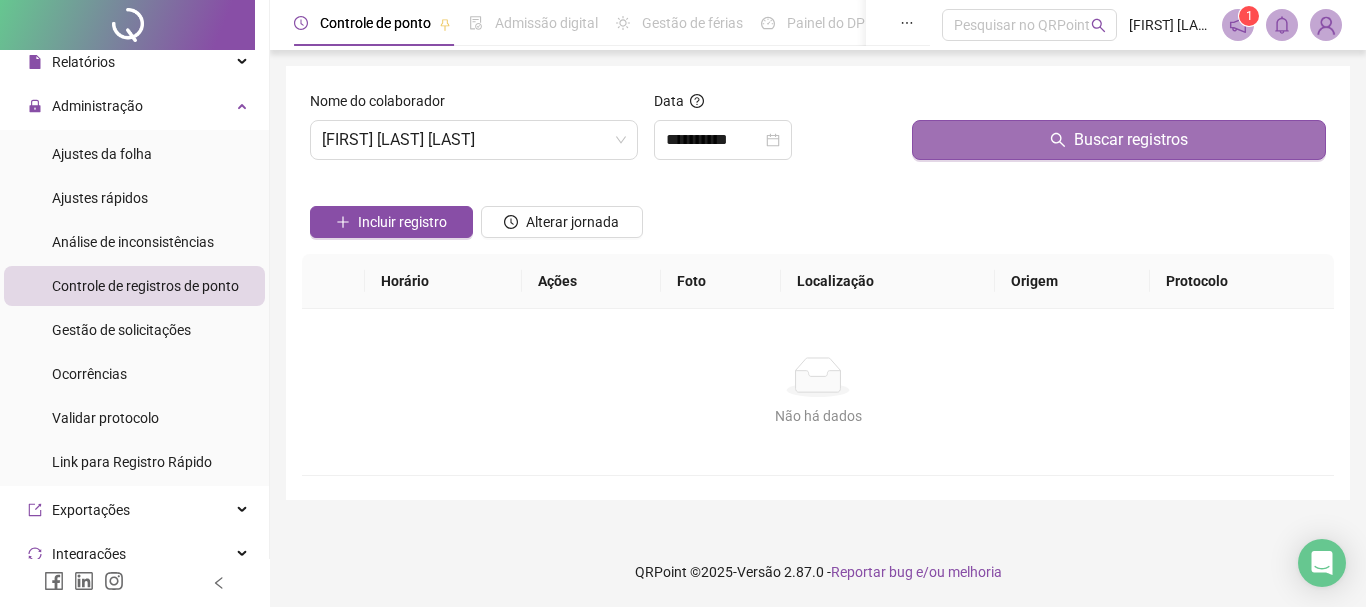 click on "Buscar registros" at bounding box center [1119, 140] 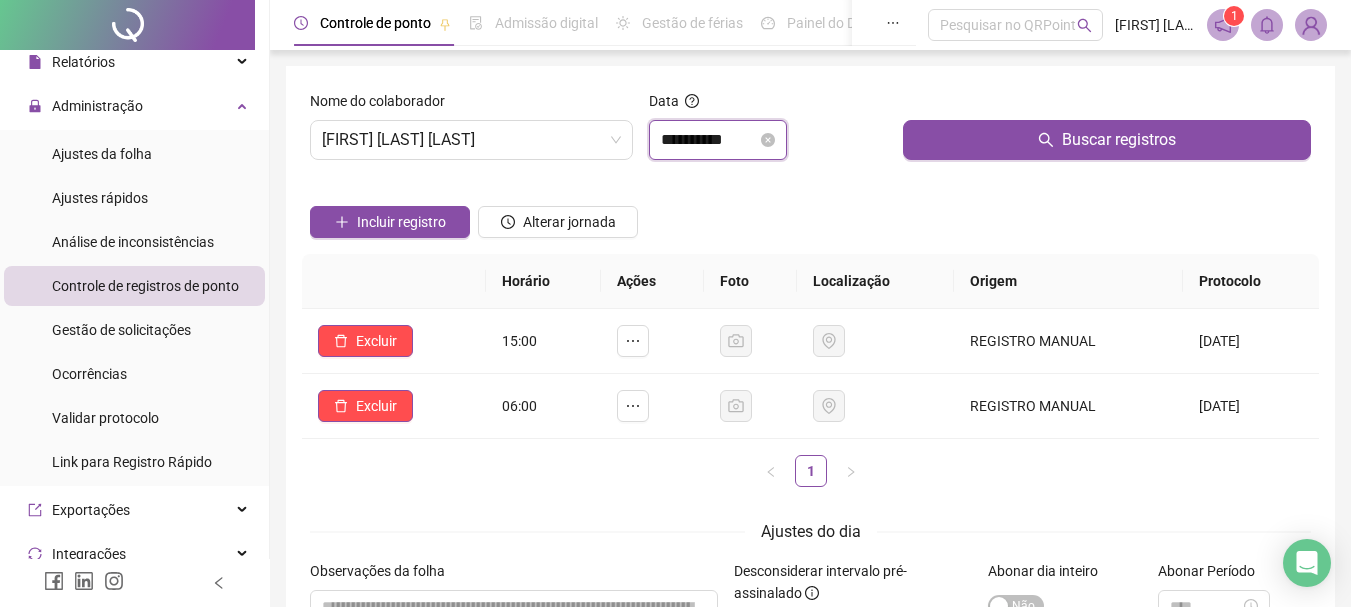 click on "**********" at bounding box center [709, 140] 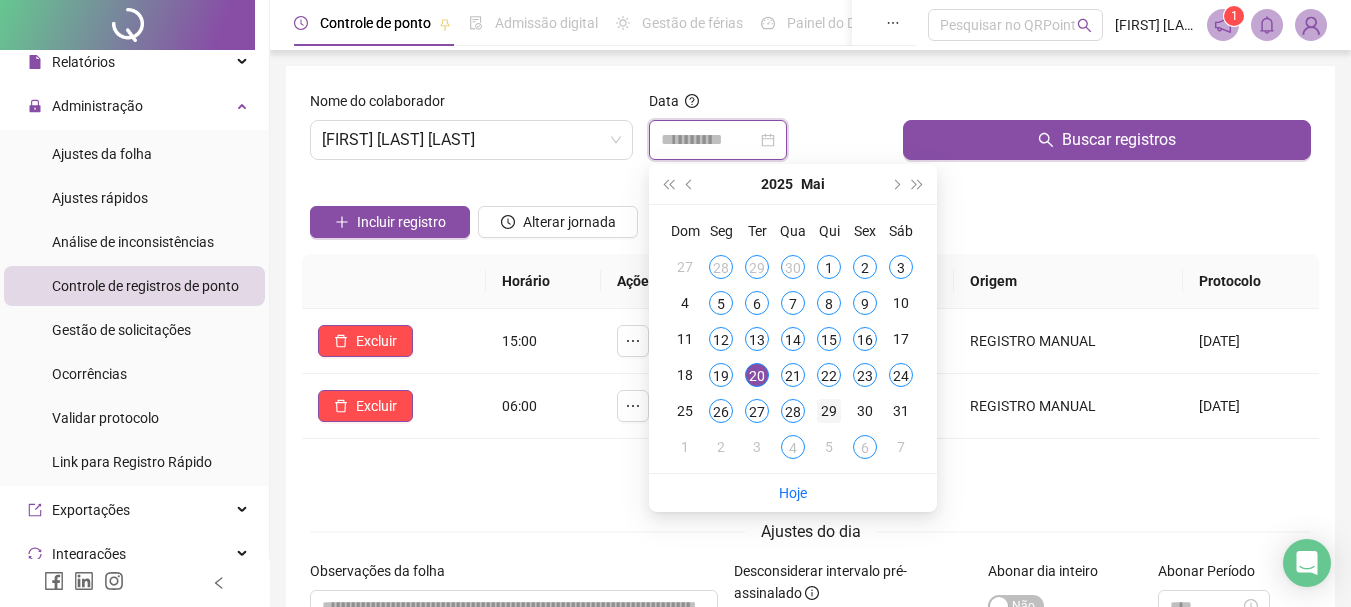 type on "**********" 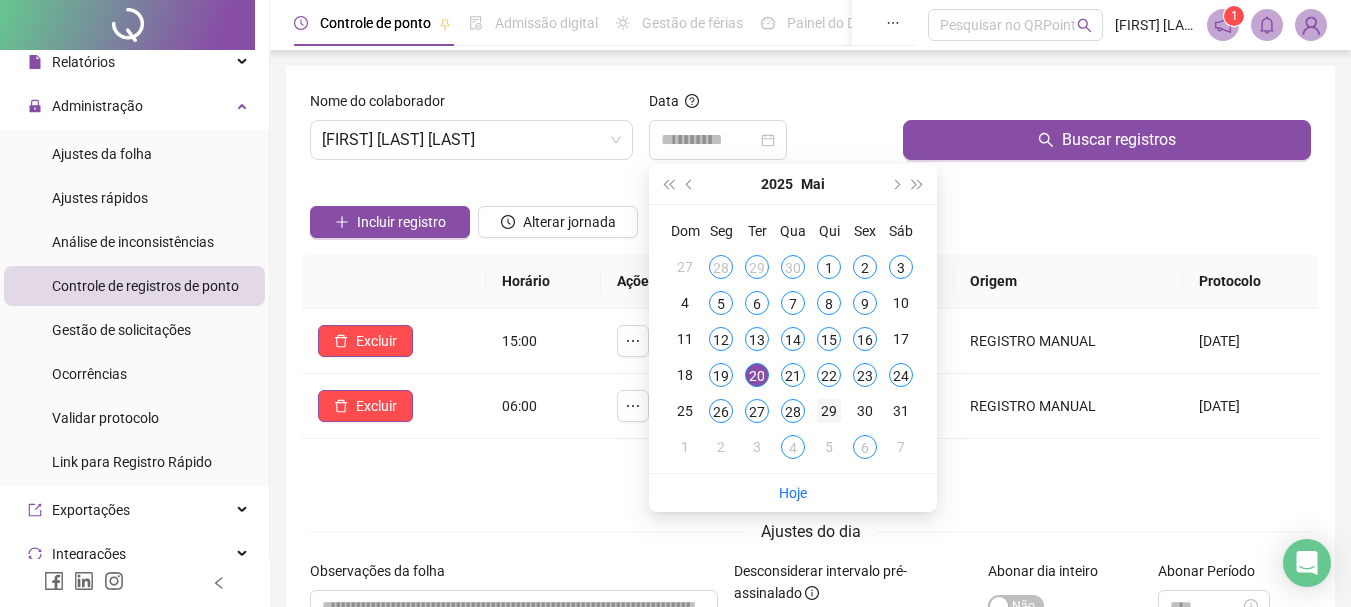 click on "29" at bounding box center [829, 411] 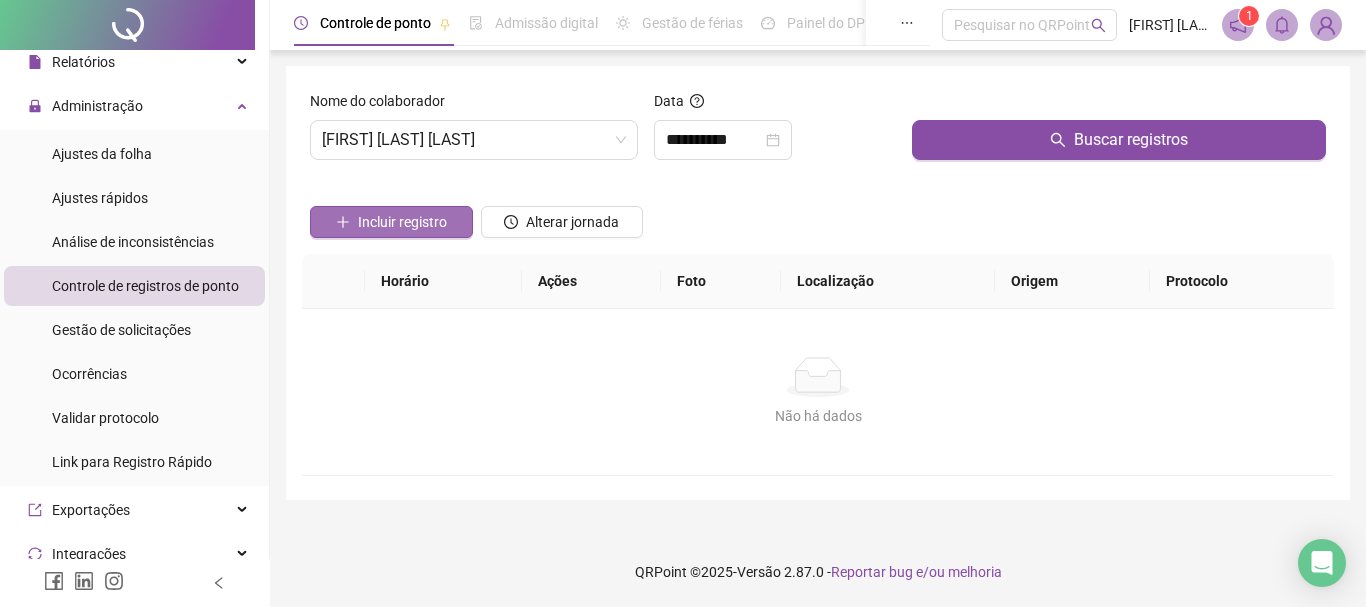 click on "Incluir registro" at bounding box center (402, 222) 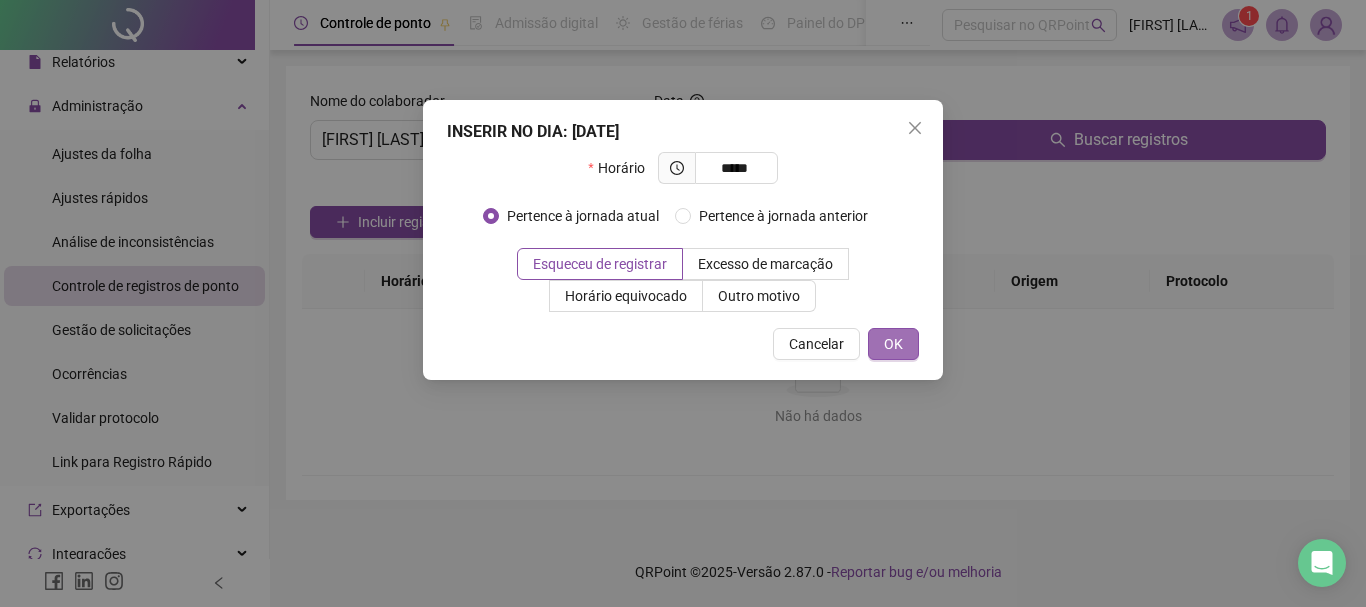 type on "*****" 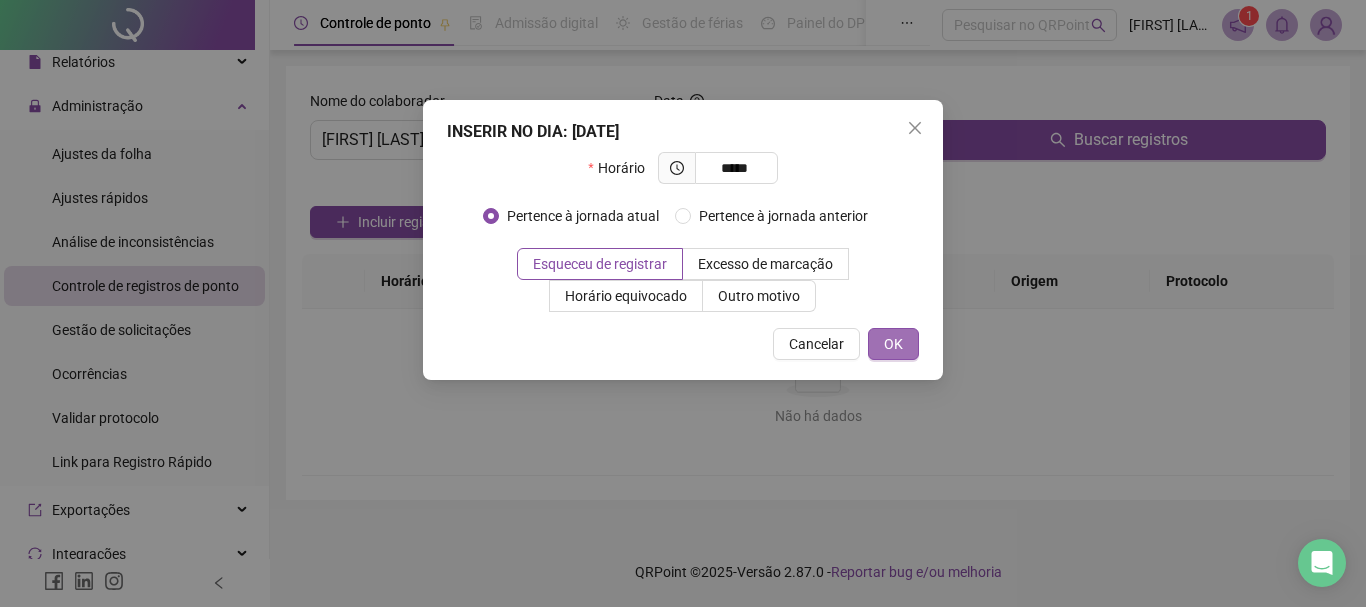 click on "OK" at bounding box center [893, 344] 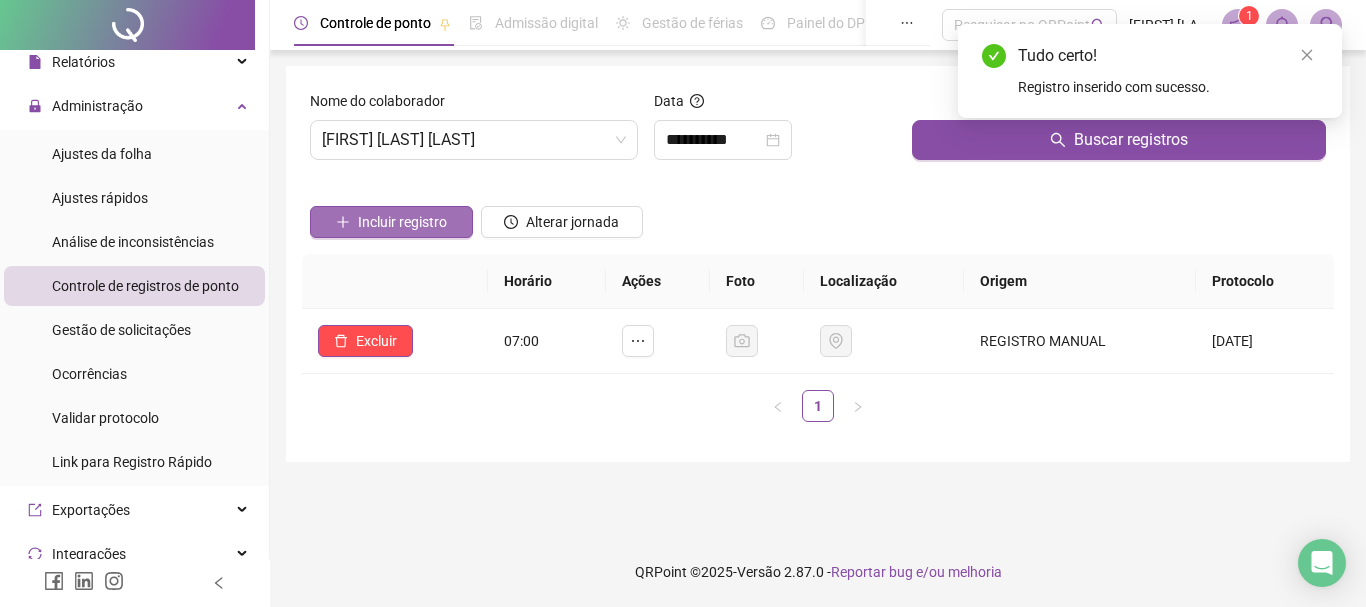 click on "Incluir registro" at bounding box center [402, 222] 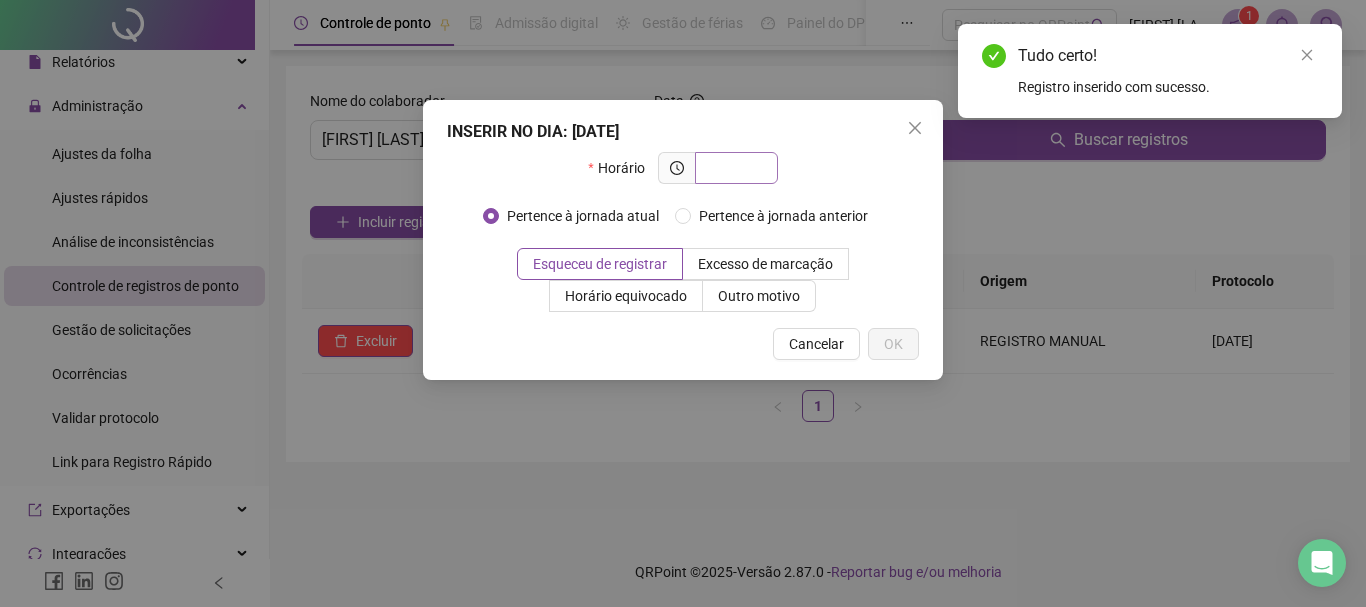 click at bounding box center [734, 168] 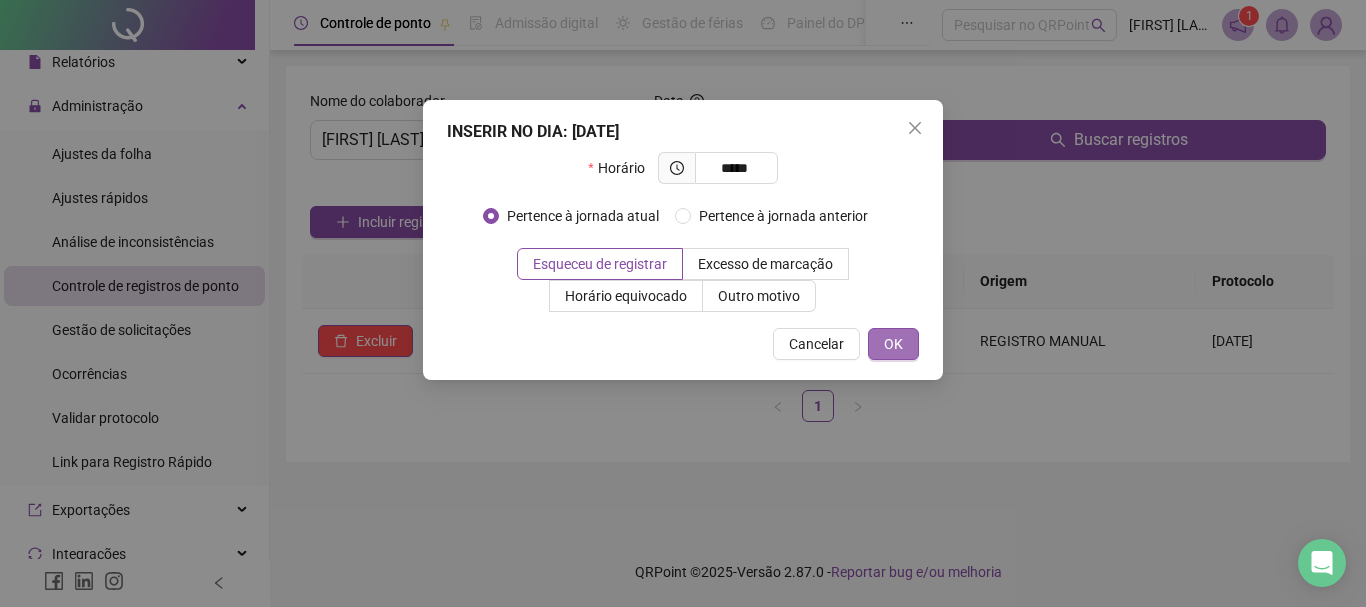 type on "*****" 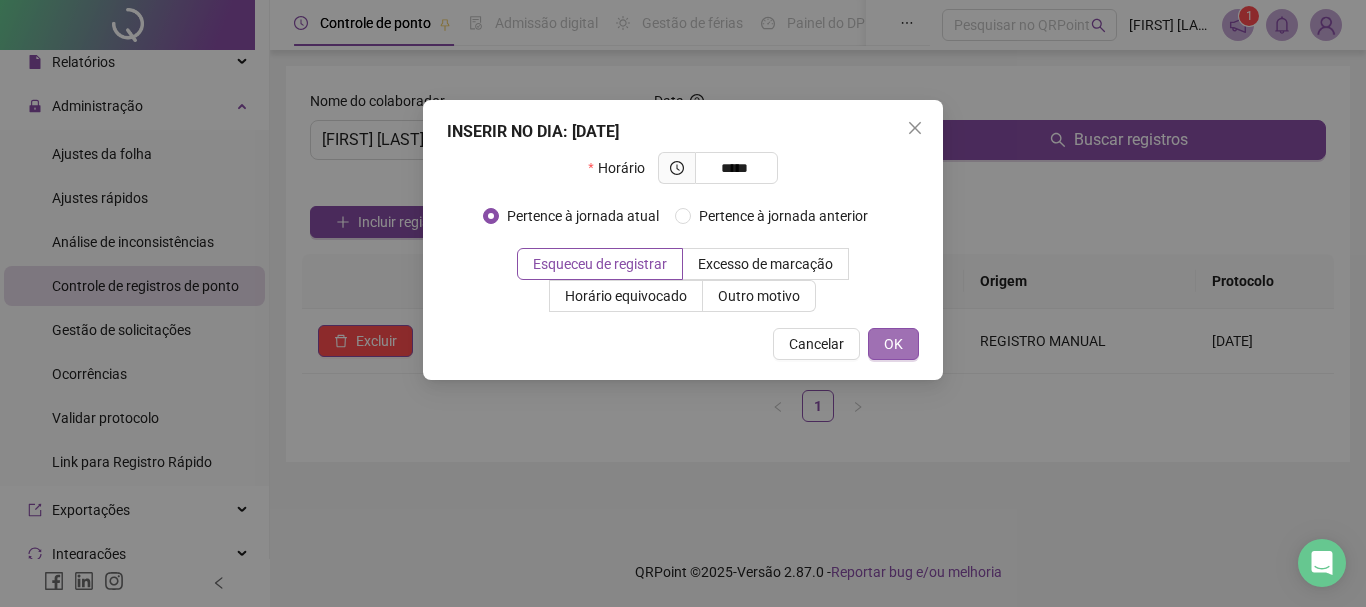 click on "OK" at bounding box center [893, 344] 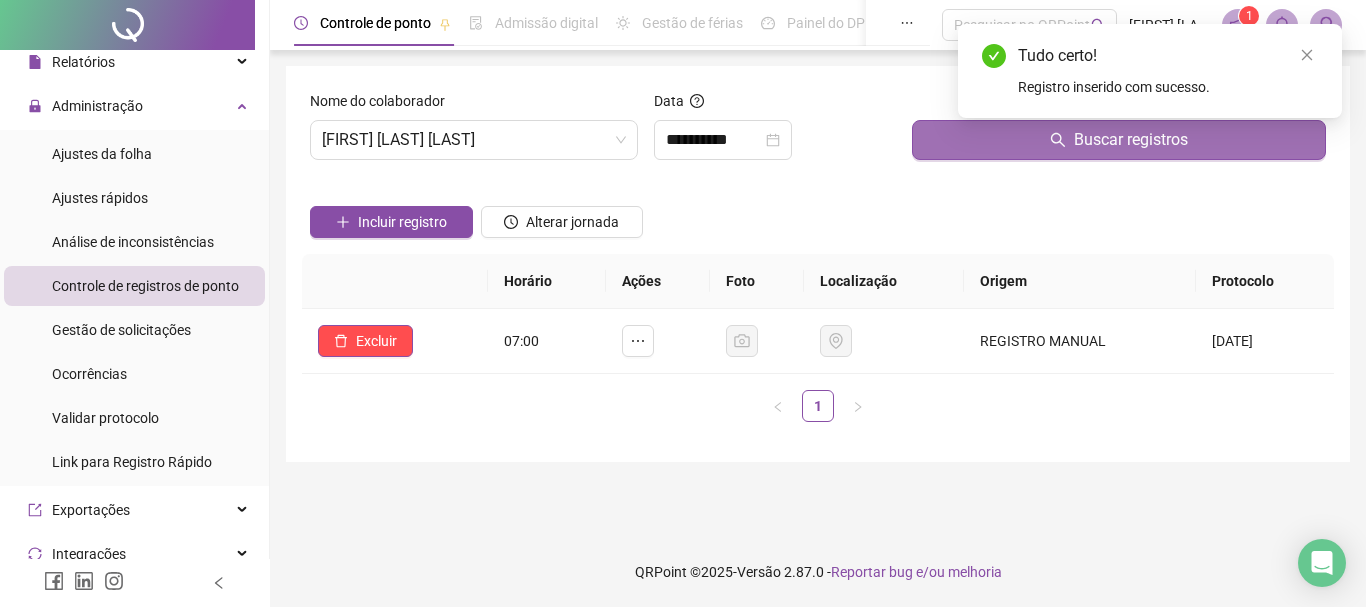 click on "Buscar registros" at bounding box center [1119, 140] 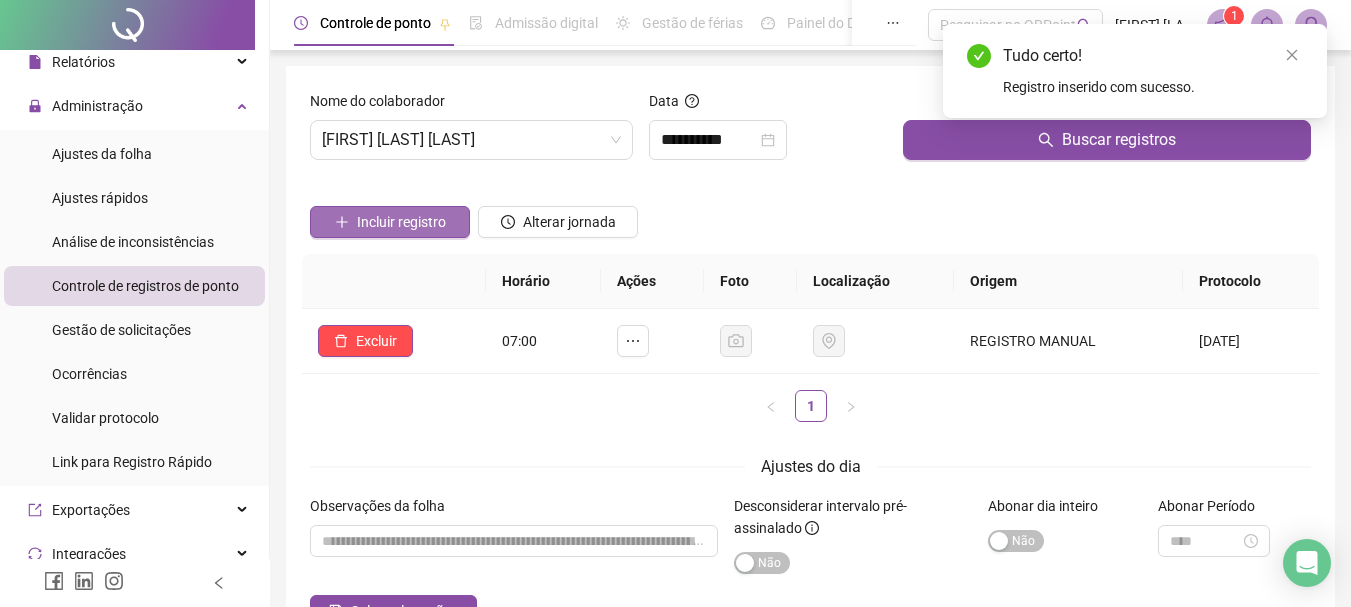 click on "Incluir registro" at bounding box center (401, 222) 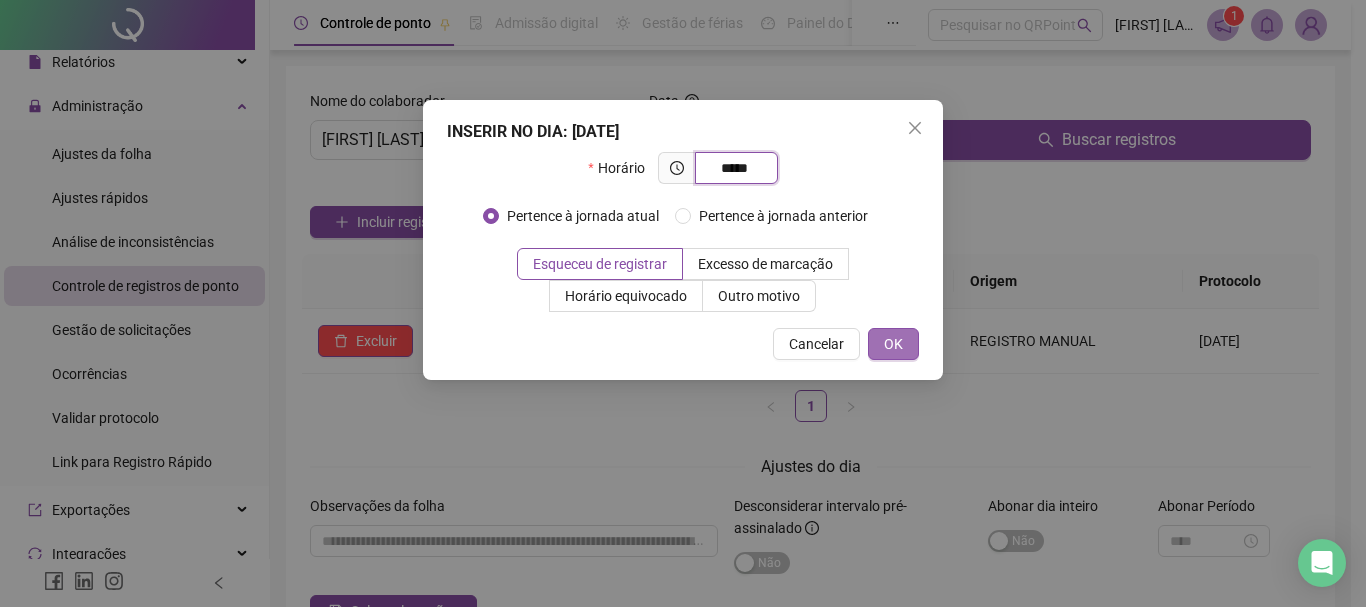 type on "*****" 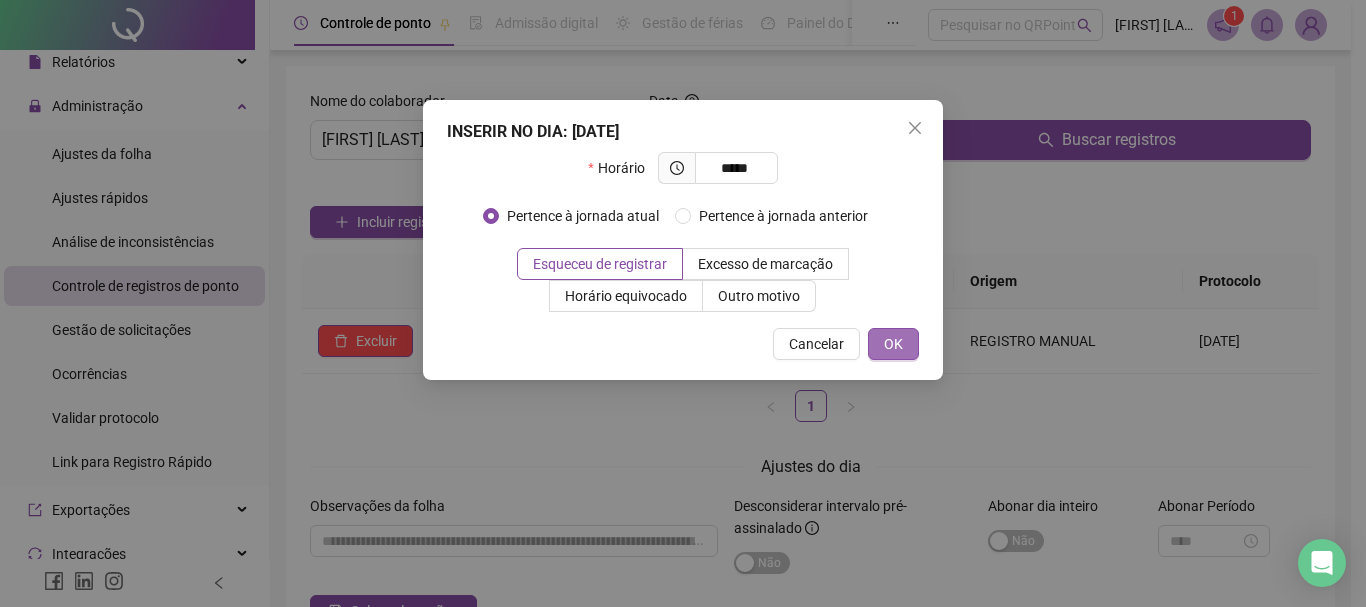 click on "OK" at bounding box center (893, 344) 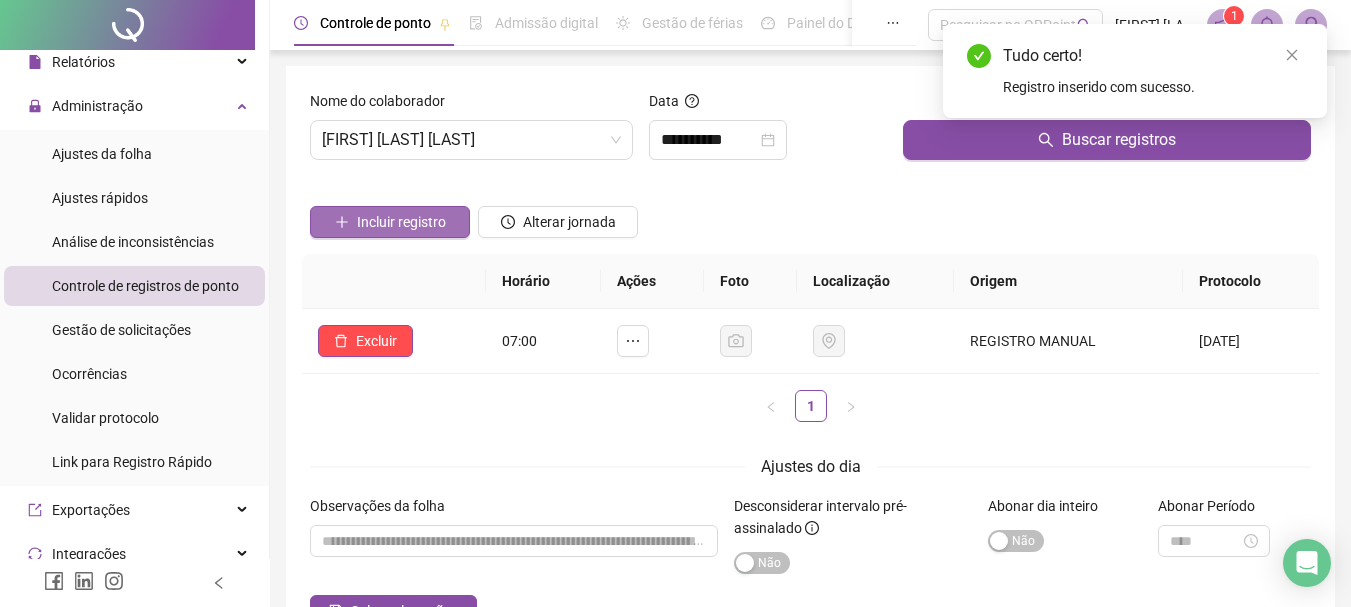 click on "Incluir registro" at bounding box center [401, 222] 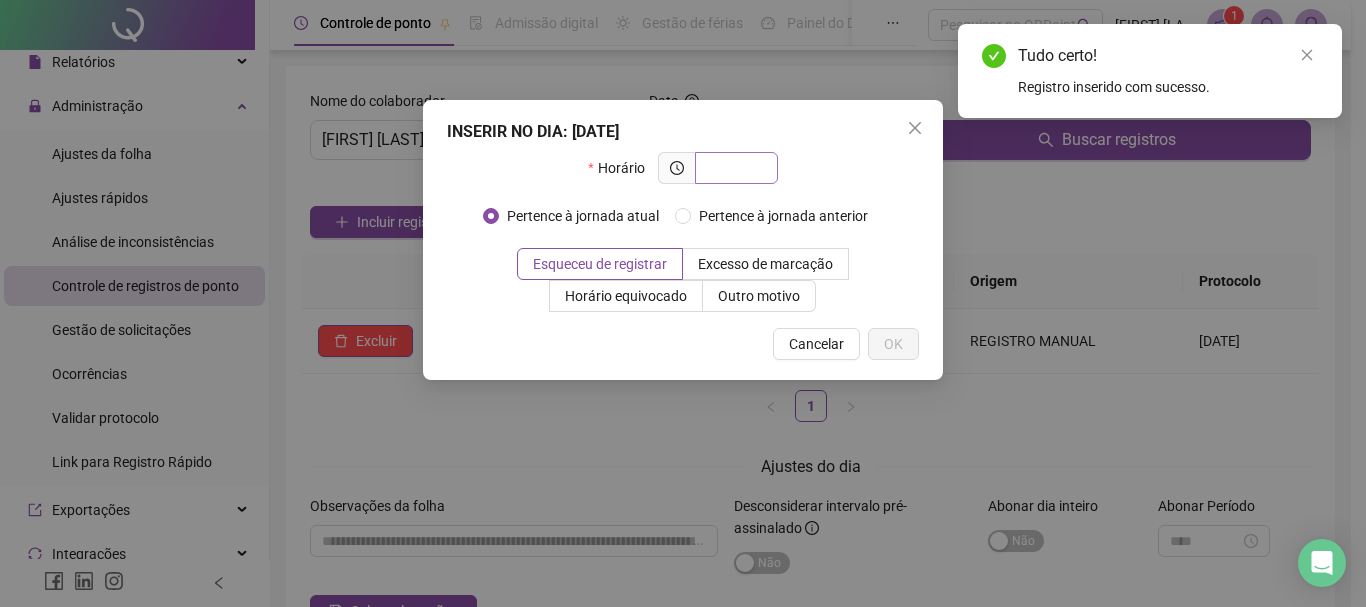 click at bounding box center [734, 168] 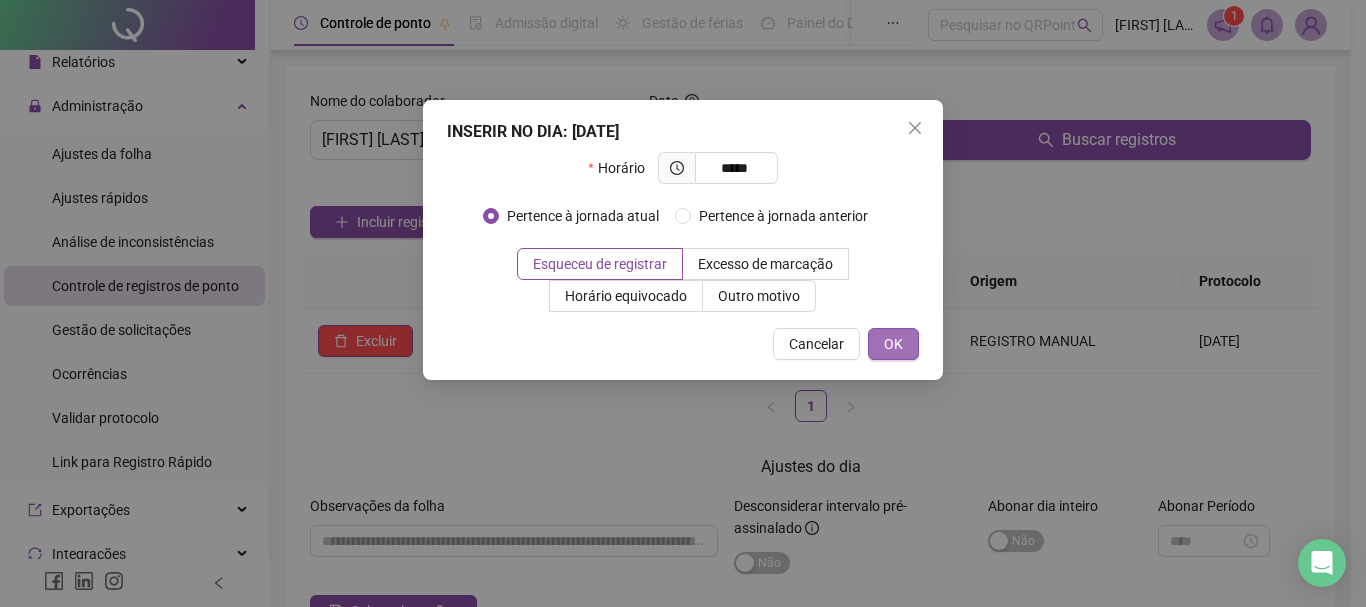 type on "*****" 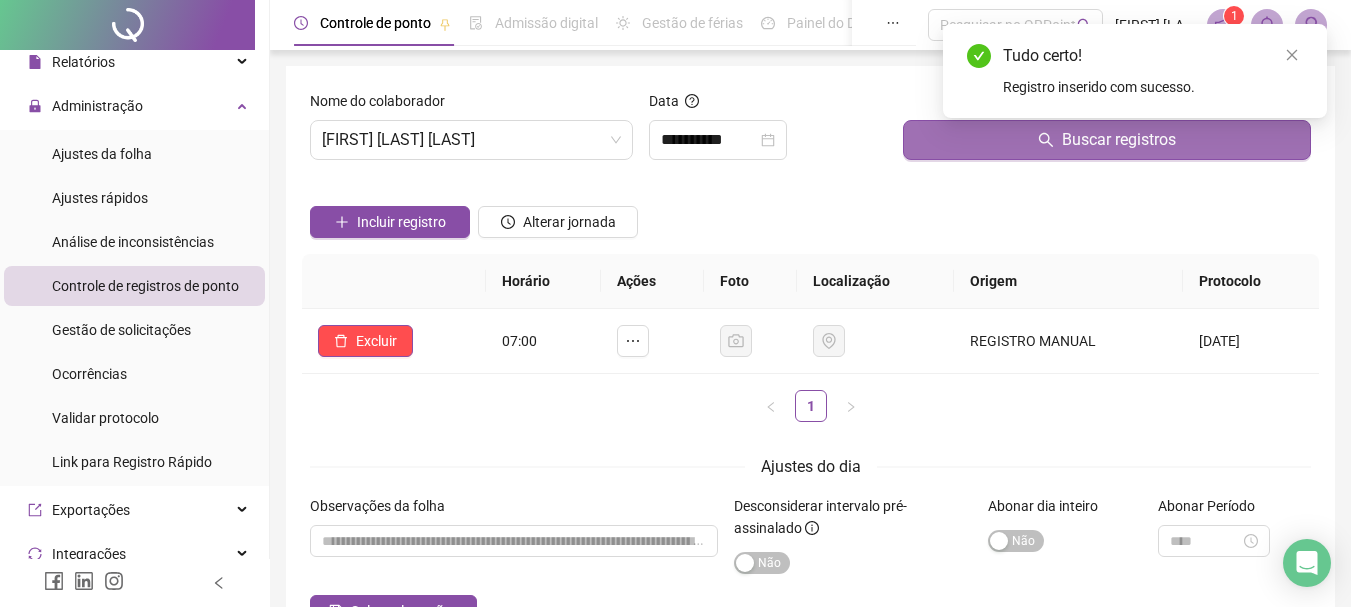 click on "Buscar registros" at bounding box center [1119, 140] 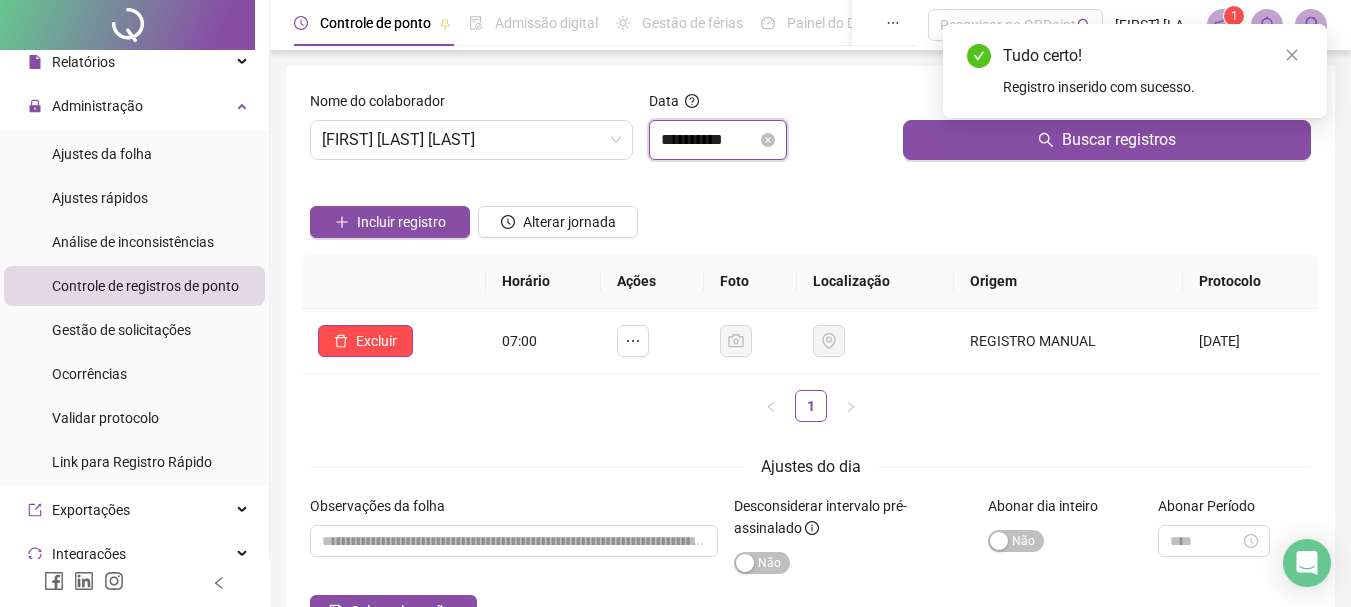 click on "**********" at bounding box center [709, 140] 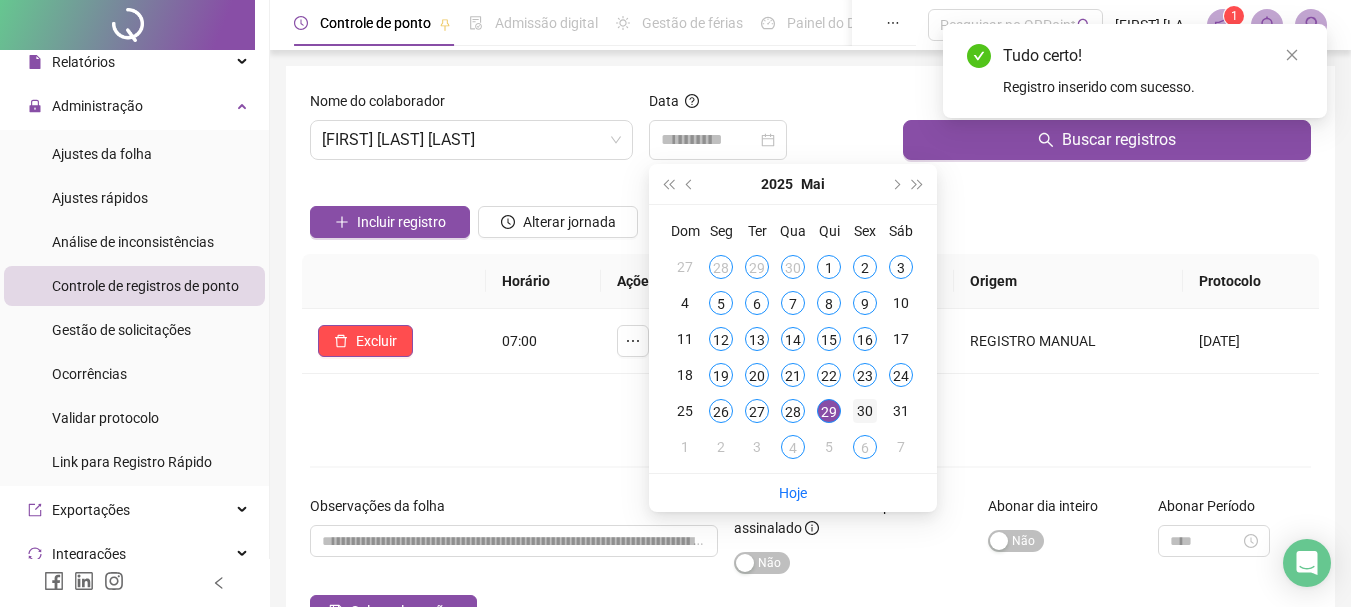 click on "30" at bounding box center (865, 411) 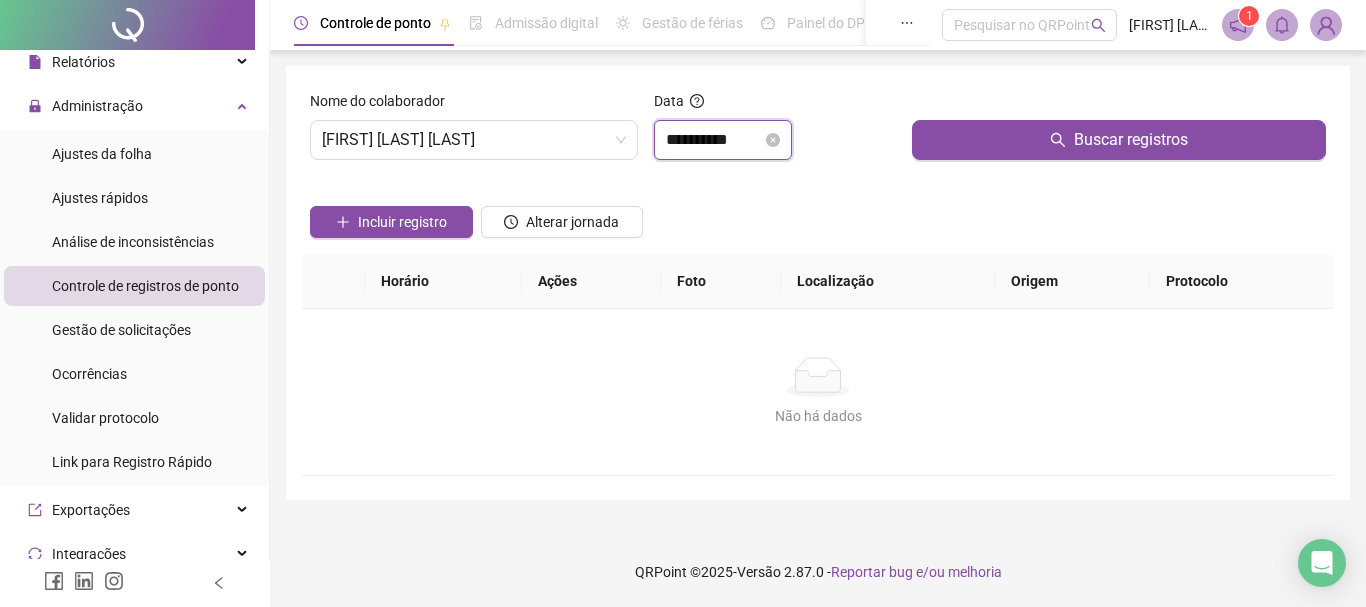 click on "**********" at bounding box center (714, 140) 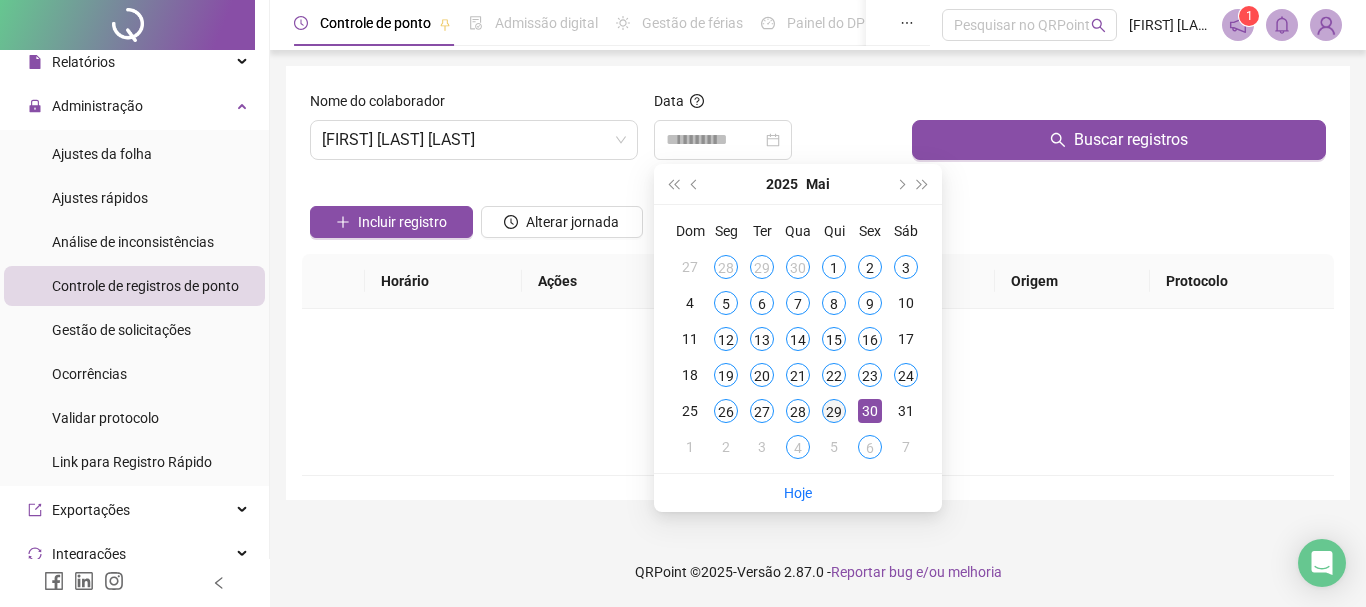 click on "29" at bounding box center (834, 411) 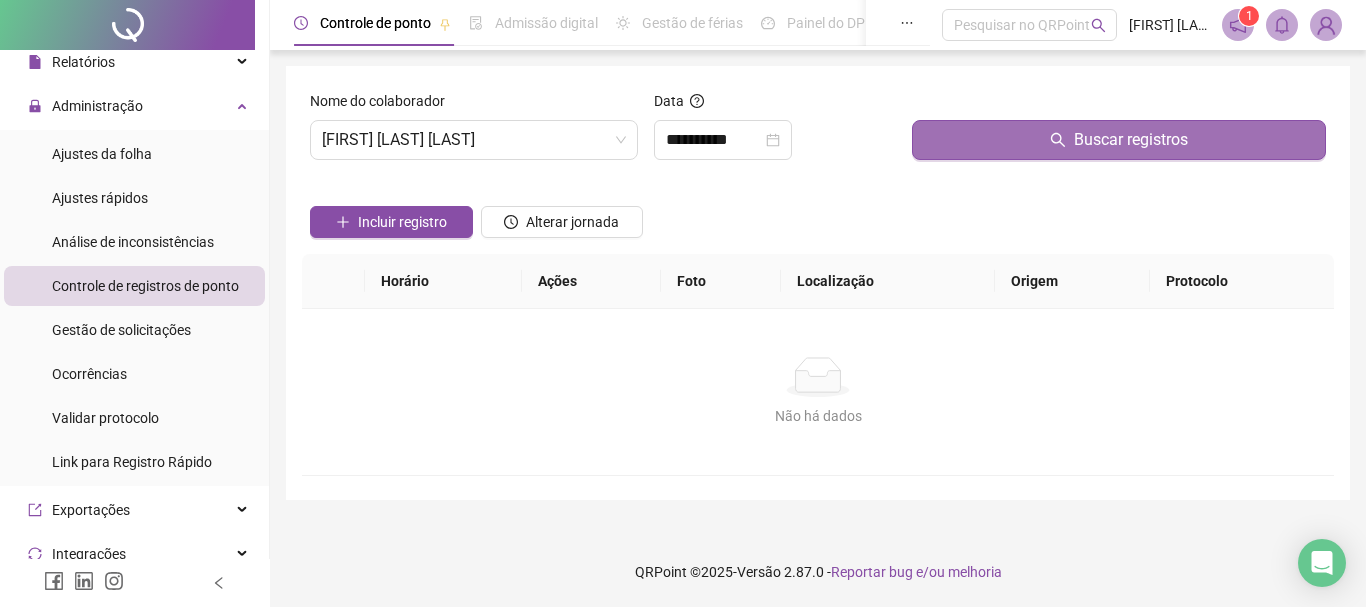 click on "Buscar registros" at bounding box center [1119, 140] 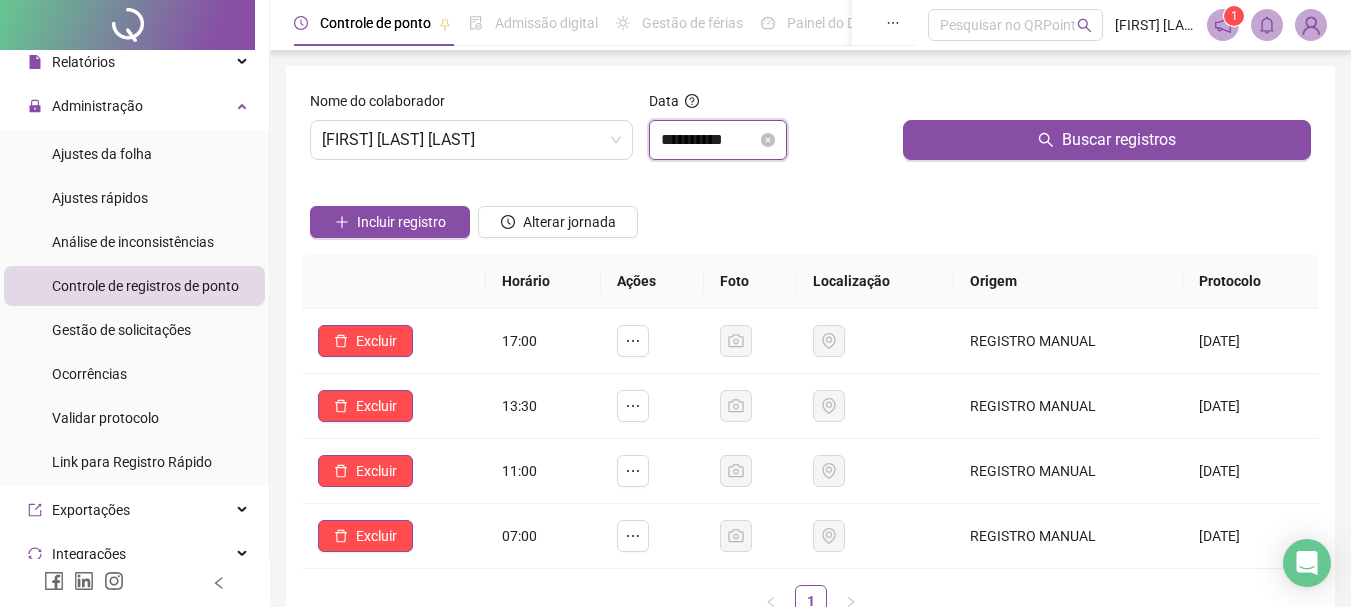click on "**********" at bounding box center [709, 140] 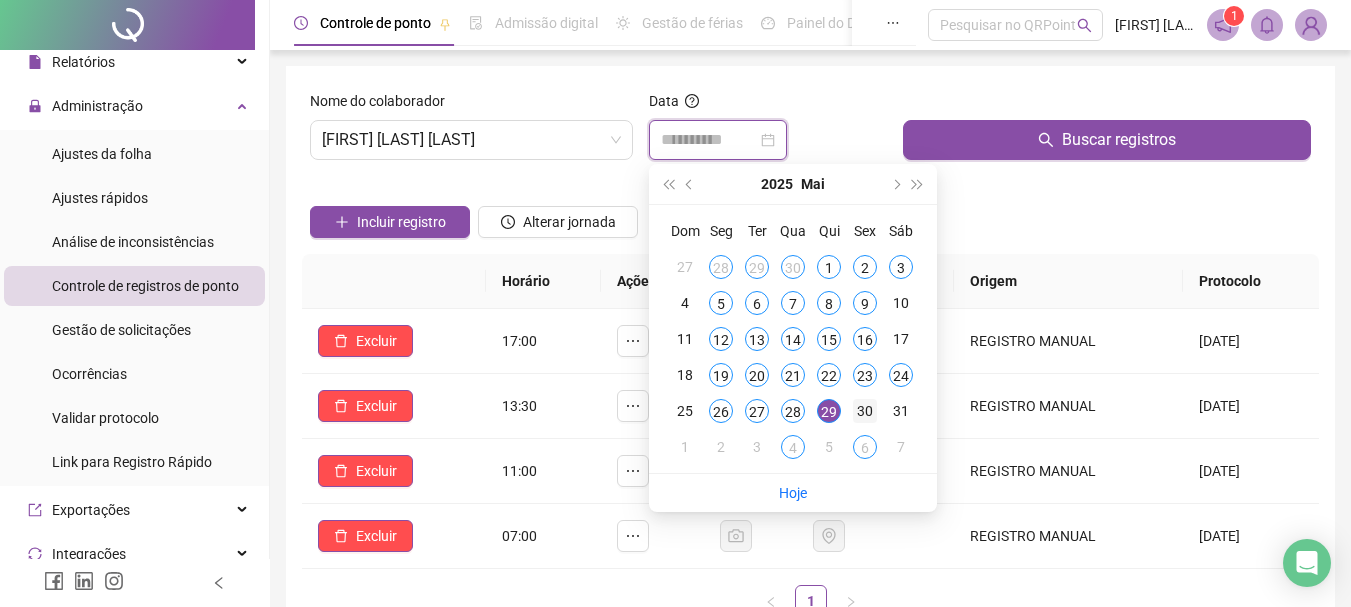 type on "**********" 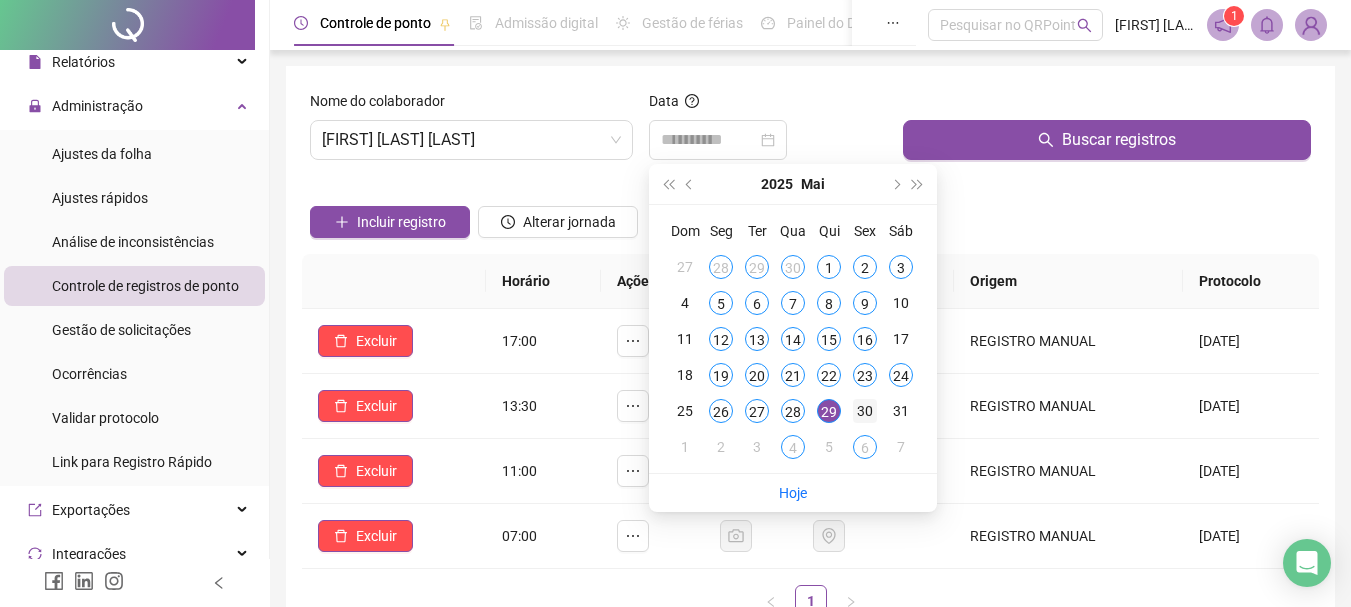 click on "30" at bounding box center (865, 411) 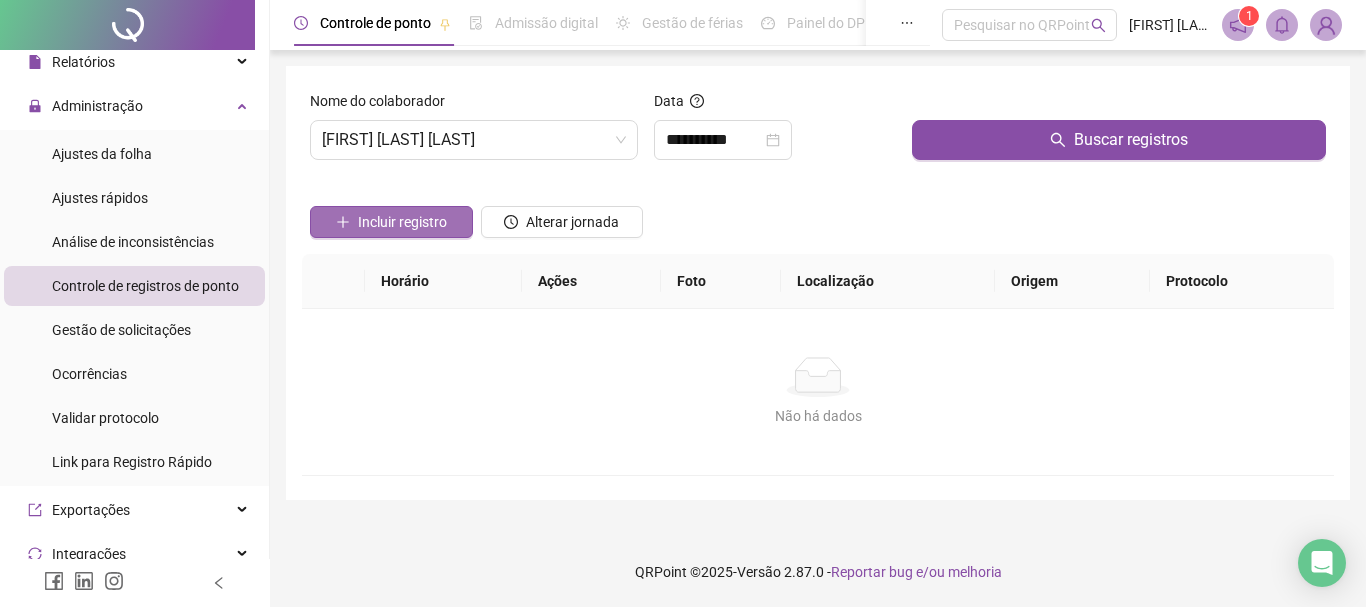 click on "Incluir registro" at bounding box center (402, 222) 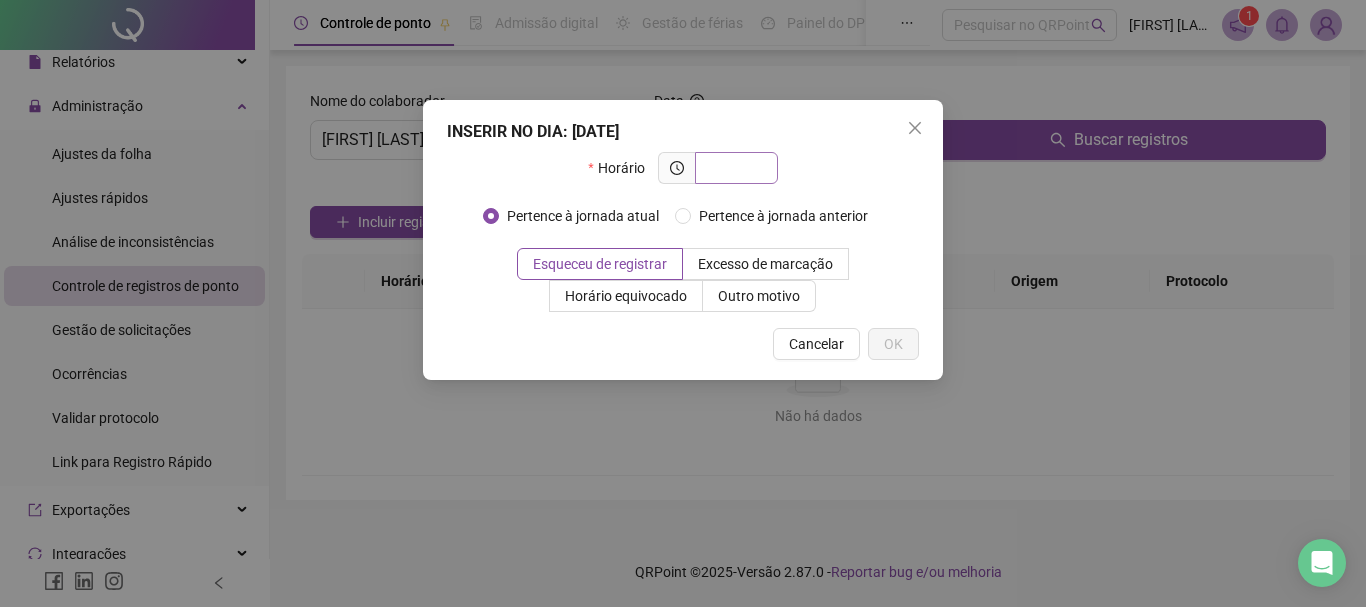 click at bounding box center (734, 168) 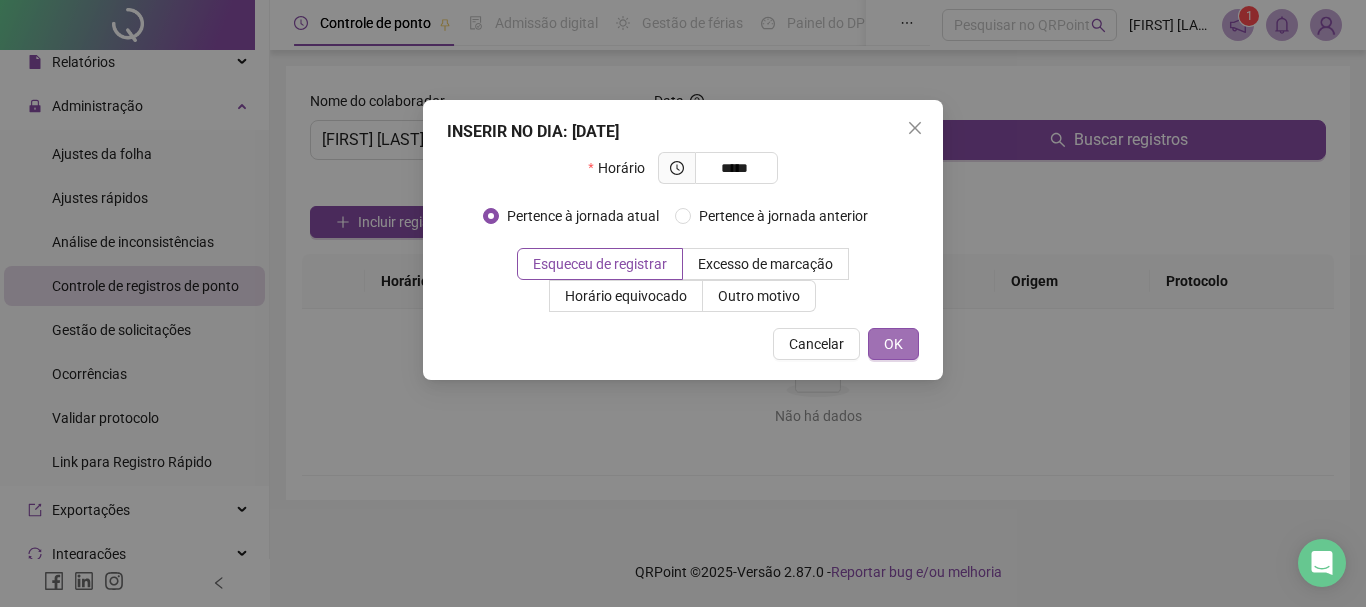 type on "*****" 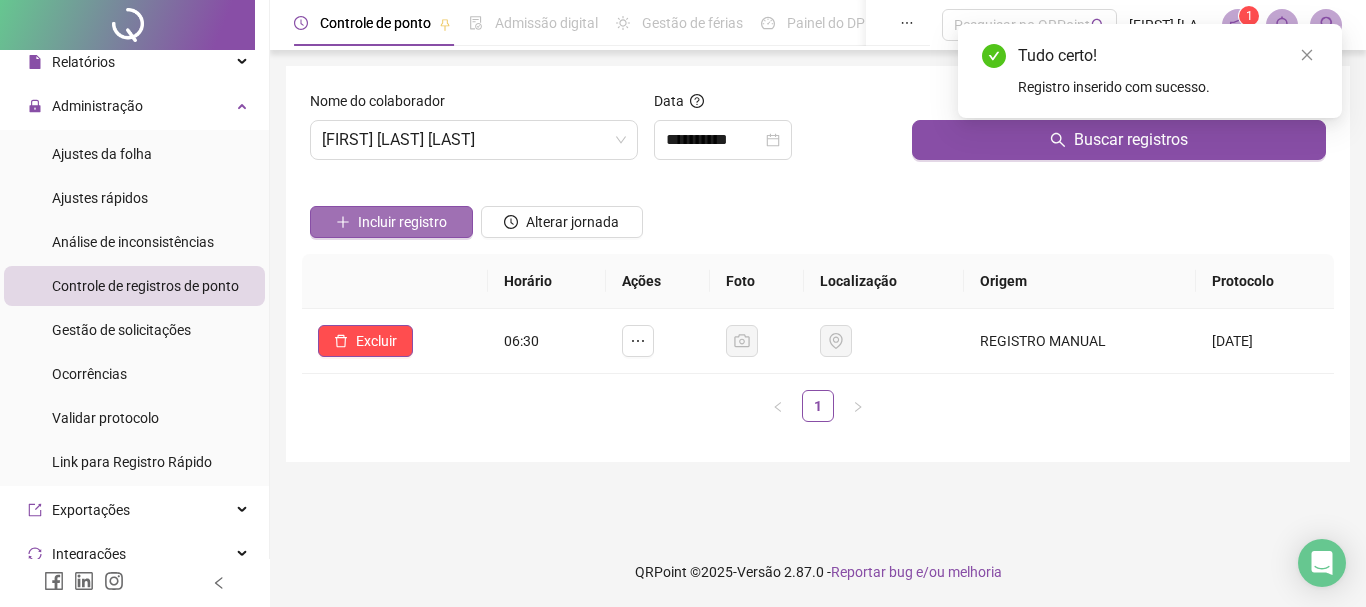 click on "Incluir registro" at bounding box center (391, 222) 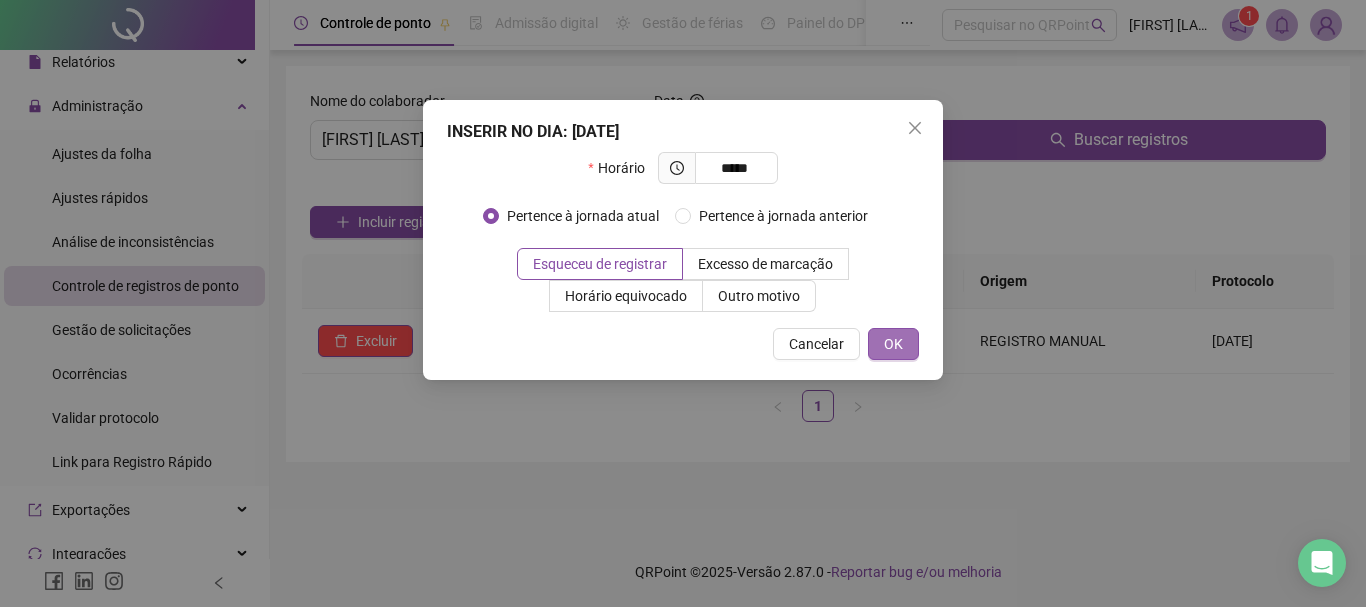 type on "*****" 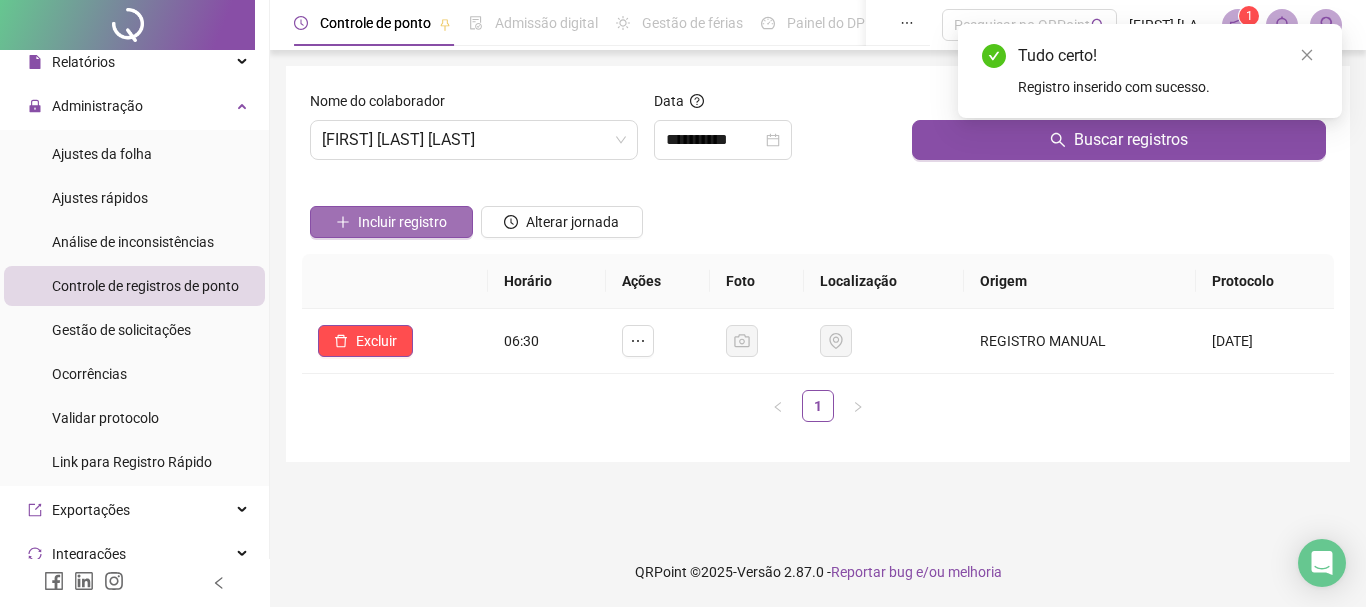 click on "Incluir registro" at bounding box center [402, 222] 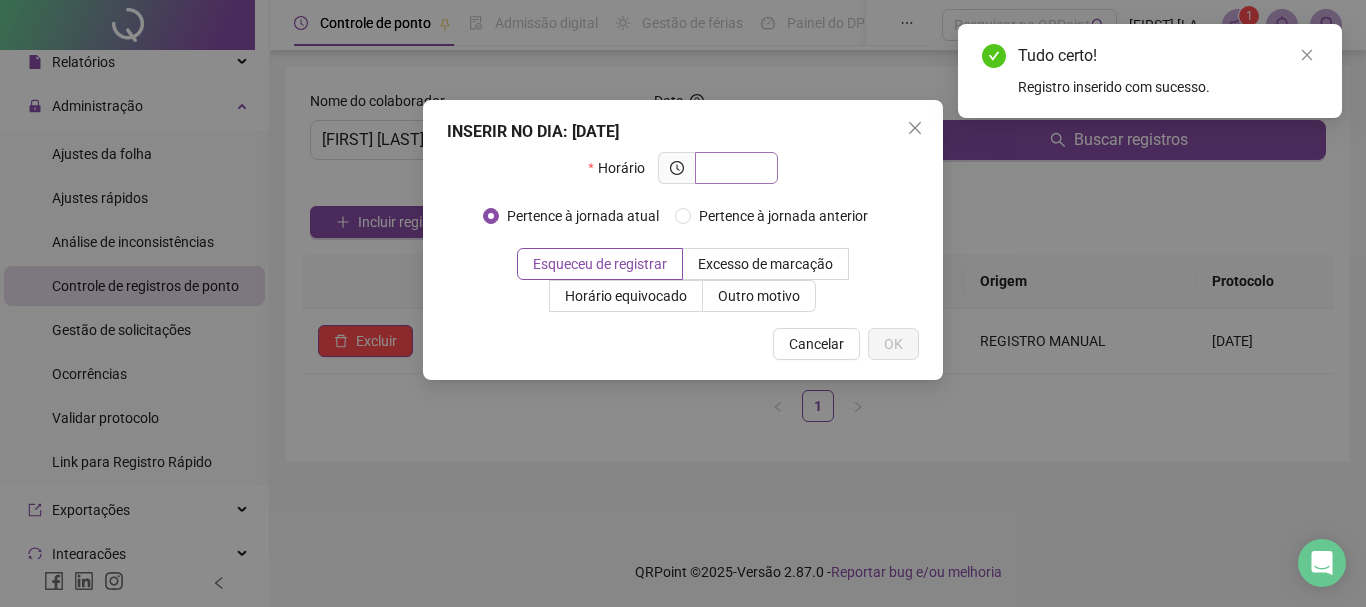 click at bounding box center (734, 168) 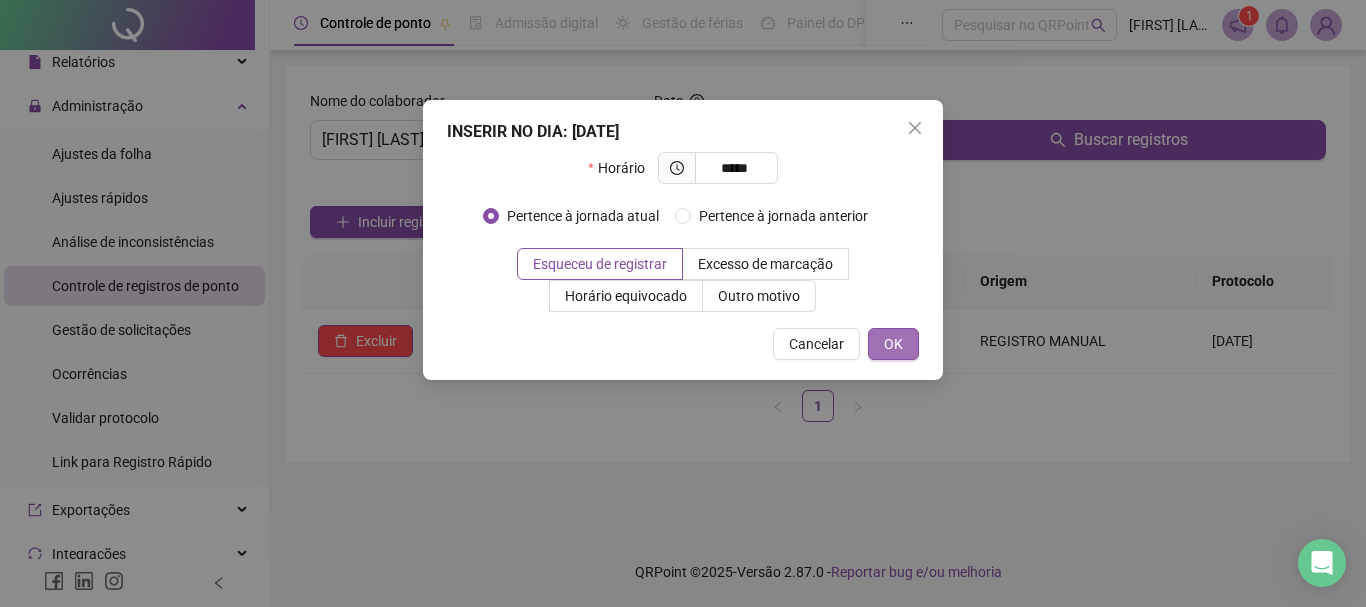 type on "*****" 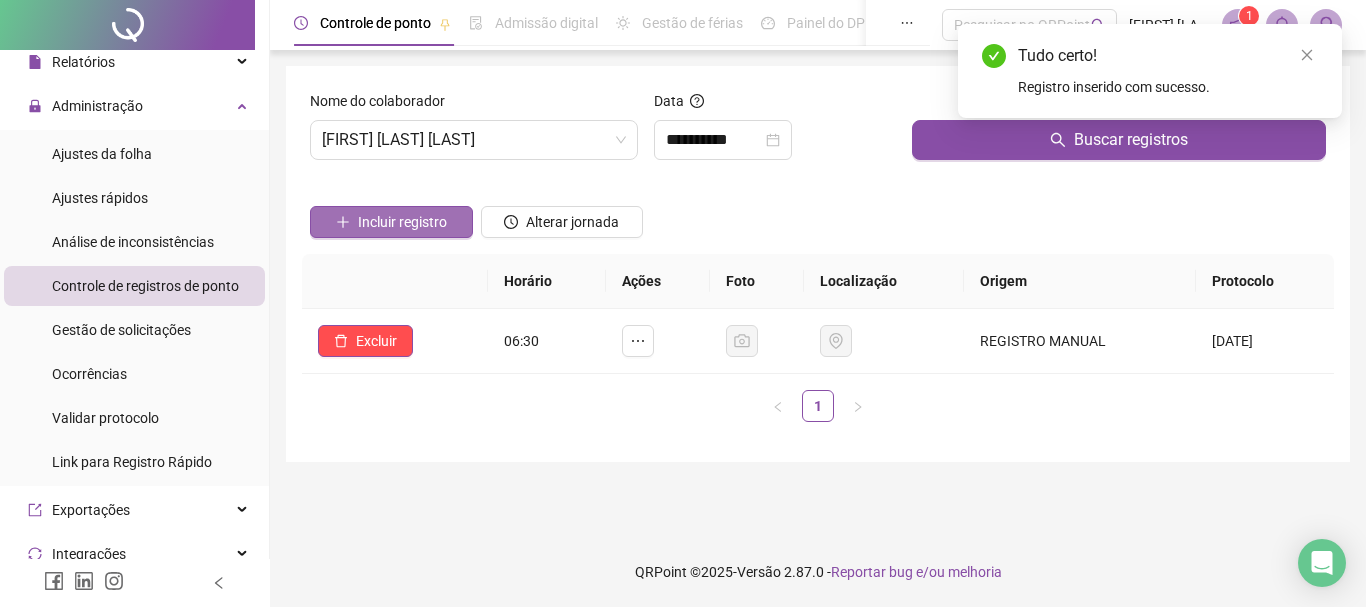 click on "Incluir registro" at bounding box center [402, 222] 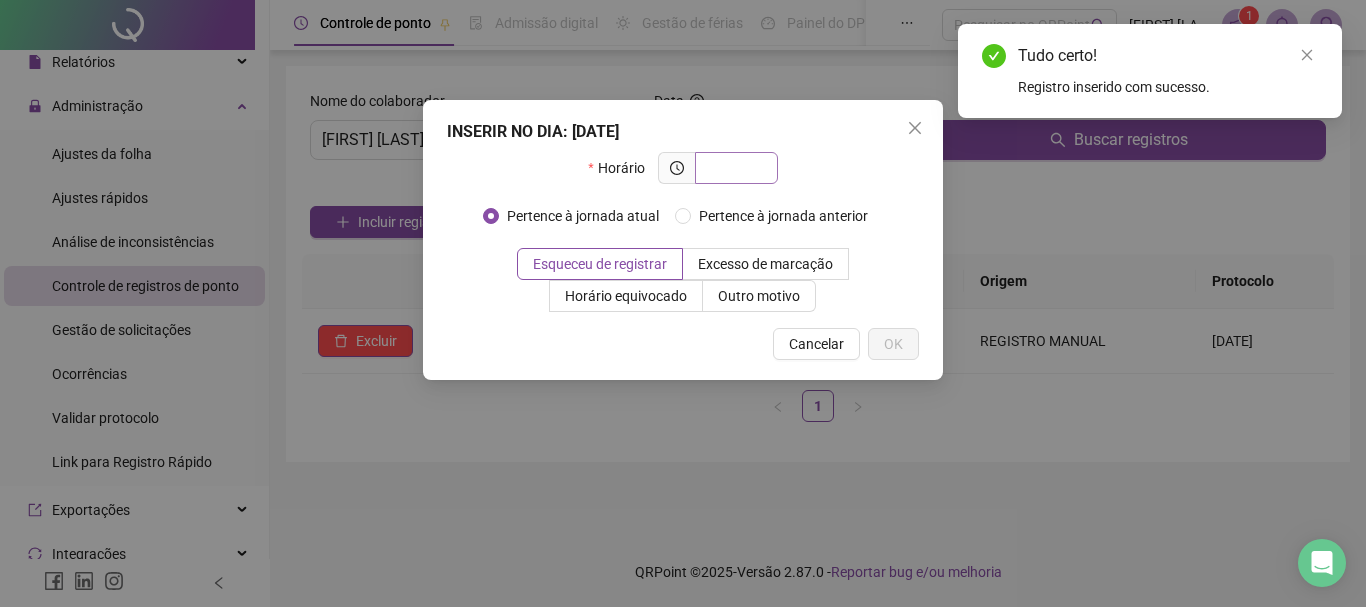 click at bounding box center (734, 168) 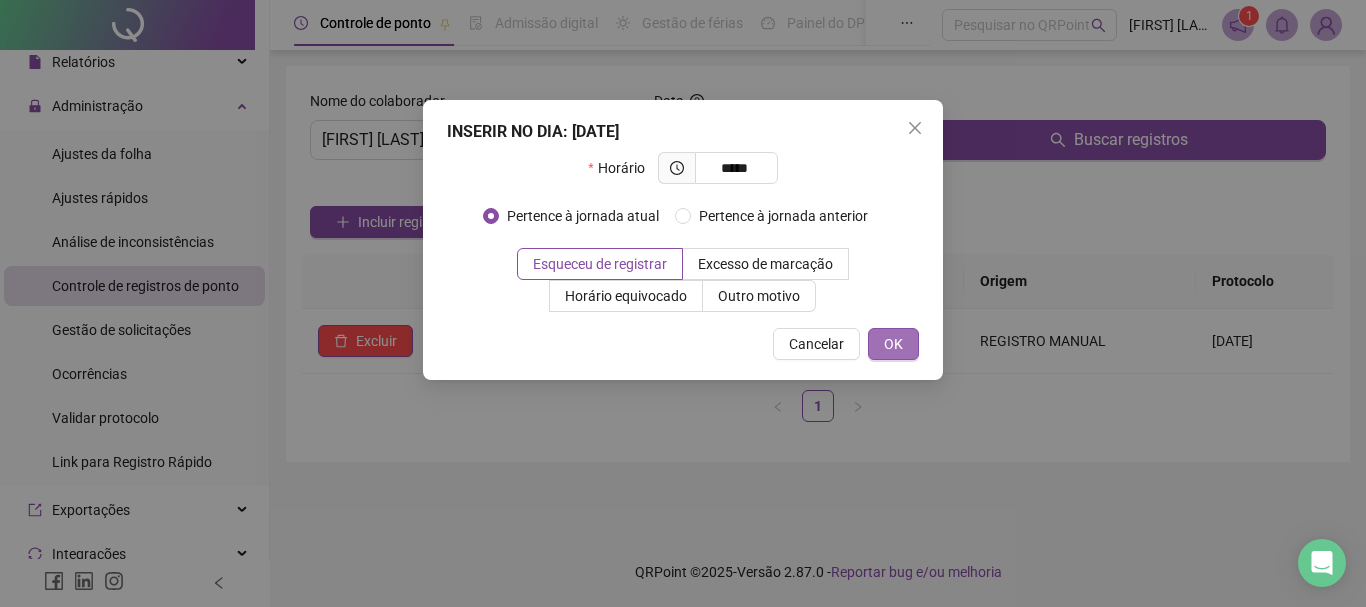 type on "*****" 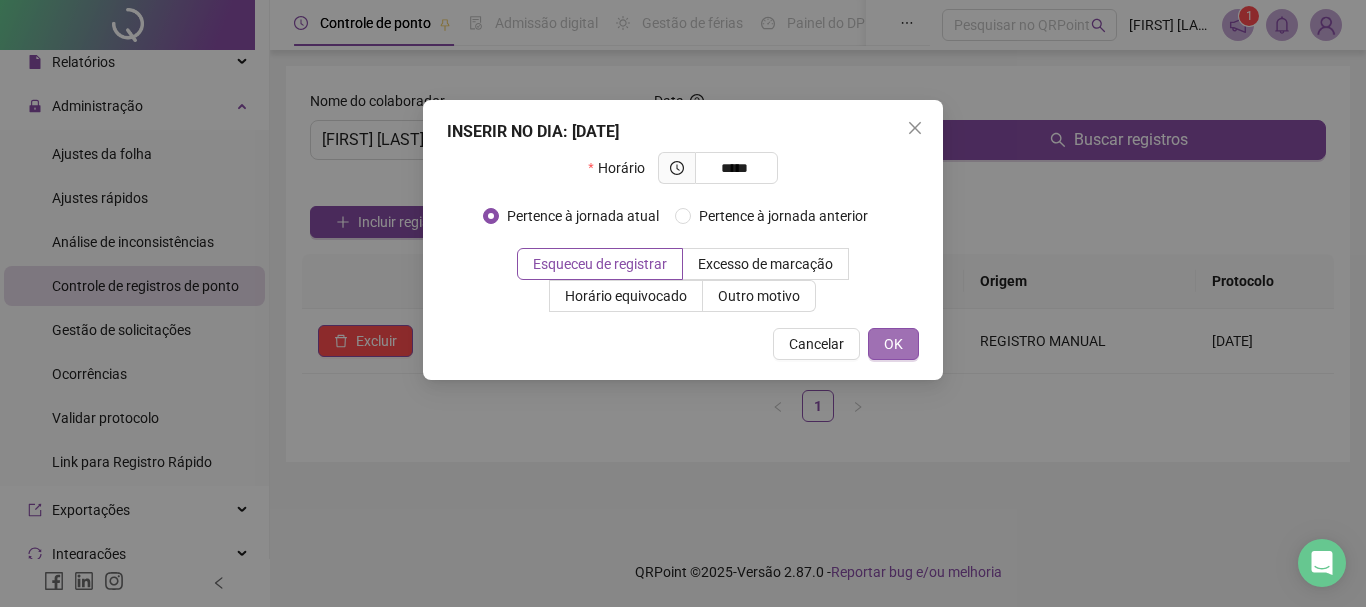 click on "OK" at bounding box center [893, 344] 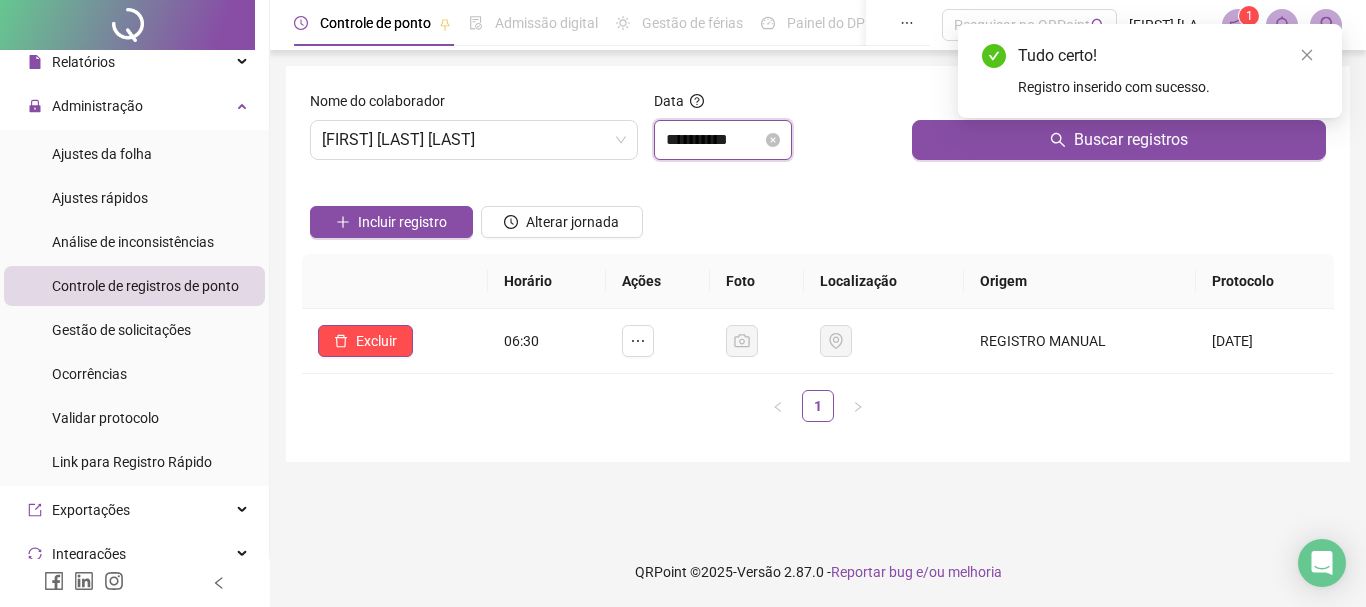 click on "**********" at bounding box center (714, 140) 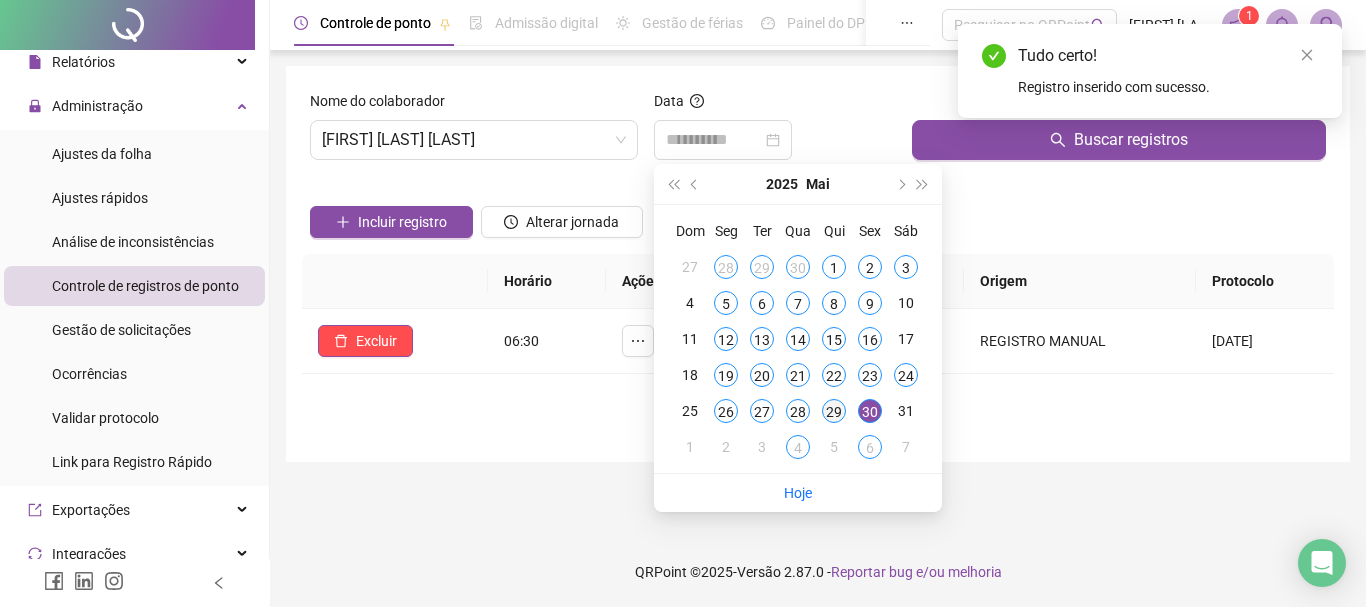 click on "29" at bounding box center (834, 411) 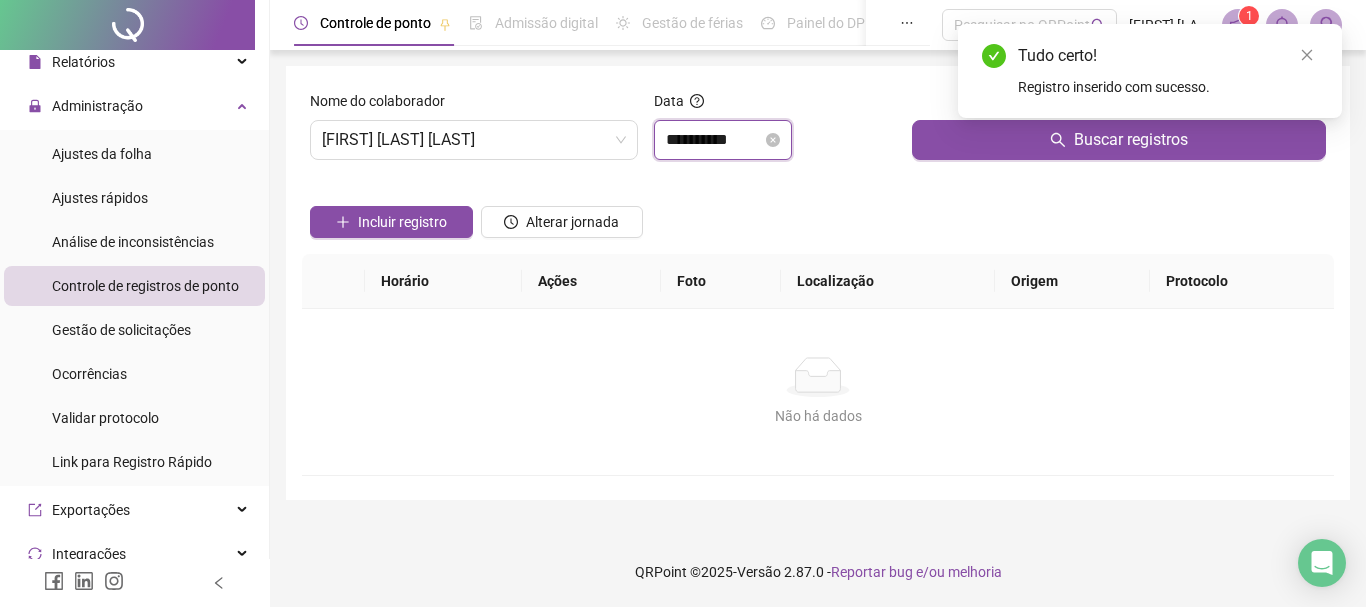 click on "**********" at bounding box center [714, 140] 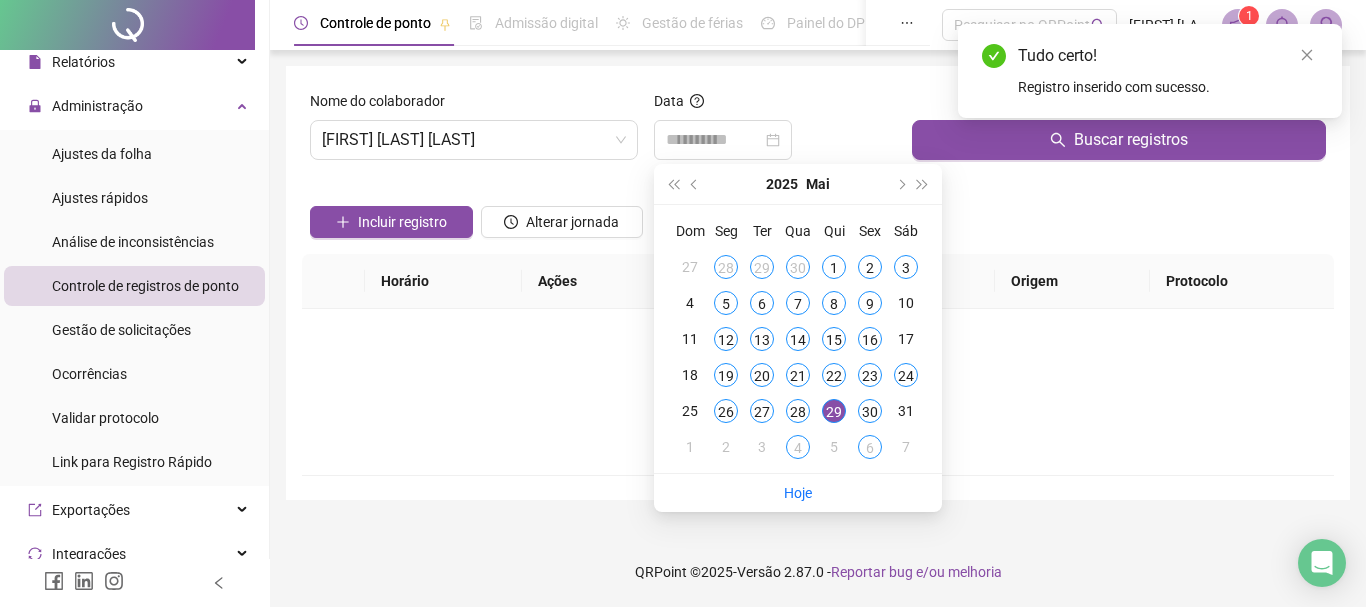 drag, startPoint x: 873, startPoint y: 415, endPoint x: 880, endPoint y: 406, distance: 11.401754 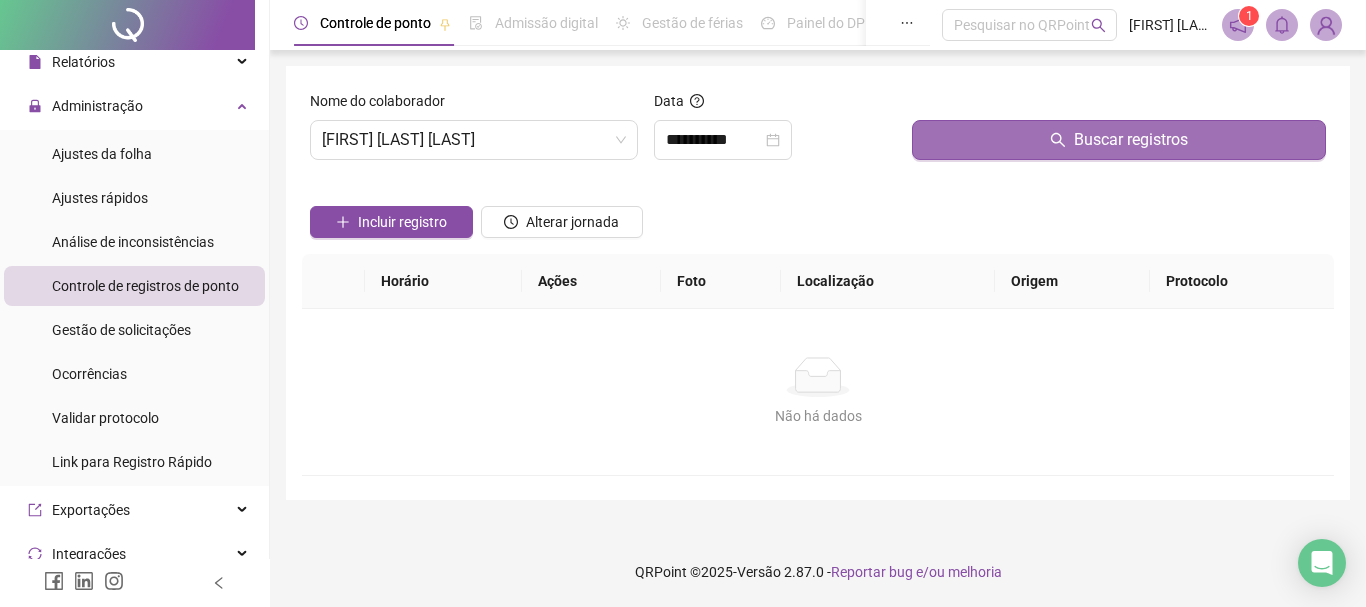 drag, startPoint x: 1011, startPoint y: 167, endPoint x: 1009, endPoint y: 150, distance: 17.117243 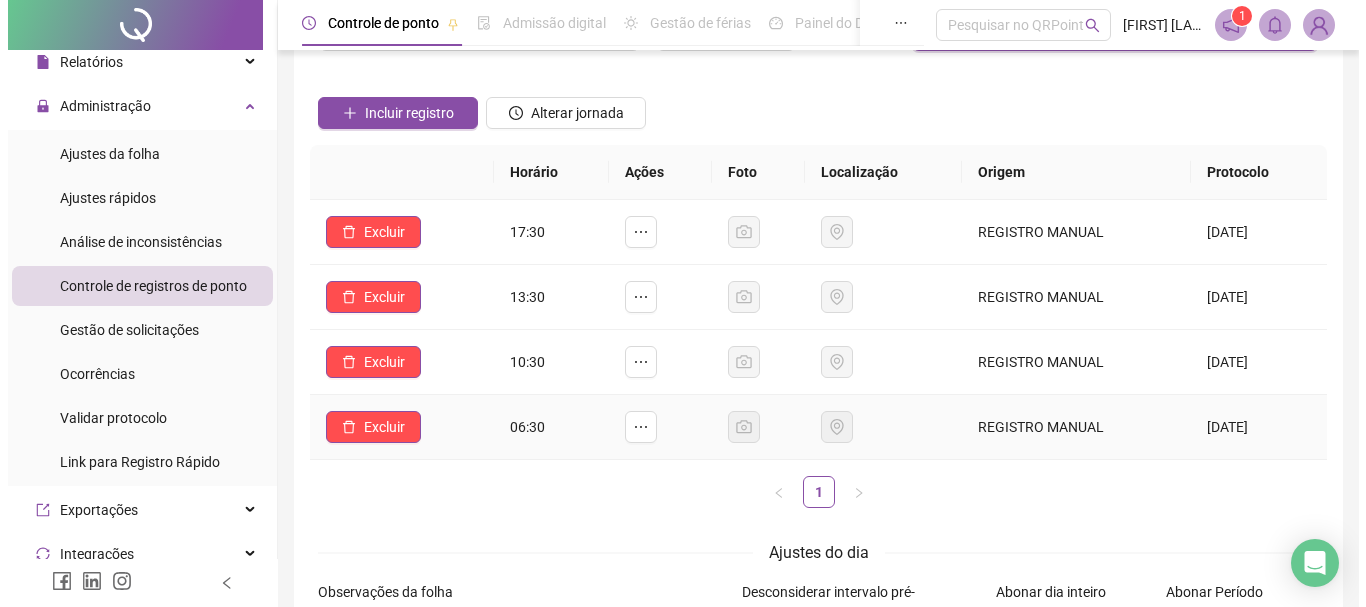 scroll, scrollTop: 0, scrollLeft: 0, axis: both 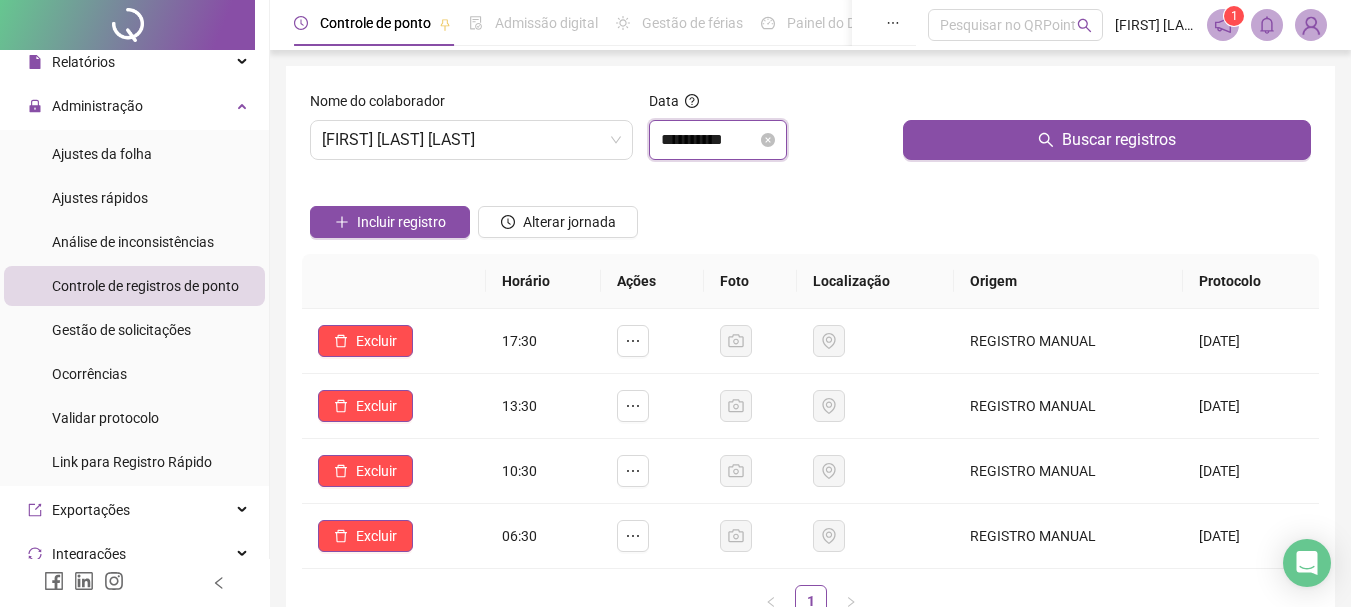 click on "**********" at bounding box center (709, 140) 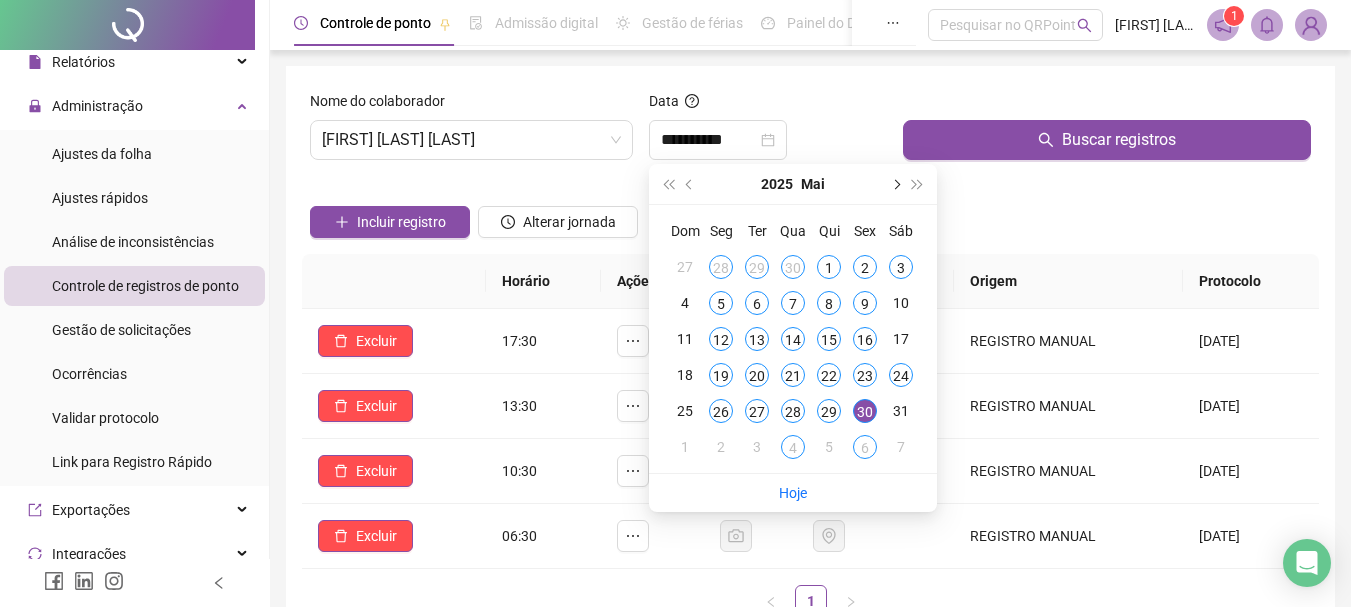 click at bounding box center [895, 184] 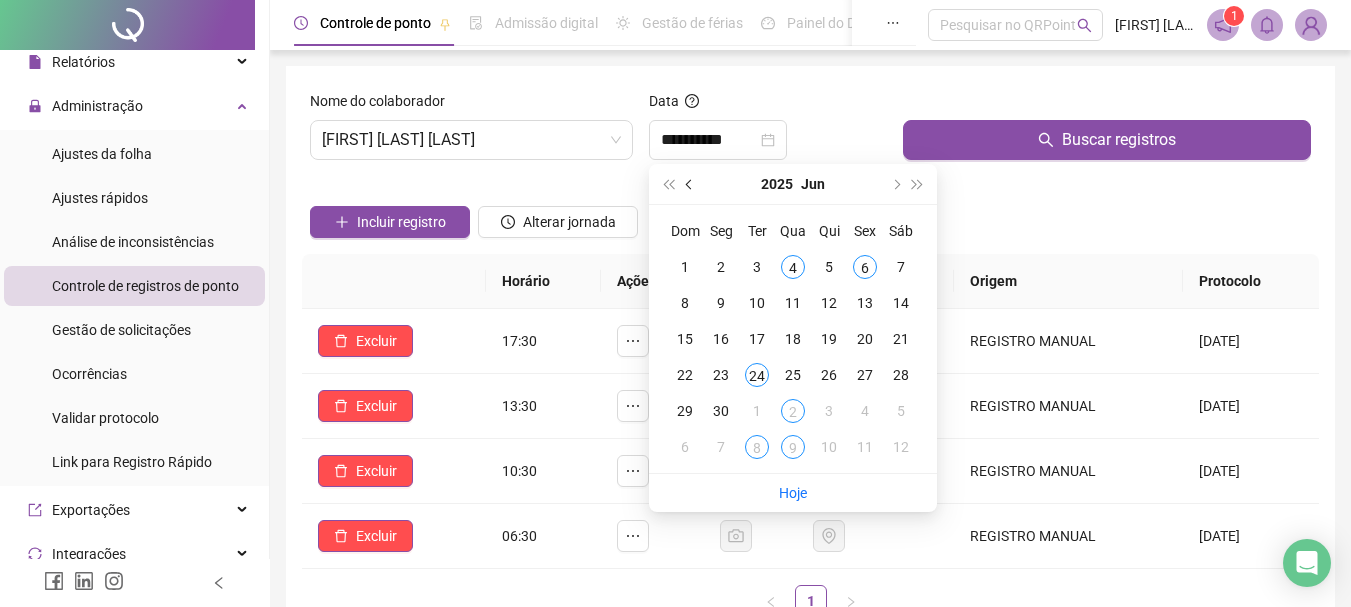 click at bounding box center (690, 184) 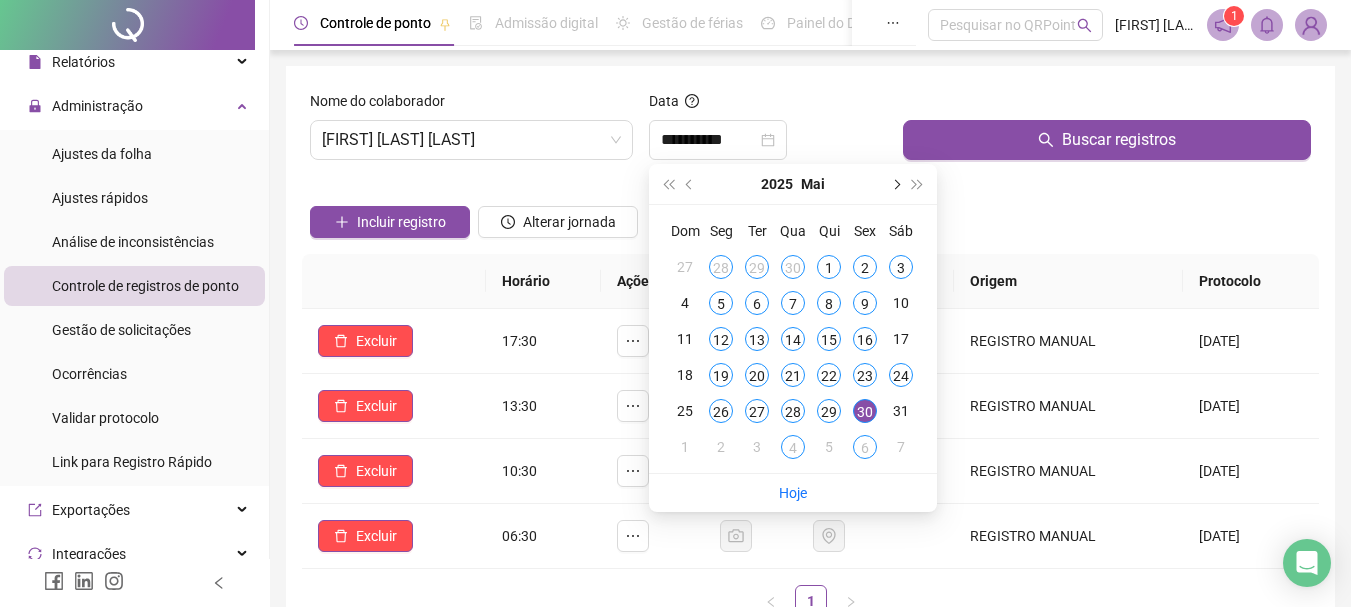 click at bounding box center (895, 184) 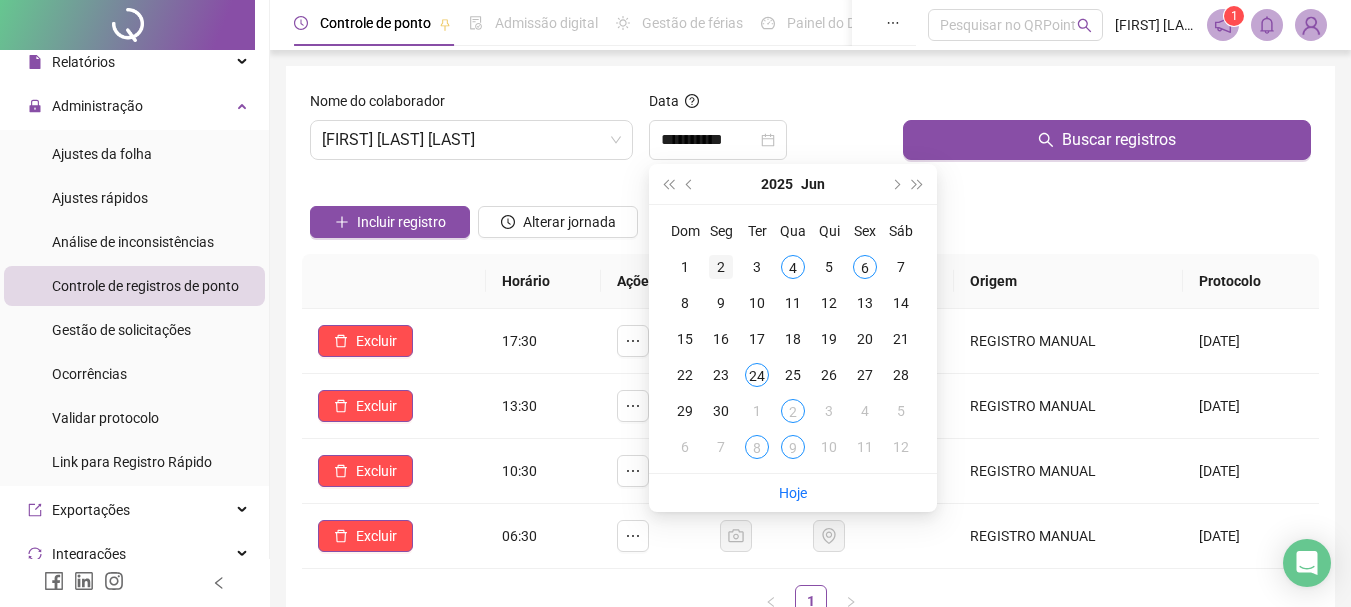 type on "**********" 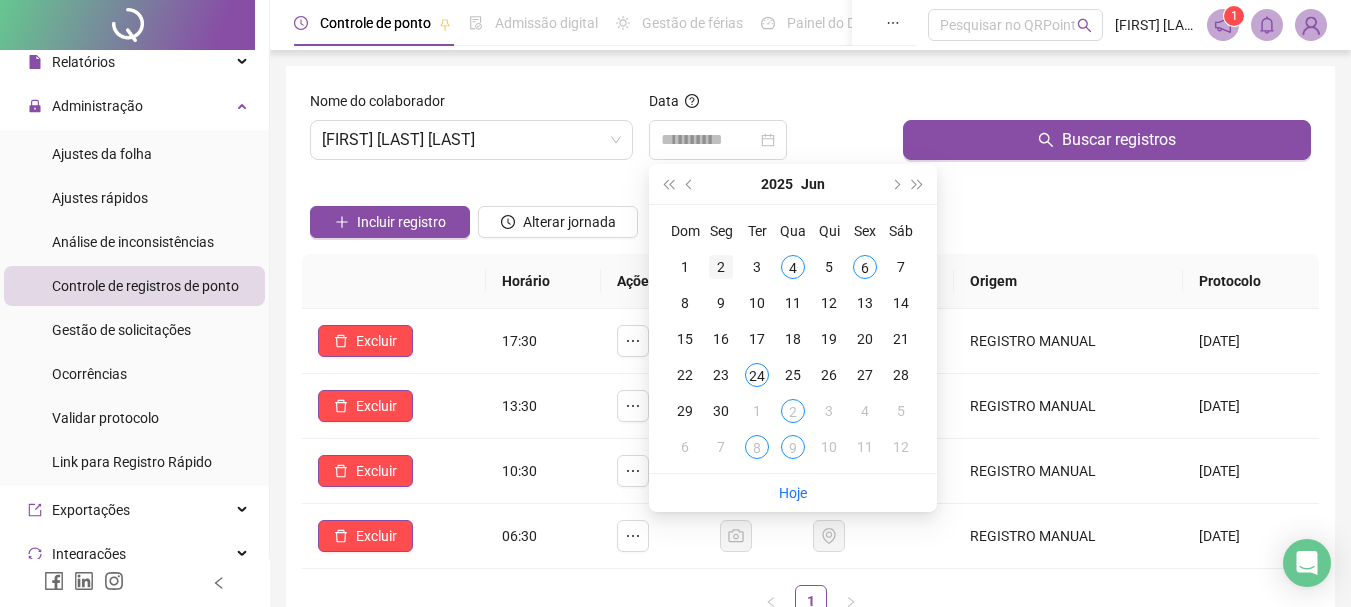 click on "2" at bounding box center (721, 267) 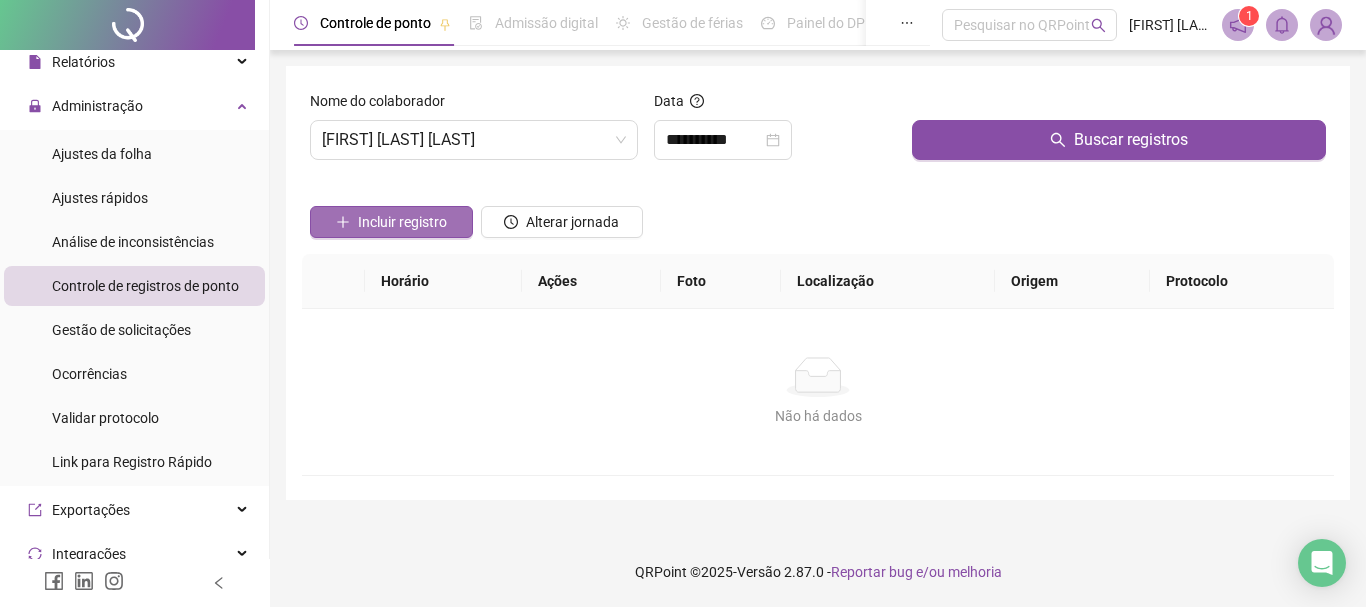 click on "Incluir registro" at bounding box center [402, 222] 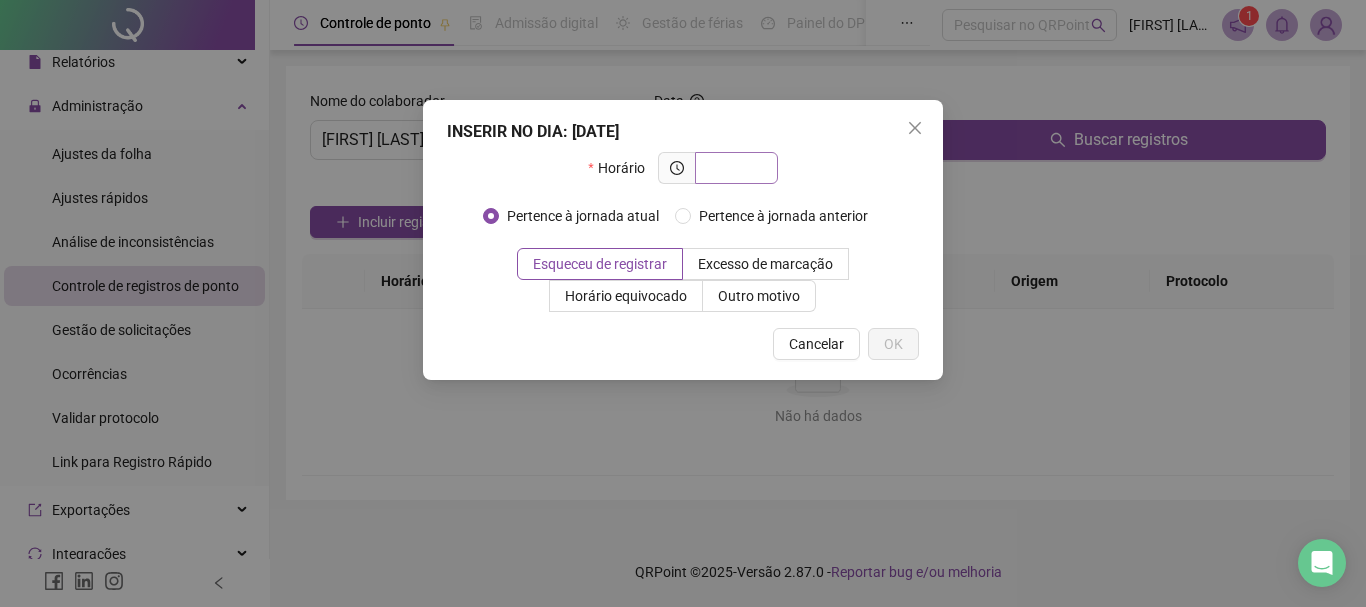 click at bounding box center [734, 168] 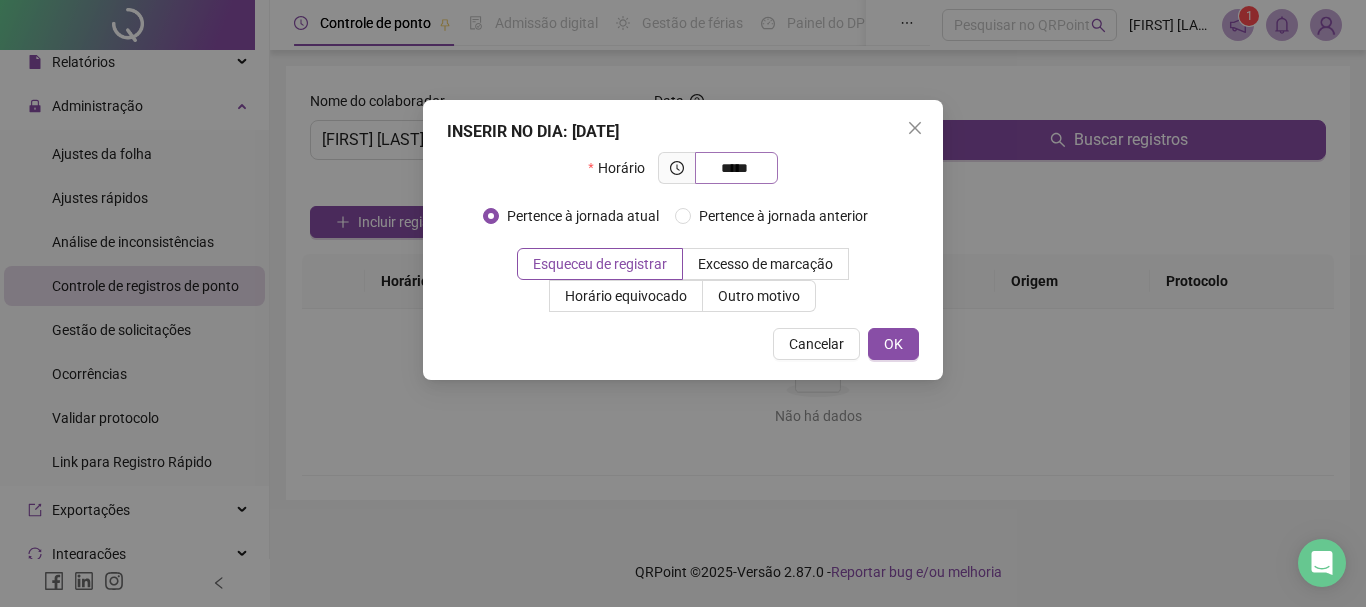 click on "*****" at bounding box center [734, 168] 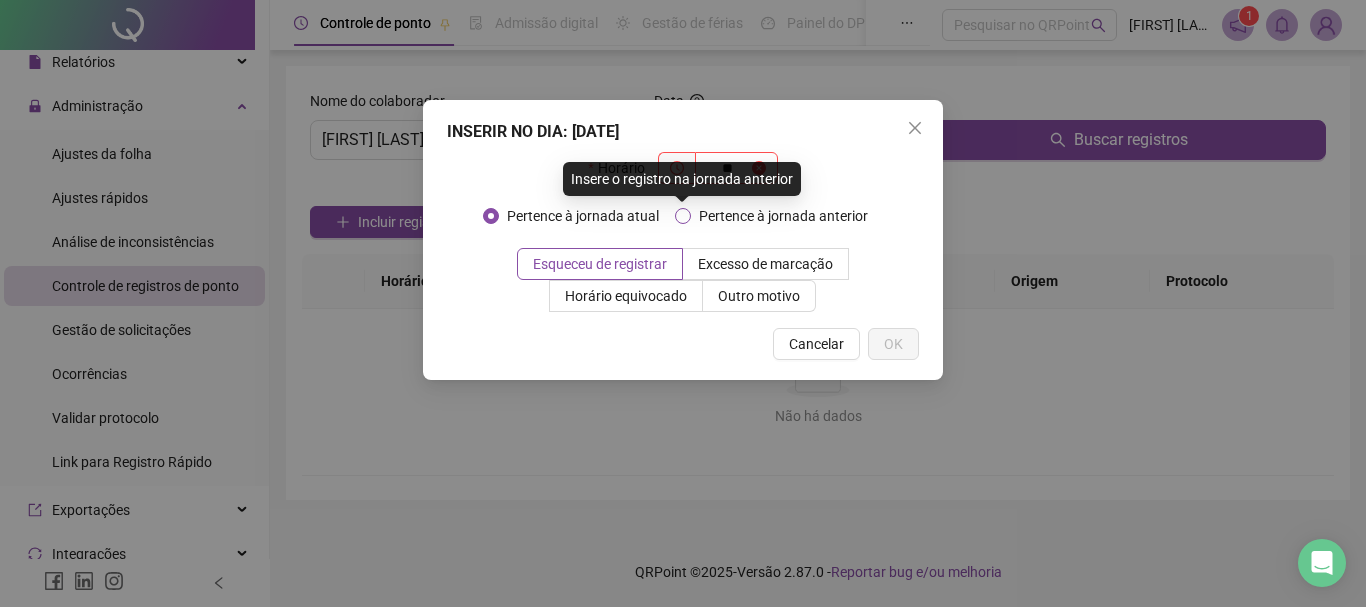 type on "*" 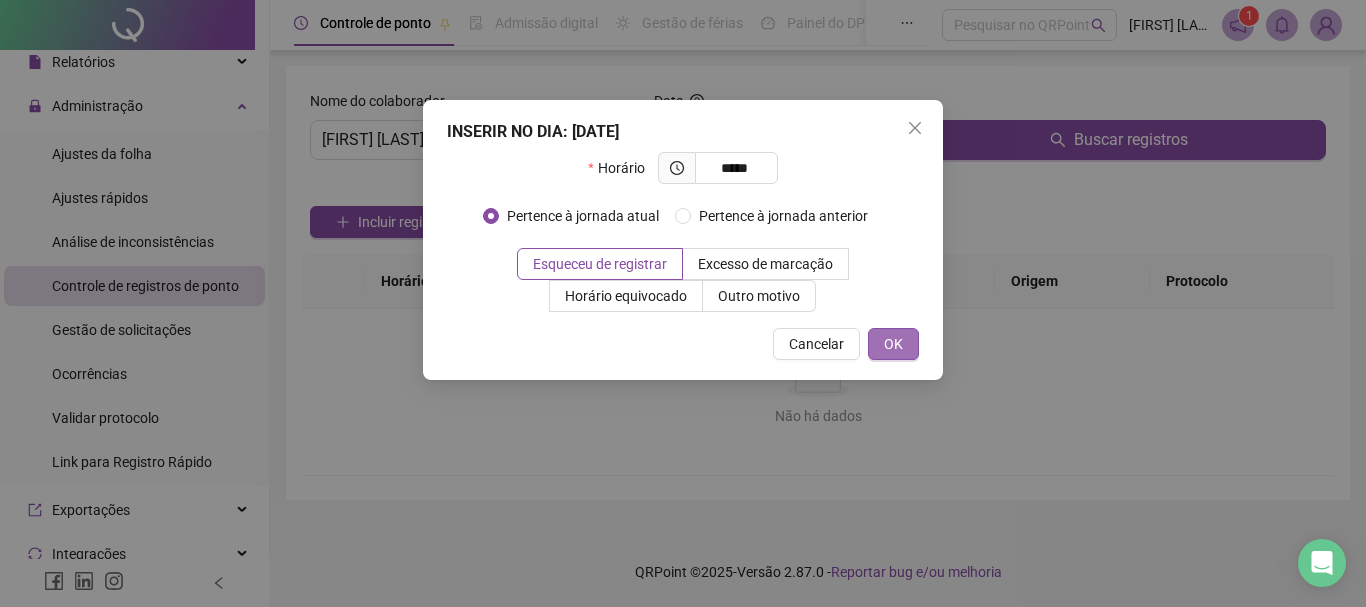 type on "*****" 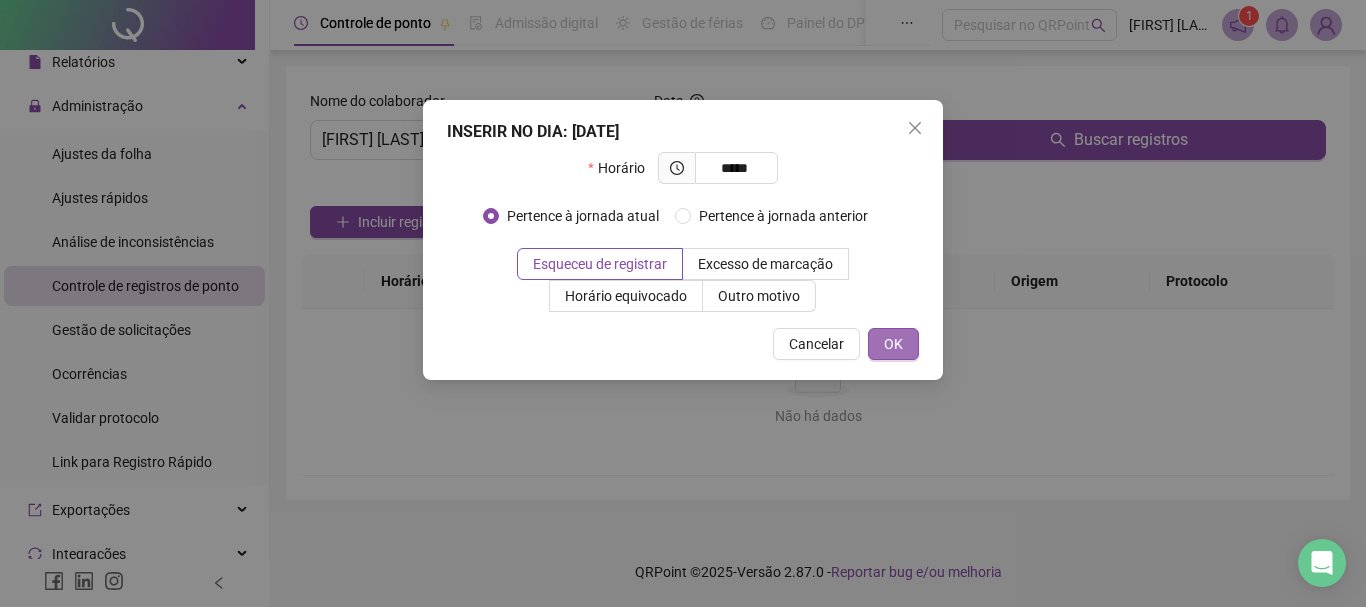 click on "OK" at bounding box center (893, 344) 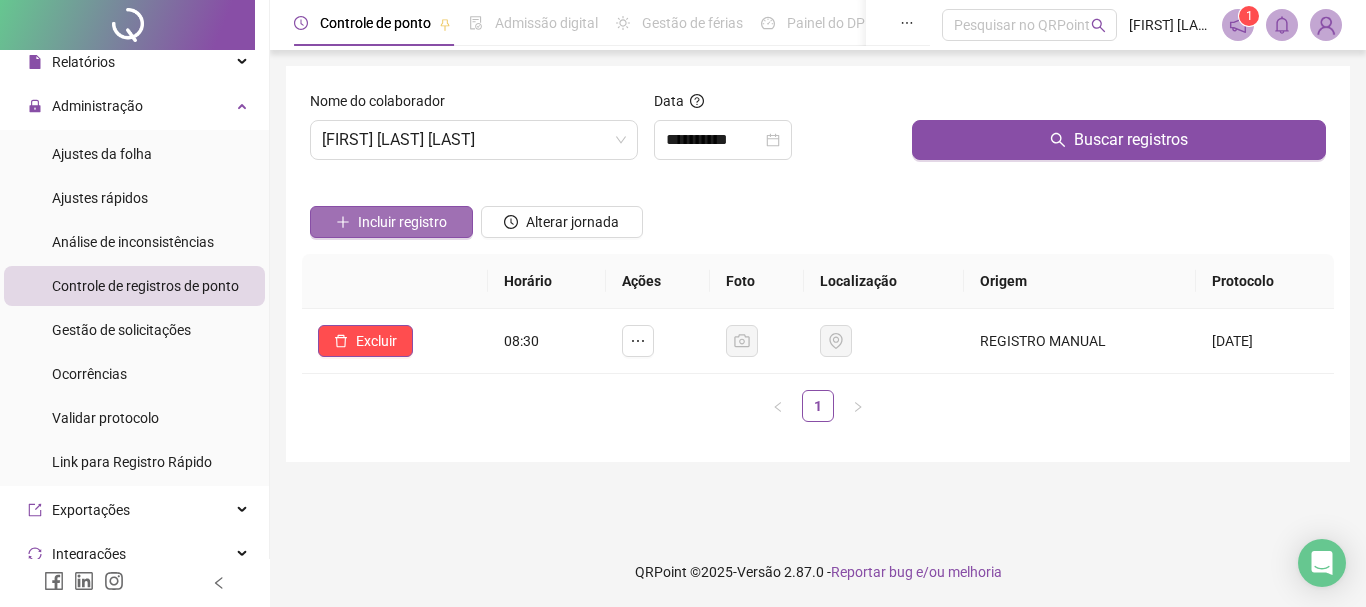 click on "Incluir registro" at bounding box center (402, 222) 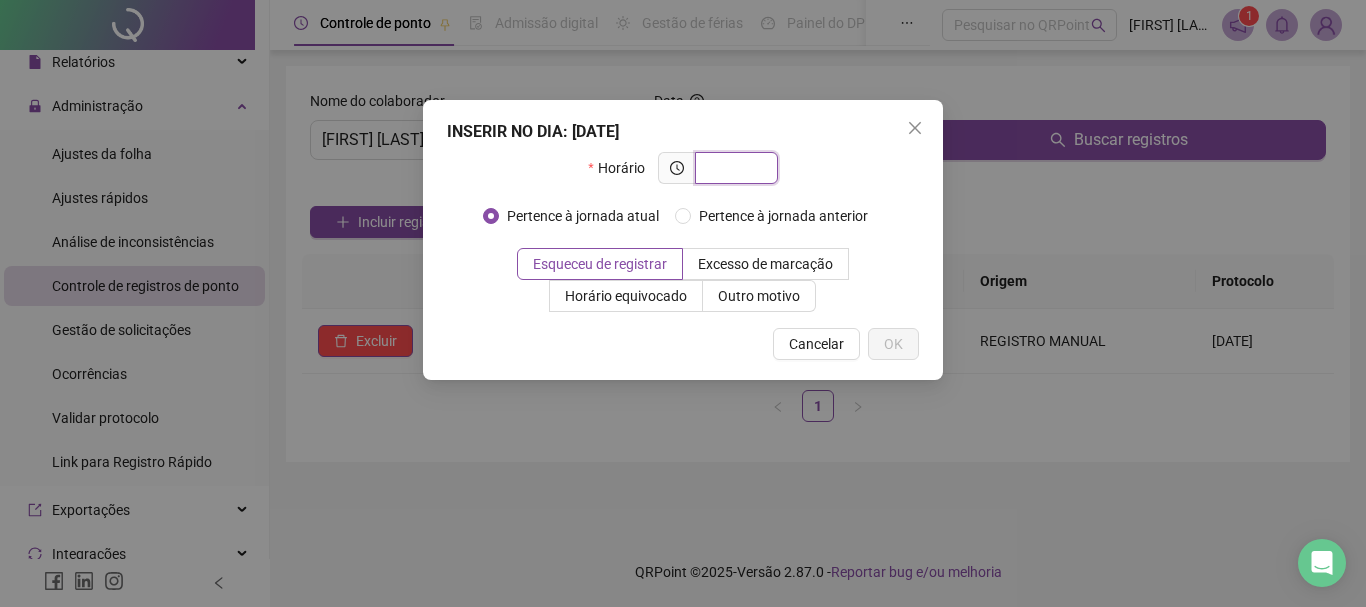 click at bounding box center (734, 168) 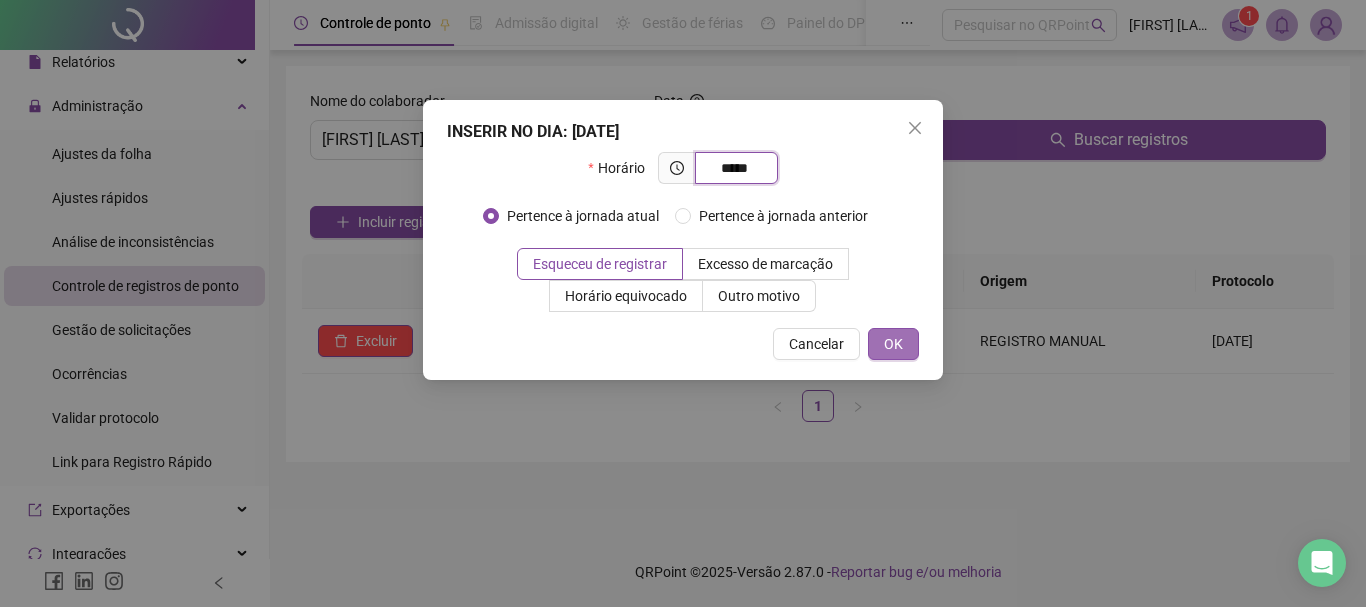 type on "*****" 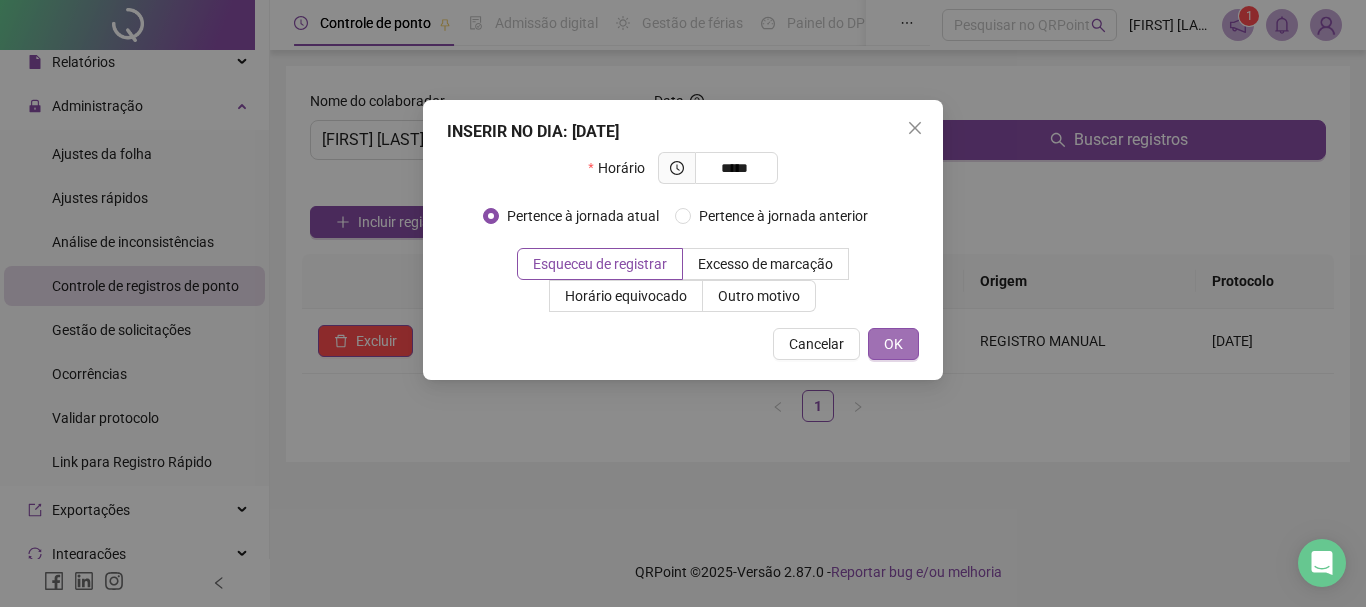 click on "OK" at bounding box center (893, 344) 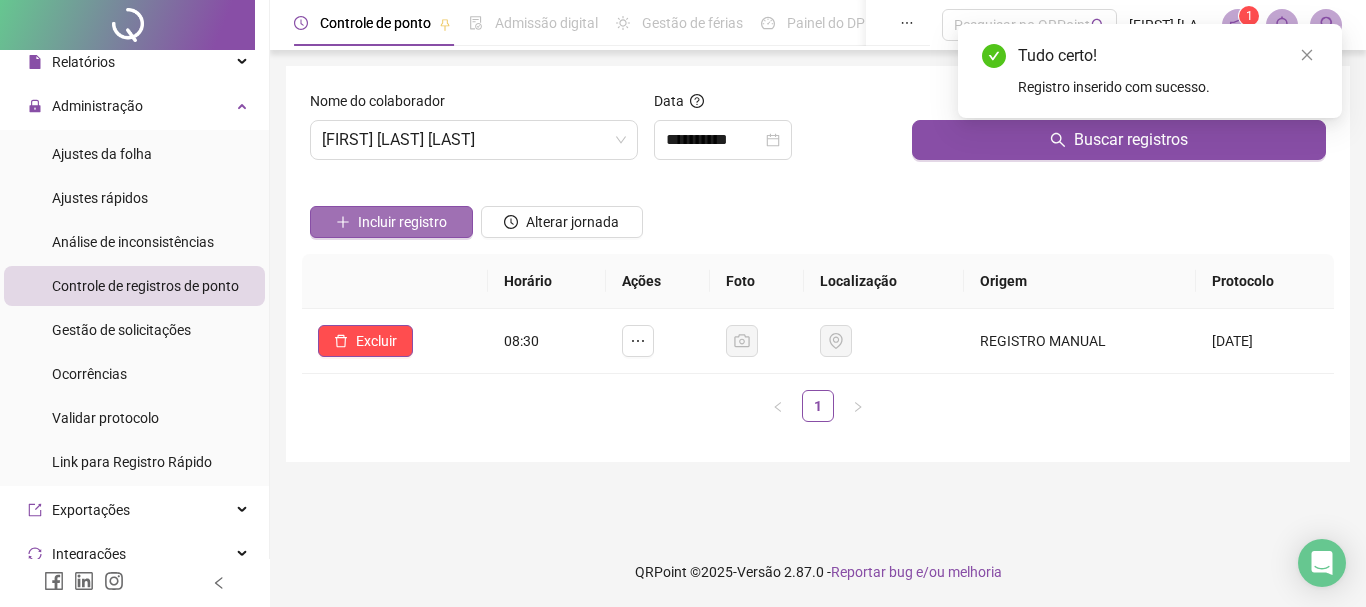 click on "Incluir registro" at bounding box center [402, 222] 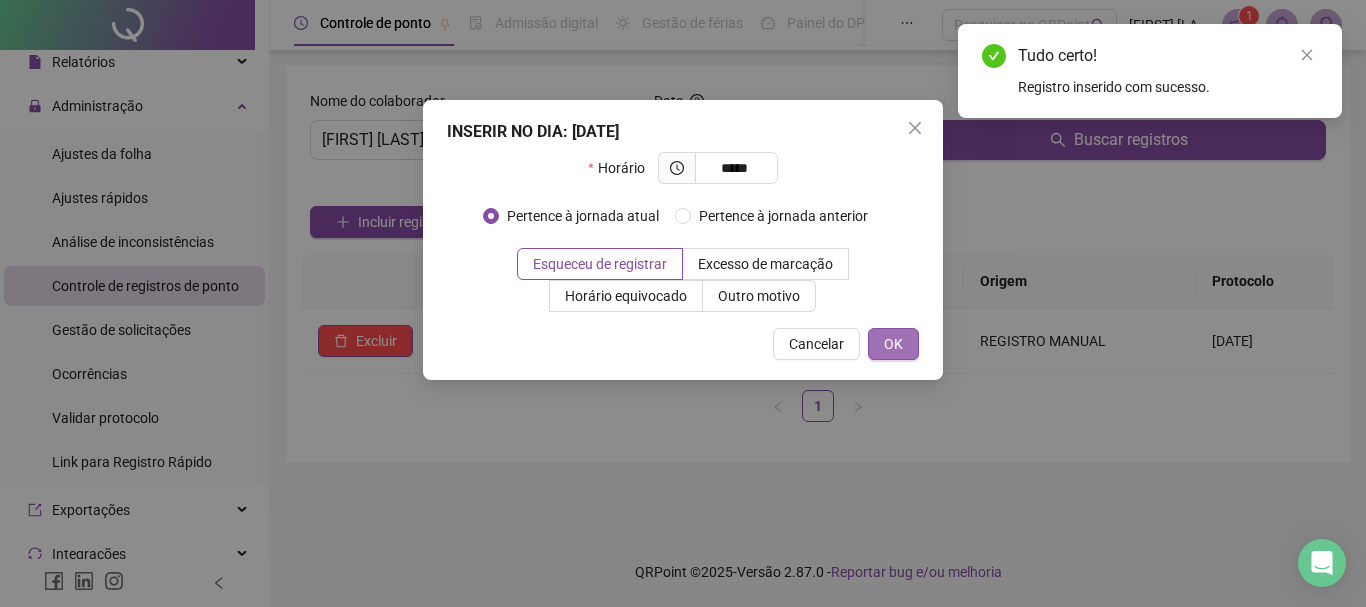type on "*****" 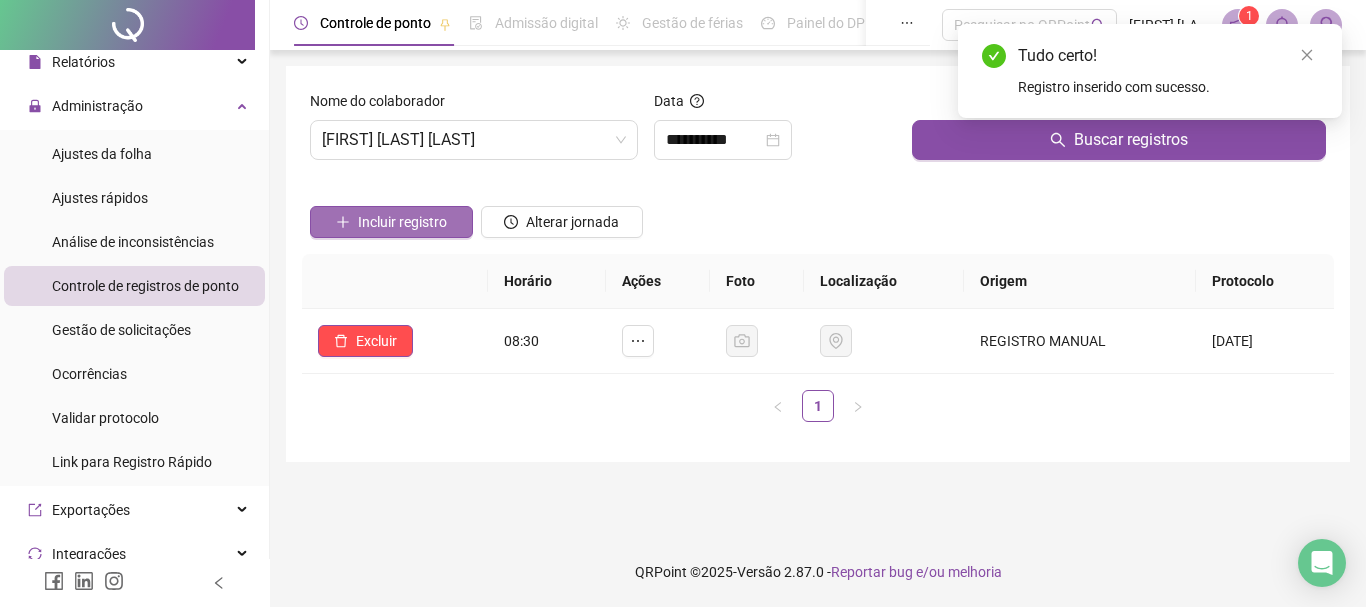 click on "Incluir registro" at bounding box center [402, 222] 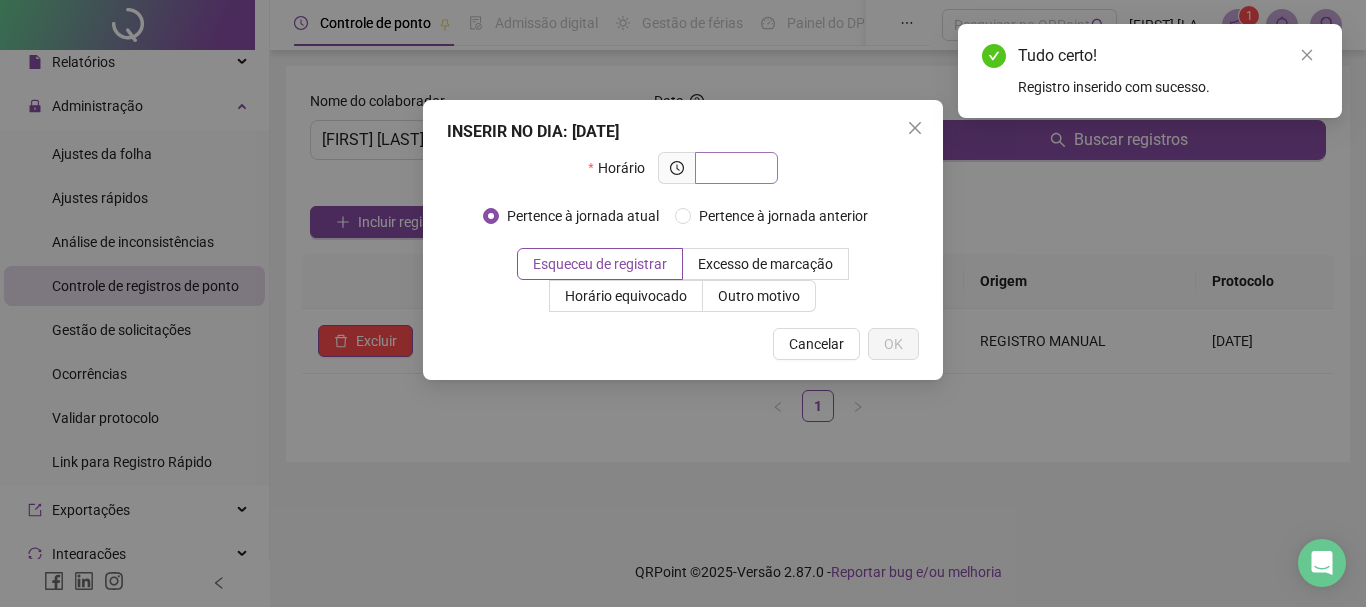 click at bounding box center (734, 168) 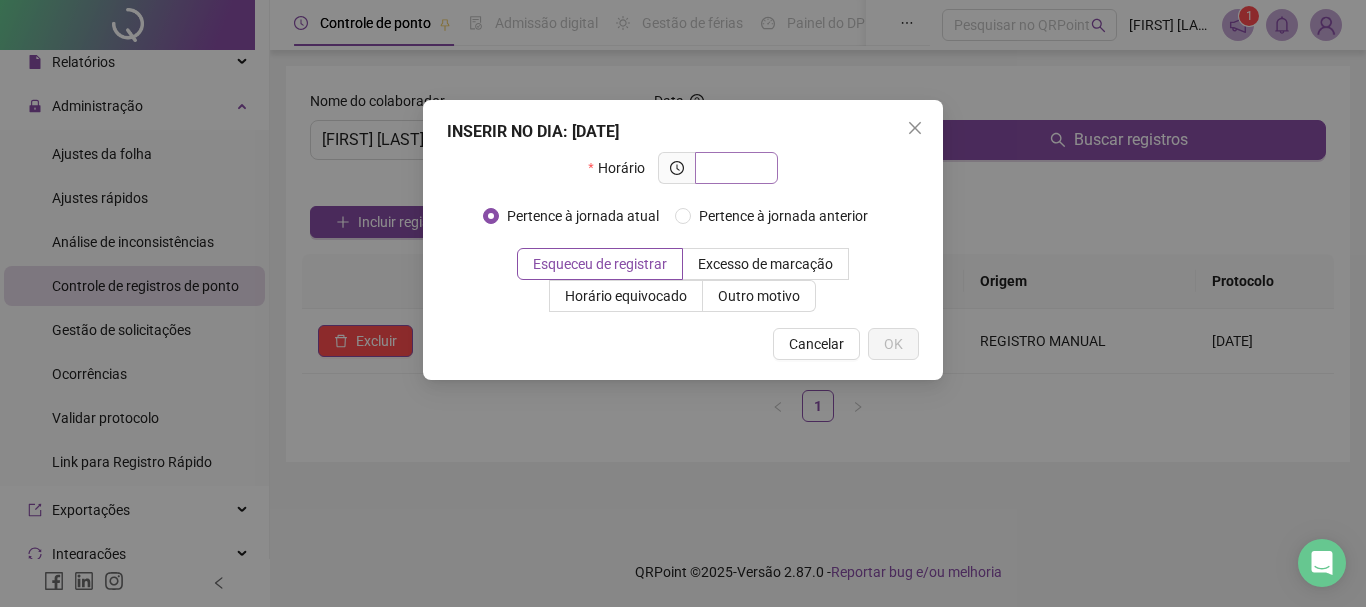 click at bounding box center [734, 168] 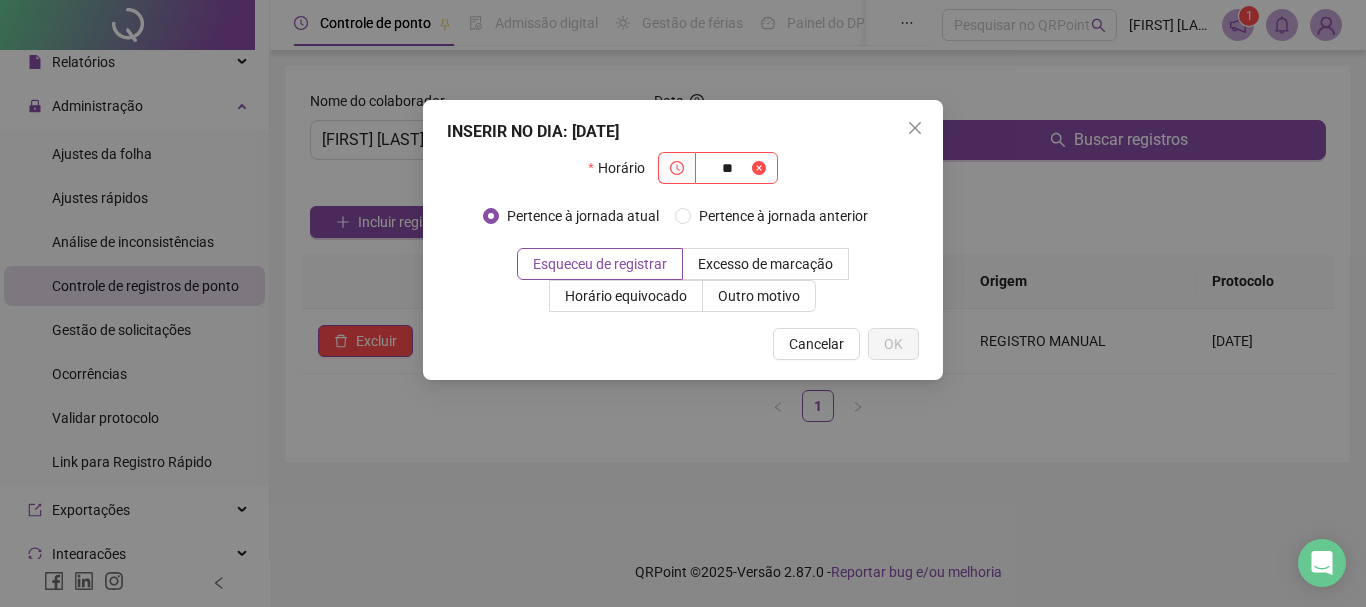 type on "*" 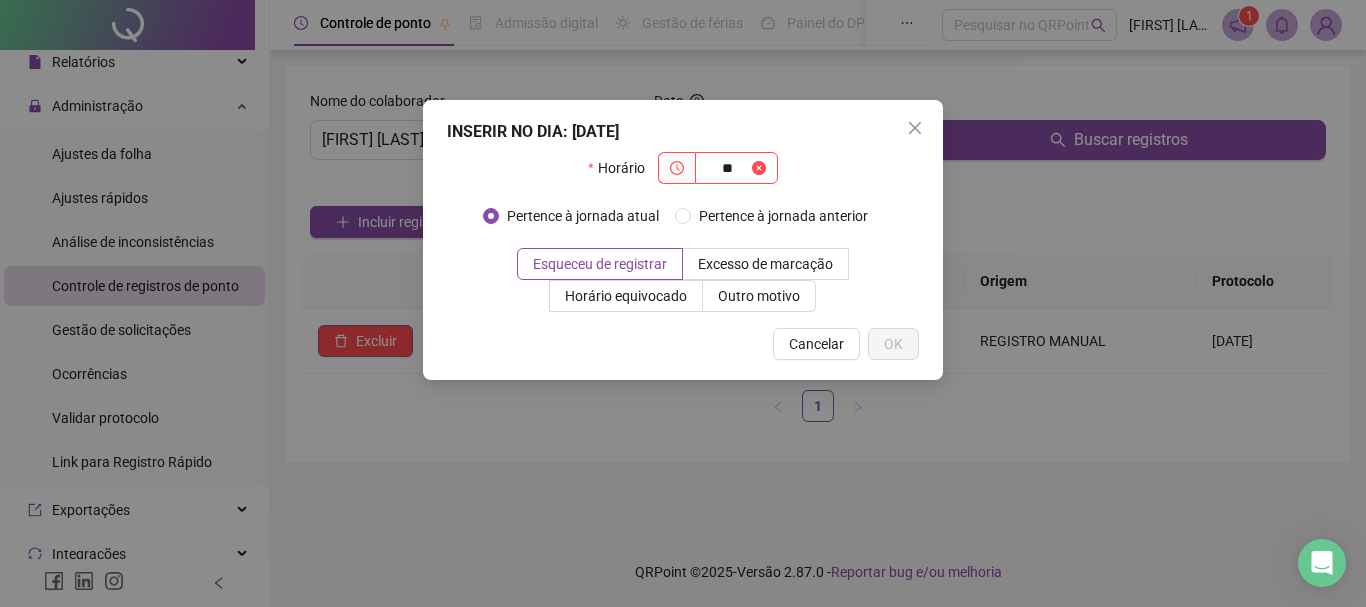 type on "*" 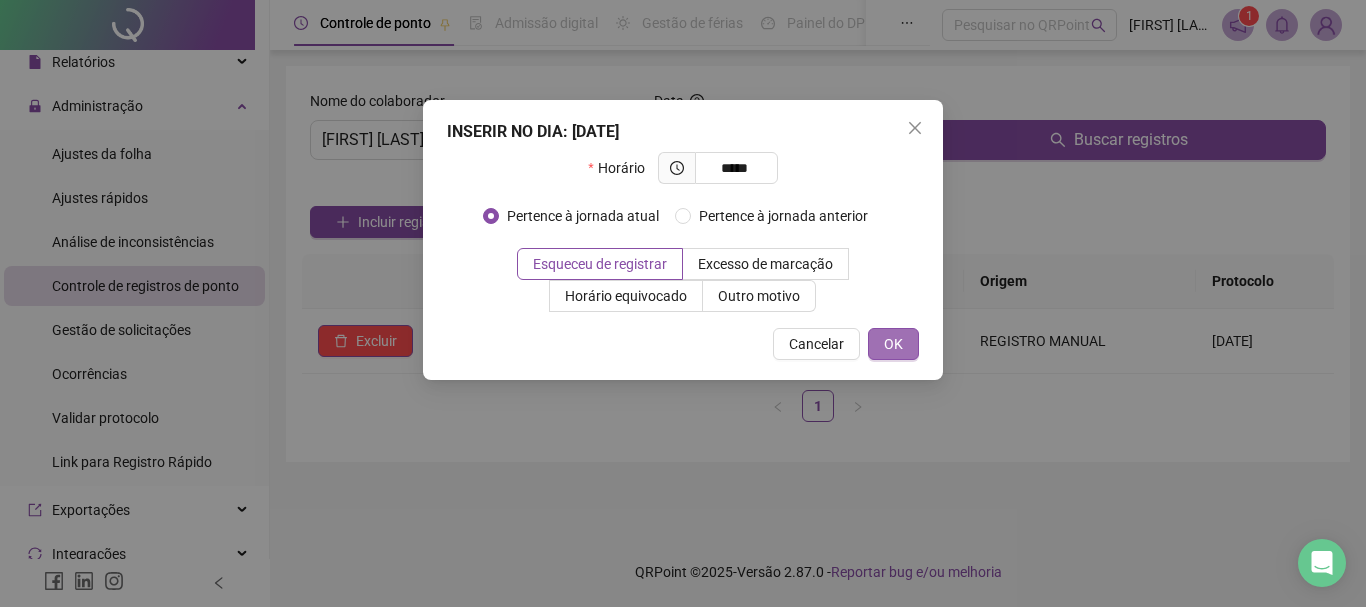 type on "*****" 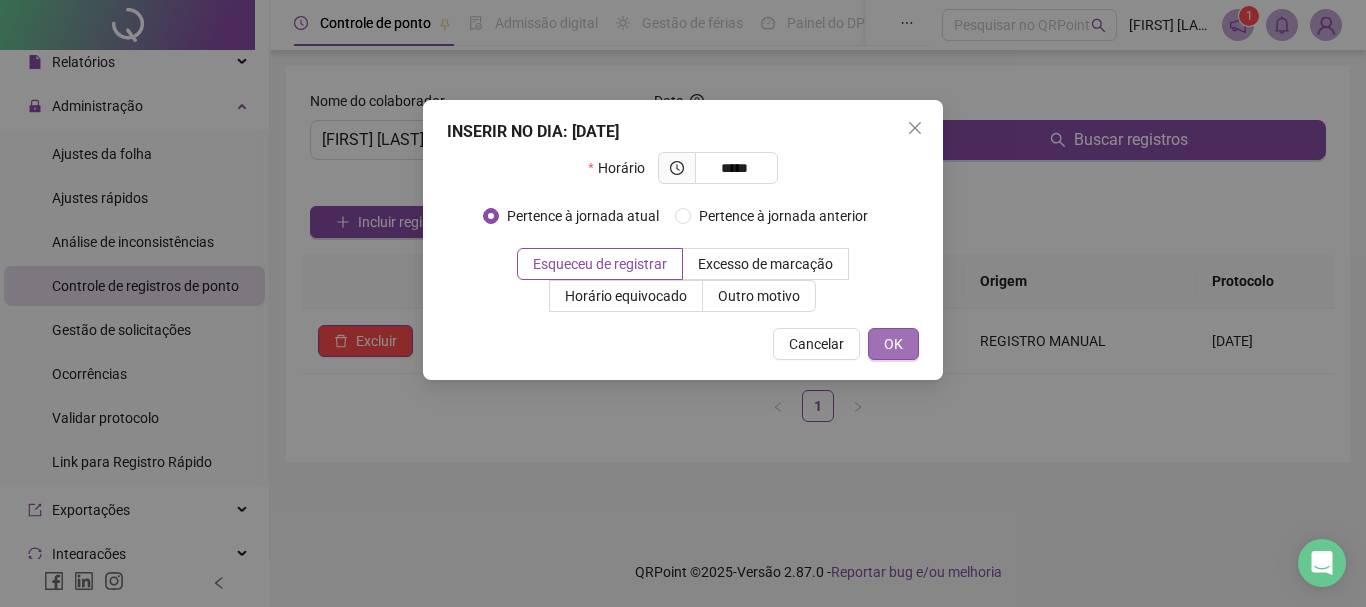 click on "OK" at bounding box center [893, 344] 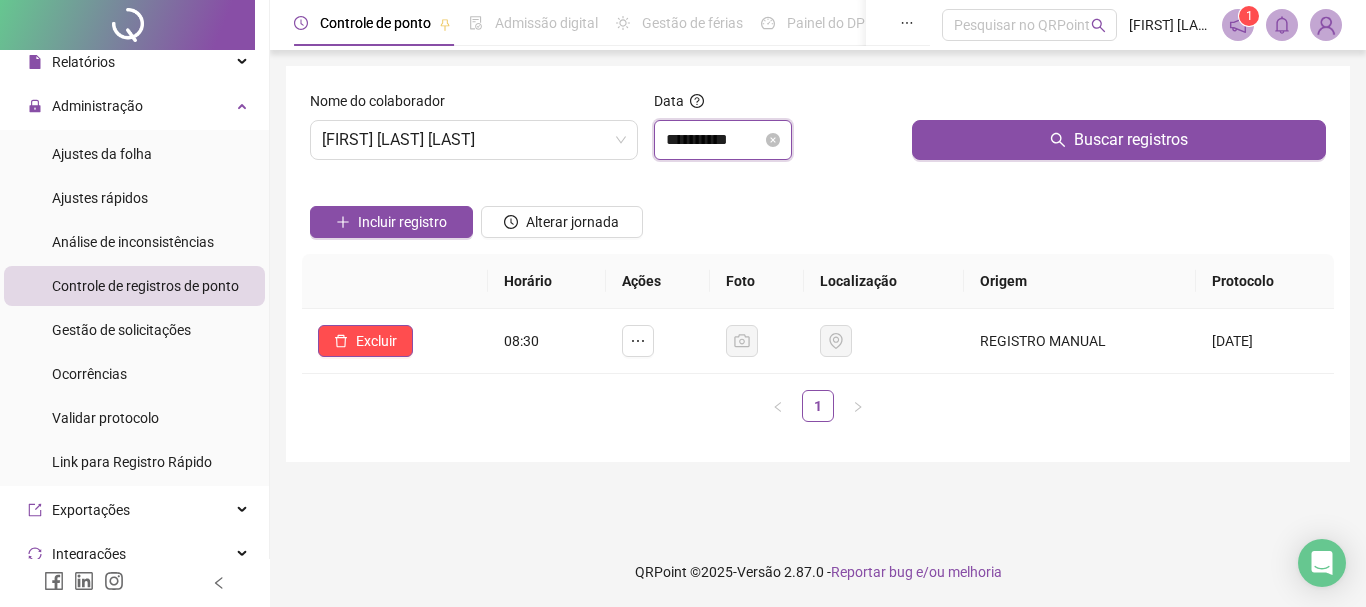 click on "**********" at bounding box center (714, 140) 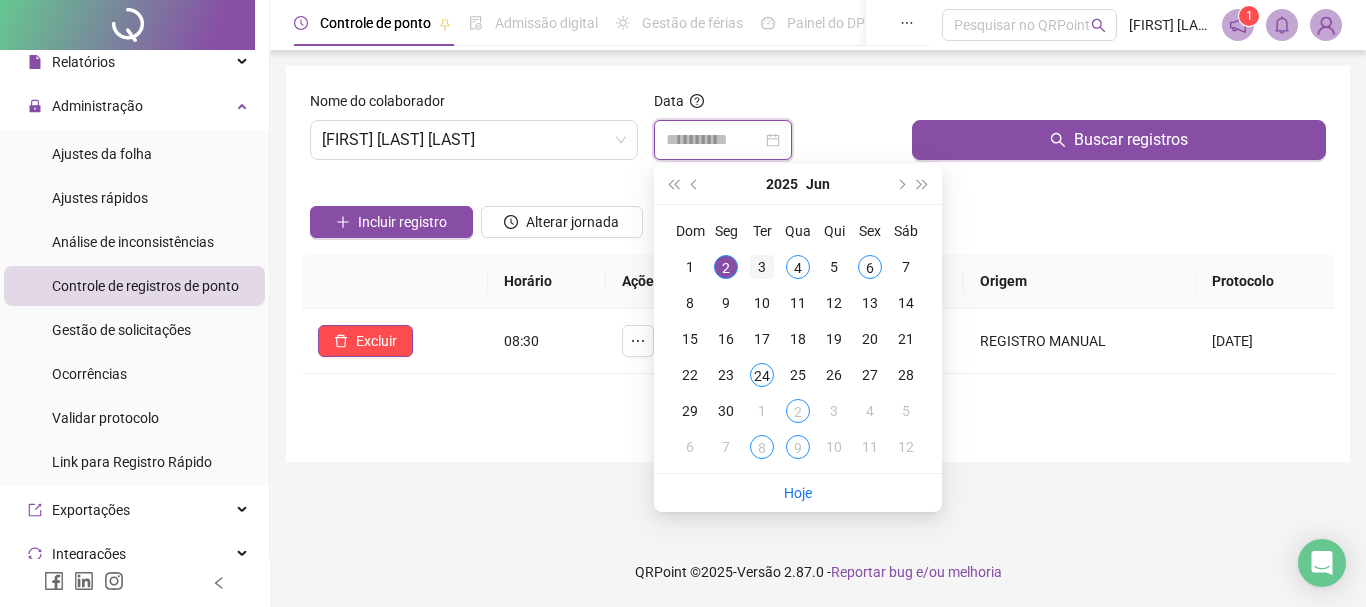 type on "**********" 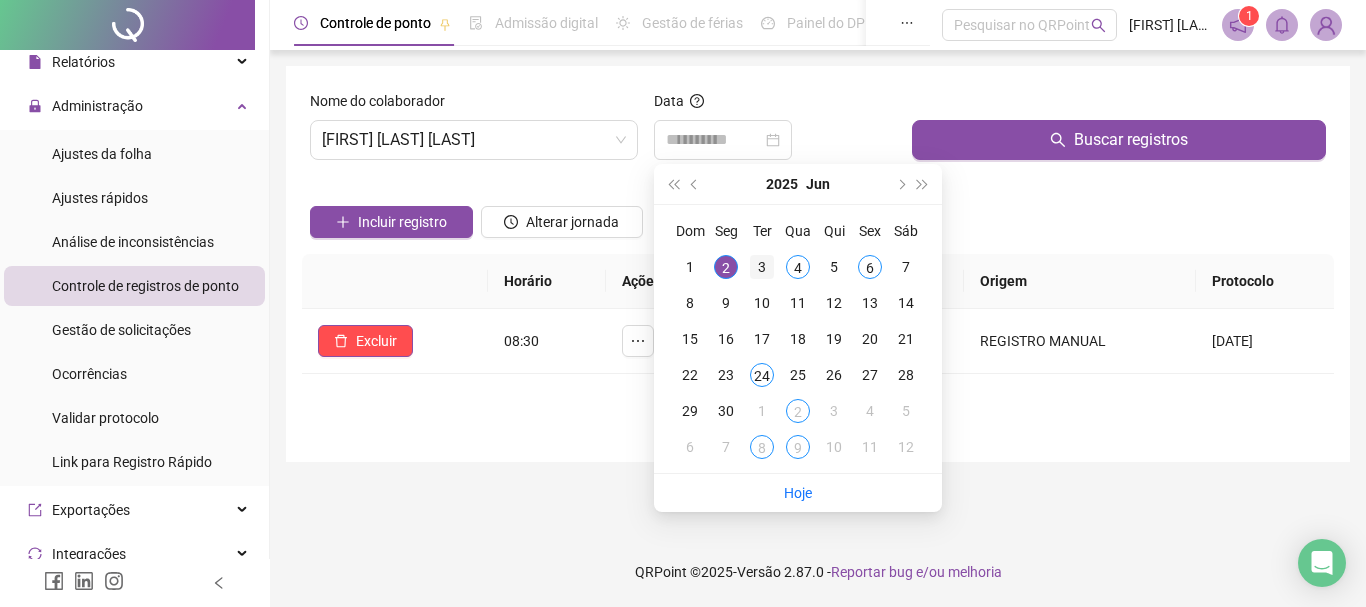 click on "3" at bounding box center [762, 267] 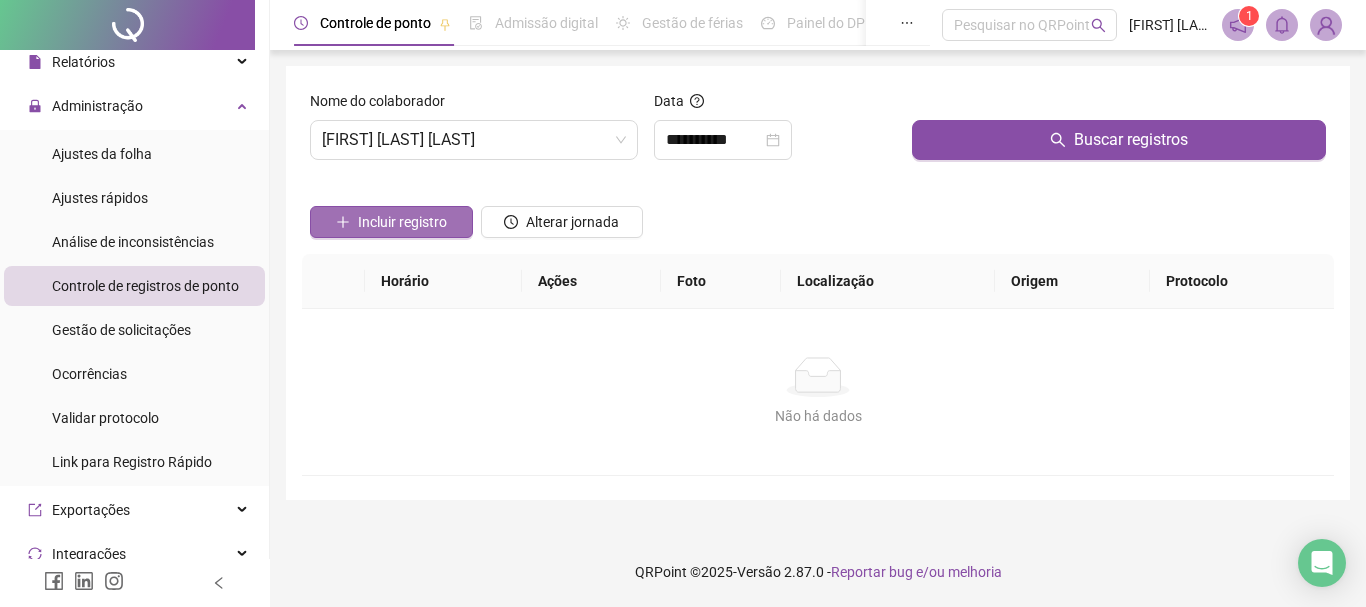 click on "Incluir registro" at bounding box center (402, 222) 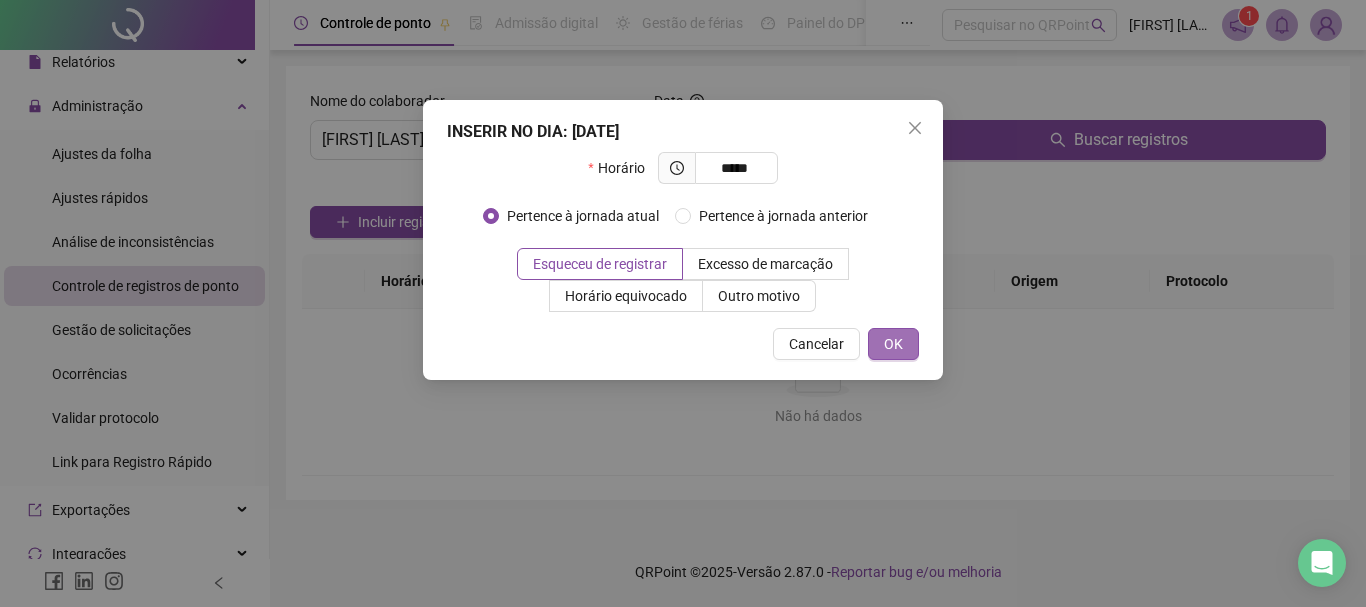 type on "*****" 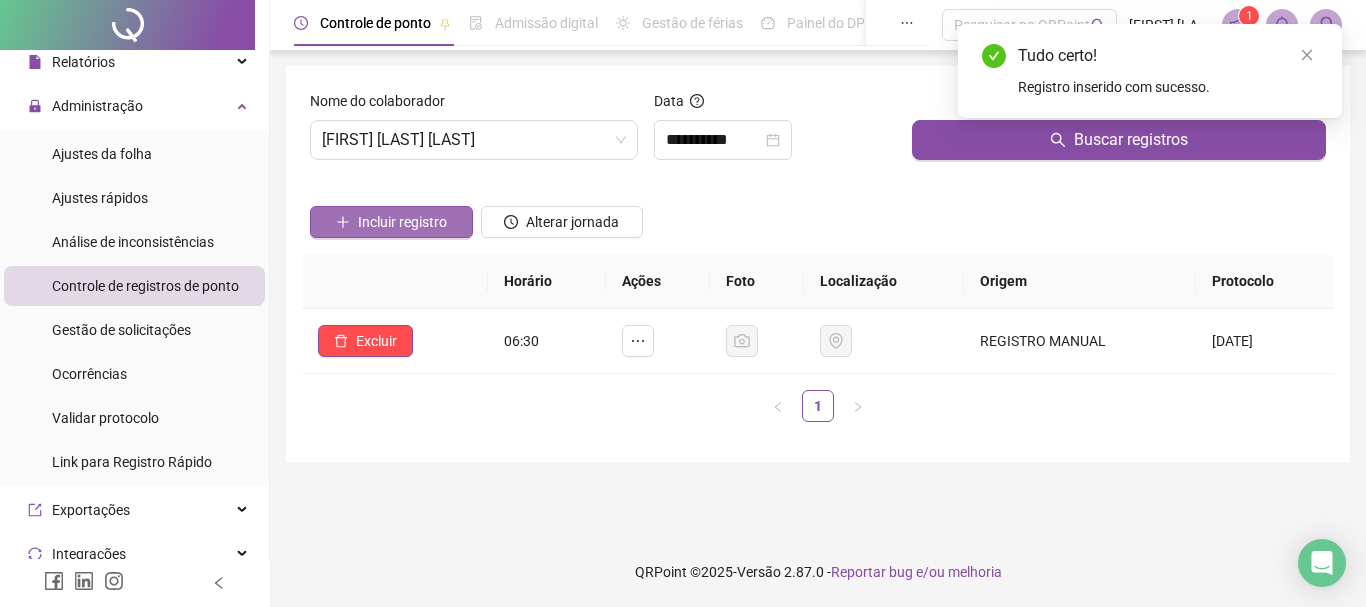 click on "Incluir registro" at bounding box center (391, 222) 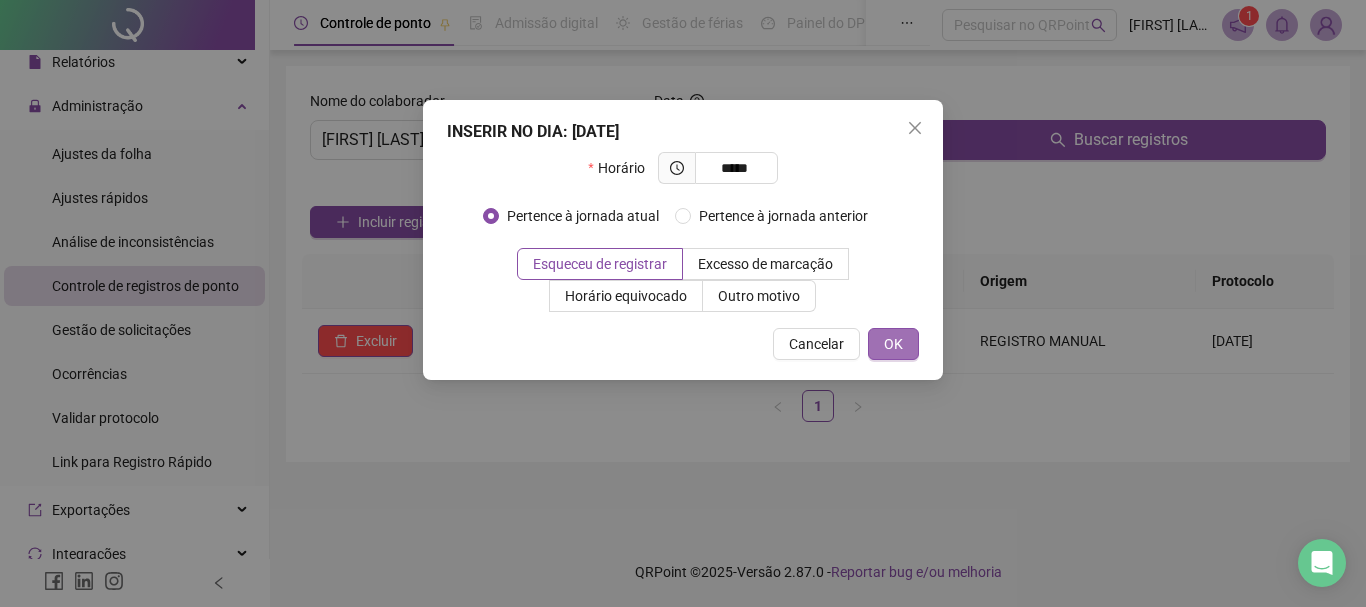 type on "*****" 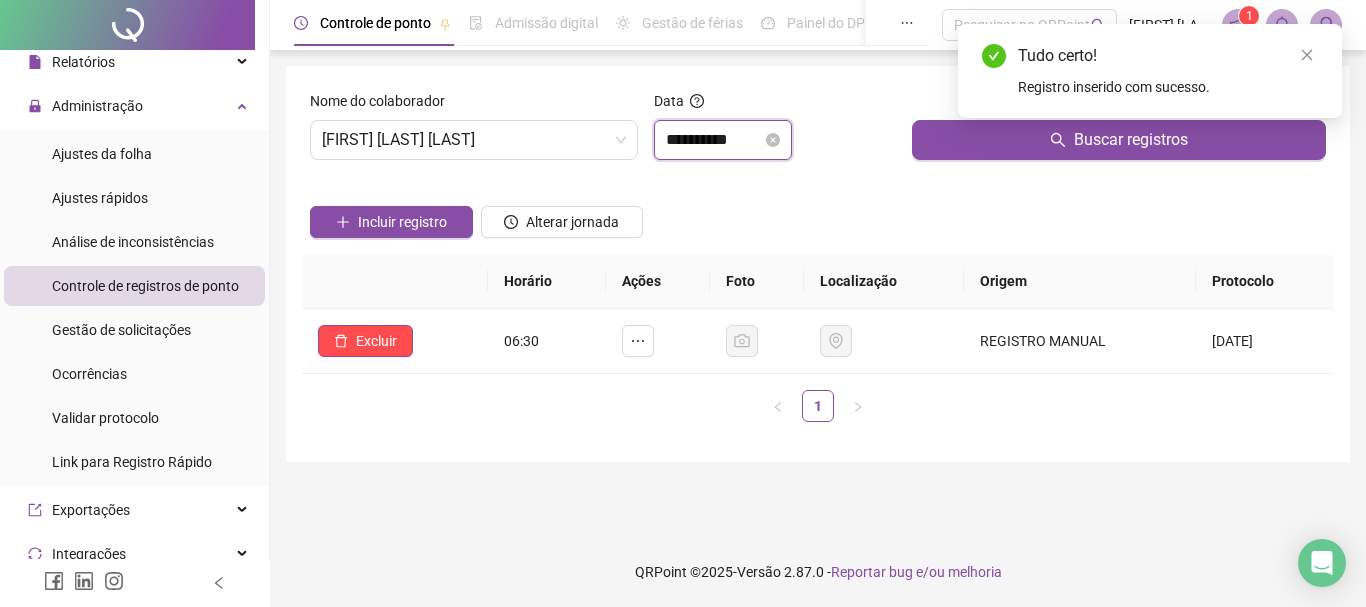 click on "**********" at bounding box center (714, 140) 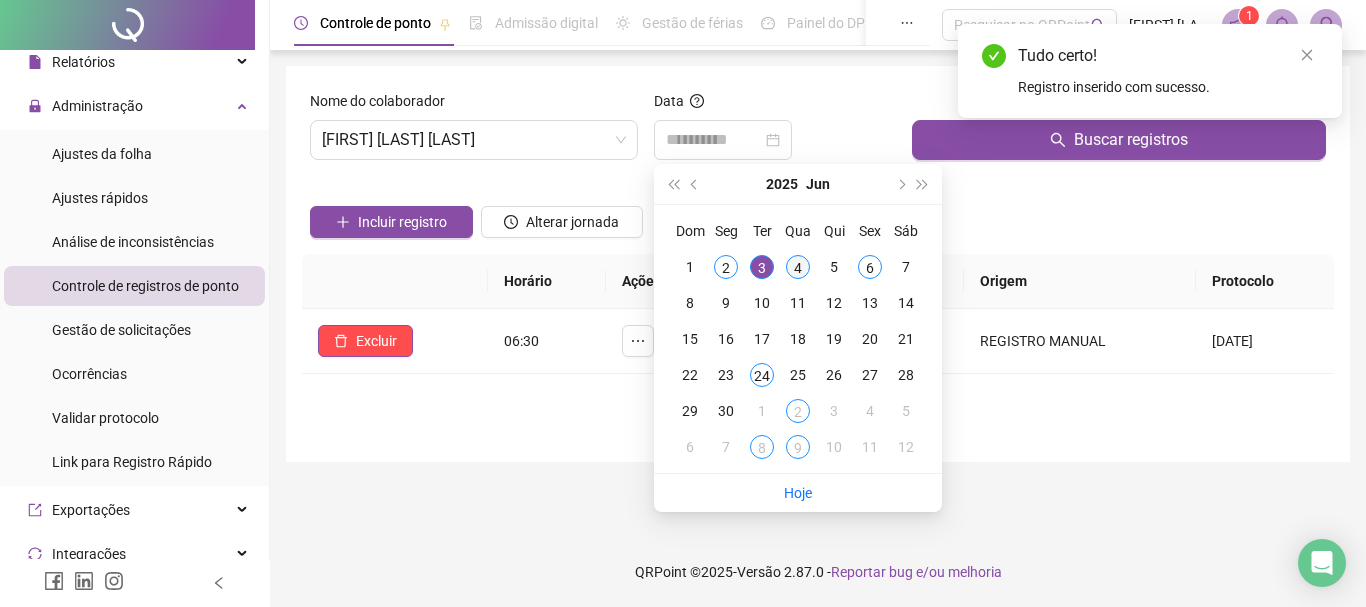 click on "4" at bounding box center [798, 267] 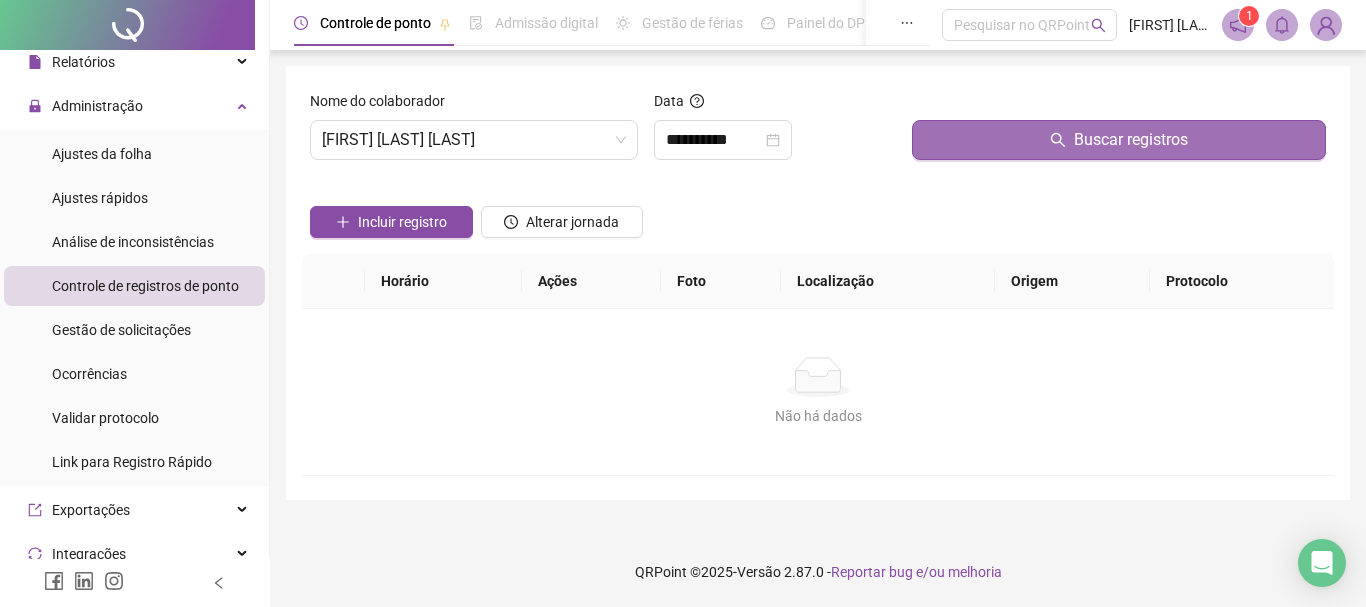 click on "Buscar registros" at bounding box center [1119, 140] 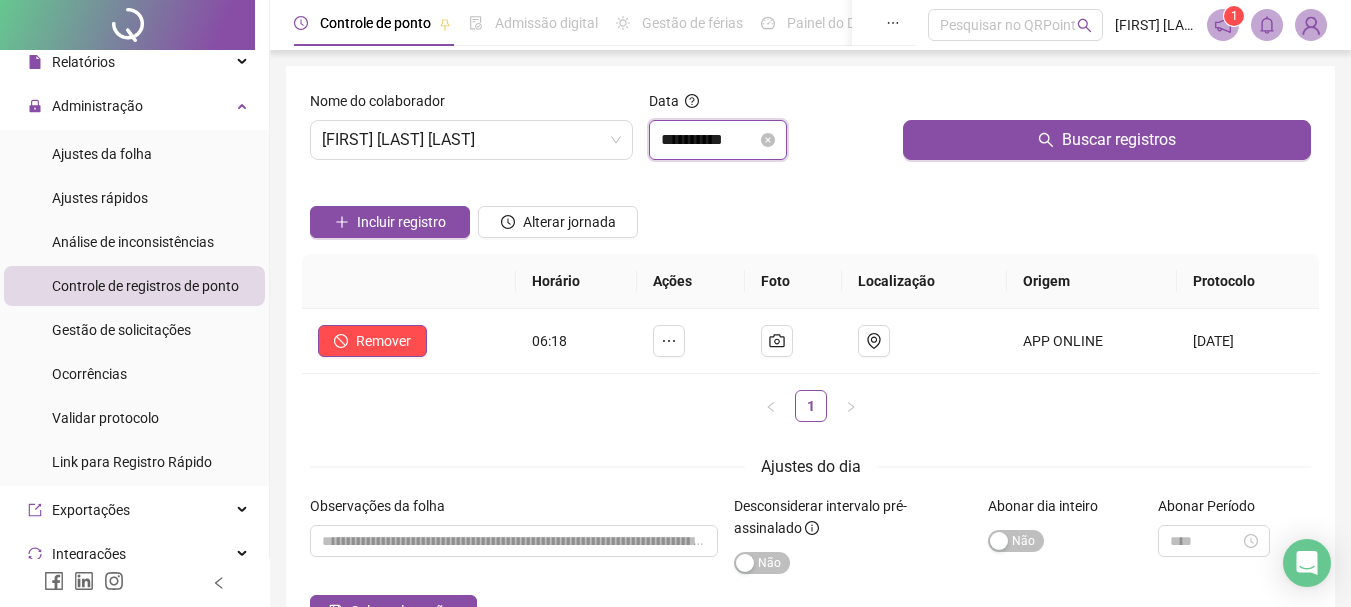 click on "**********" at bounding box center [709, 140] 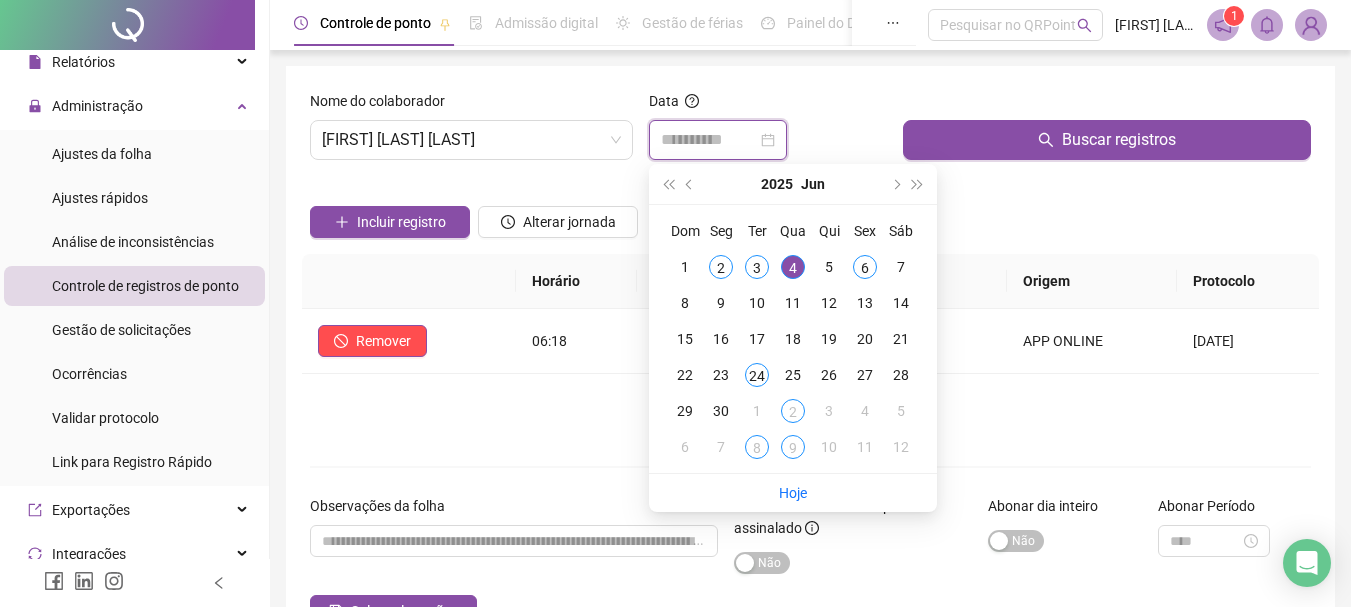 type on "**********" 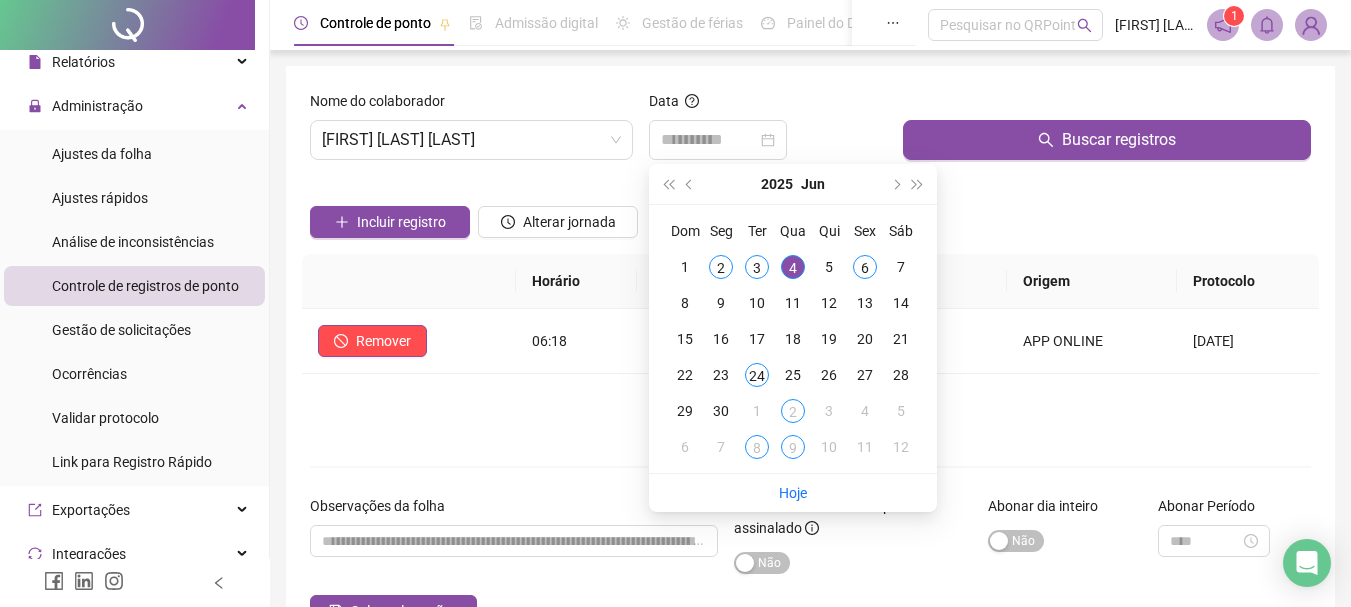 click on "4" at bounding box center [793, 267] 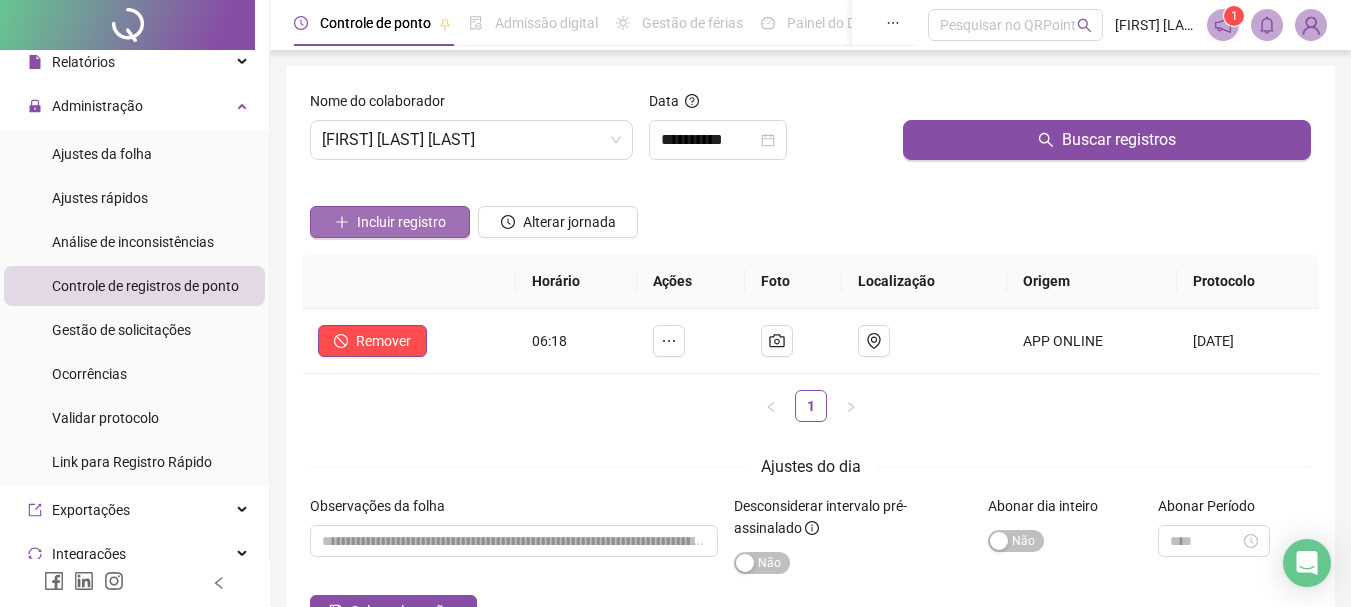 click on "Incluir registro" at bounding box center [401, 222] 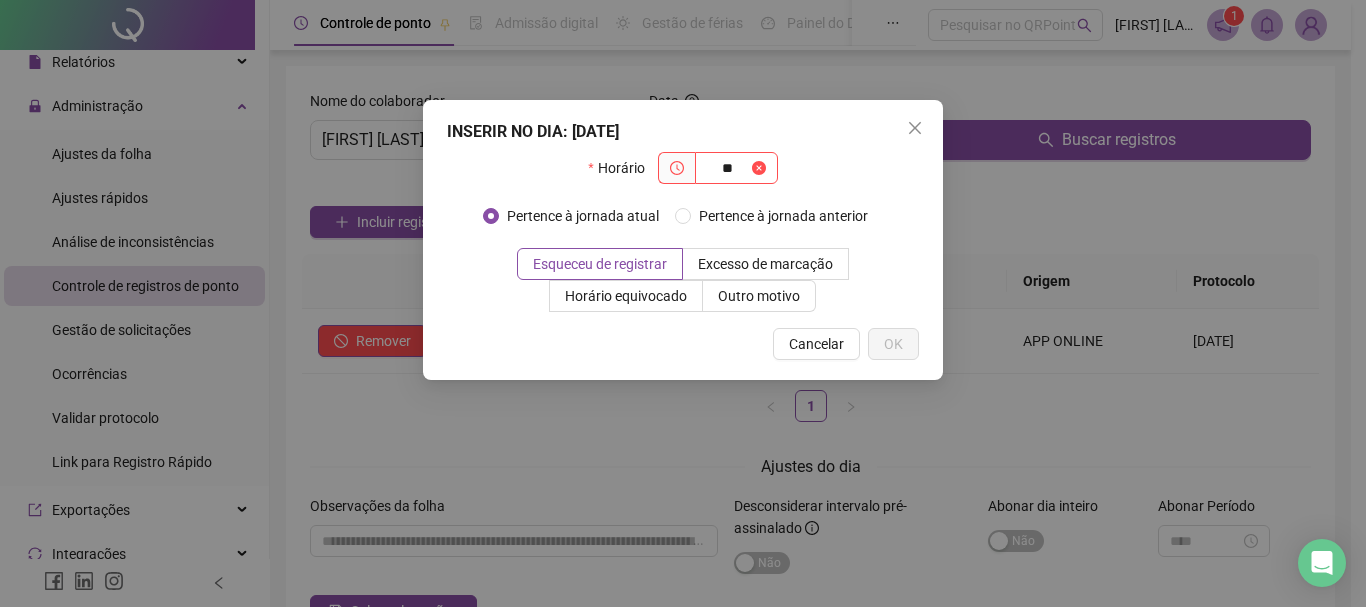 type on "*" 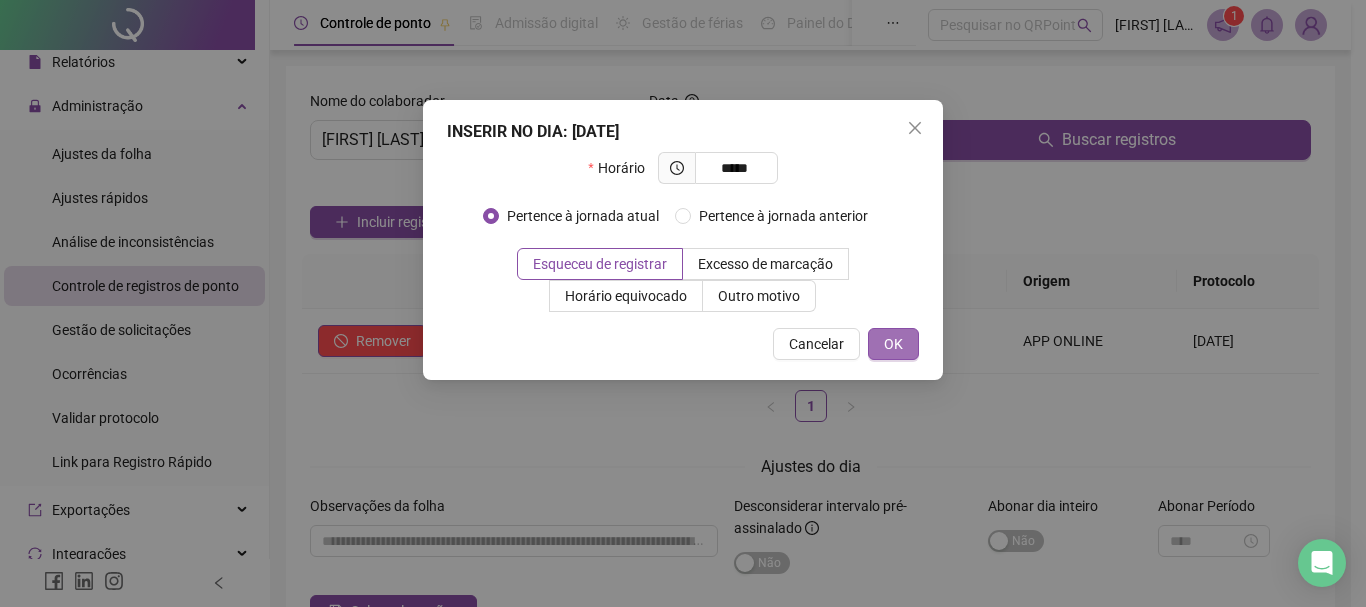 type on "*****" 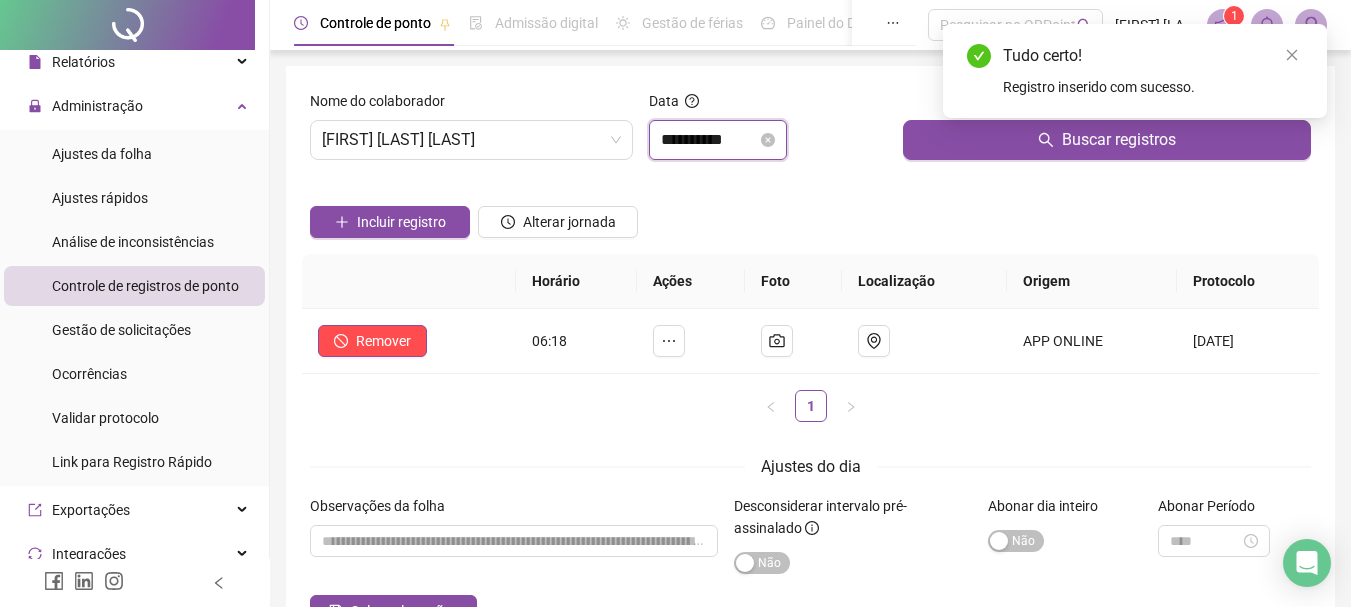 click on "**********" at bounding box center [709, 140] 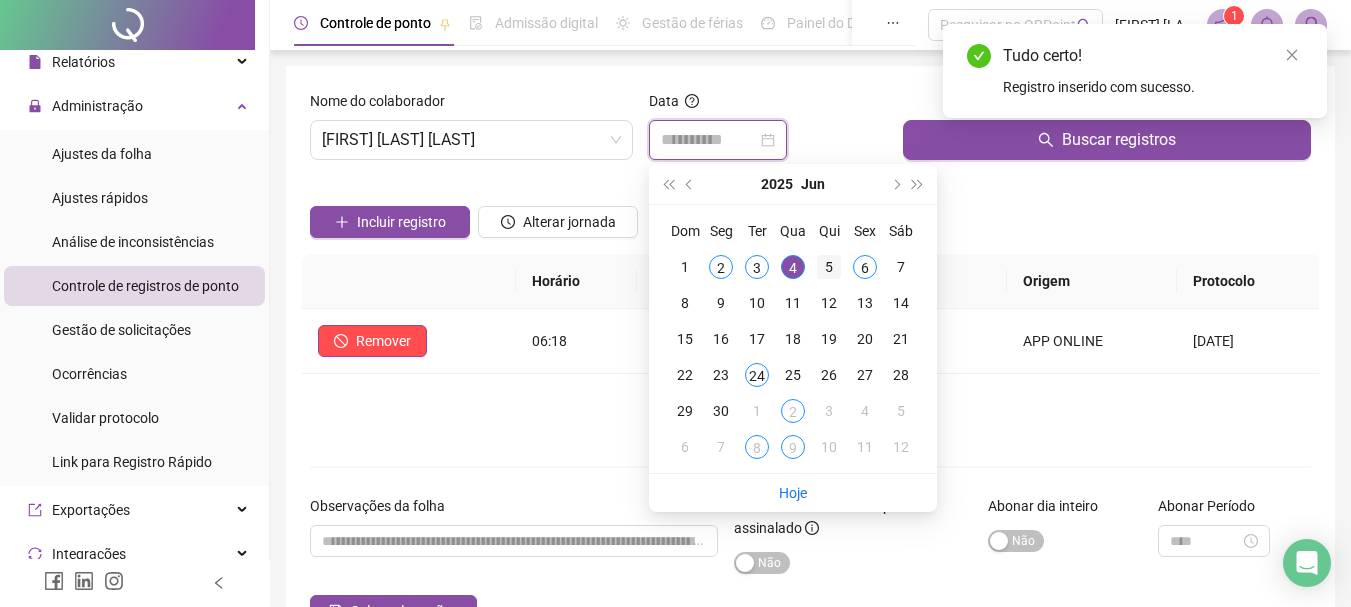 type on "**********" 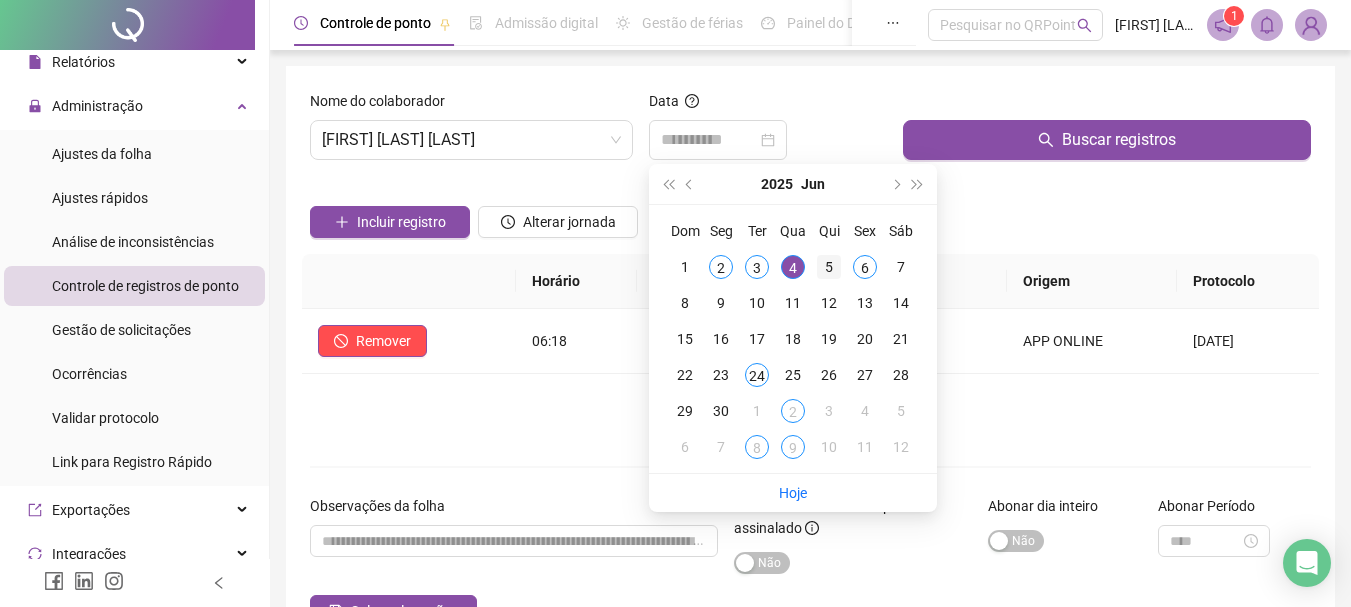 click on "5" at bounding box center (829, 267) 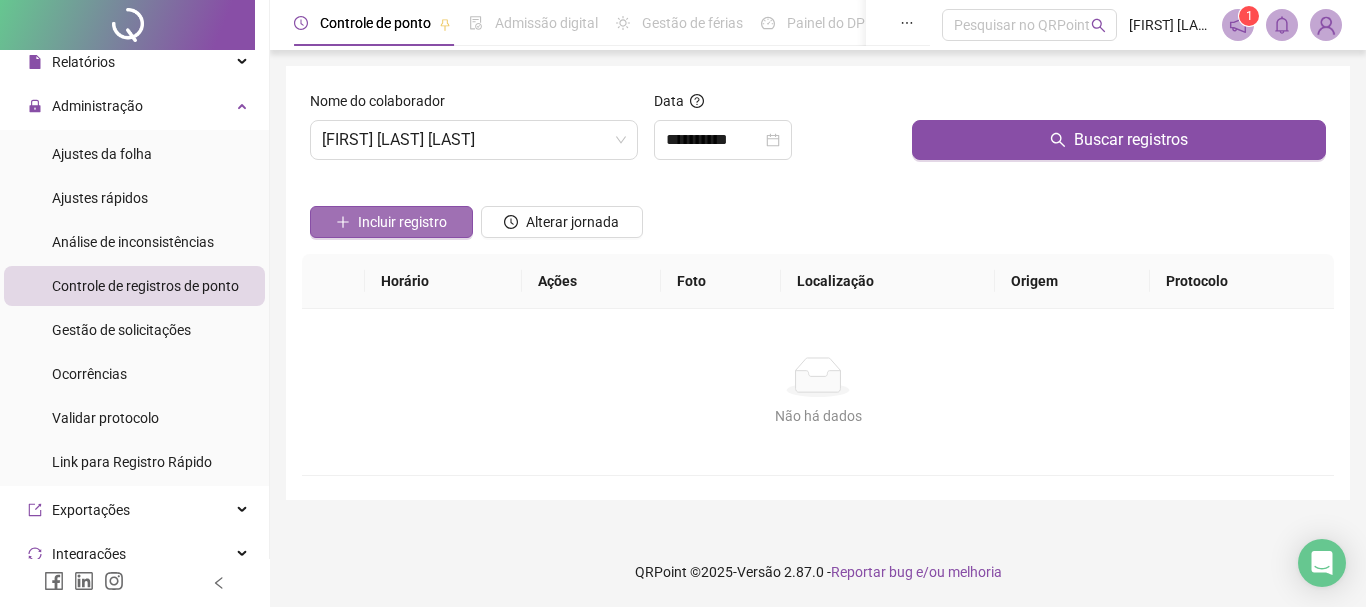 click on "Incluir registro" at bounding box center (402, 222) 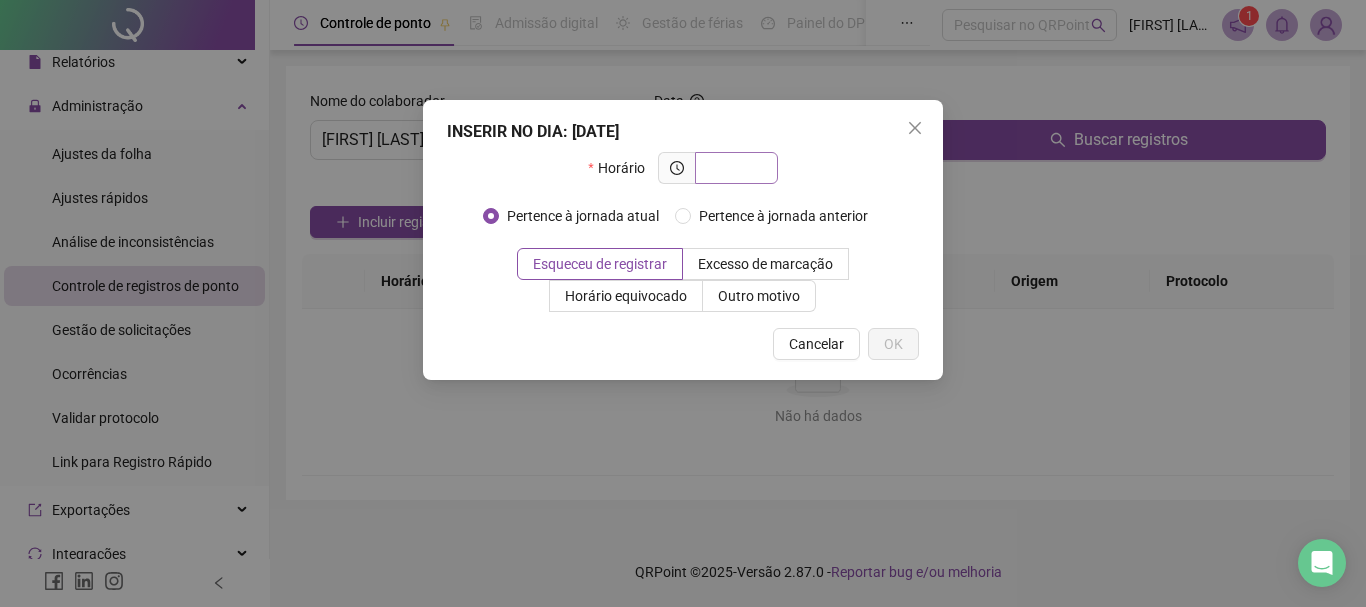 click at bounding box center (734, 168) 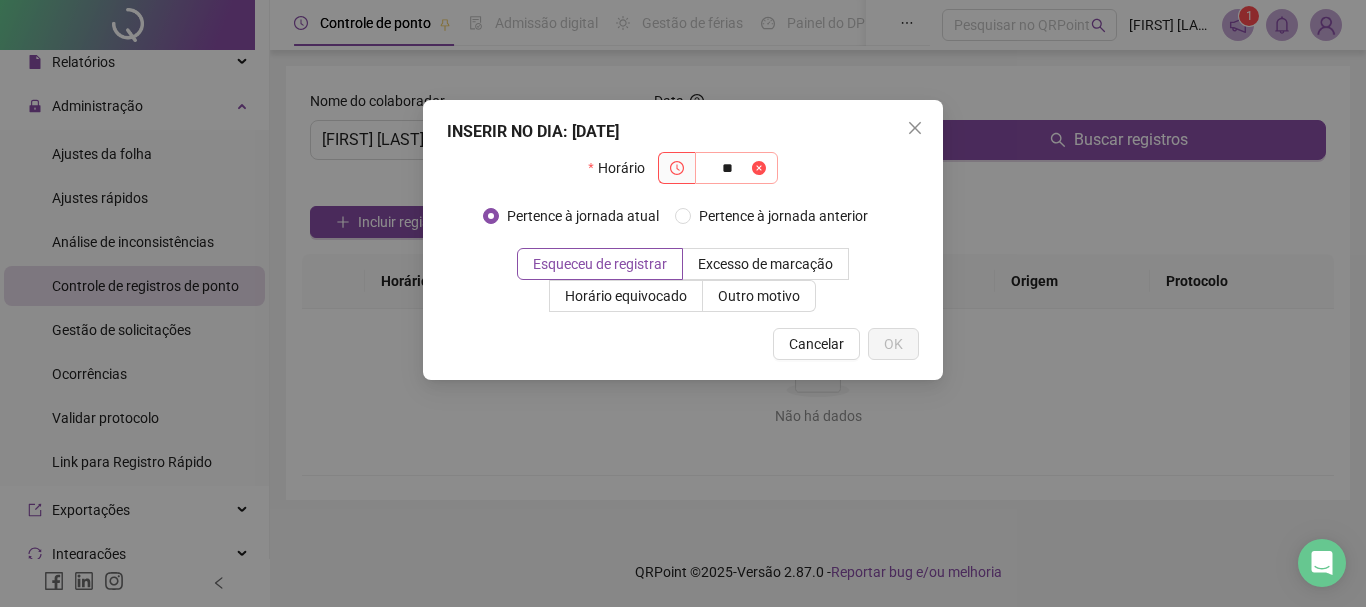 type on "*" 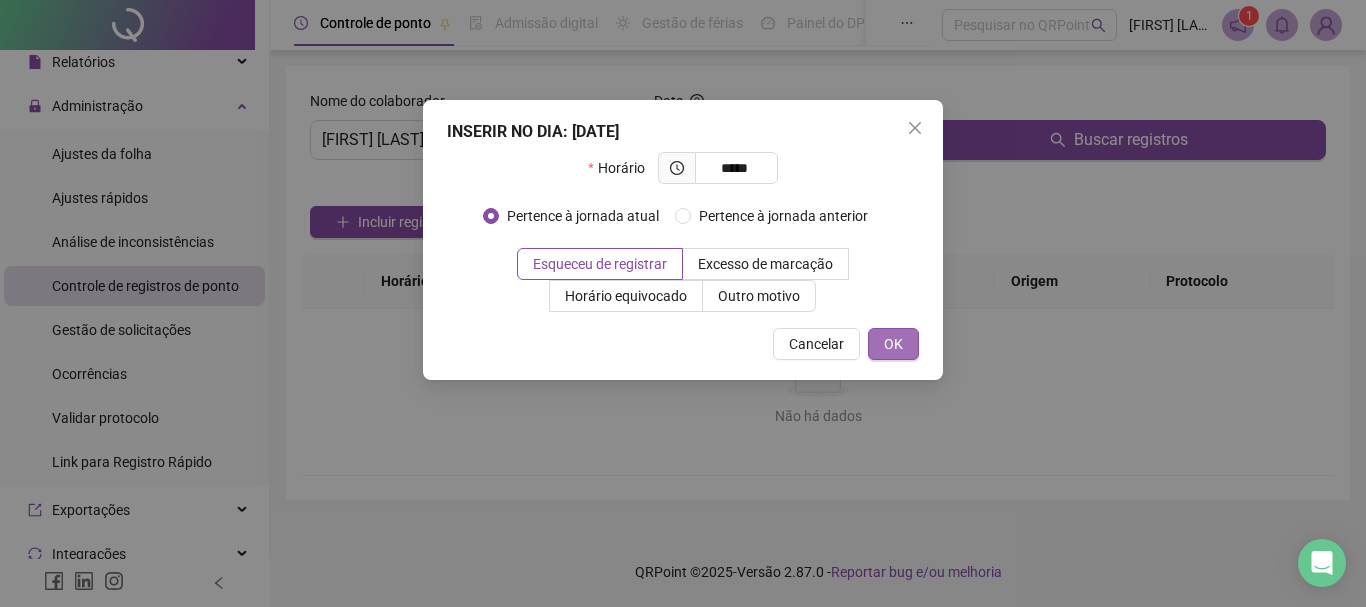 type on "*****" 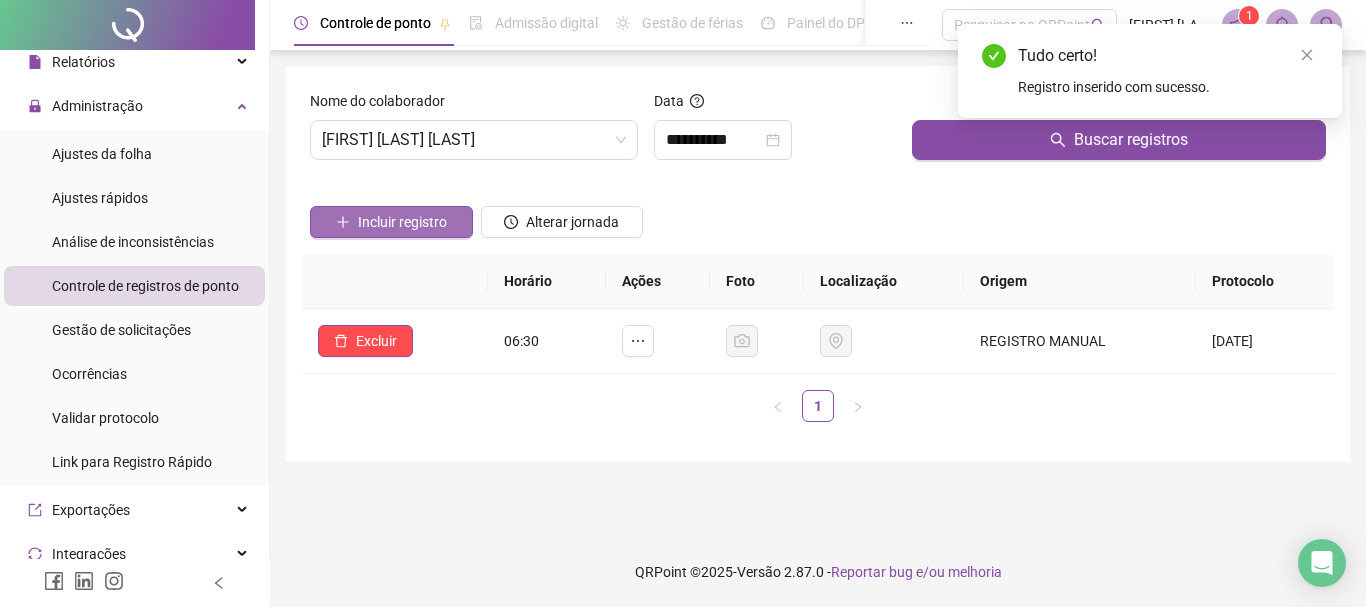 click on "Incluir registro" at bounding box center [402, 222] 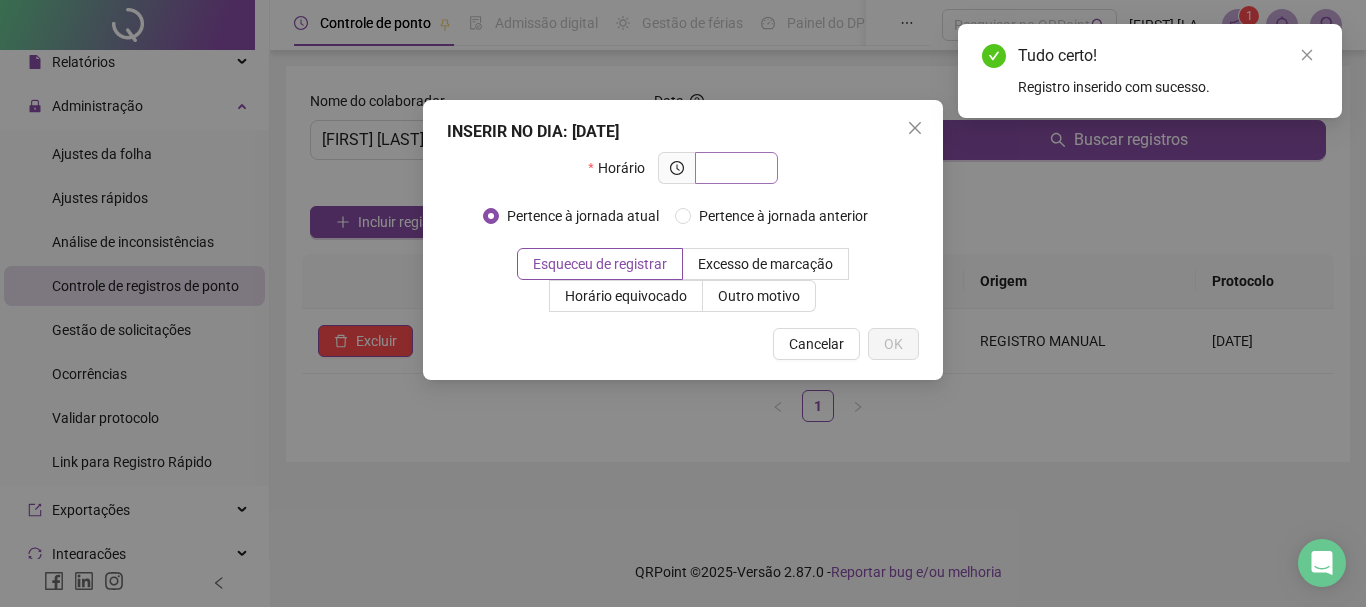 click at bounding box center [734, 168] 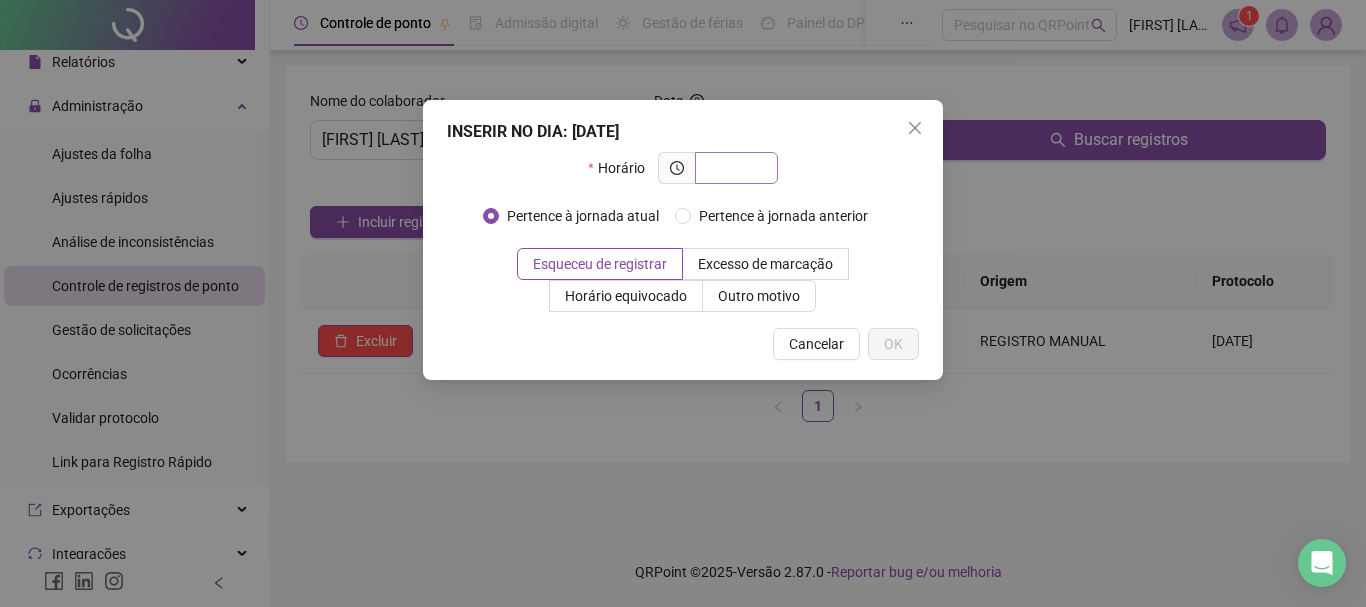 click at bounding box center [734, 168] 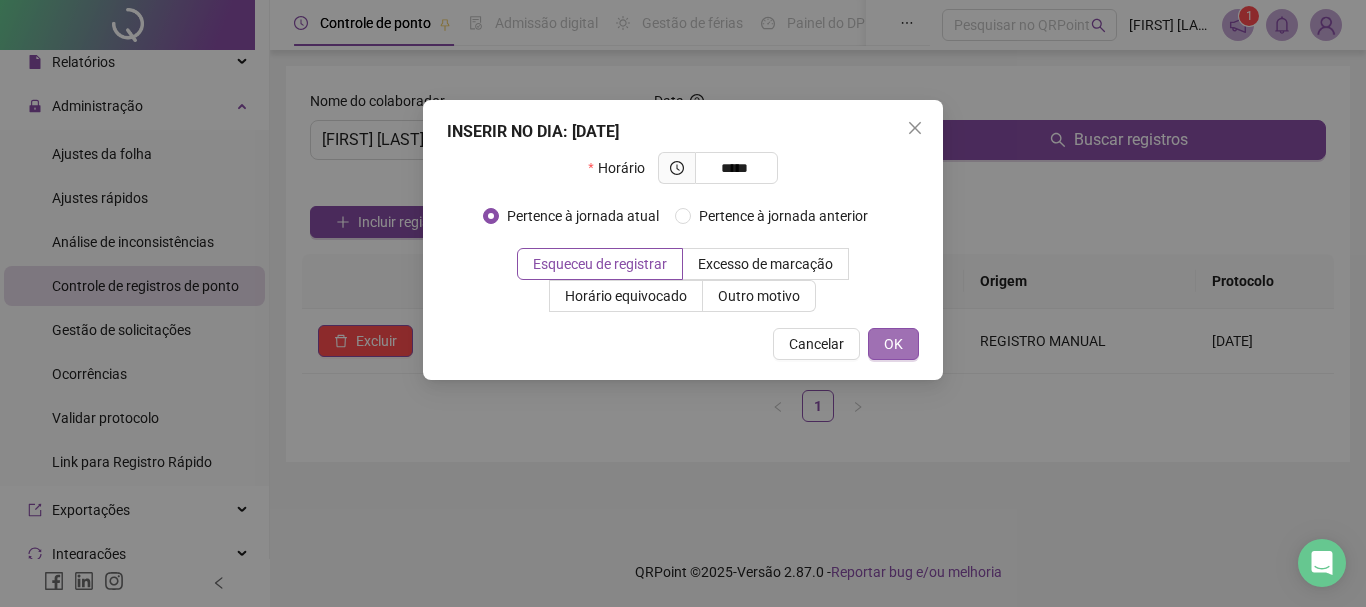 type on "*****" 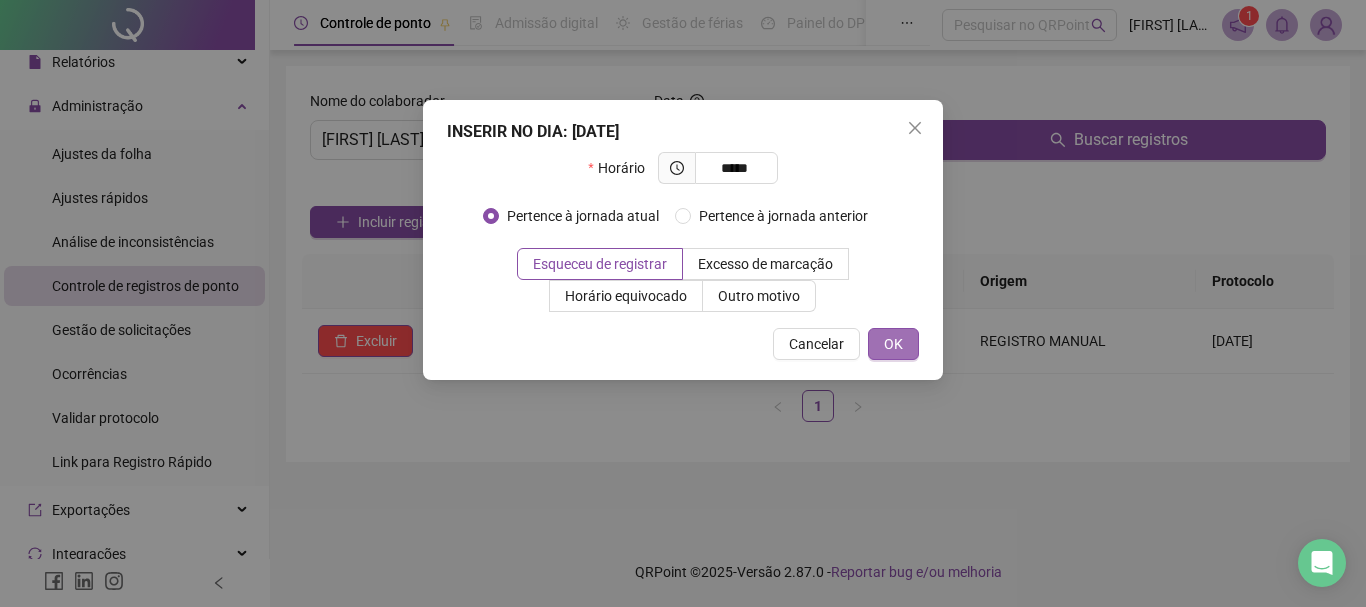 click on "OK" at bounding box center (893, 344) 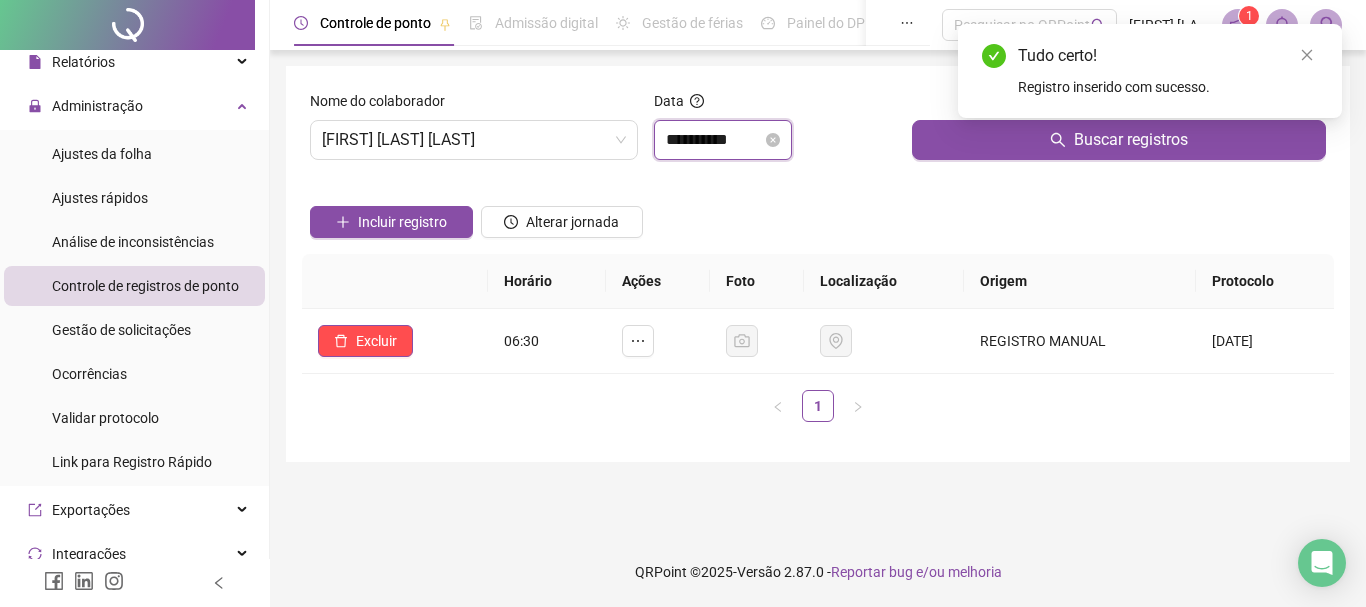 click on "**********" at bounding box center [714, 140] 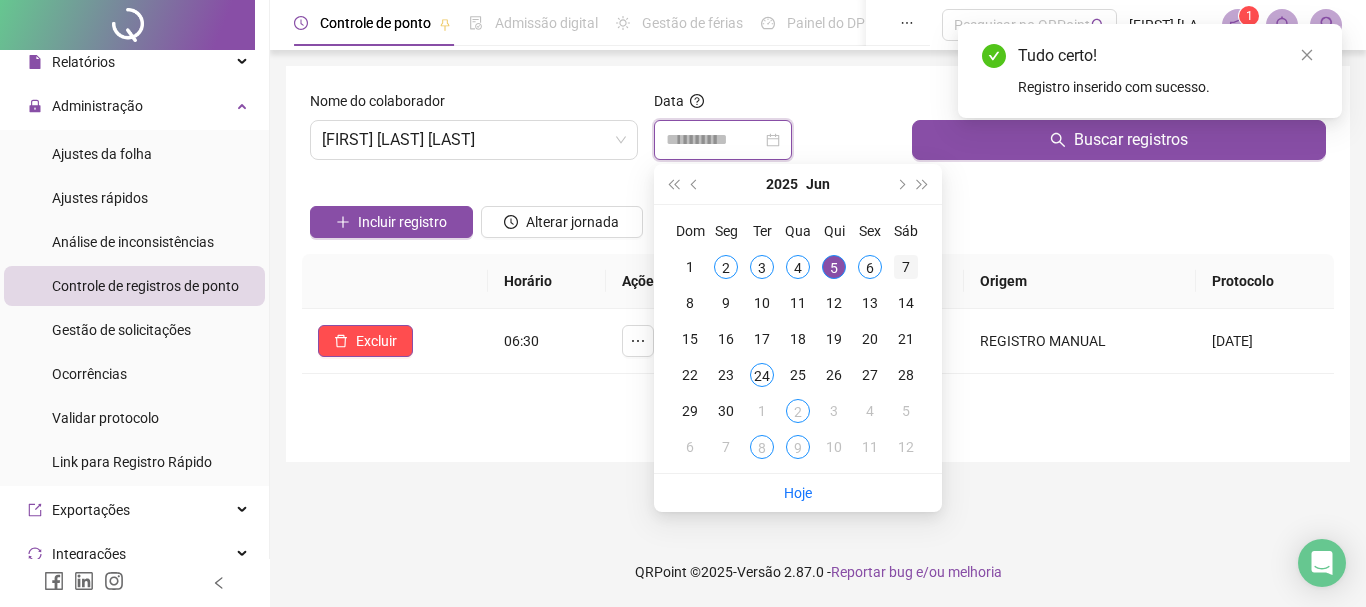 type on "**********" 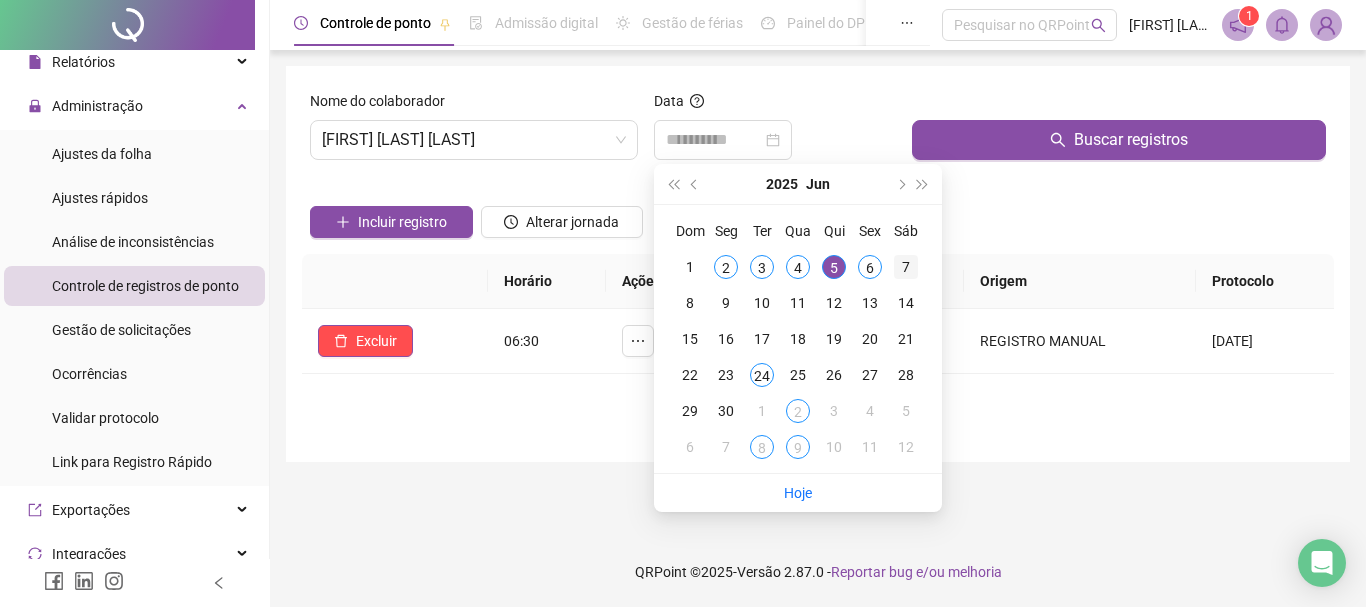 click on "7" at bounding box center (906, 267) 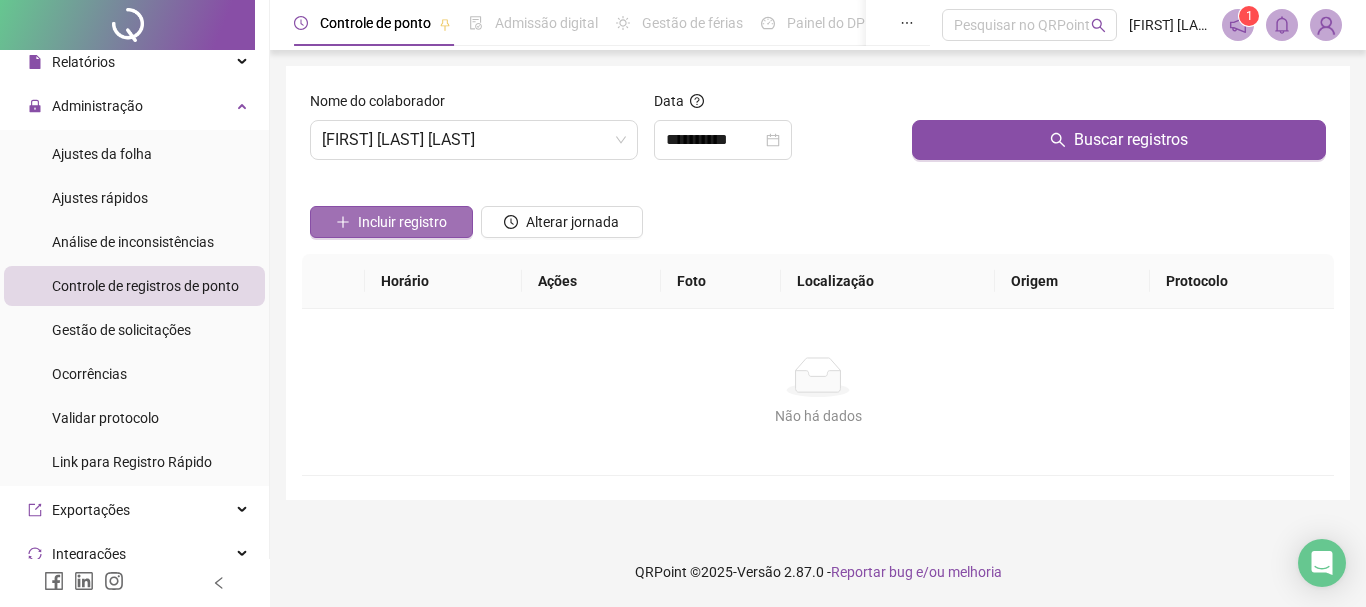 click on "Incluir registro" at bounding box center [402, 222] 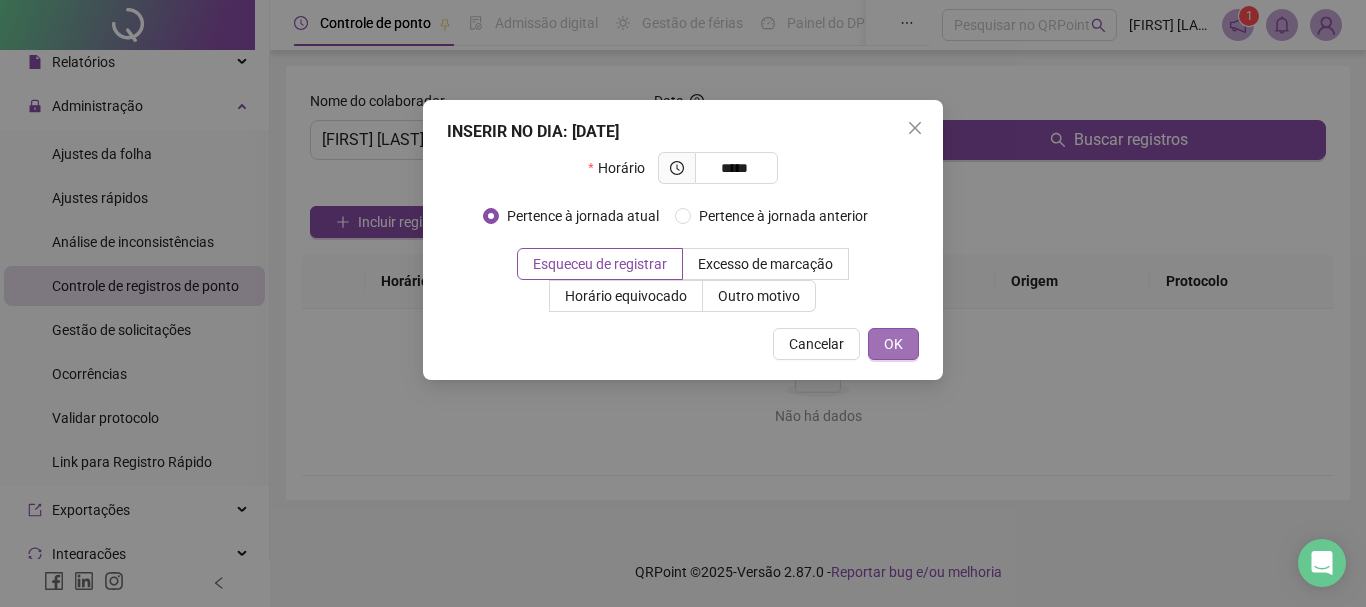 type on "*****" 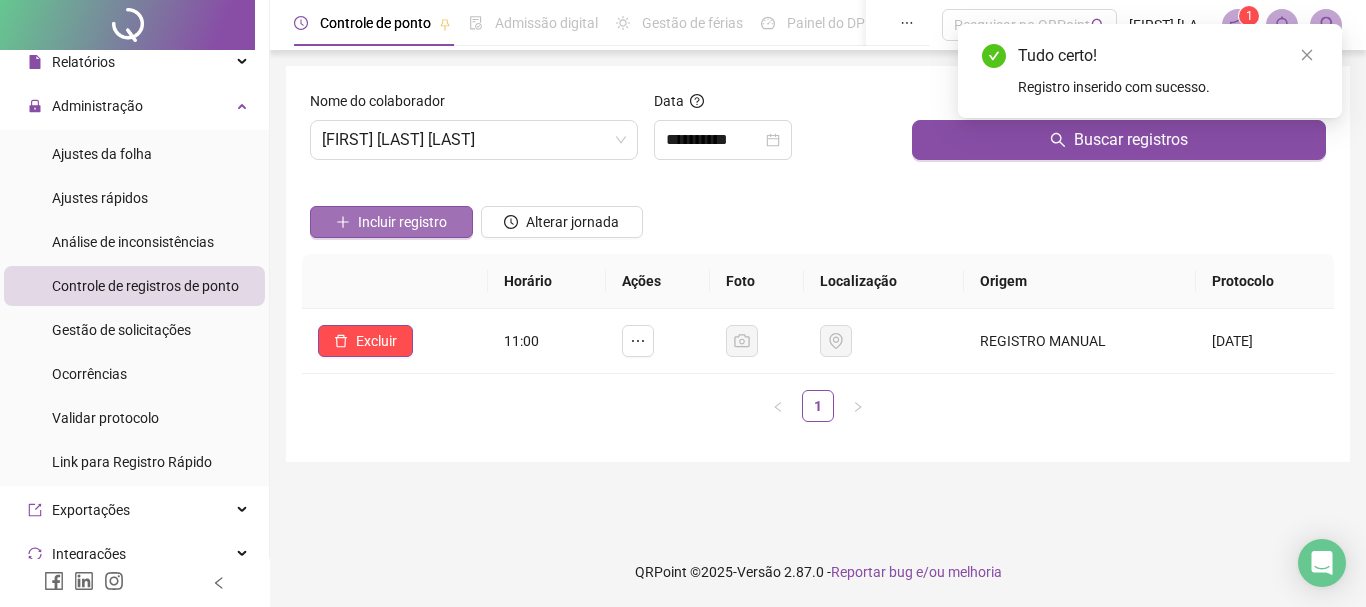 click on "Incluir registro" at bounding box center (402, 222) 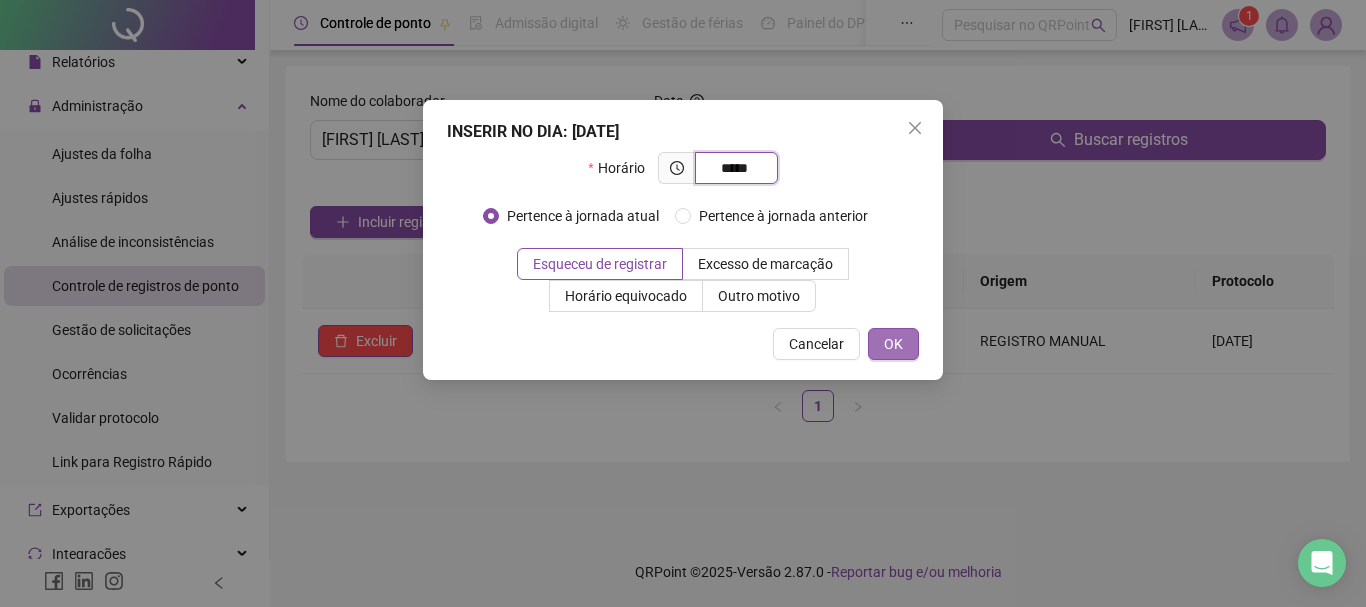 type on "*****" 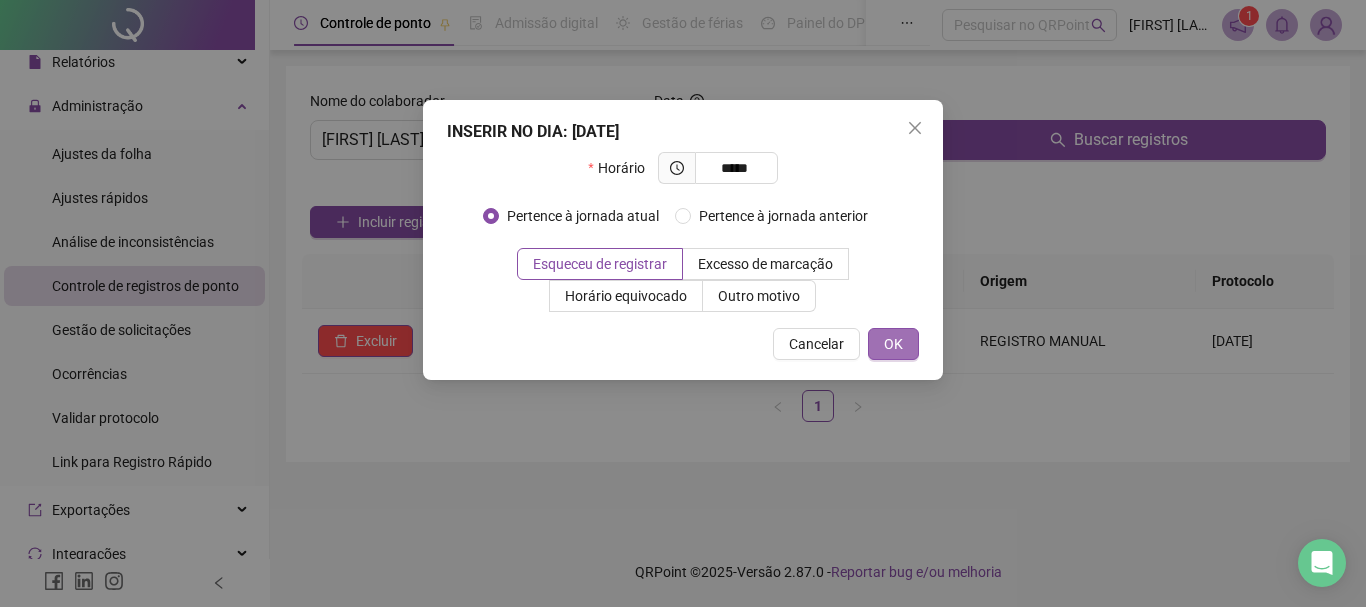 click on "OK" at bounding box center (893, 344) 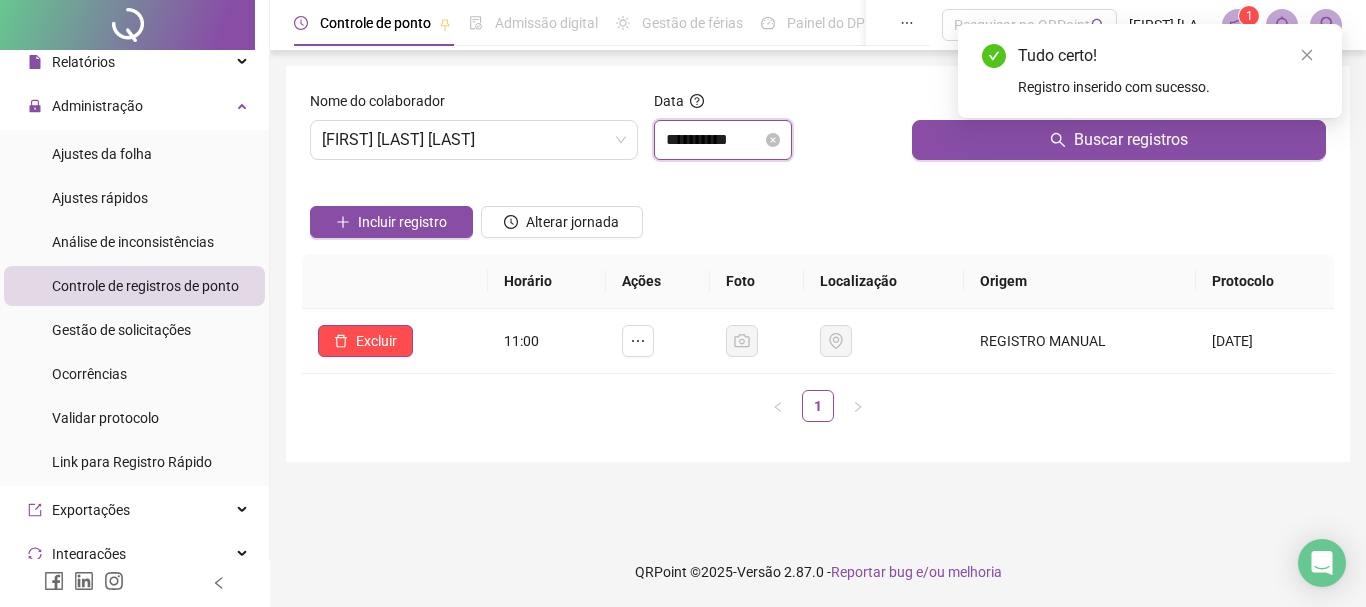 click on "**********" at bounding box center (714, 140) 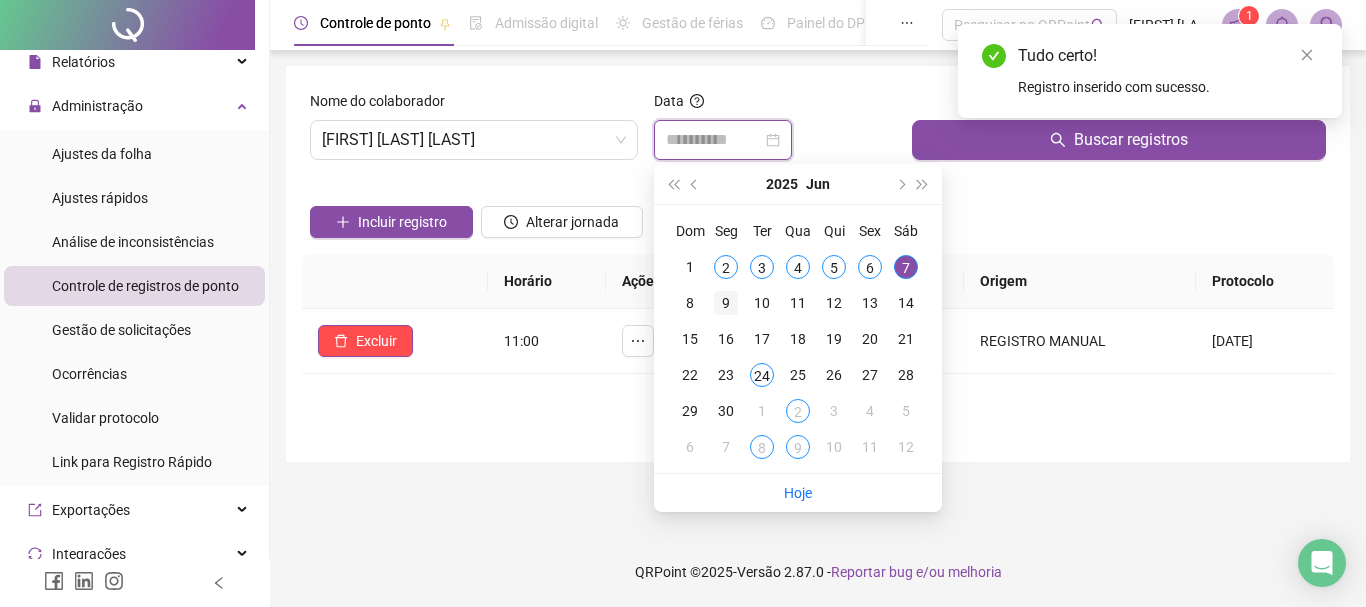 type on "**********" 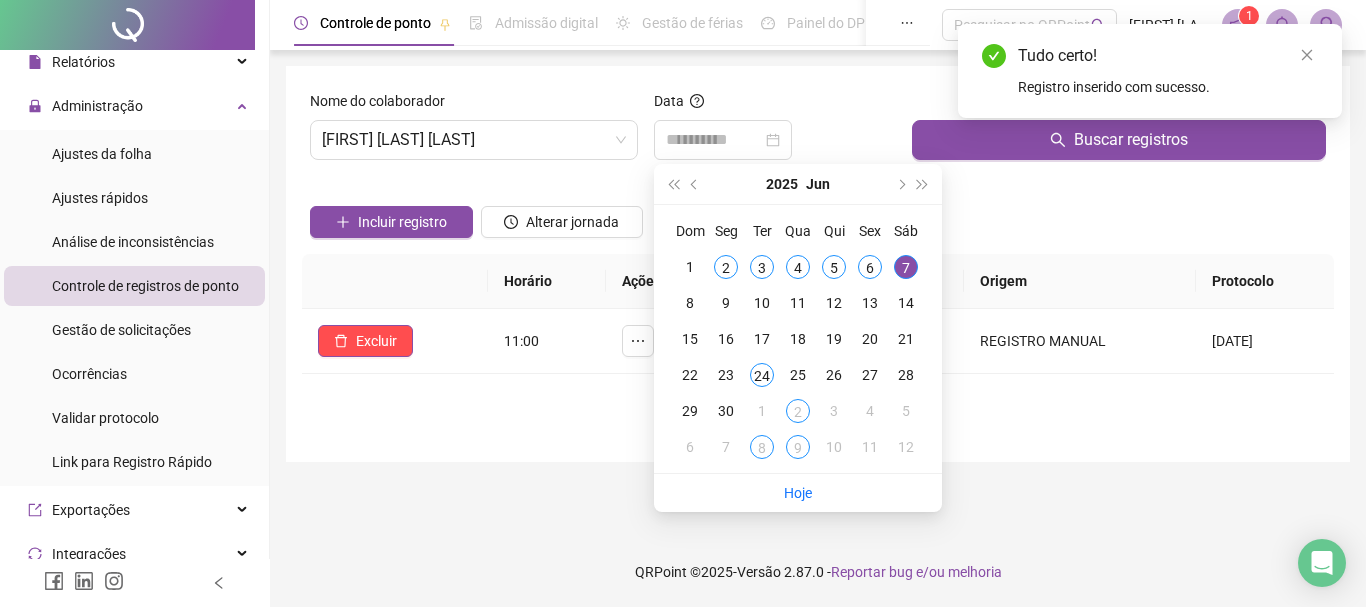 click on "9" at bounding box center (726, 303) 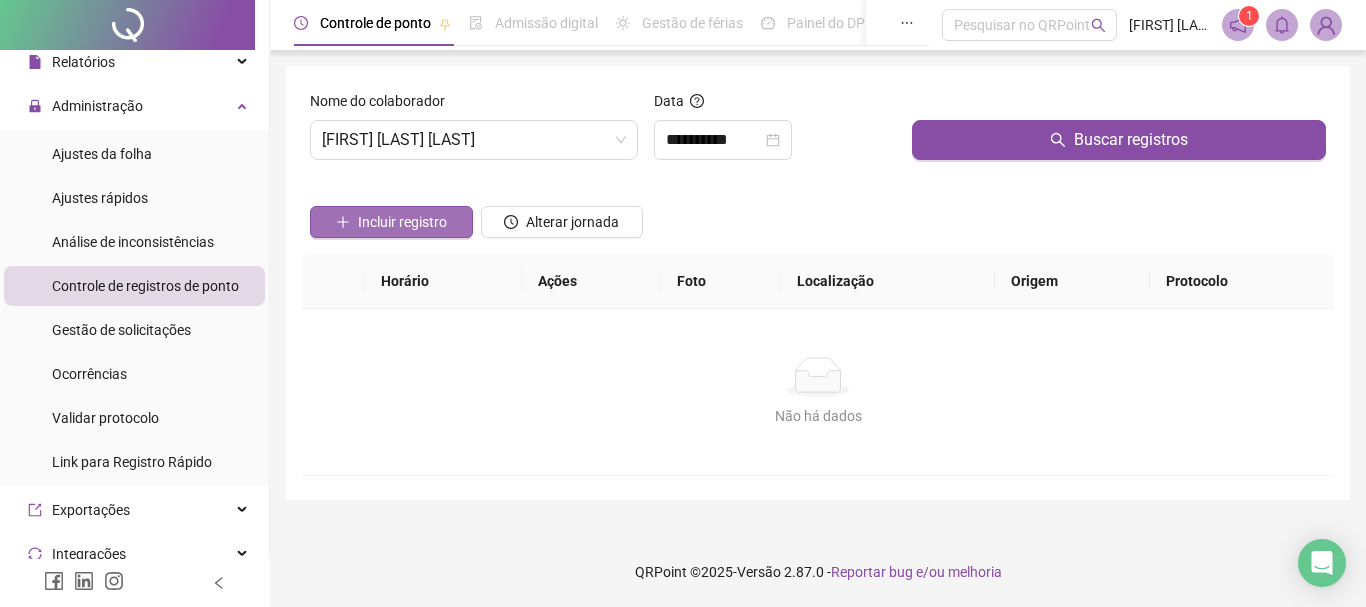 click on "Incluir registro" at bounding box center (402, 222) 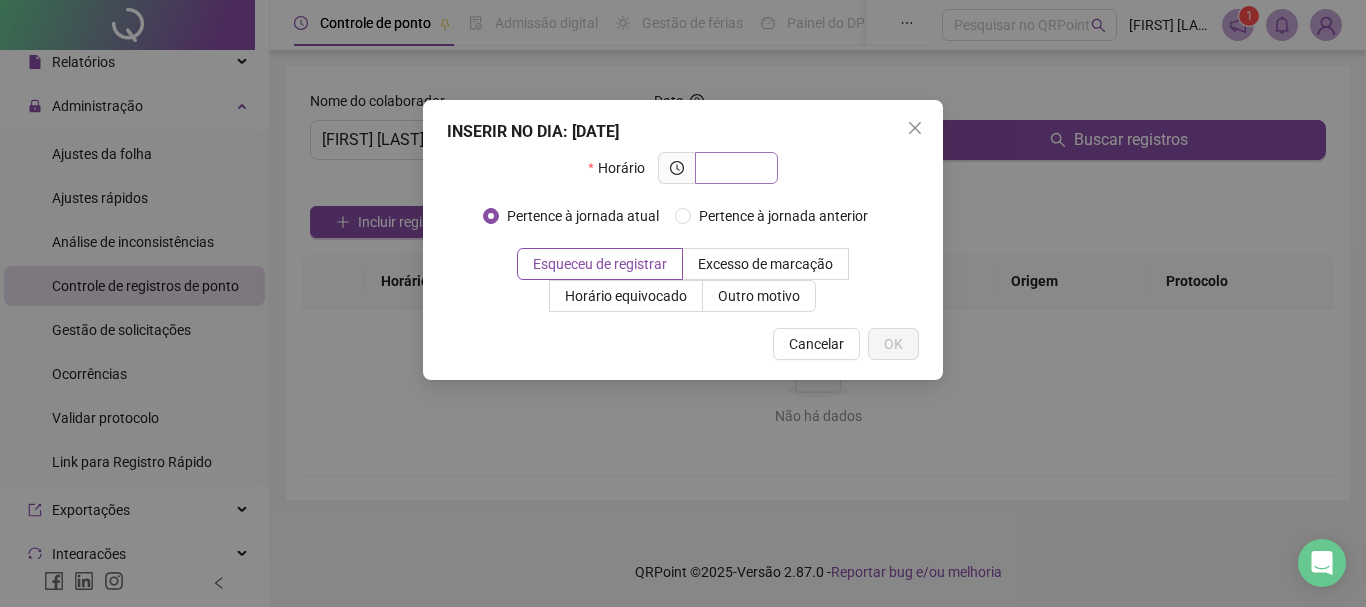 click at bounding box center (734, 168) 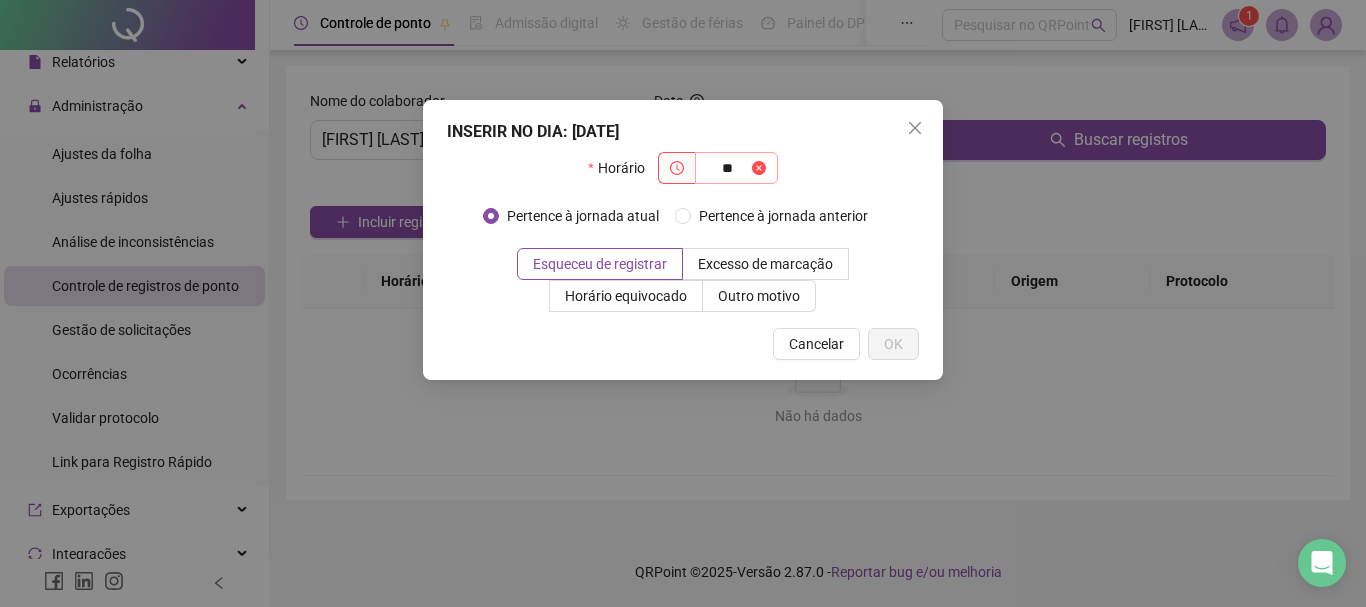 type on "*" 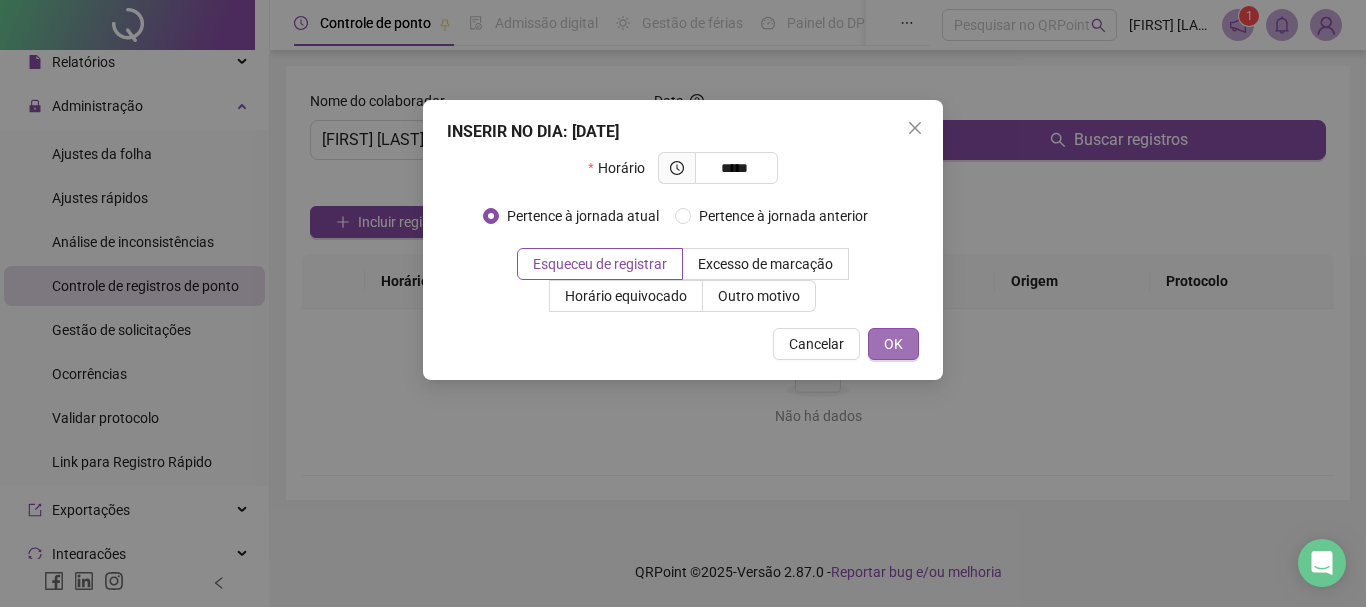 type on "*****" 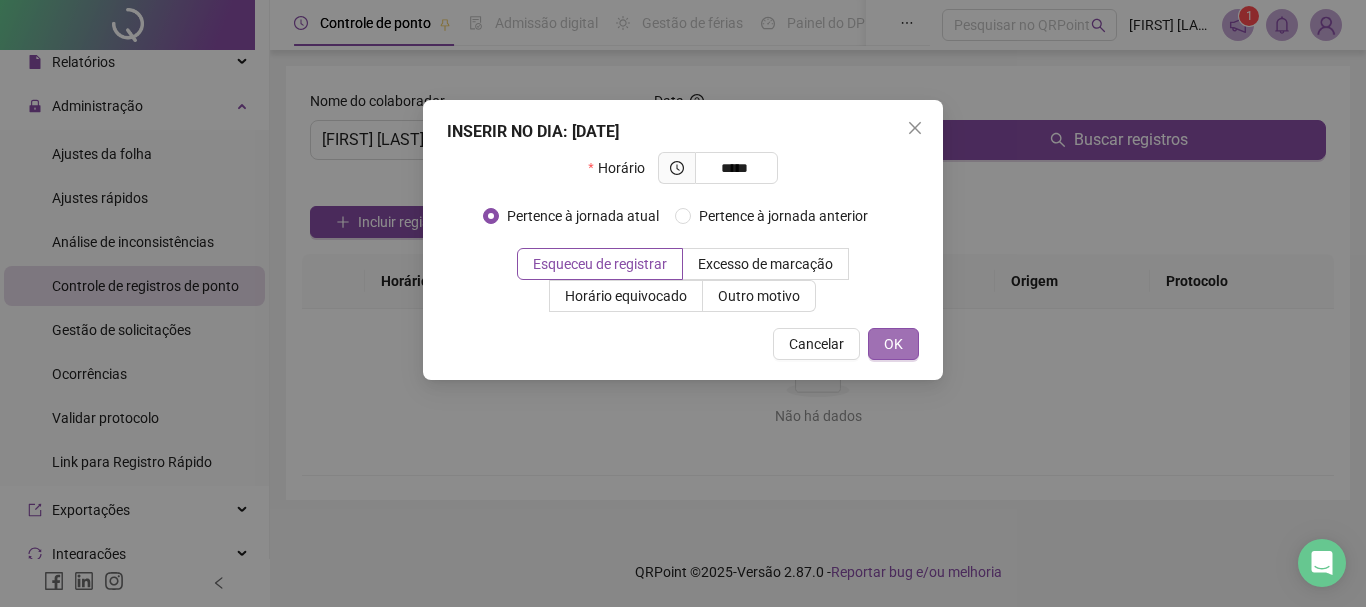 click on "OK" at bounding box center [893, 344] 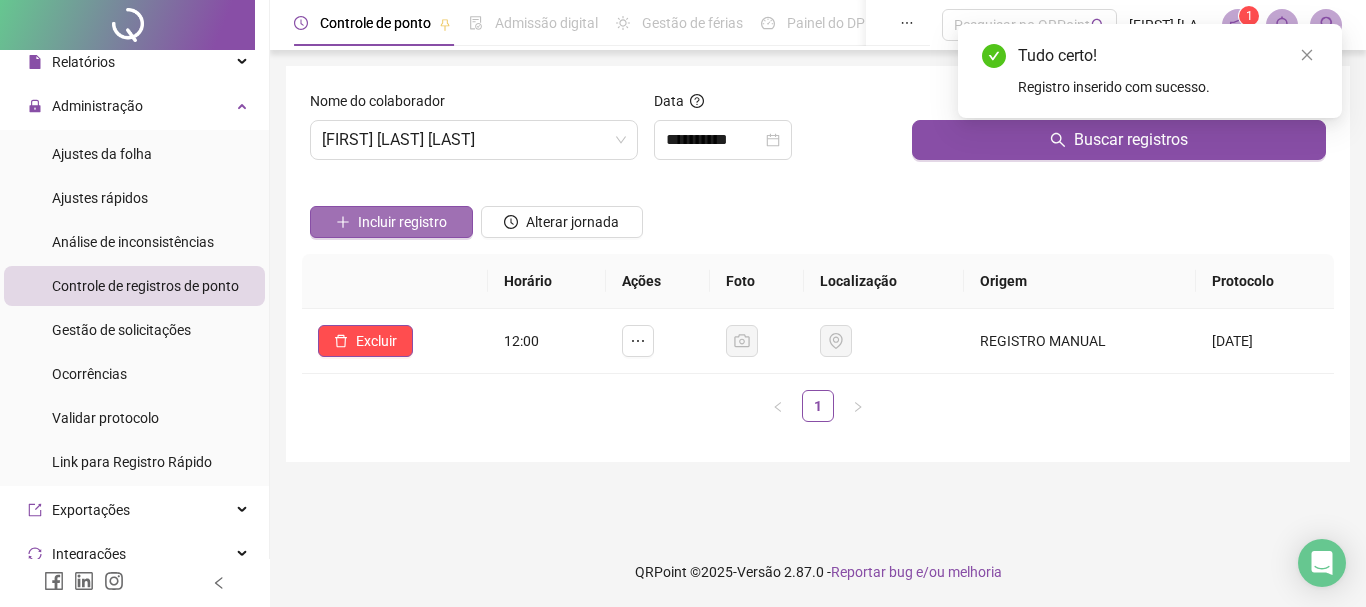 click on "Incluir registro" at bounding box center [402, 222] 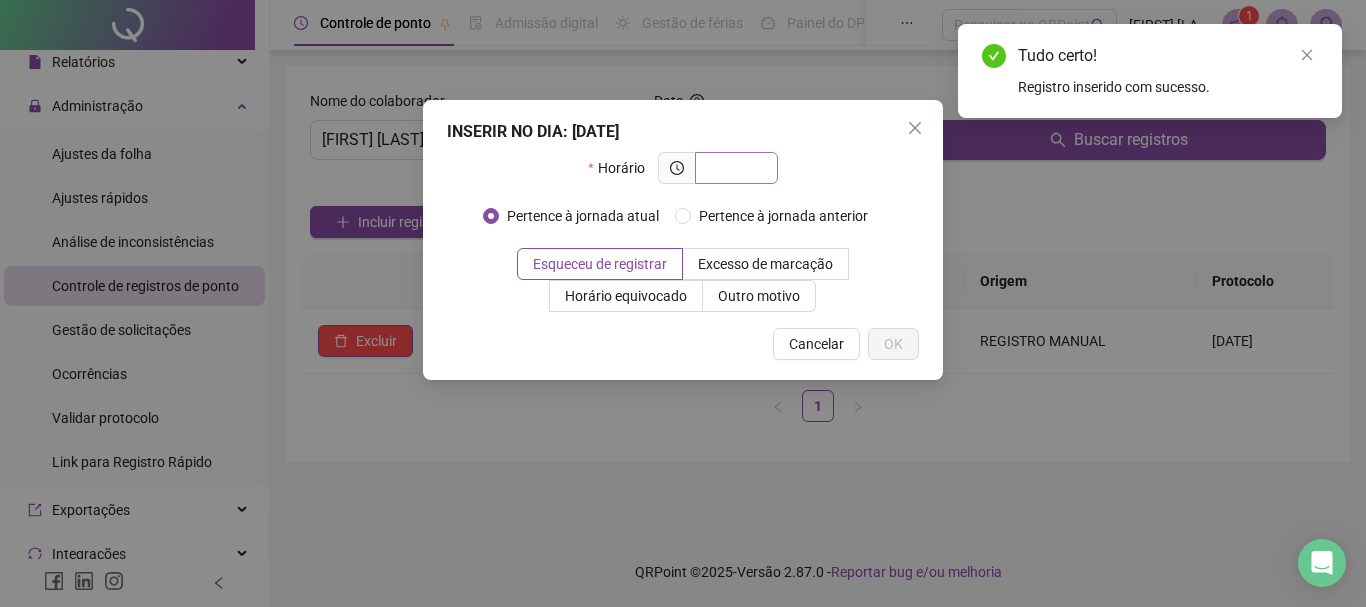click at bounding box center [734, 168] 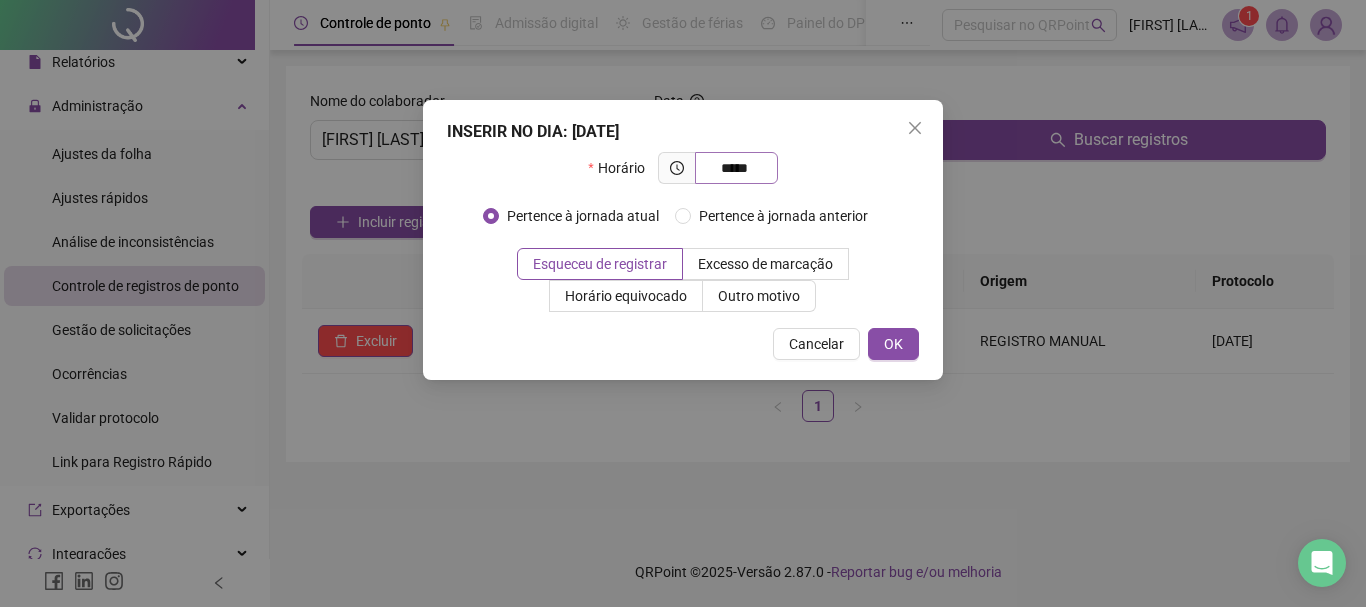 click on "*****" at bounding box center [734, 168] 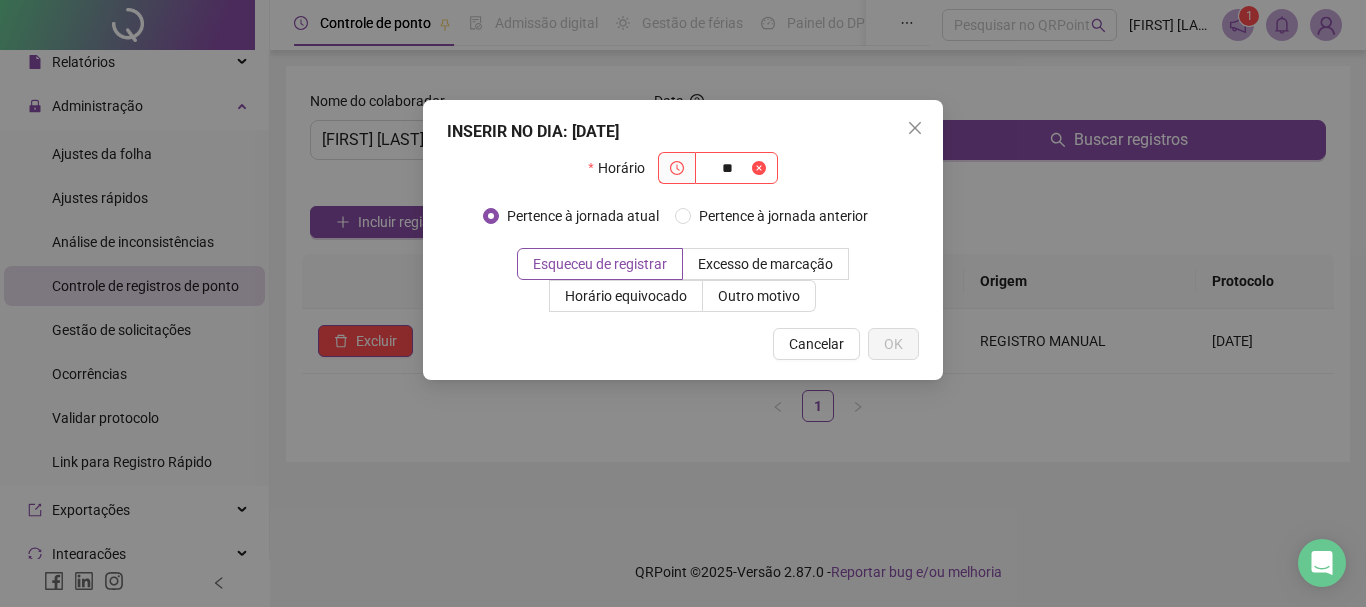 type on "*" 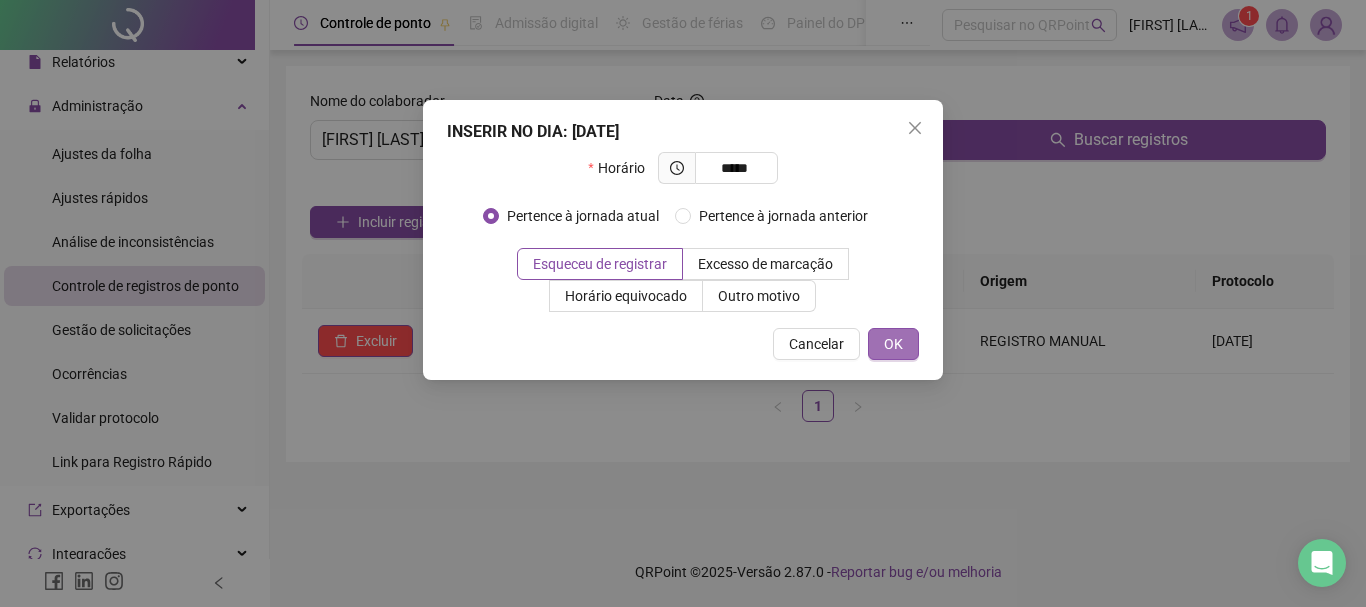 type on "*****" 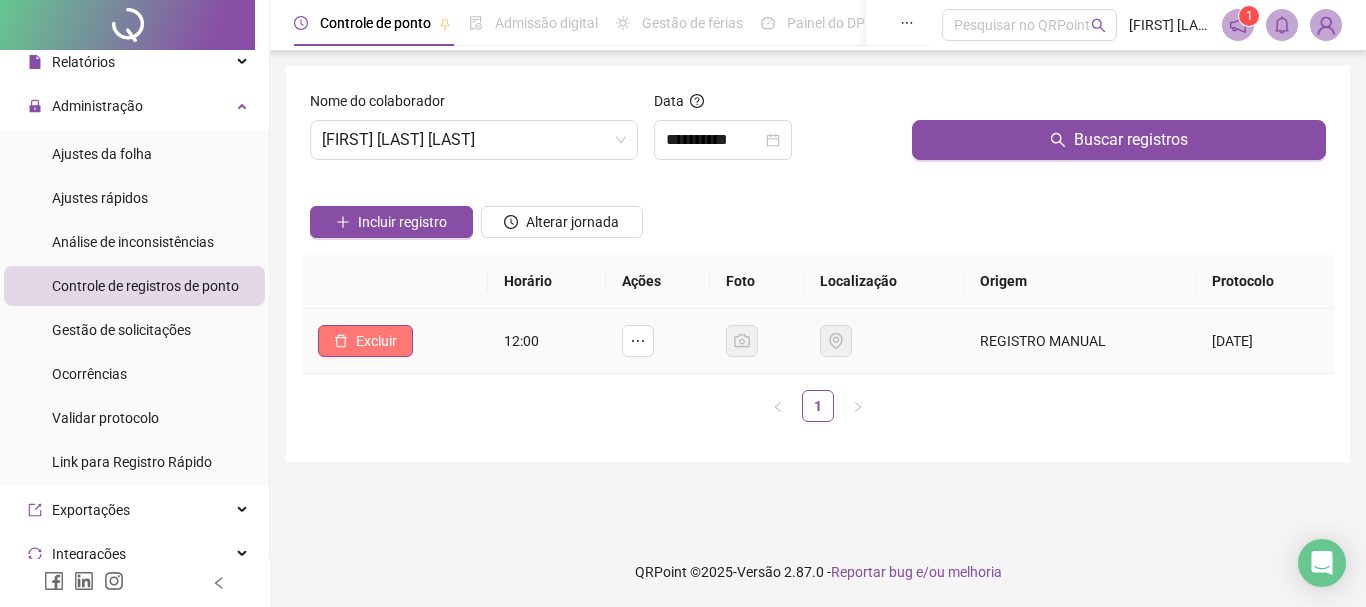 click on "Excluir" at bounding box center (376, 341) 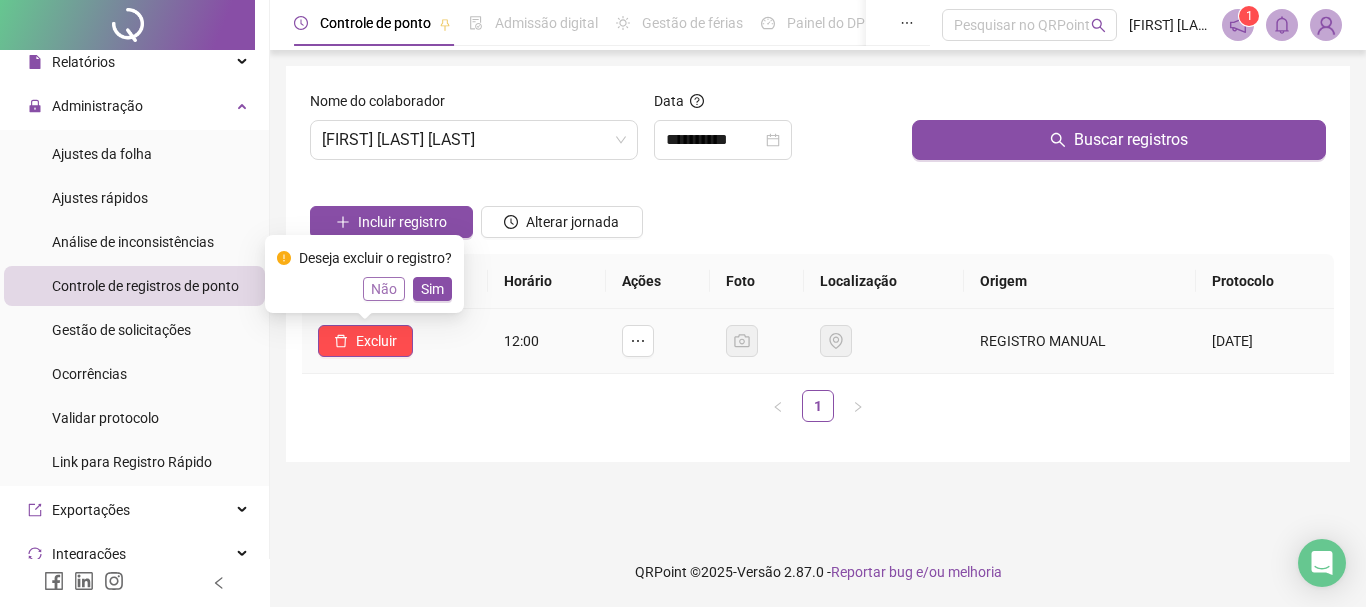 click on "Não" at bounding box center [384, 289] 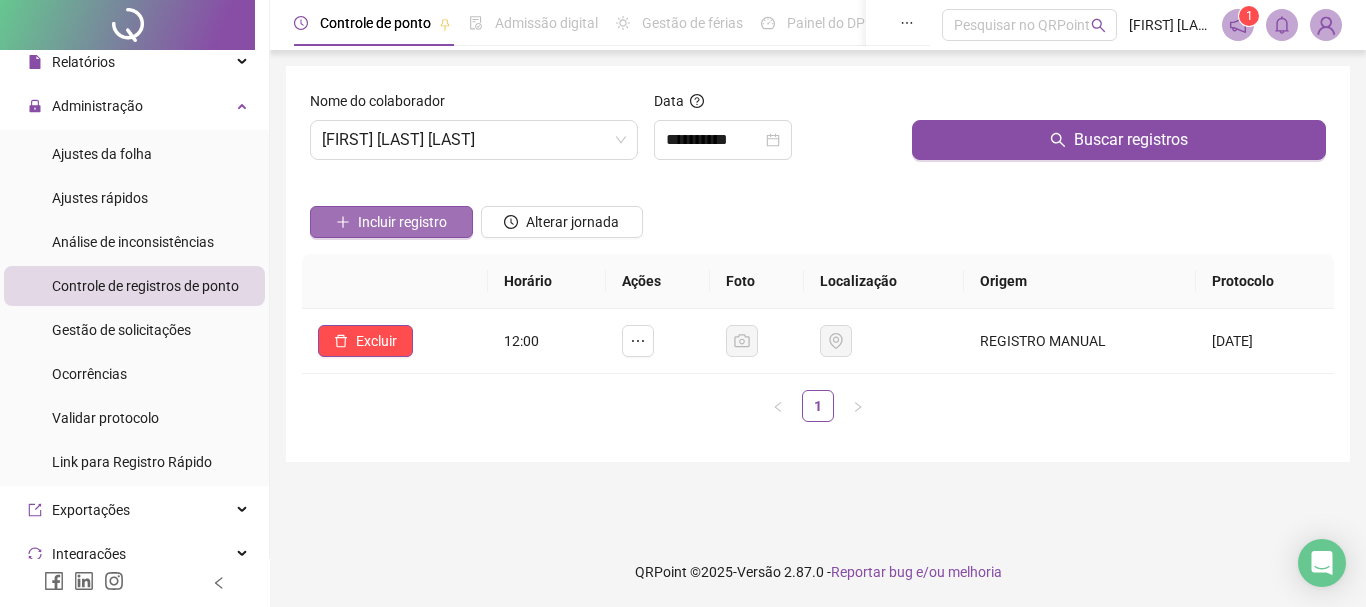 click on "Incluir registro" at bounding box center (402, 222) 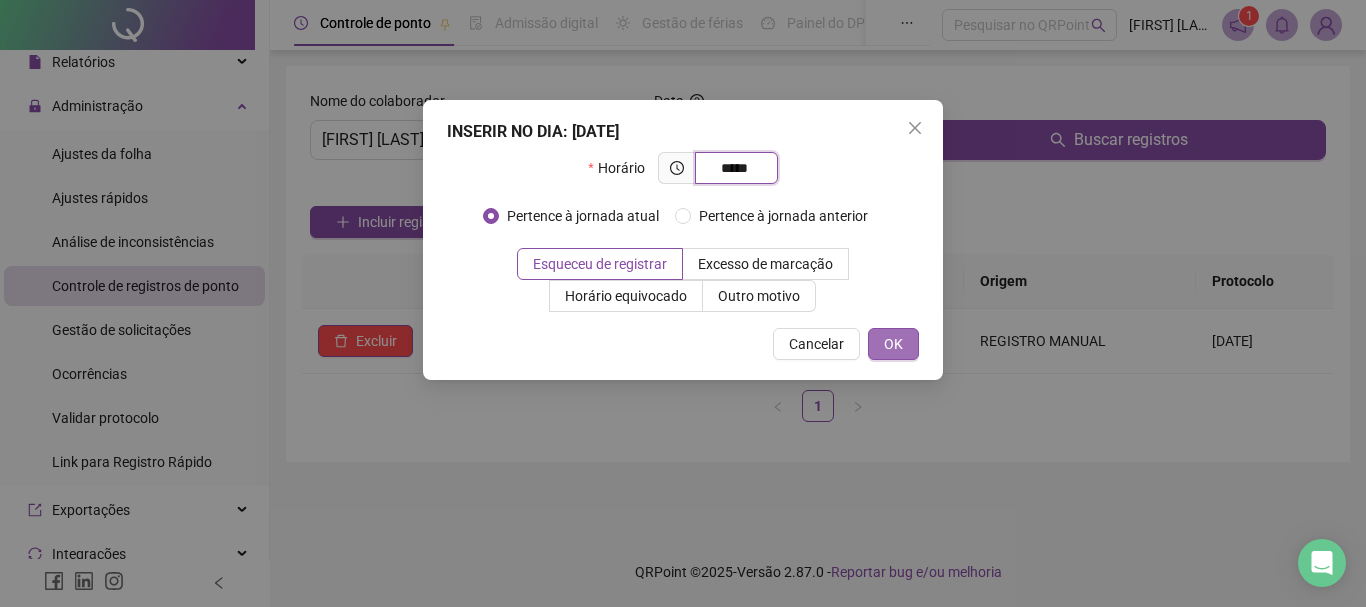 type on "*****" 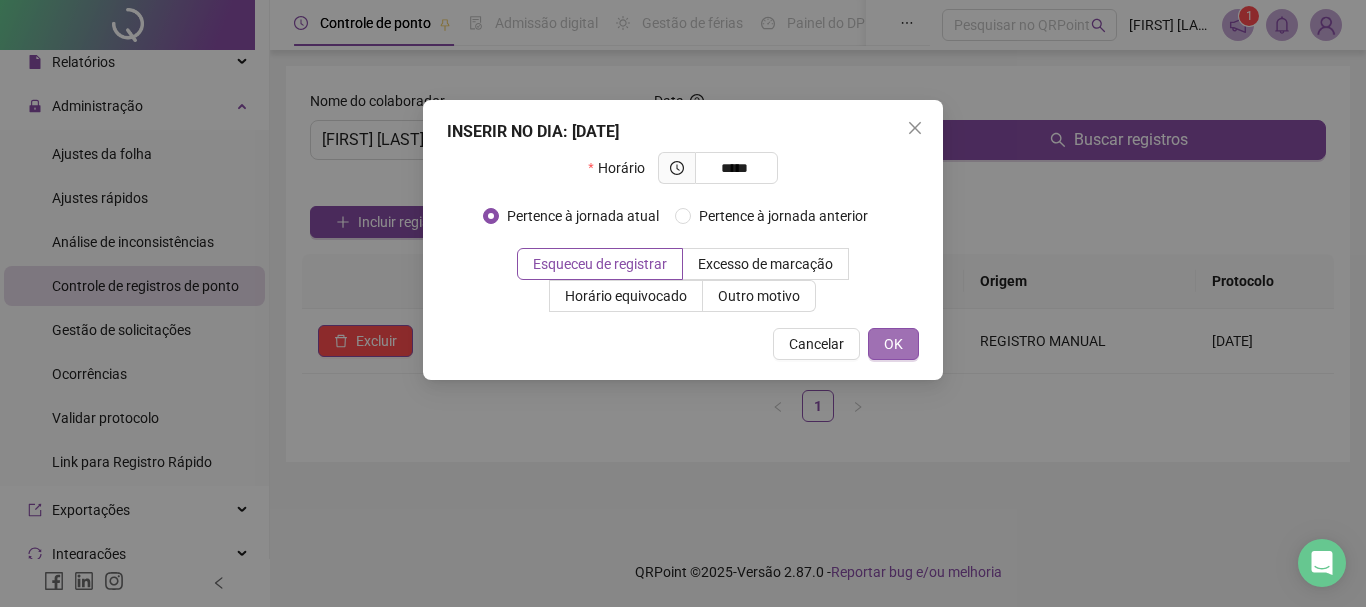 click on "OK" at bounding box center [893, 344] 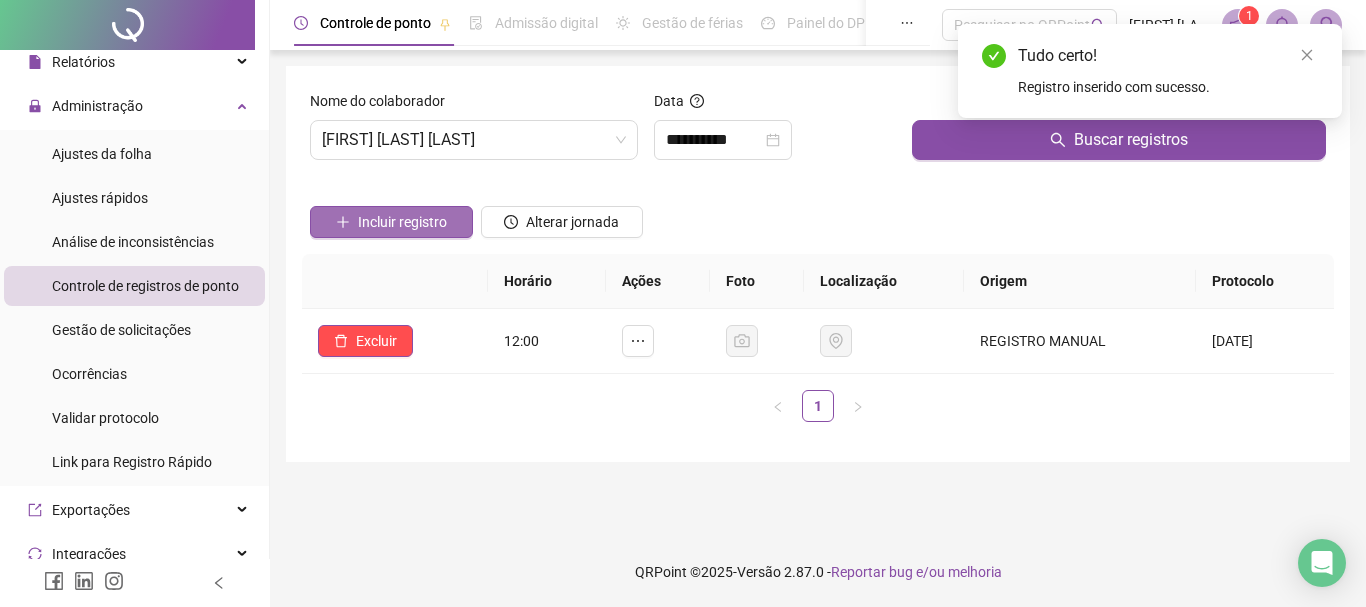 click on "Incluir registro" at bounding box center [402, 222] 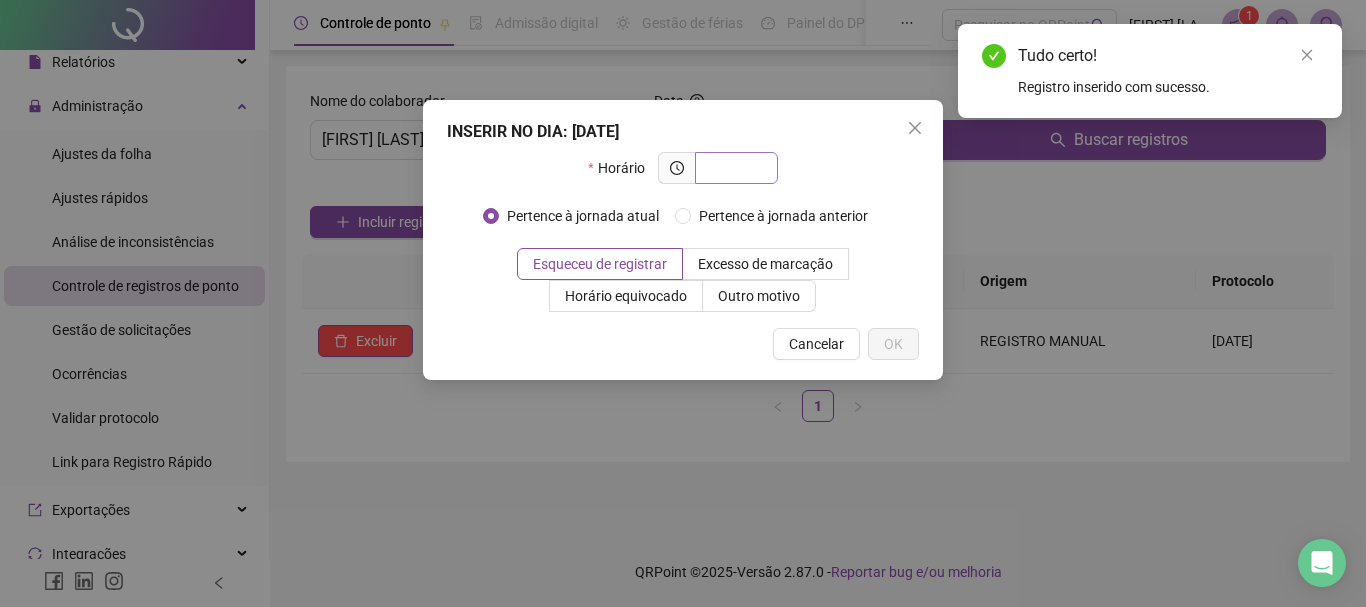 click at bounding box center (734, 168) 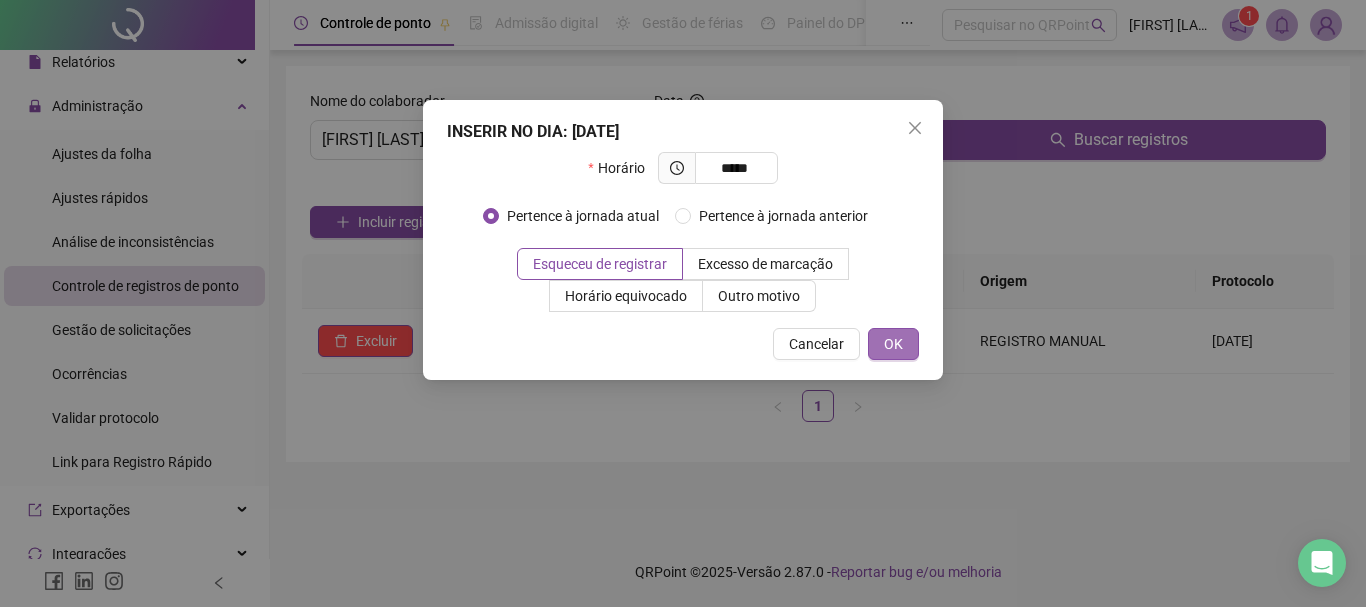 type on "*****" 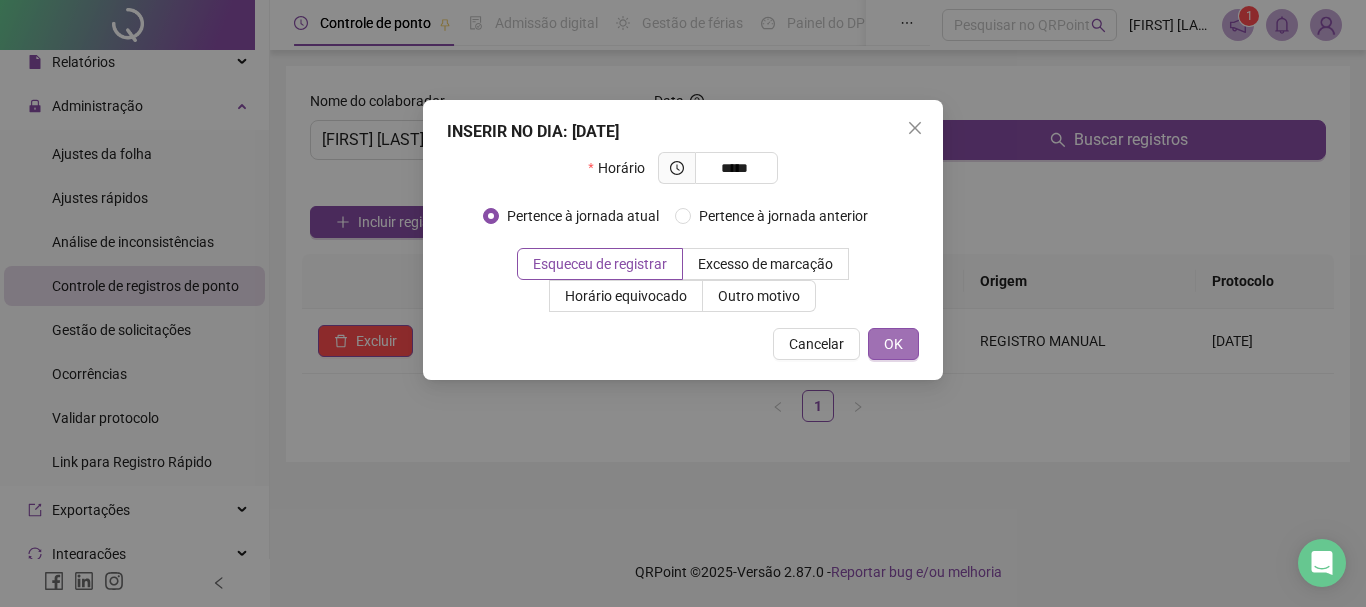 click on "OK" at bounding box center [893, 344] 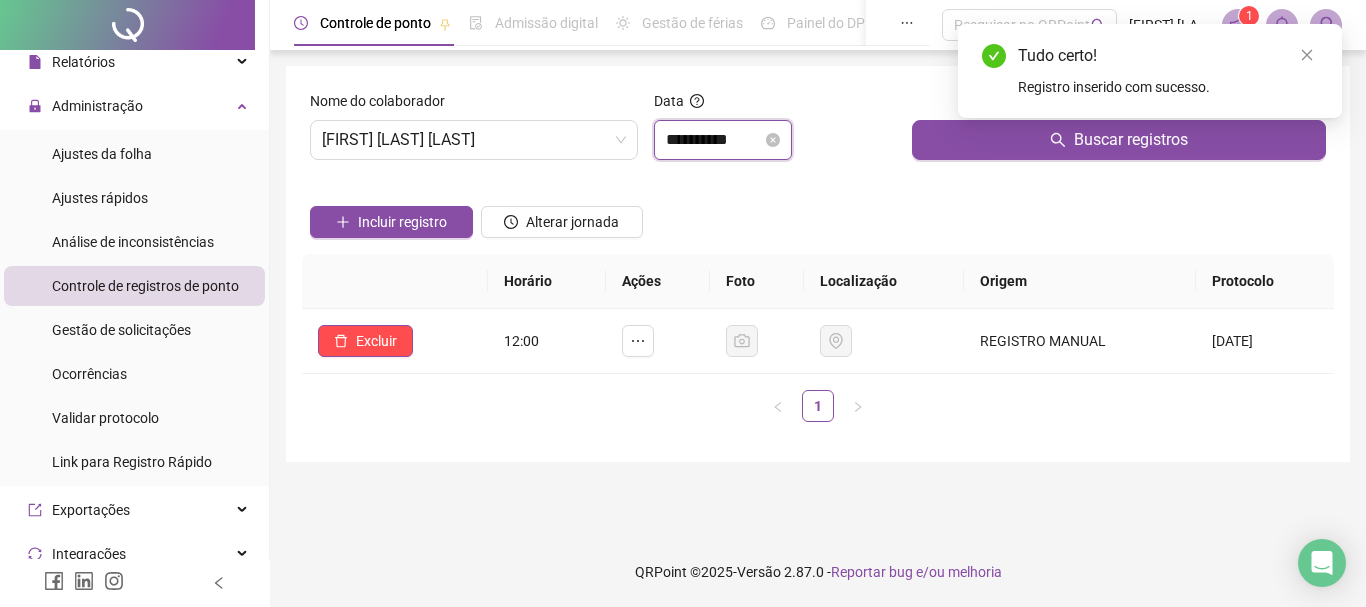 click on "**********" at bounding box center [714, 140] 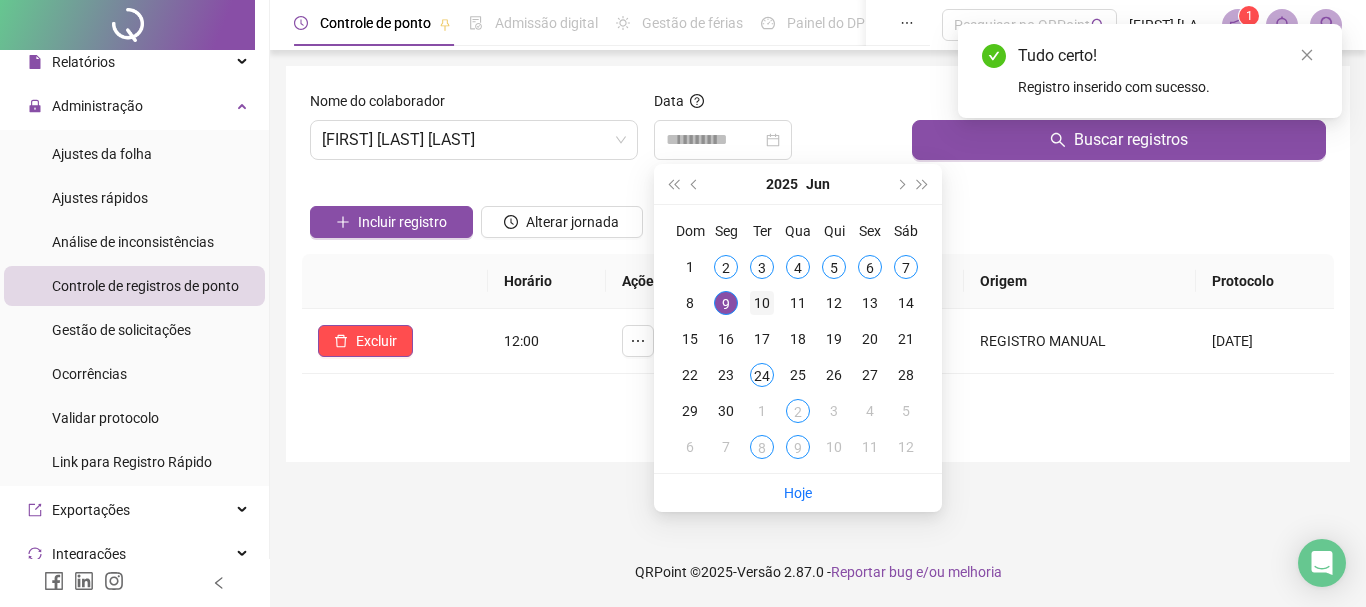 click on "10" at bounding box center (762, 303) 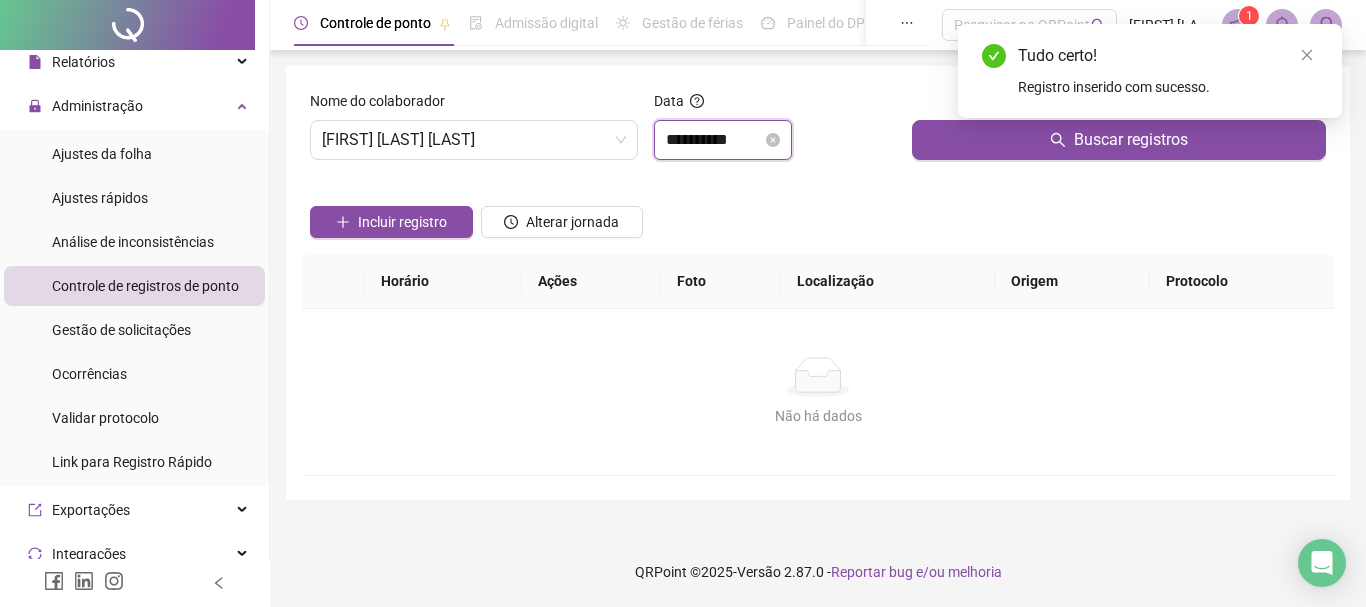 click on "**********" at bounding box center [714, 140] 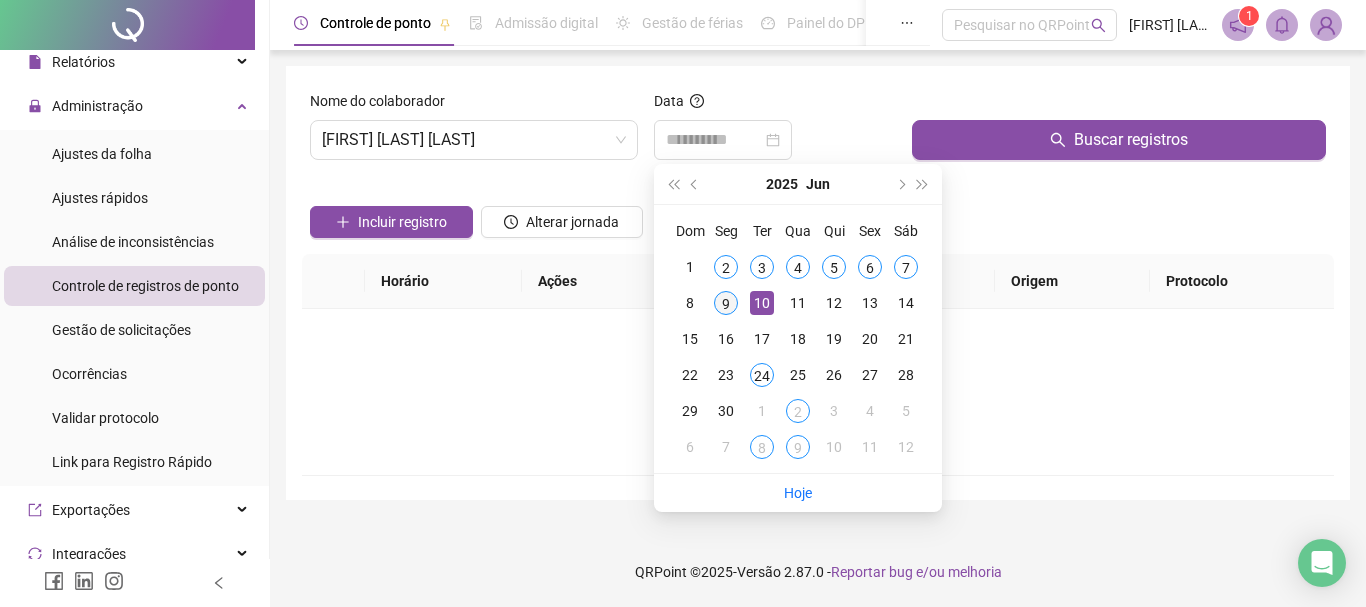 click on "9" at bounding box center (726, 303) 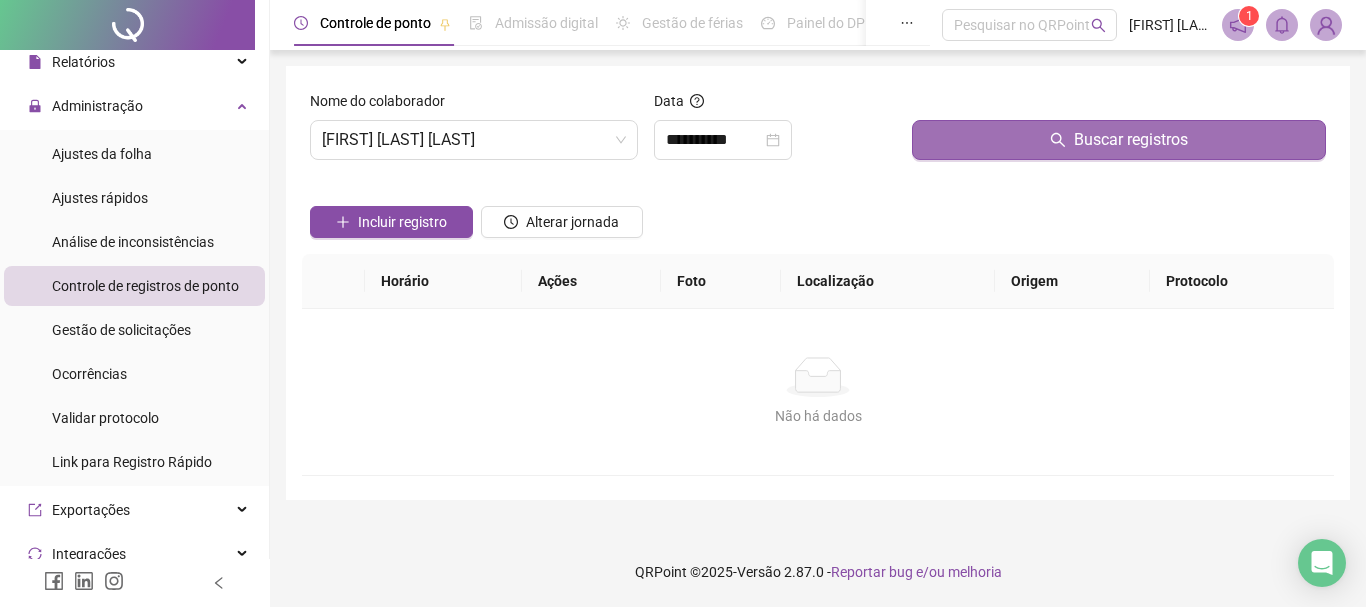 click on "Buscar registros" at bounding box center [1119, 140] 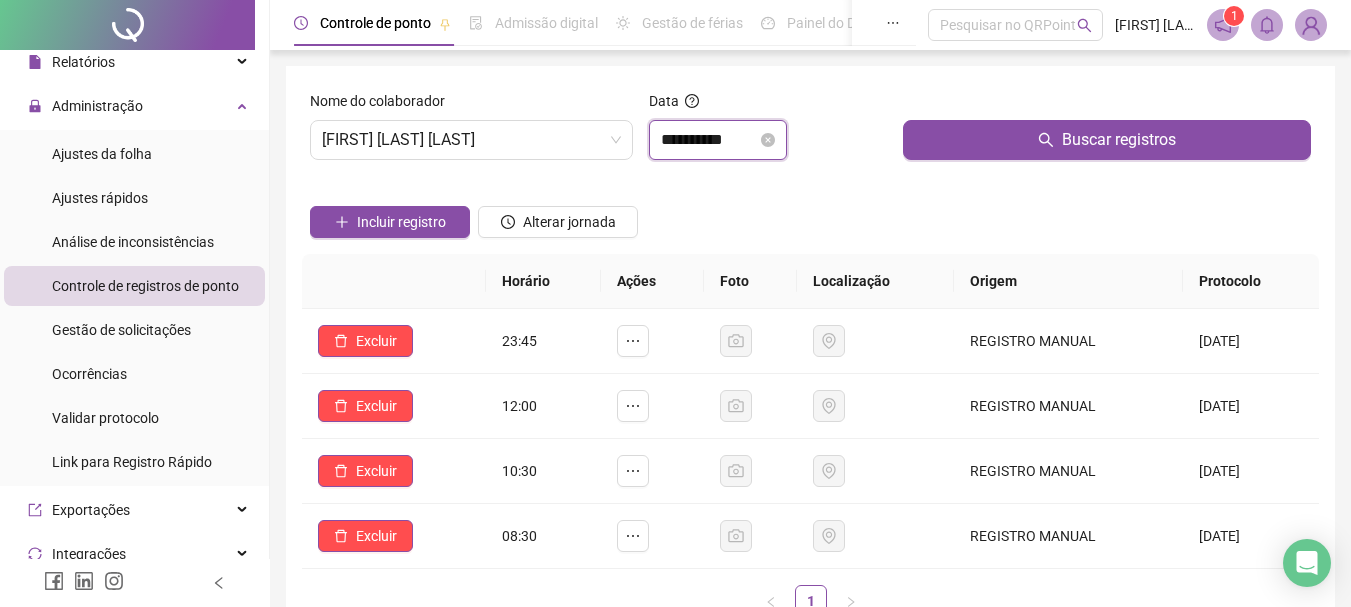 click on "**********" at bounding box center [709, 140] 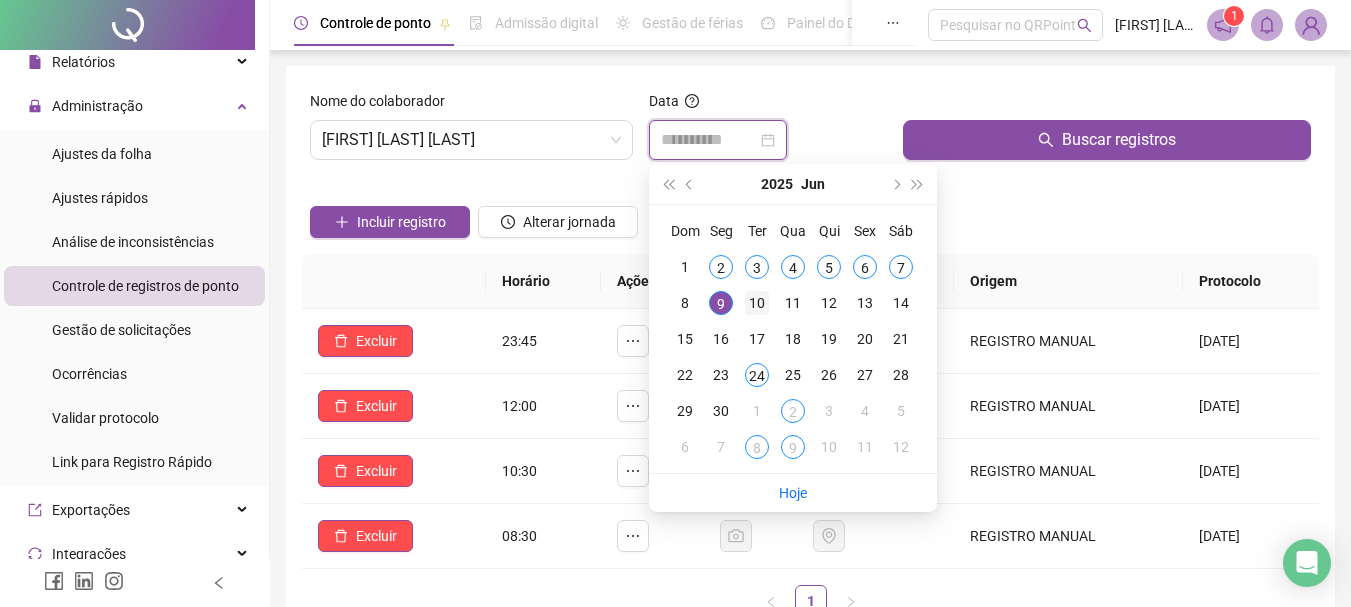 type on "**********" 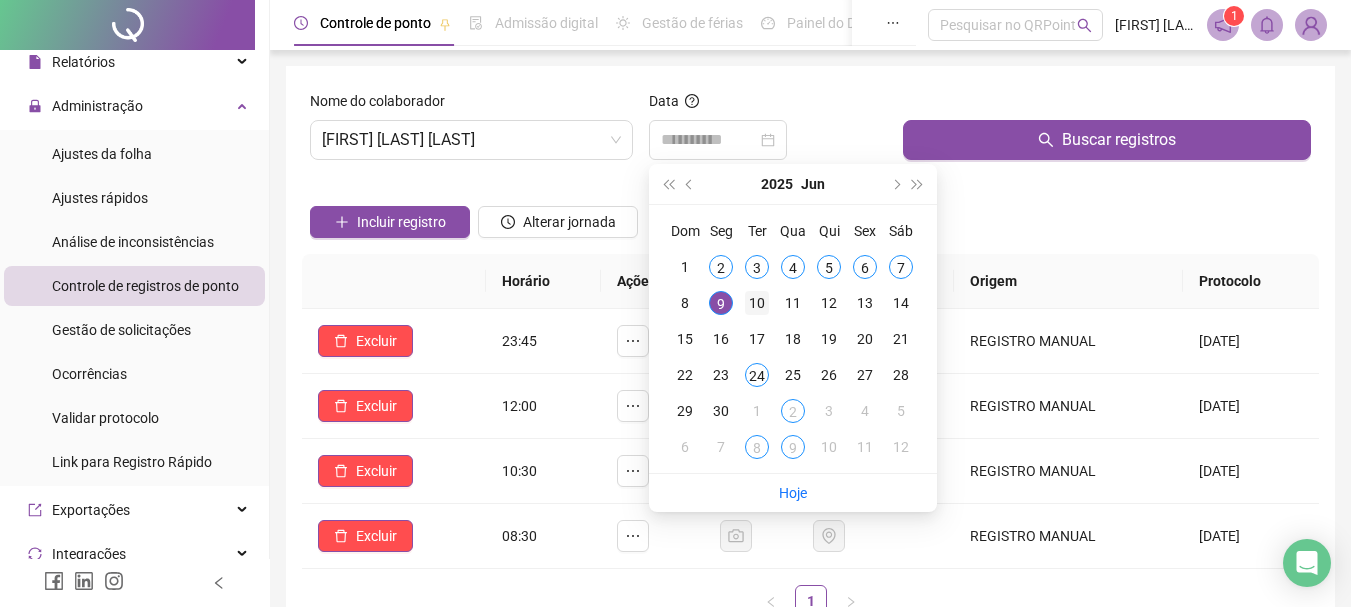 click on "10" at bounding box center [757, 303] 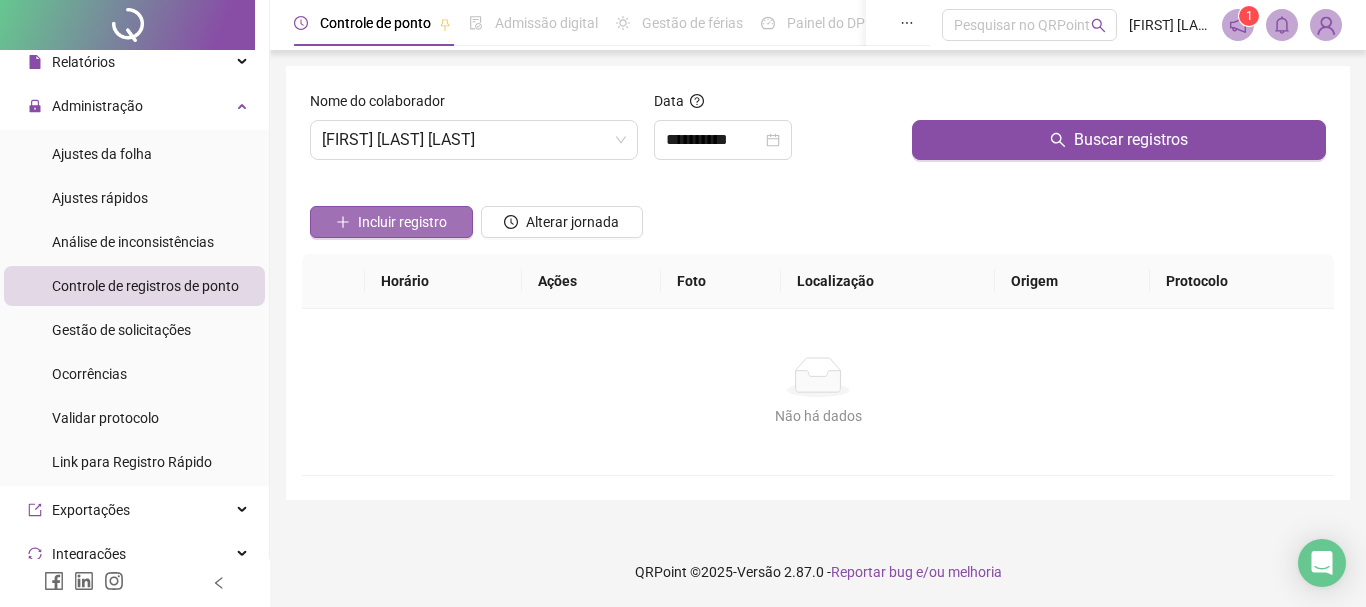 click on "Incluir registro" at bounding box center (402, 222) 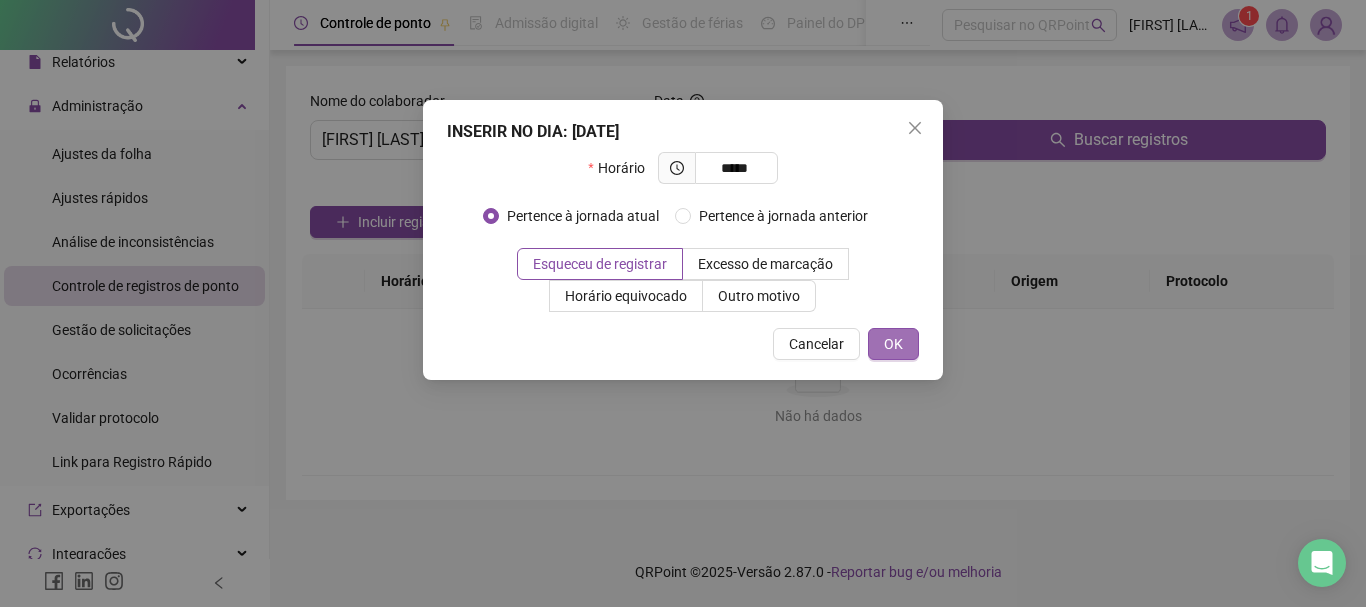 type on "*****" 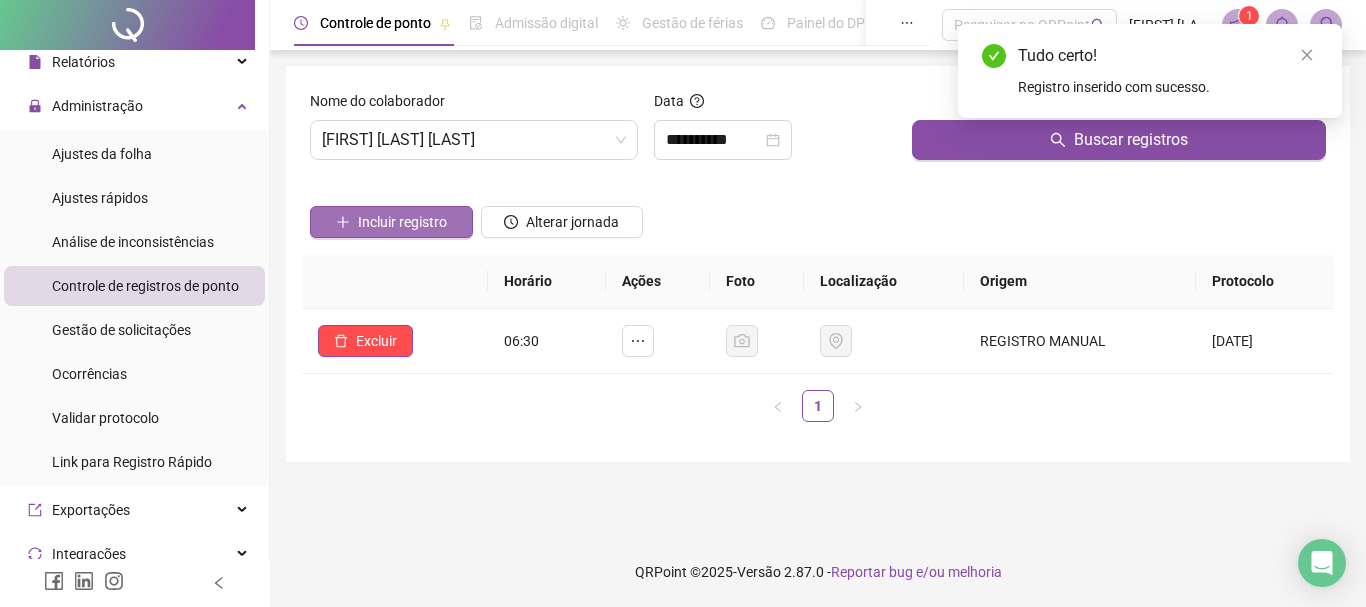 click on "Incluir registro" at bounding box center [391, 222] 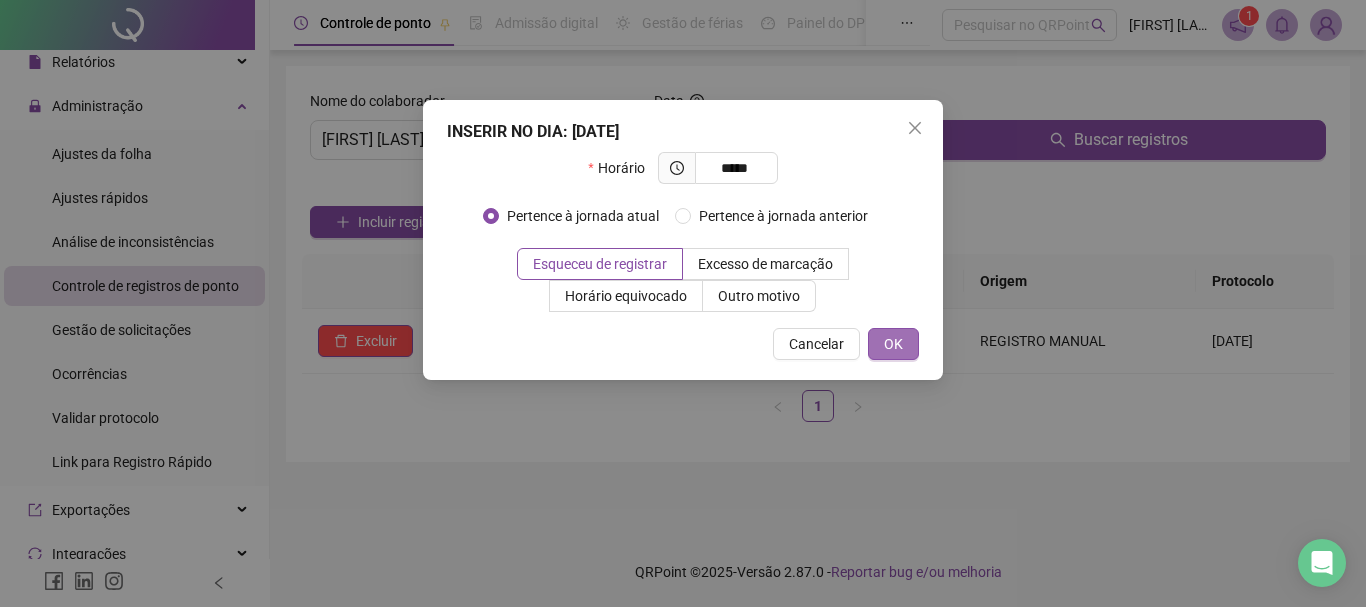 type on "*****" 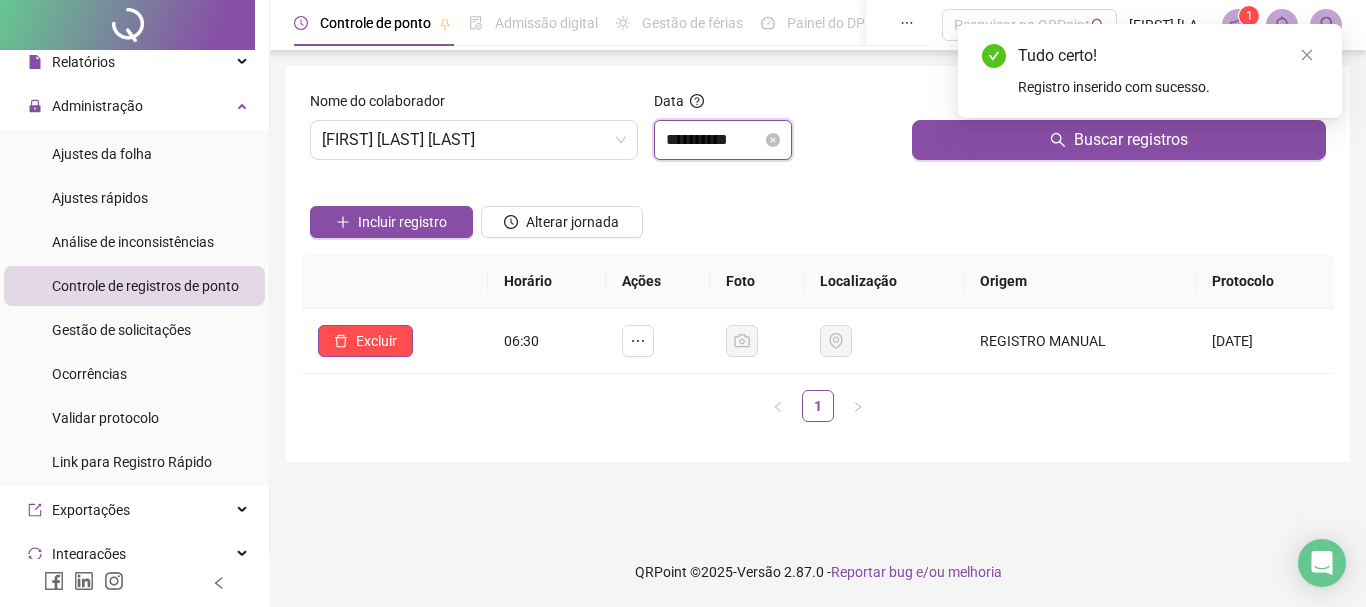 click on "**********" at bounding box center [714, 140] 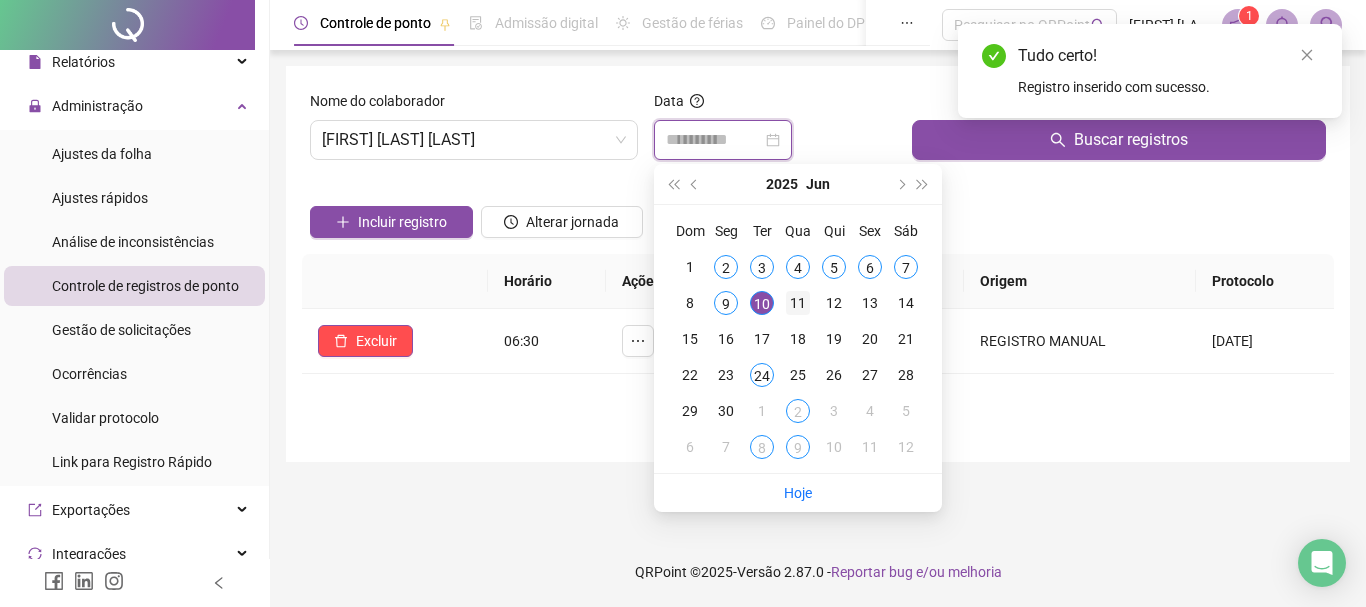 type on "**********" 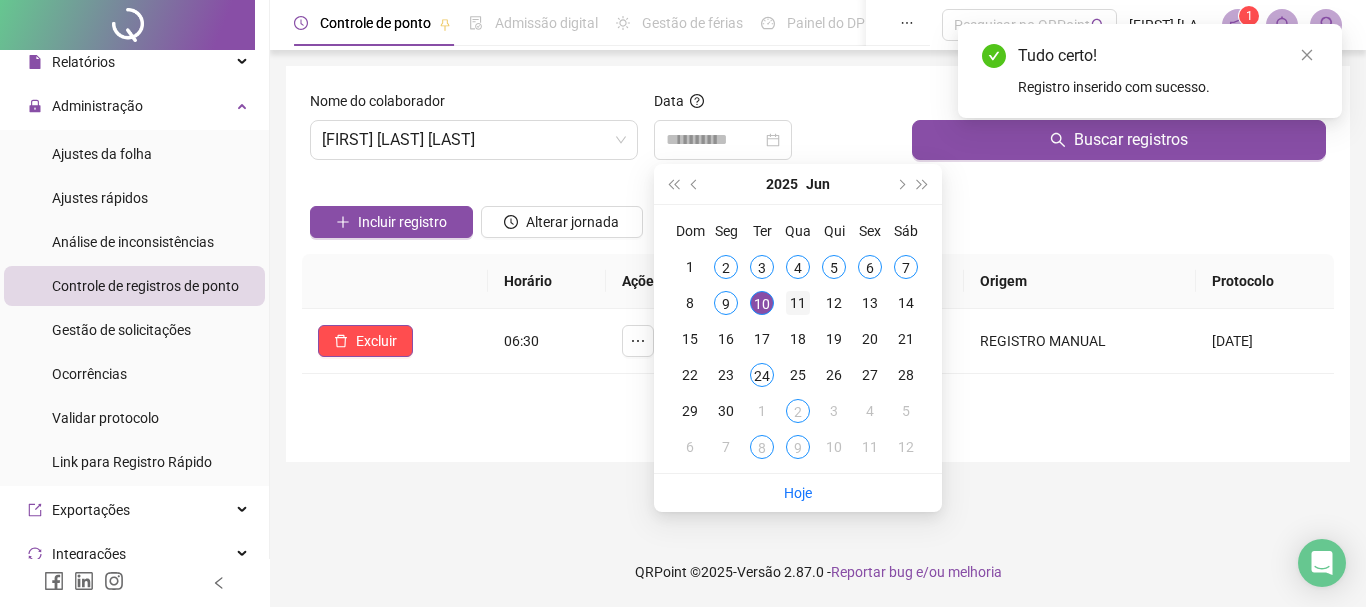 click on "11" at bounding box center (798, 303) 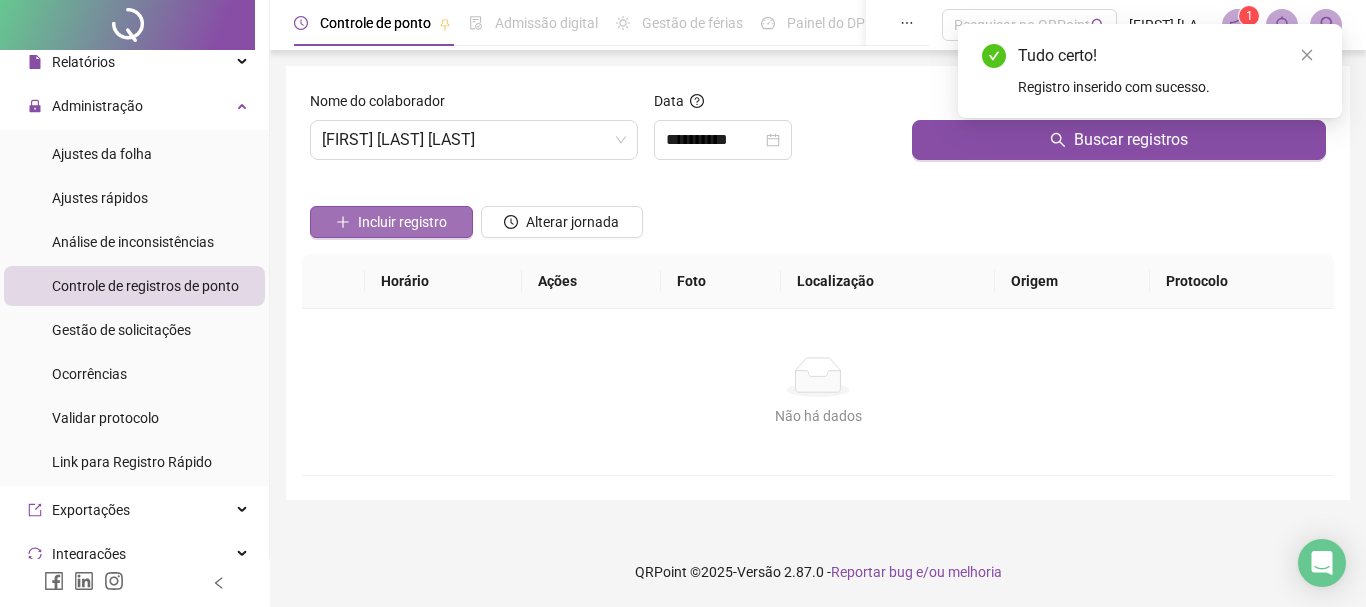 click on "Incluir registro" at bounding box center (402, 222) 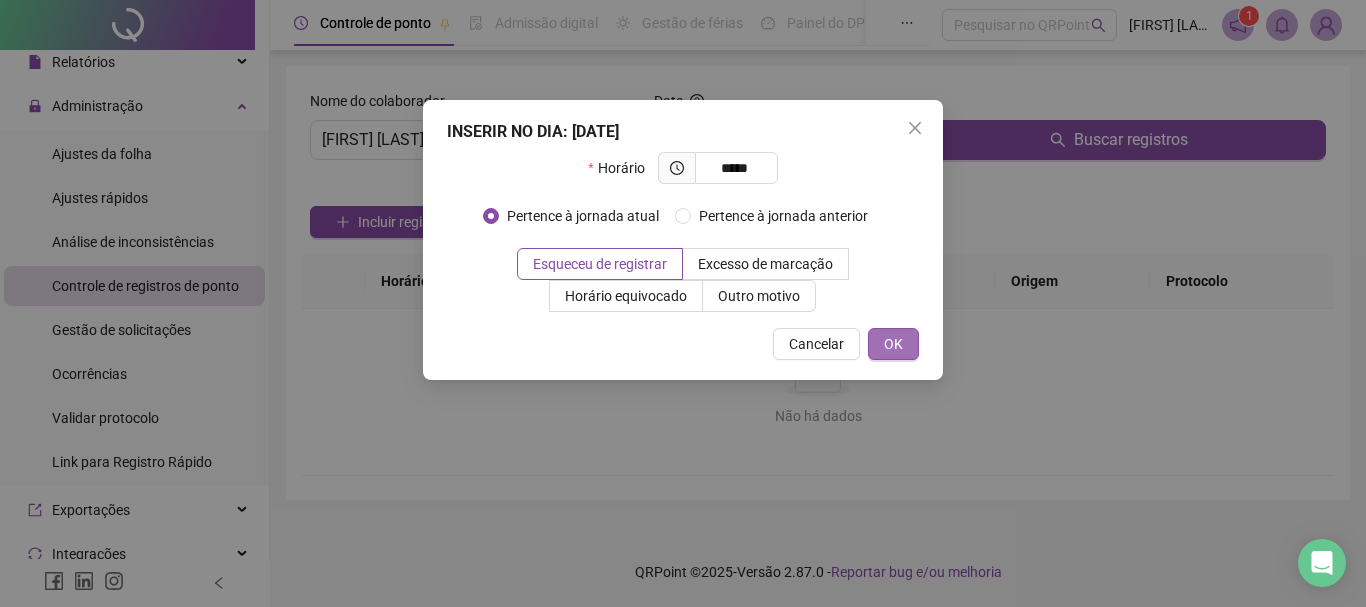 type on "*****" 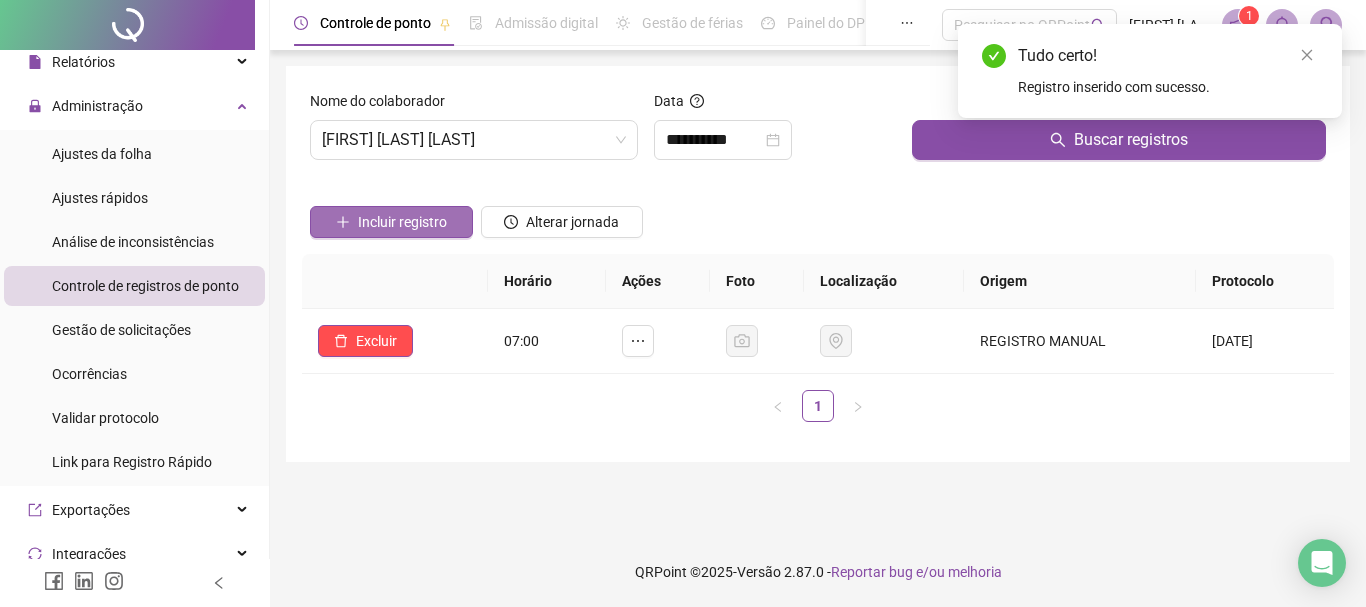 click on "Incluir registro" at bounding box center [402, 222] 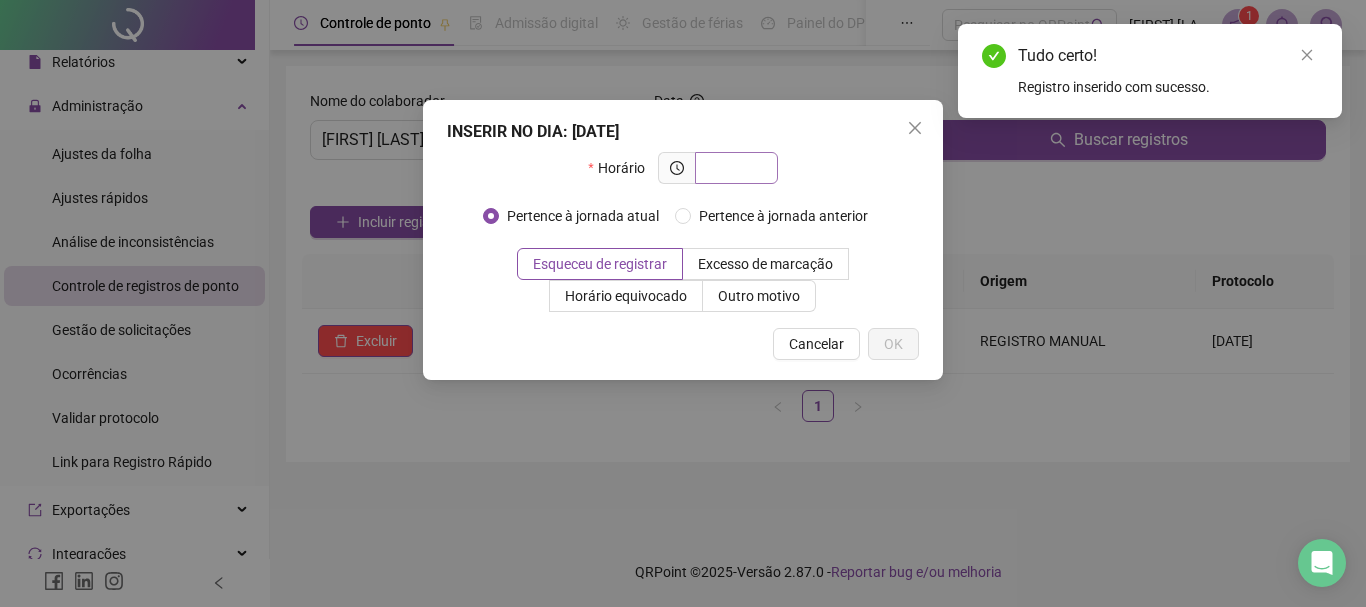 click at bounding box center [734, 168] 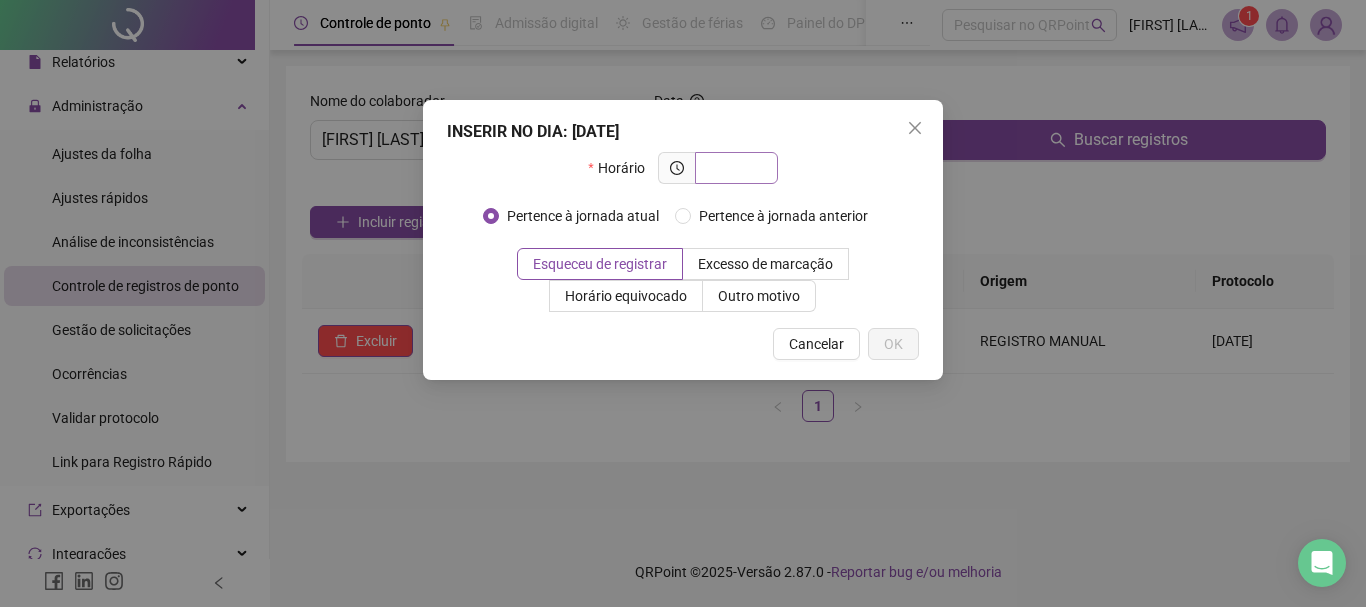 click at bounding box center (734, 168) 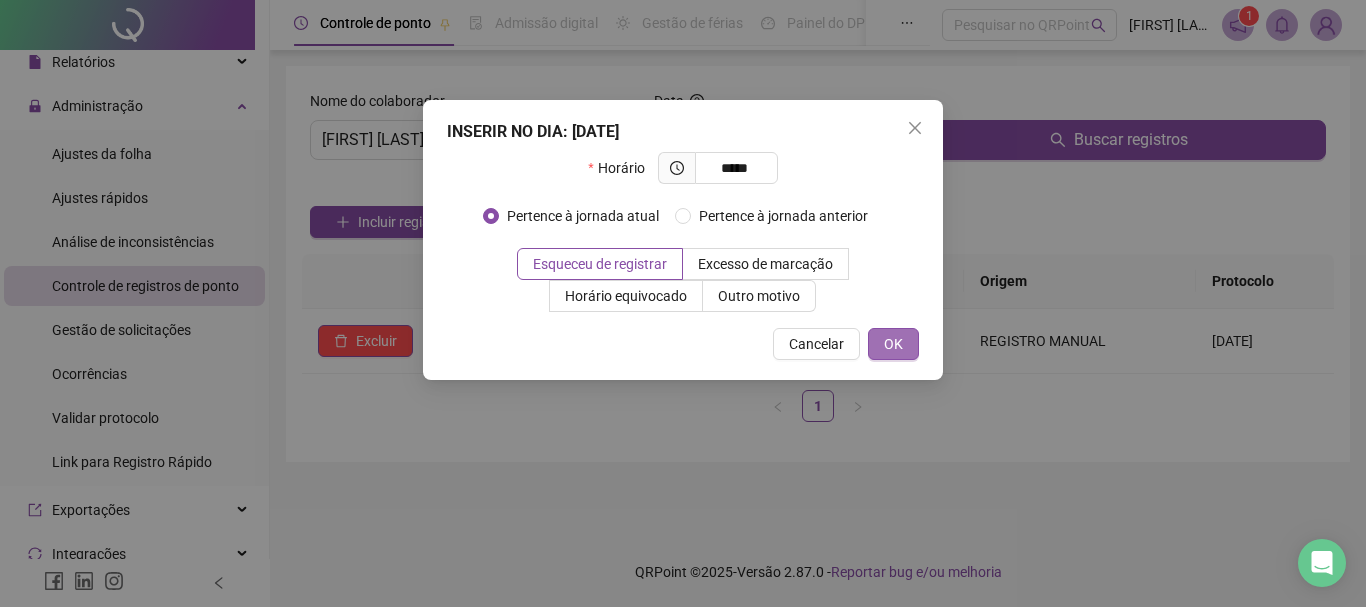 type on "*****" 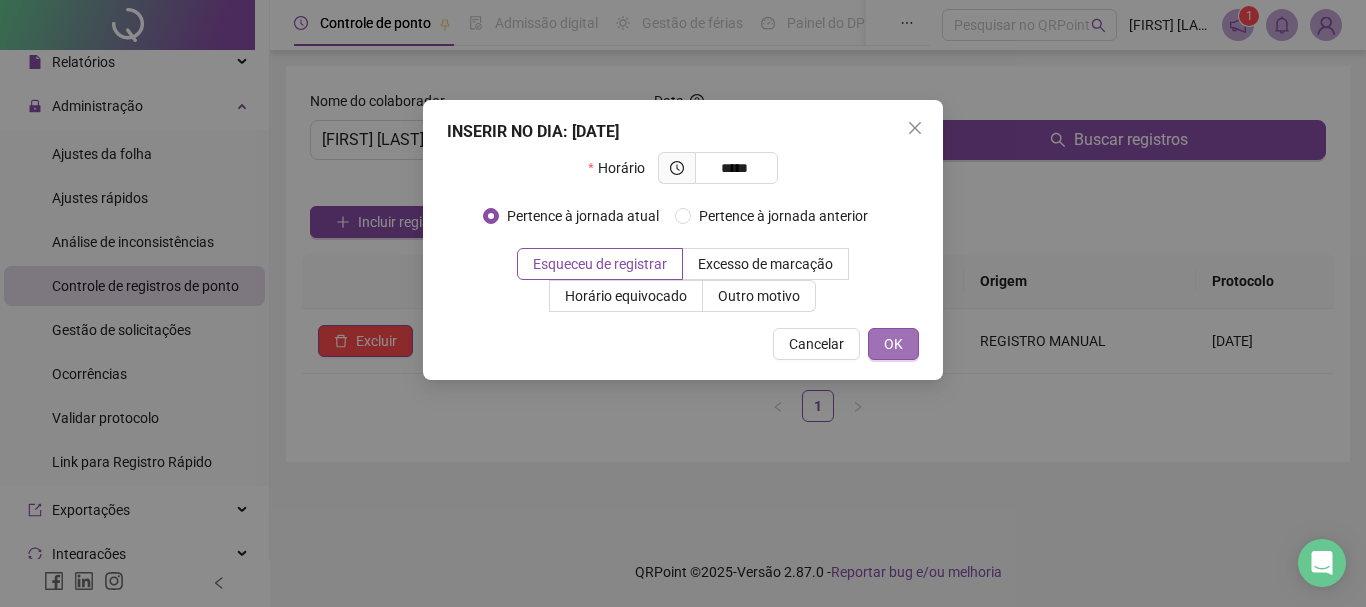 click on "OK" at bounding box center [893, 344] 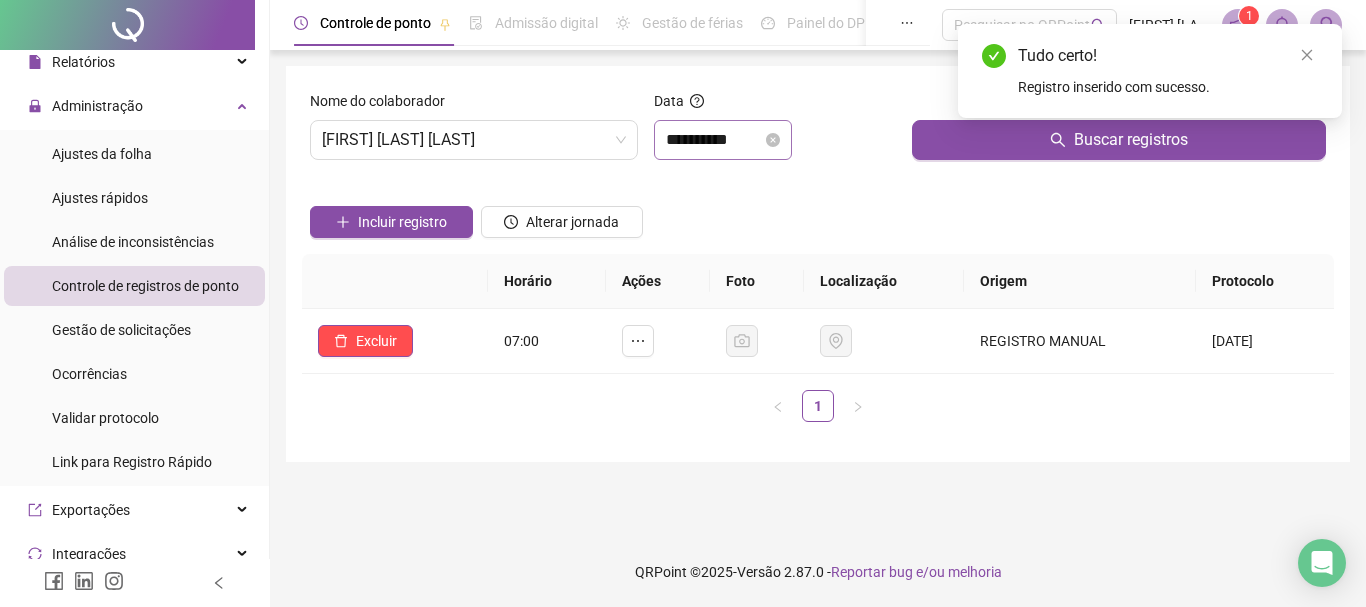 click on "**********" at bounding box center (723, 140) 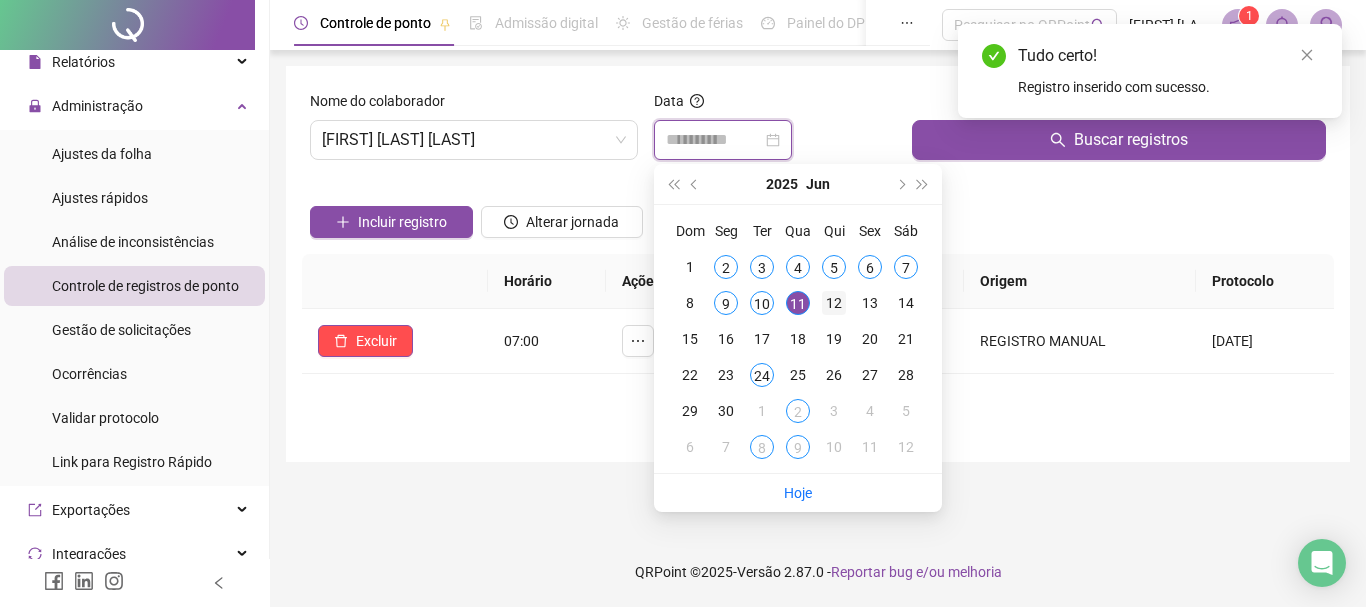 type on "**********" 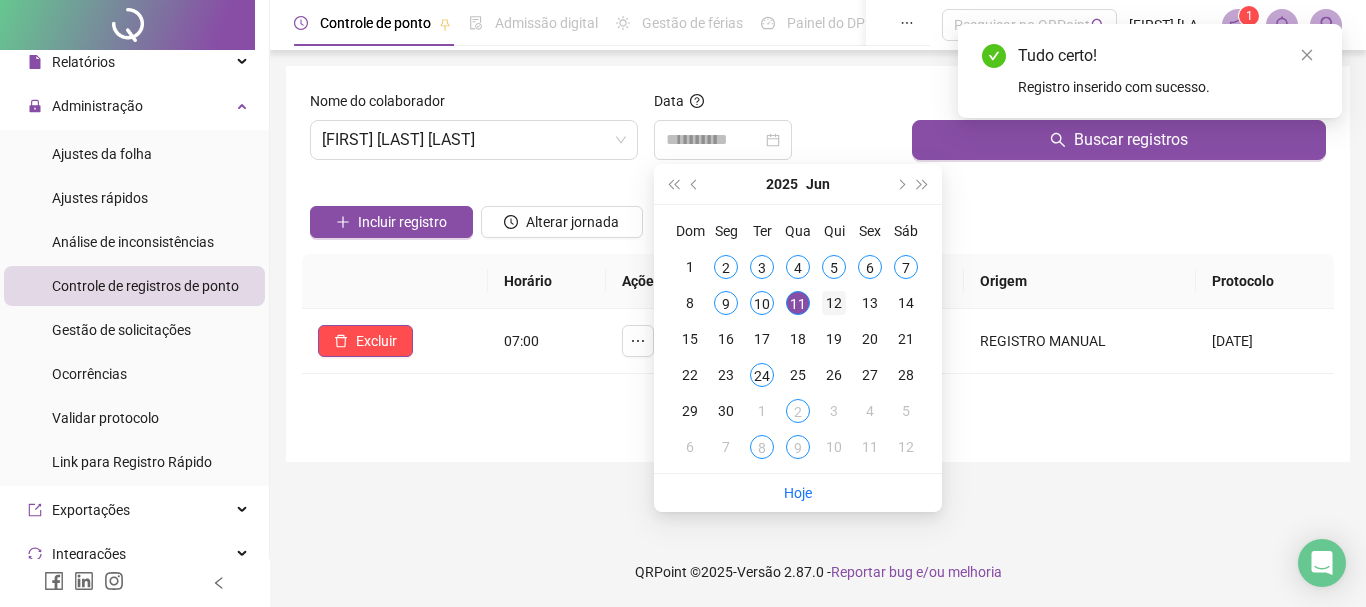 click on "12" at bounding box center (834, 303) 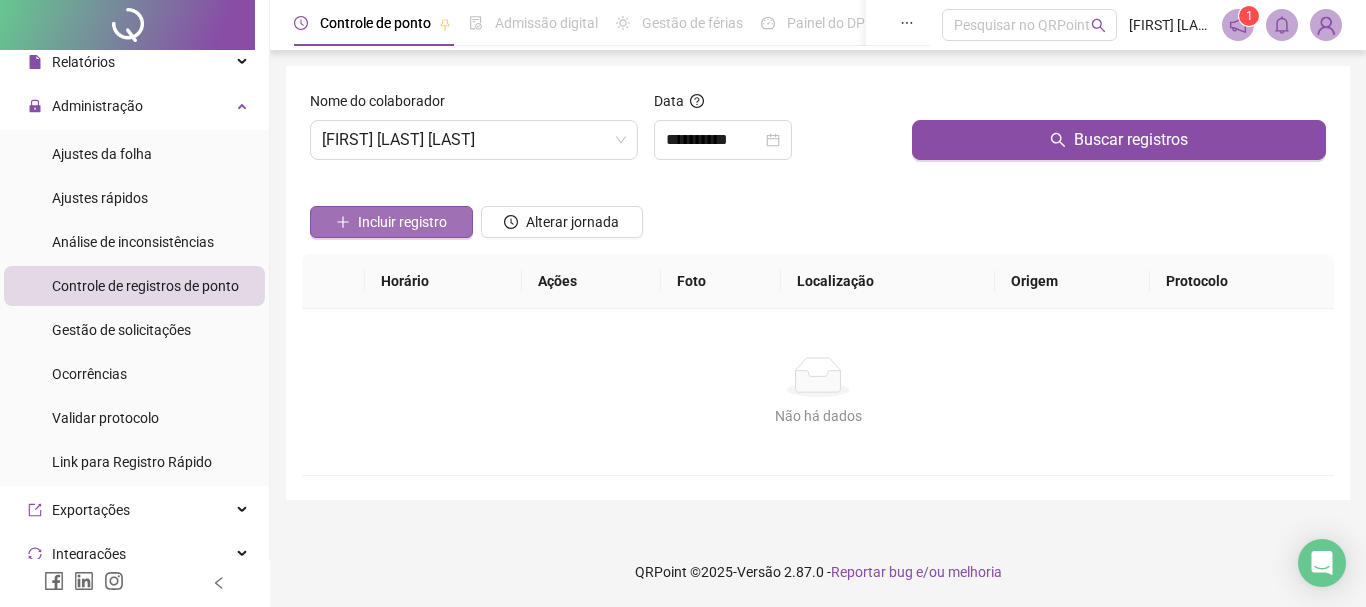 click on "Incluir registro" at bounding box center [402, 222] 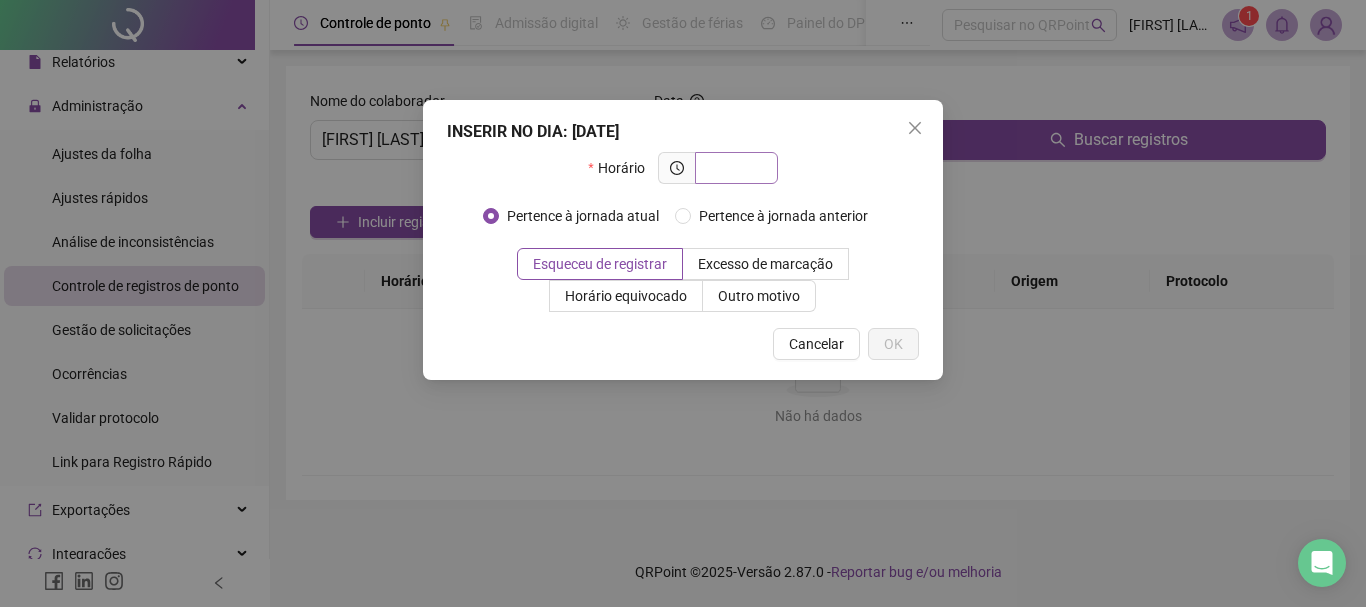 click at bounding box center [734, 168] 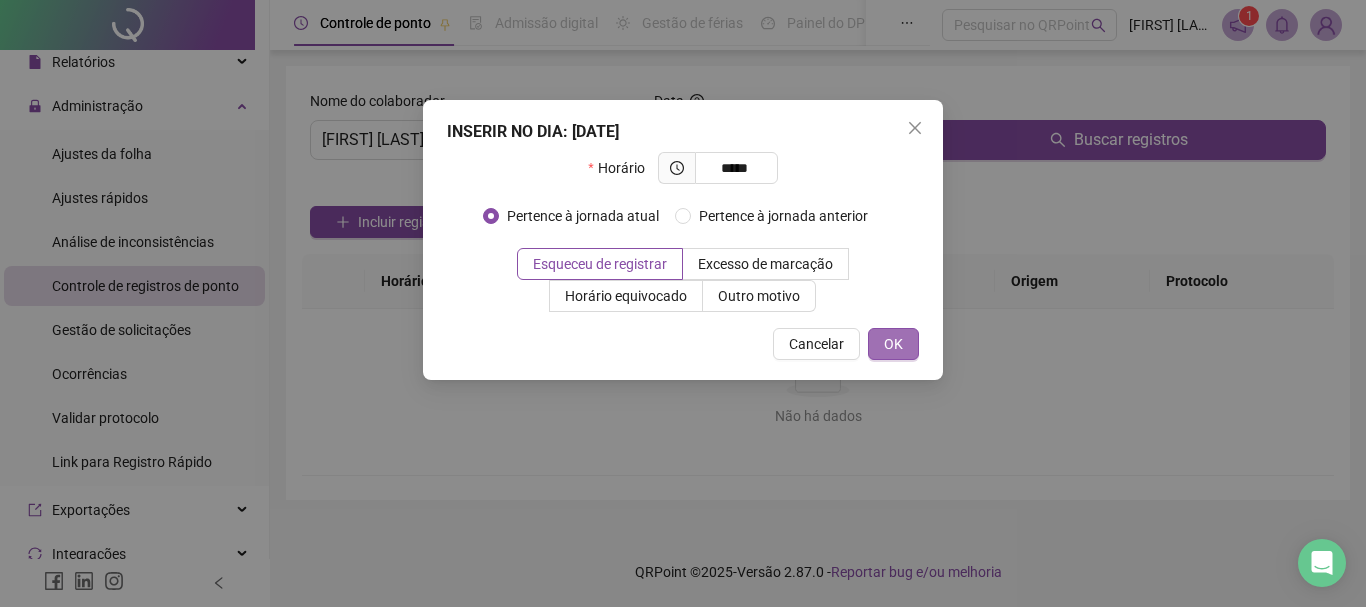 type on "*****" 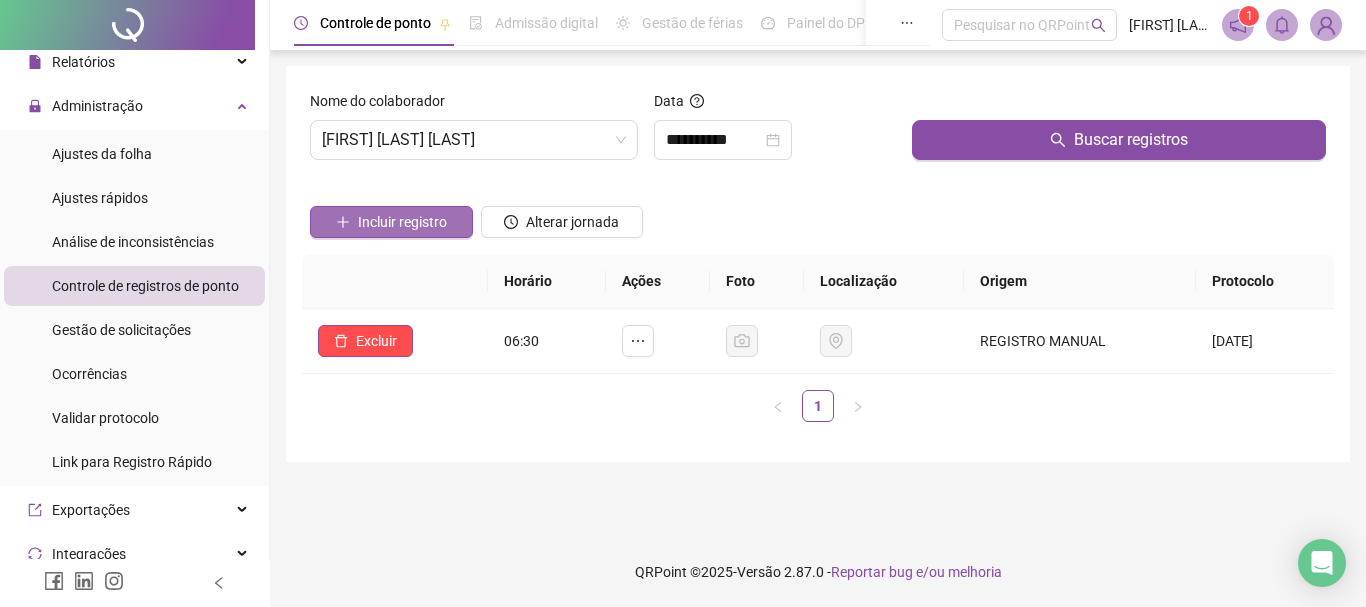 click on "Incluir registro" at bounding box center (402, 222) 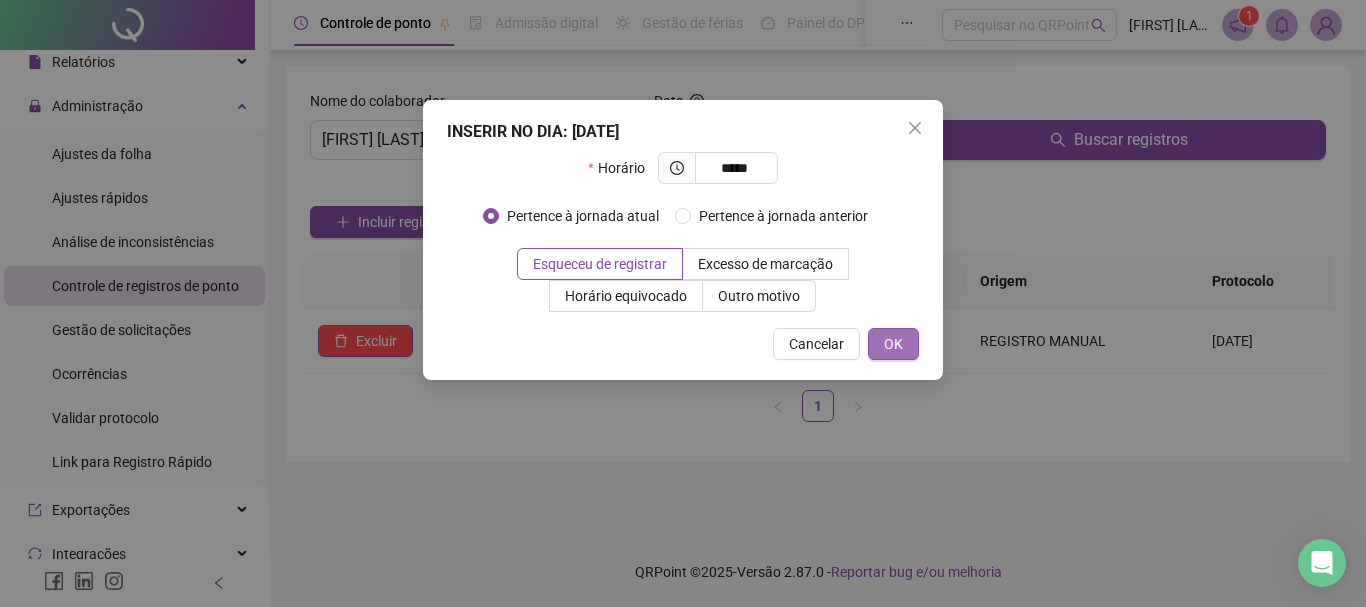 type on "*****" 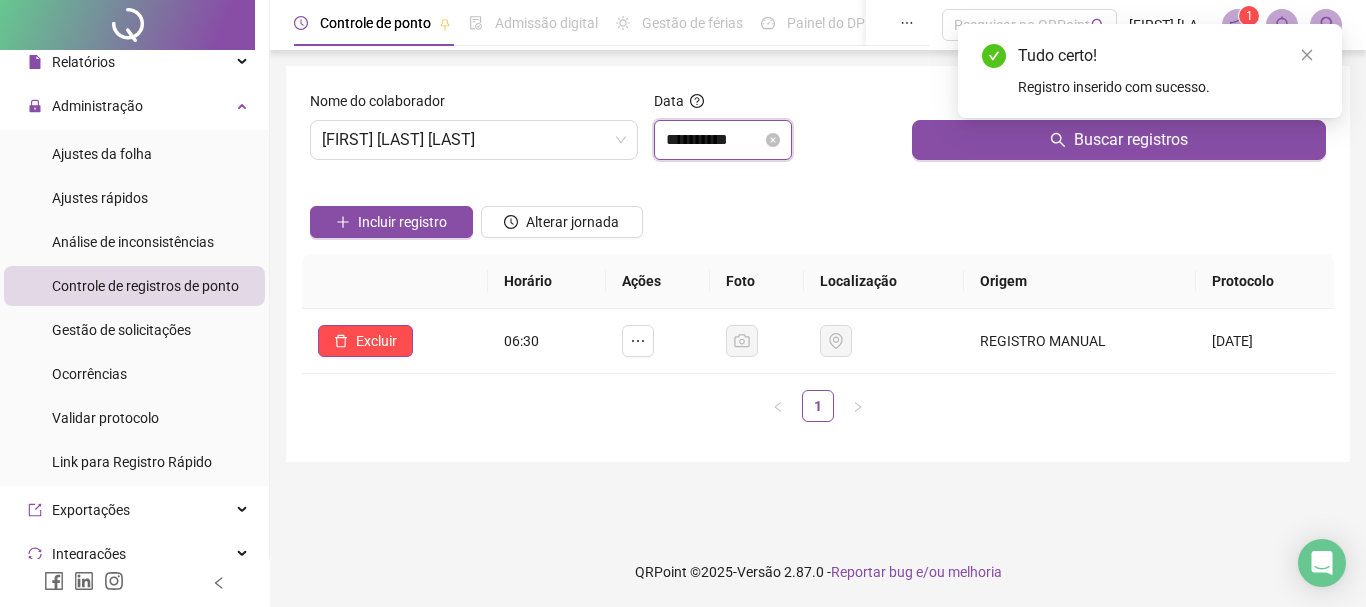 click on "**********" at bounding box center (714, 140) 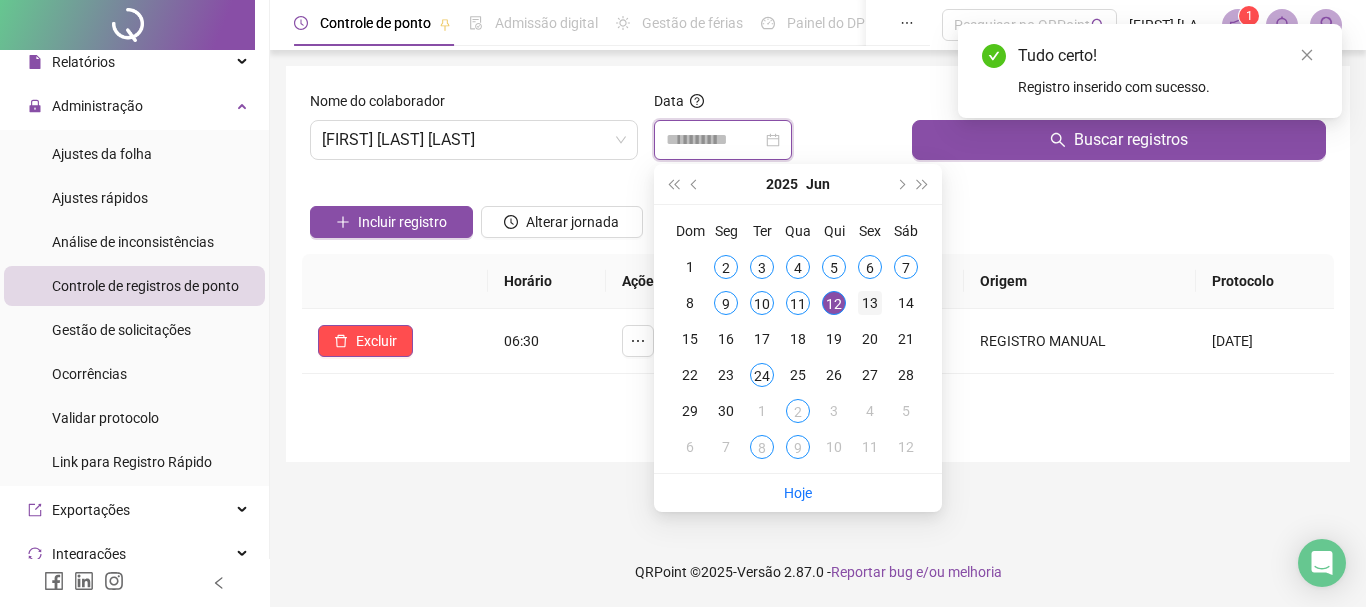 type on "**********" 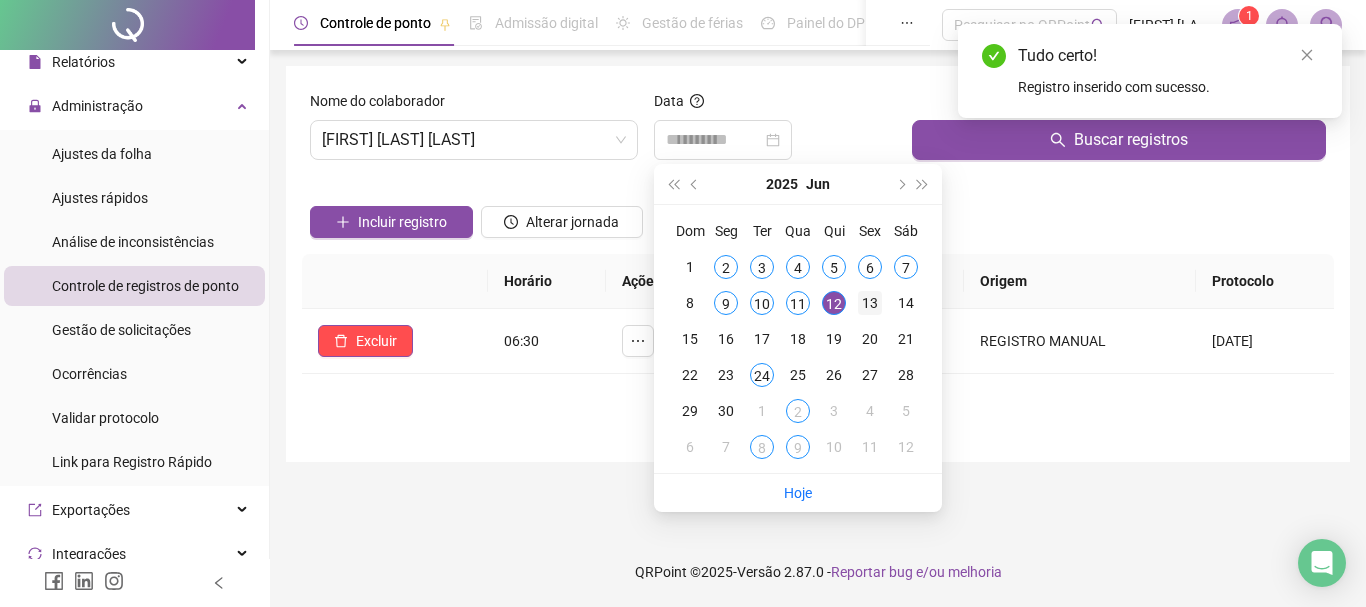 click on "13" at bounding box center (870, 303) 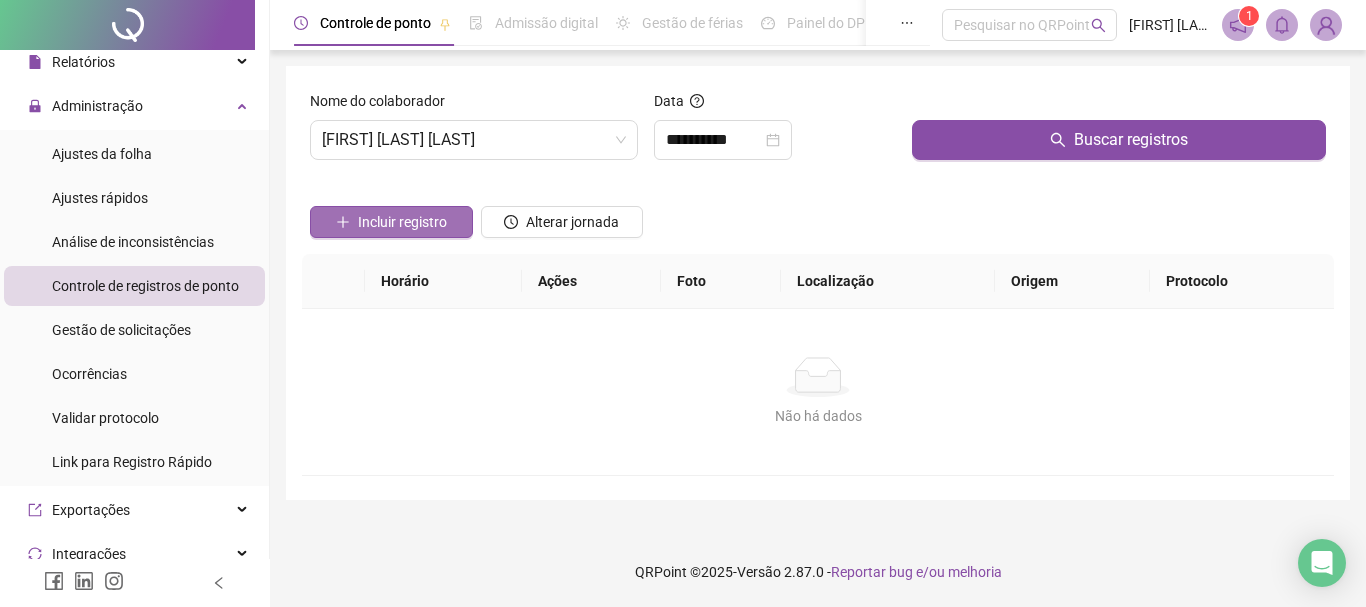 click on "Incluir registro" at bounding box center [391, 222] 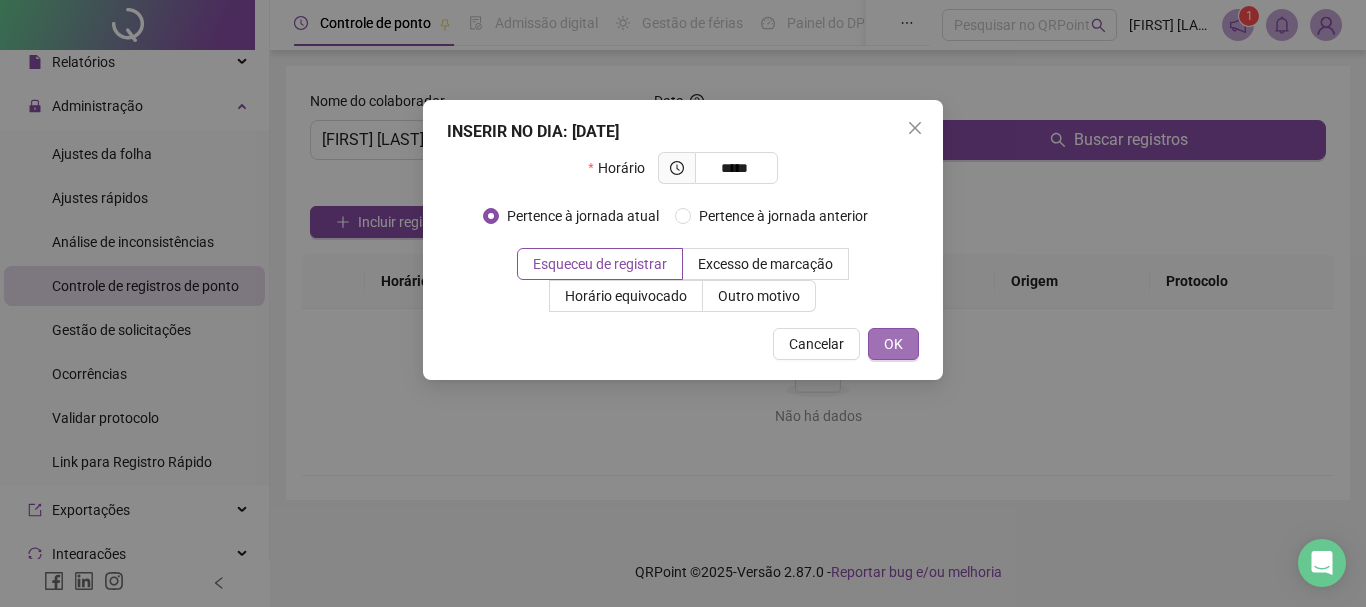 type on "*****" 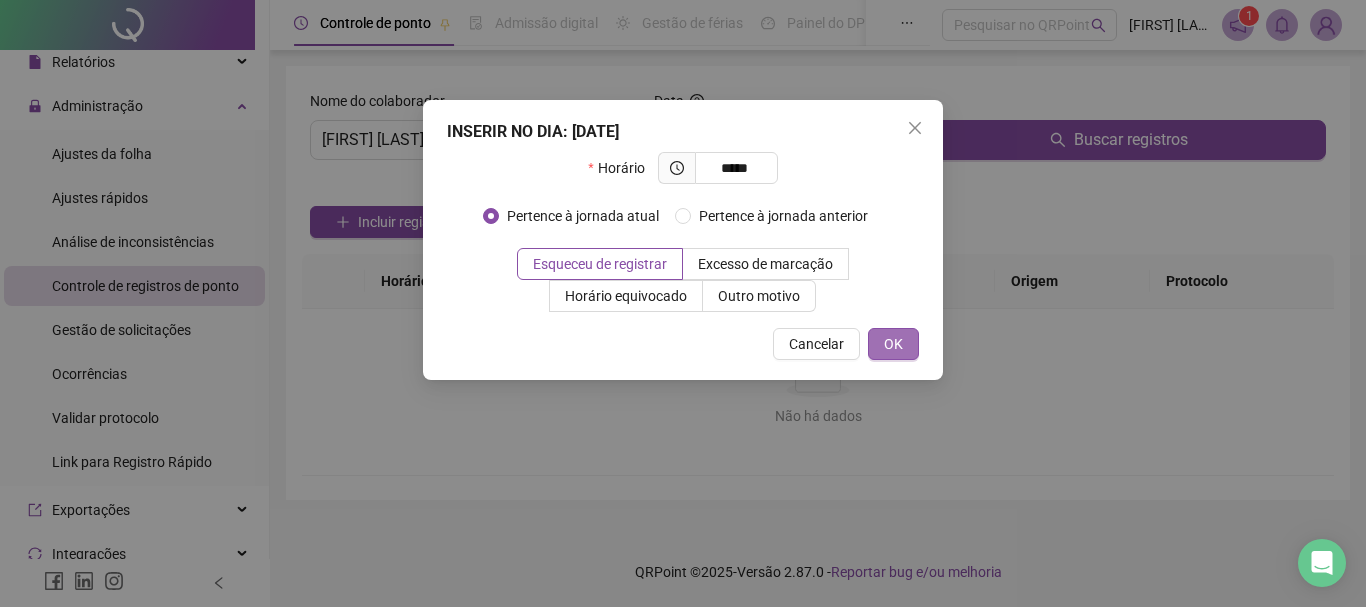 click on "OK" at bounding box center (893, 344) 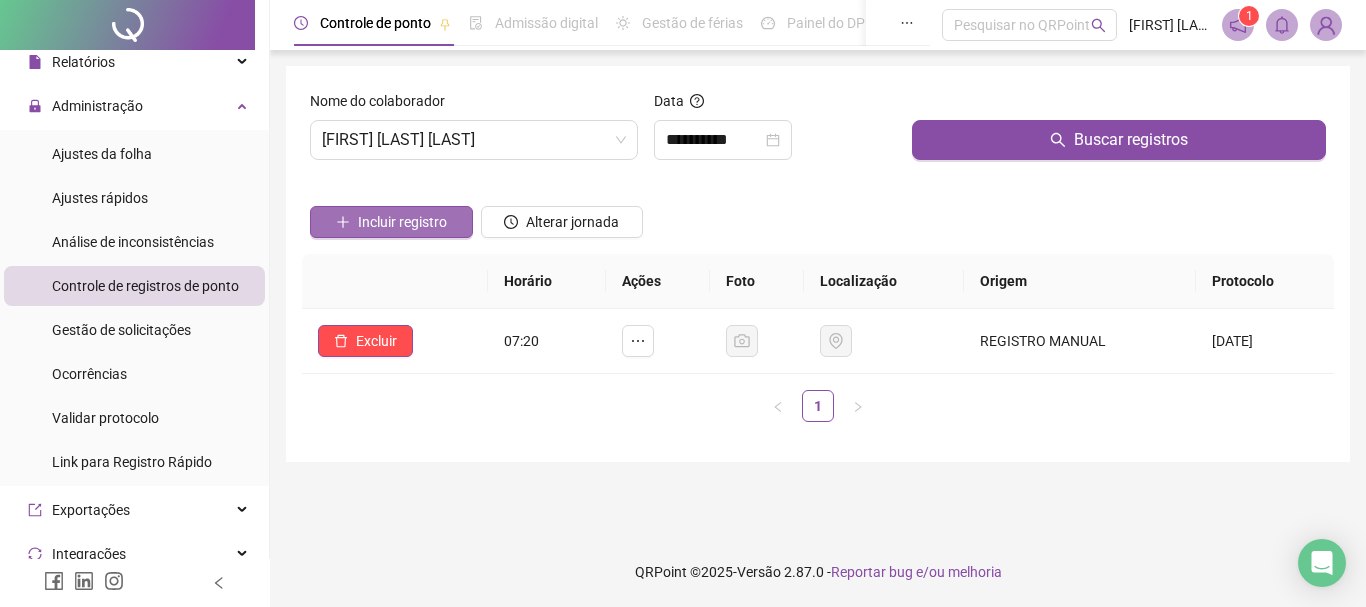 click on "Incluir registro" at bounding box center [391, 222] 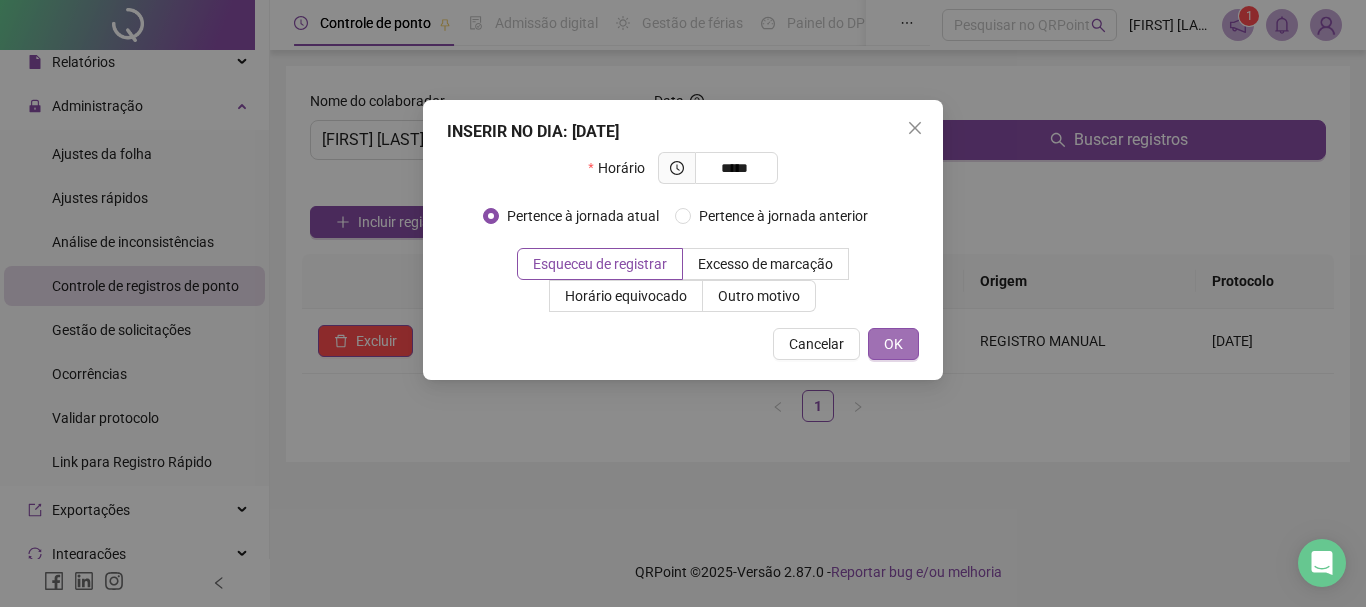 type on "*****" 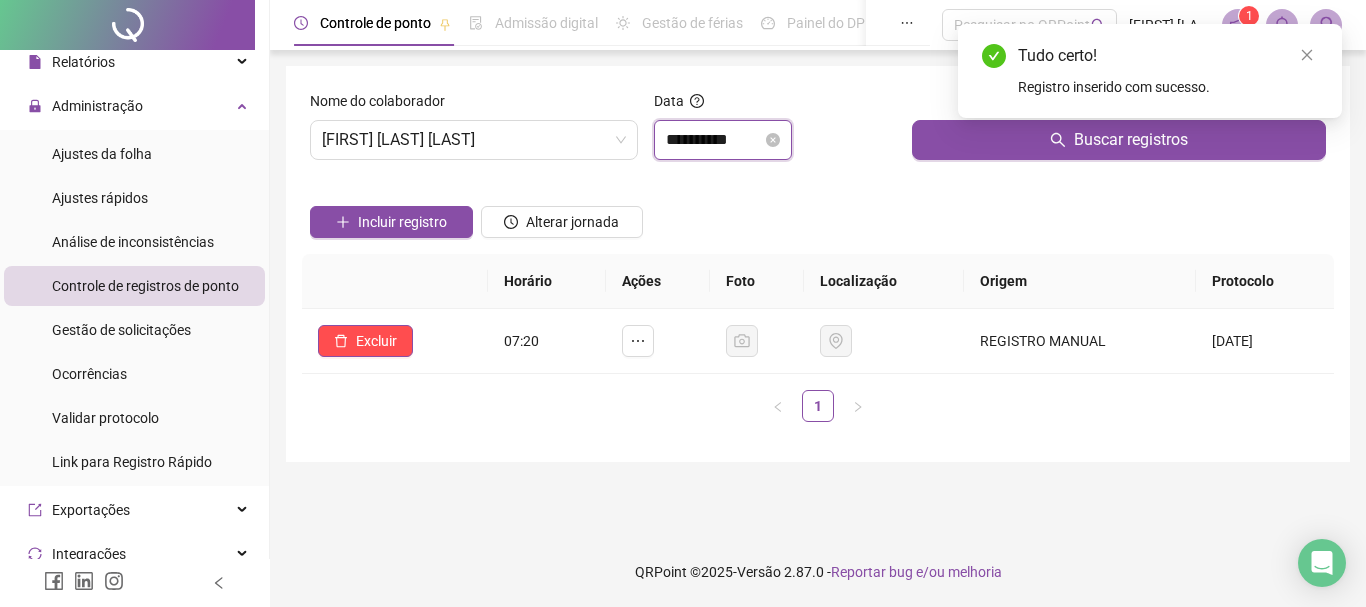 click on "**********" at bounding box center [714, 140] 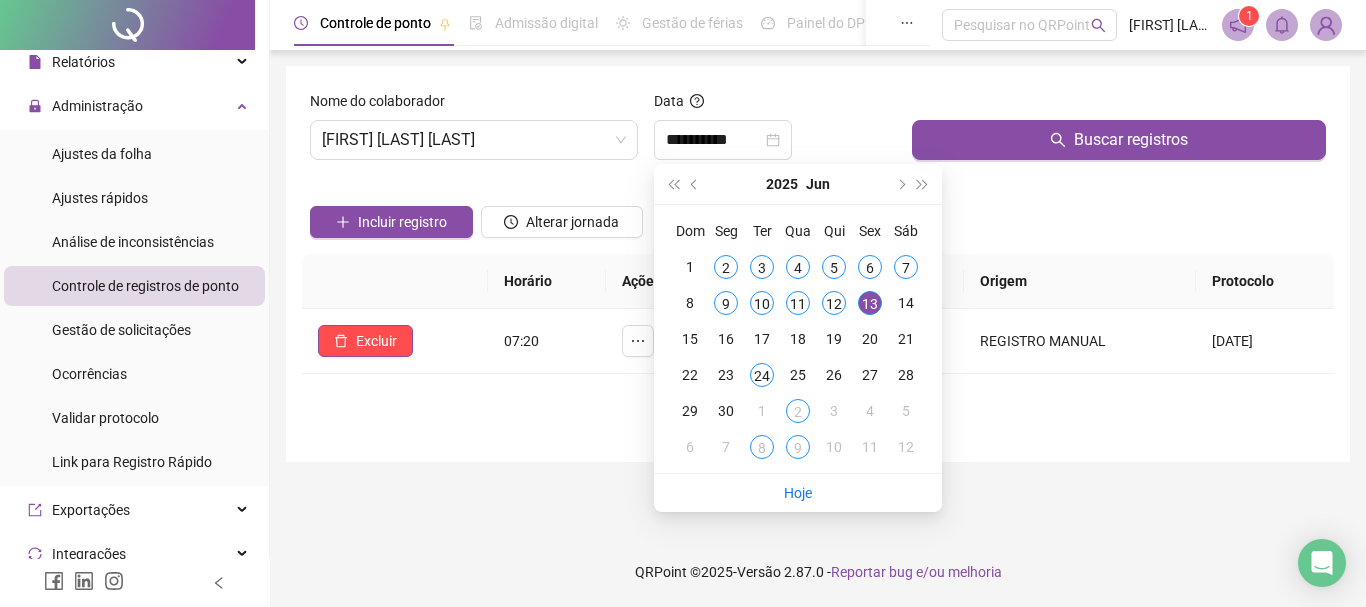 drag, startPoint x: 582, startPoint y: 401, endPoint x: 664, endPoint y: 351, distance: 96.04166 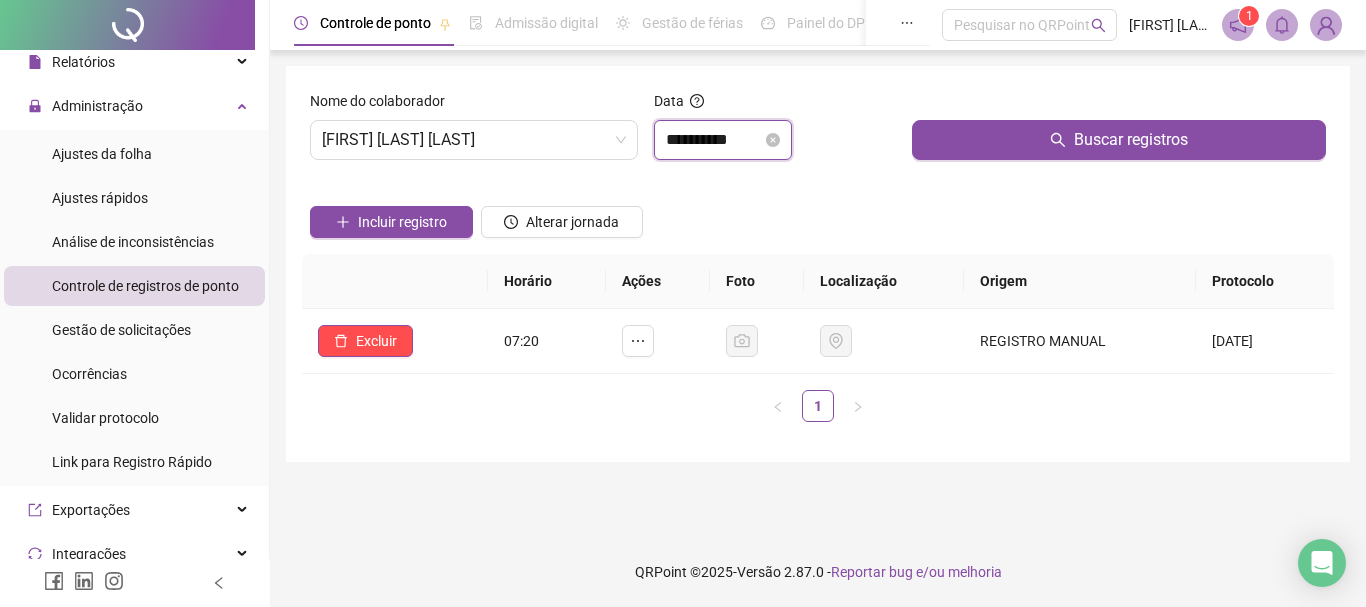 click on "**********" at bounding box center (714, 140) 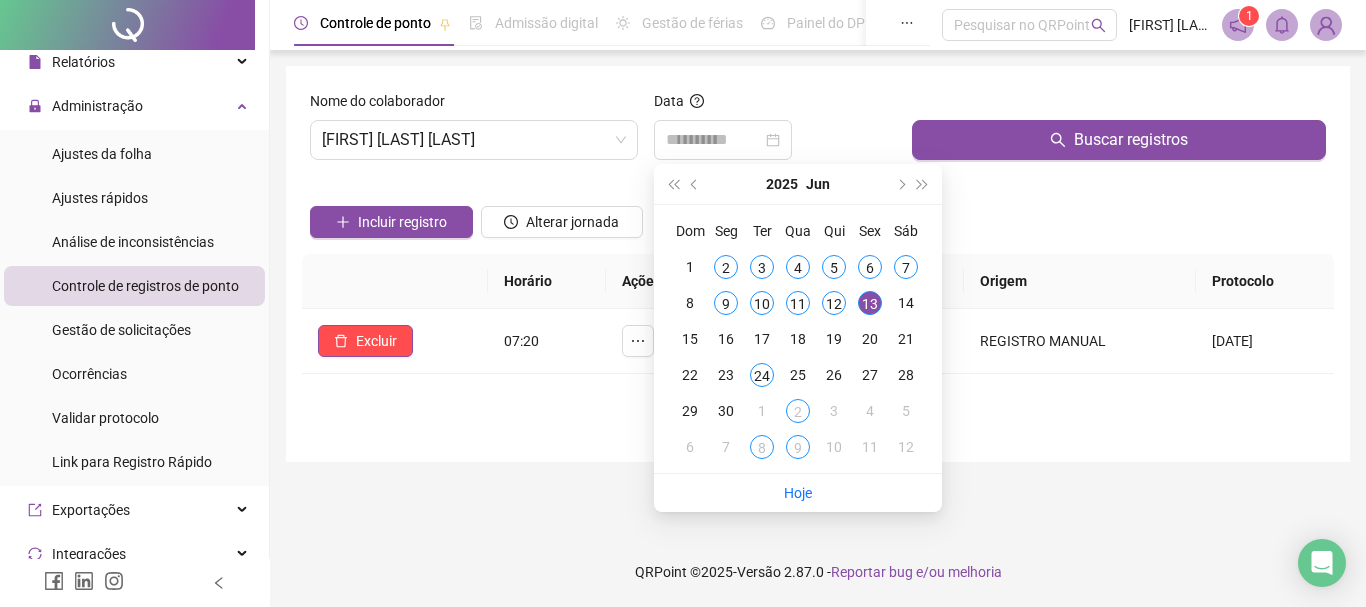 drag, startPoint x: 841, startPoint y: 311, endPoint x: 804, endPoint y: 267, distance: 57.48913 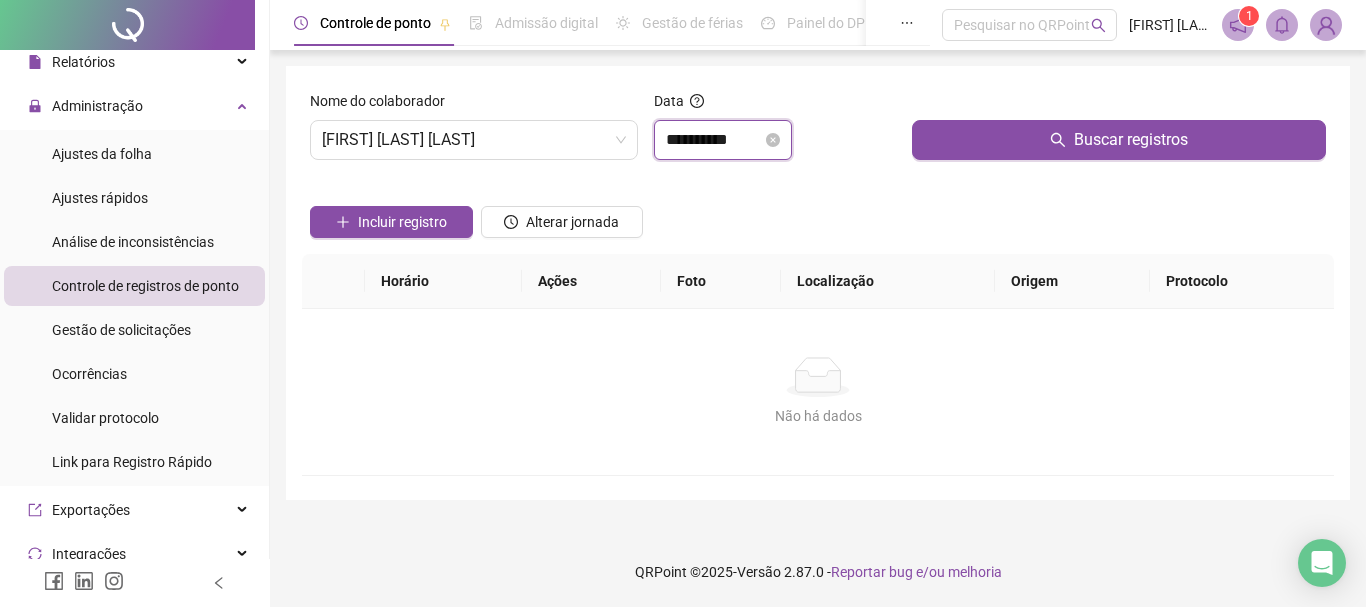 click on "**********" at bounding box center (714, 140) 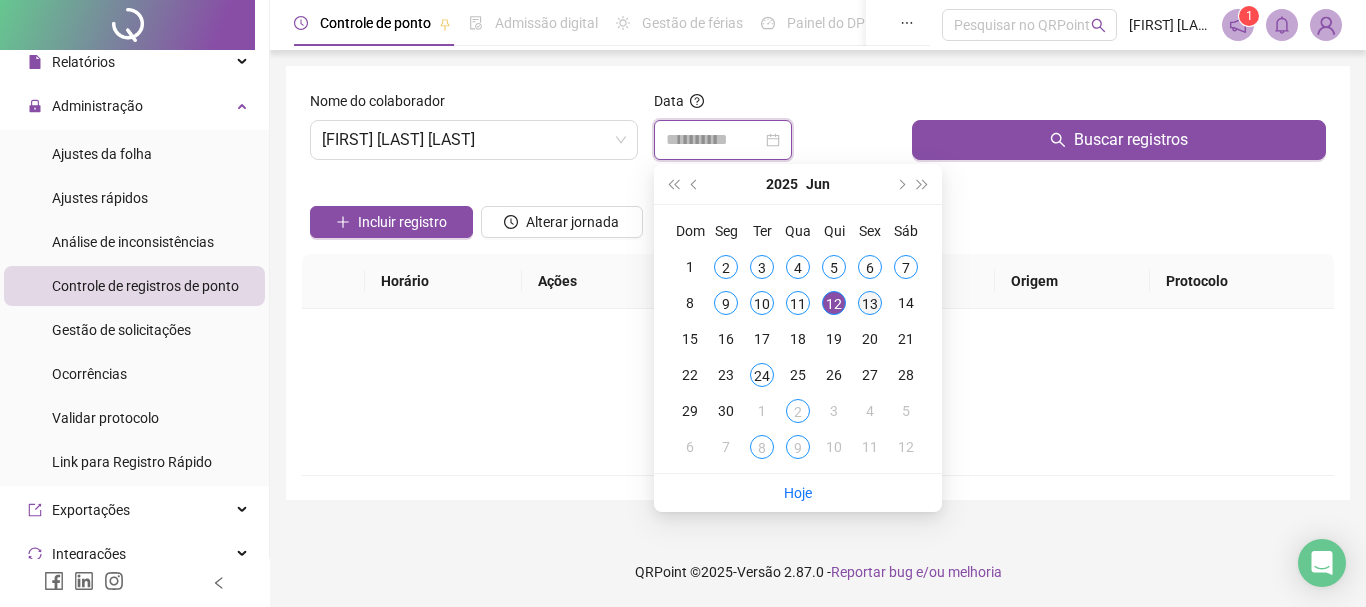 type on "**********" 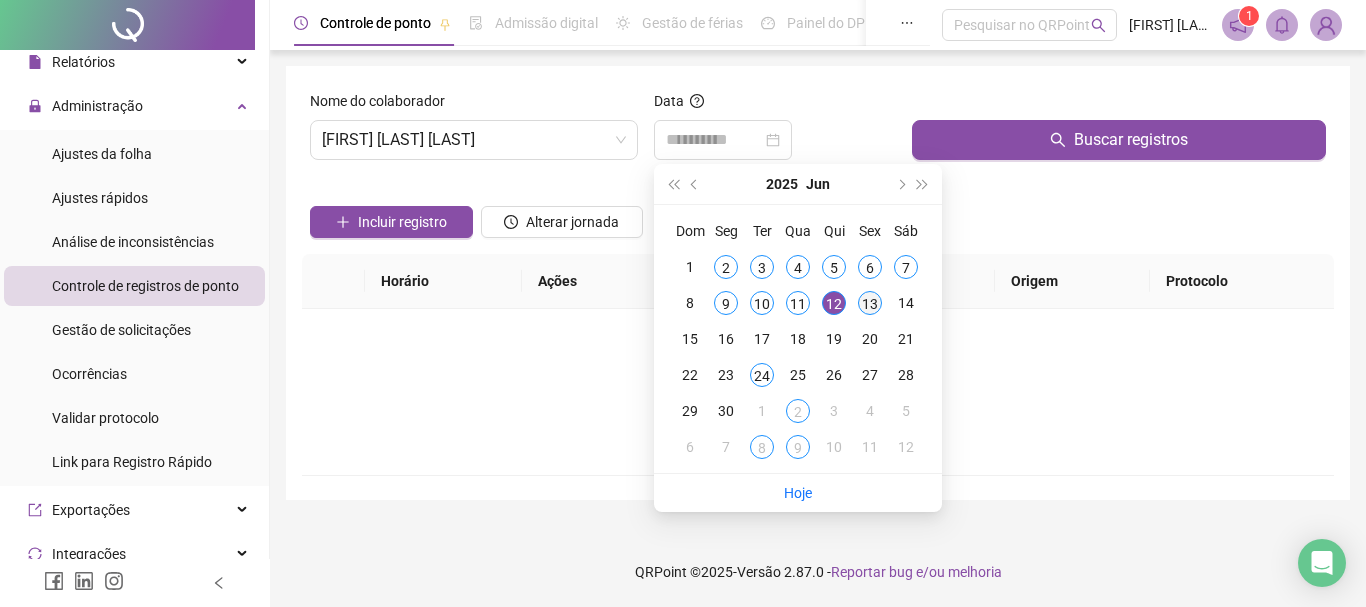click on "13" at bounding box center [870, 303] 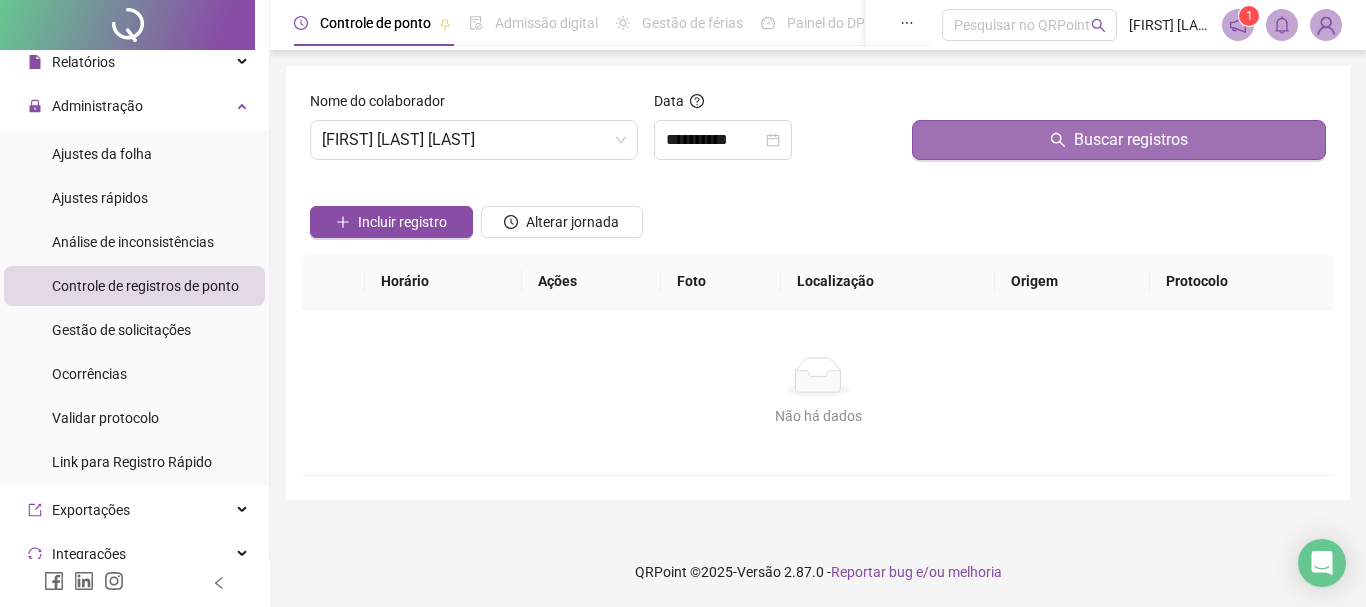 click on "Buscar registros" at bounding box center (1119, 140) 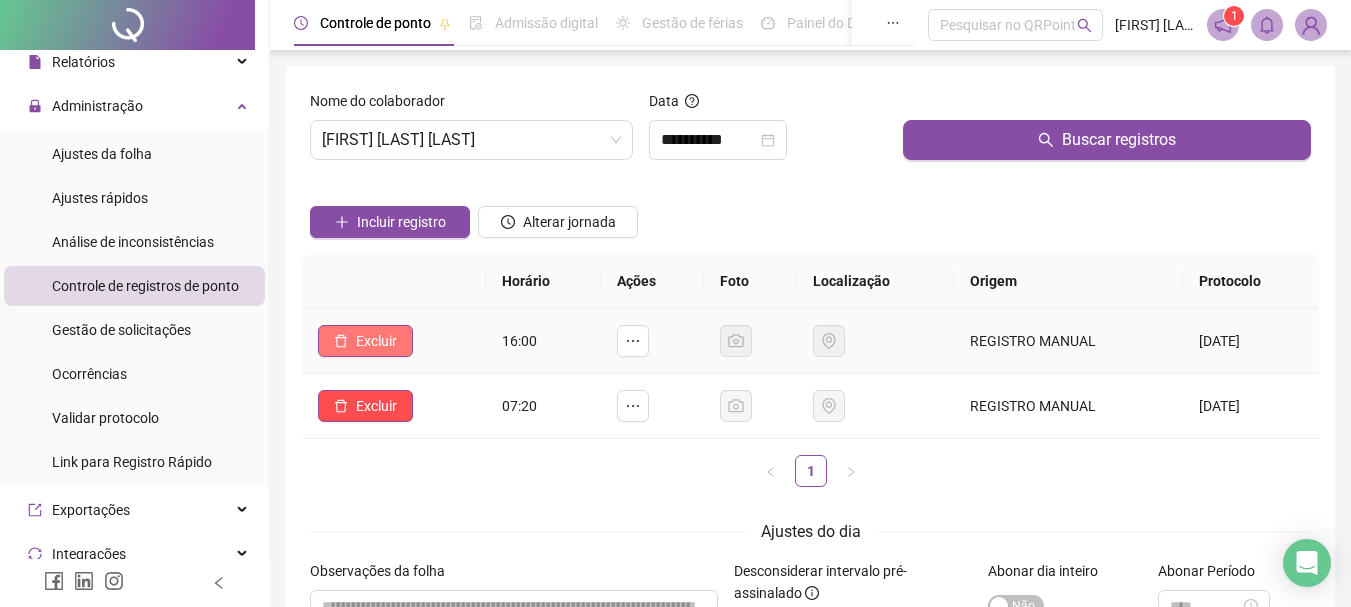 click on "Excluir" at bounding box center [376, 341] 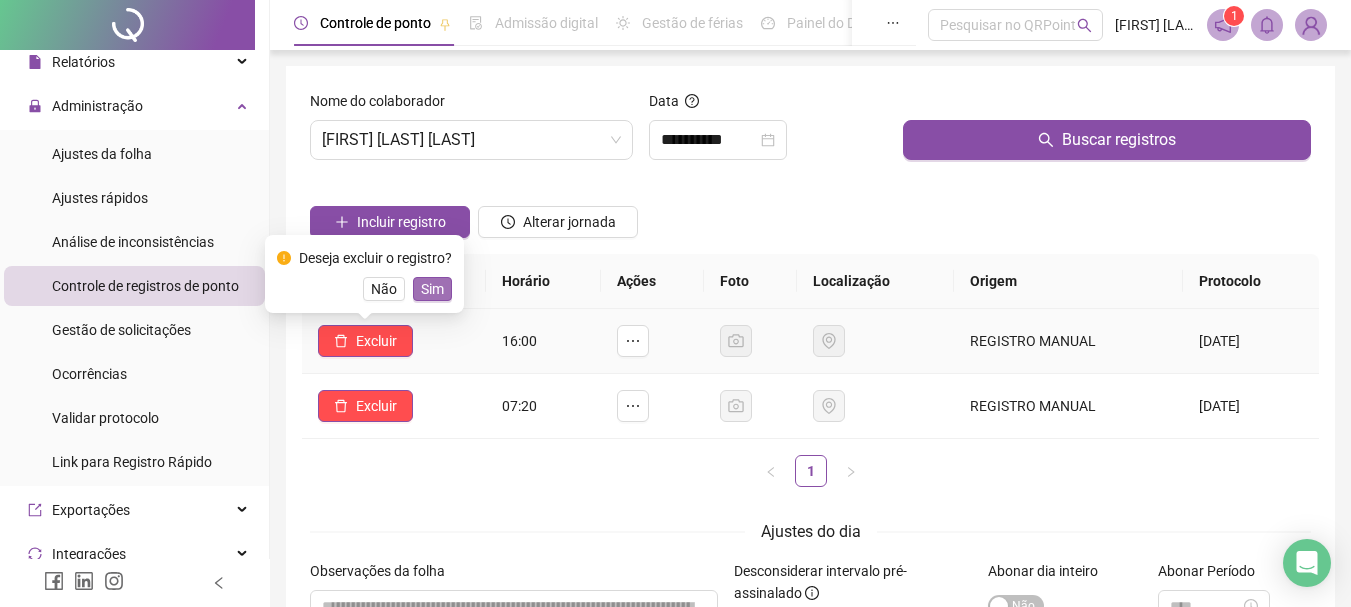 click on "Sim" at bounding box center (432, 289) 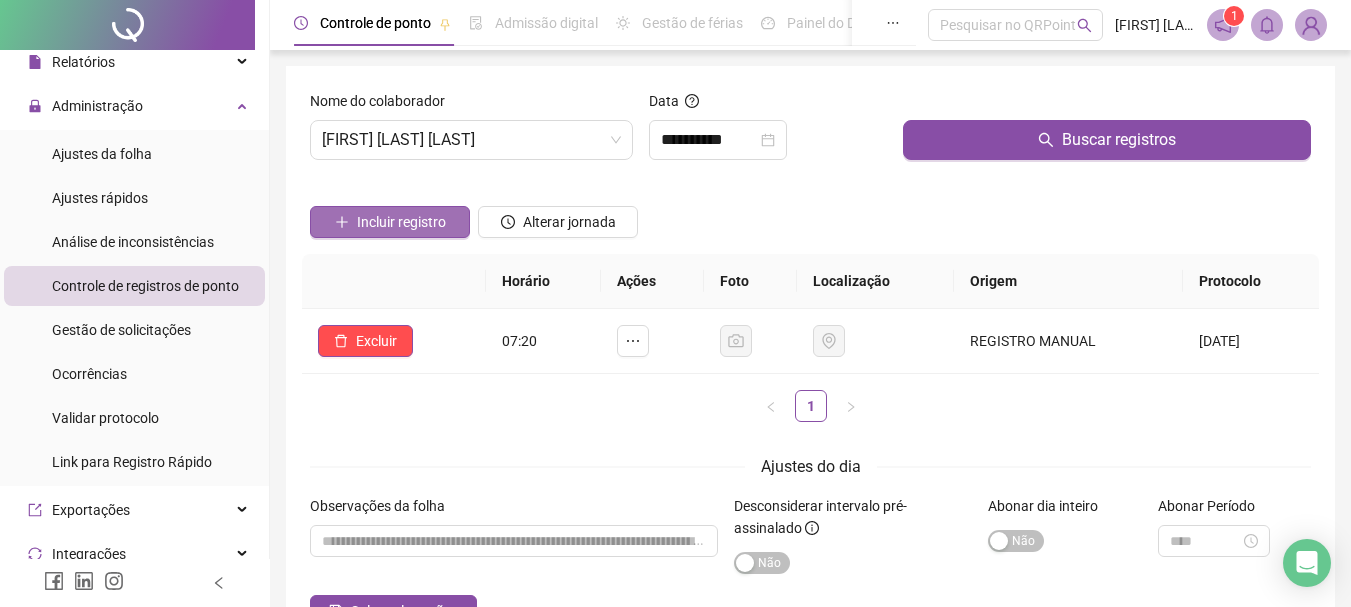 click on "Incluir registro" at bounding box center (401, 222) 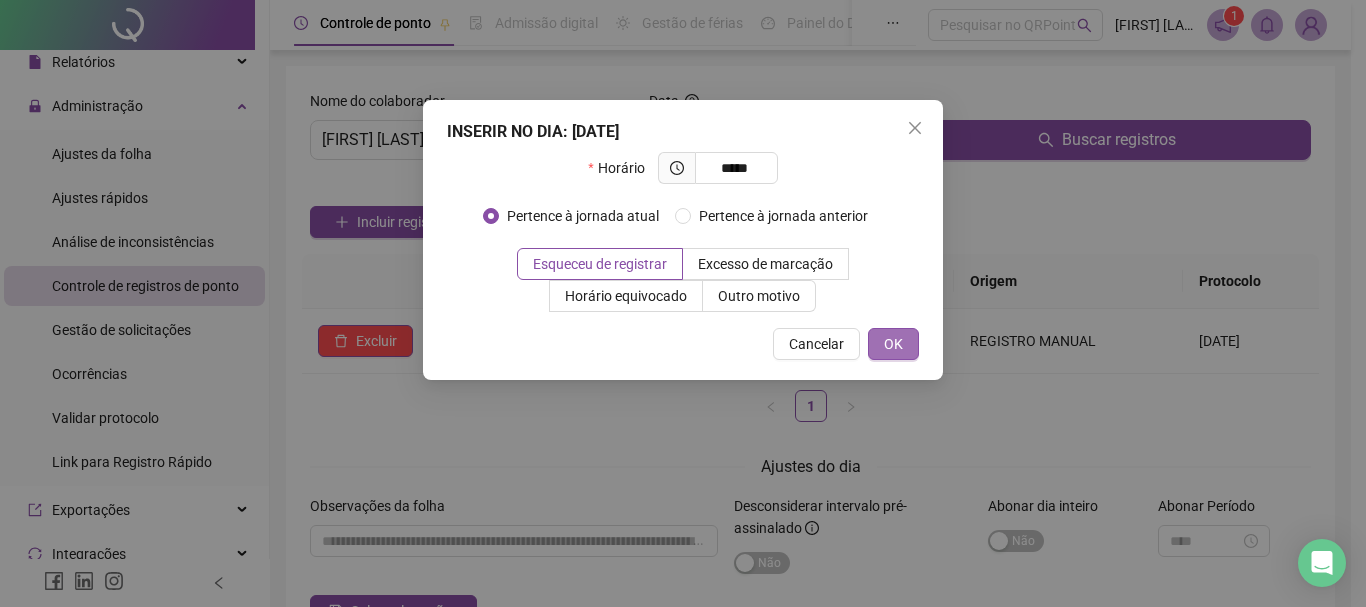 type on "*****" 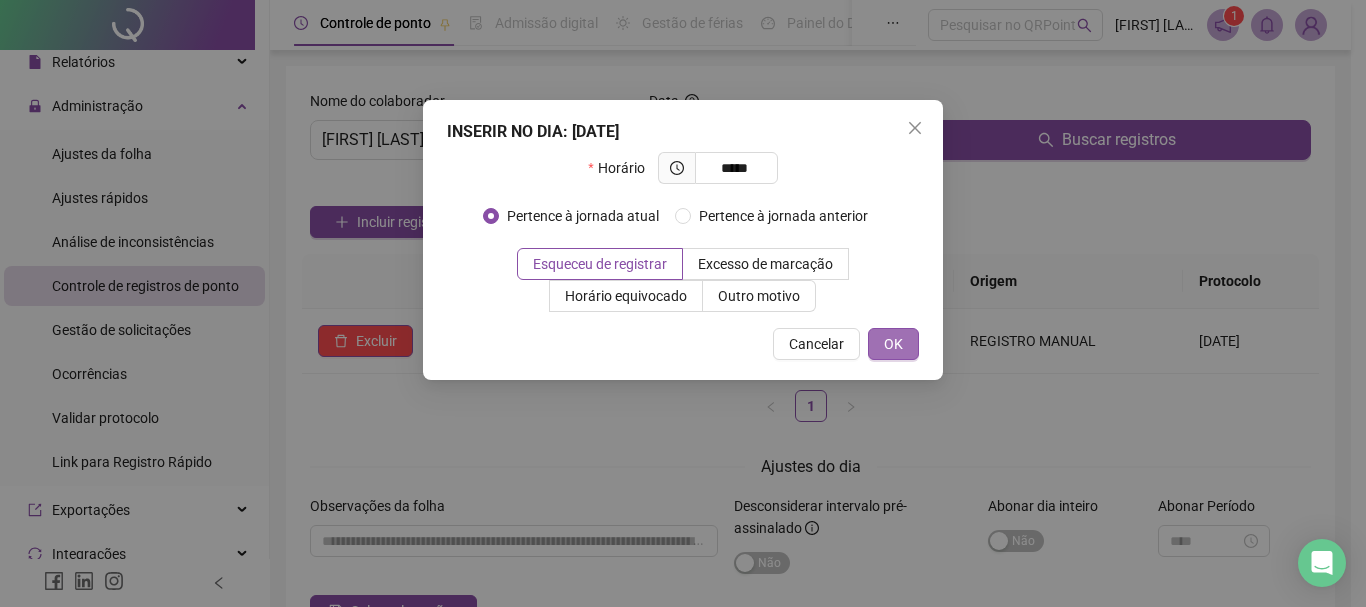 click on "OK" at bounding box center (893, 344) 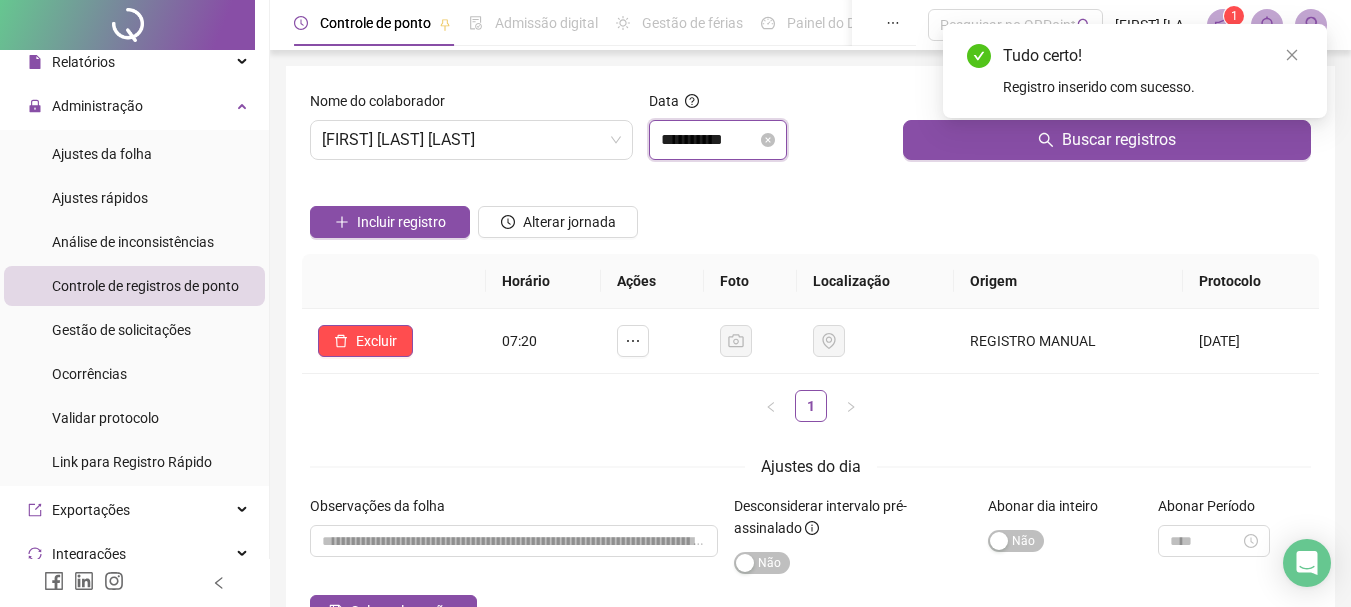 click on "**********" at bounding box center (709, 140) 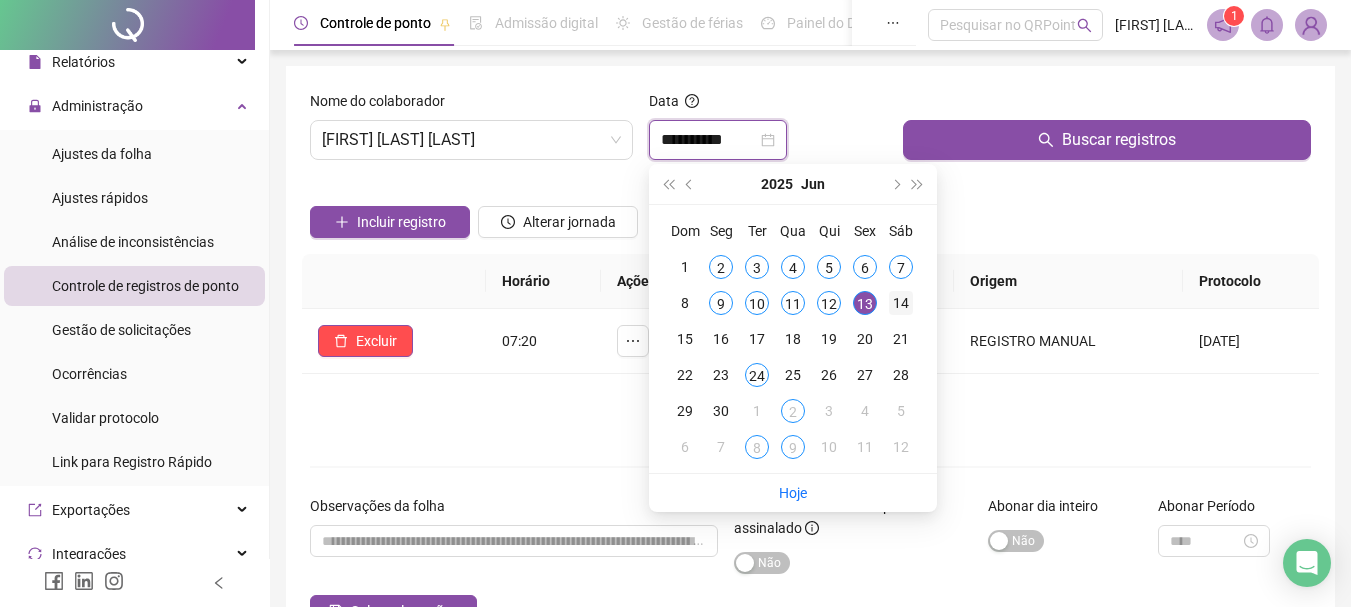 type on "**********" 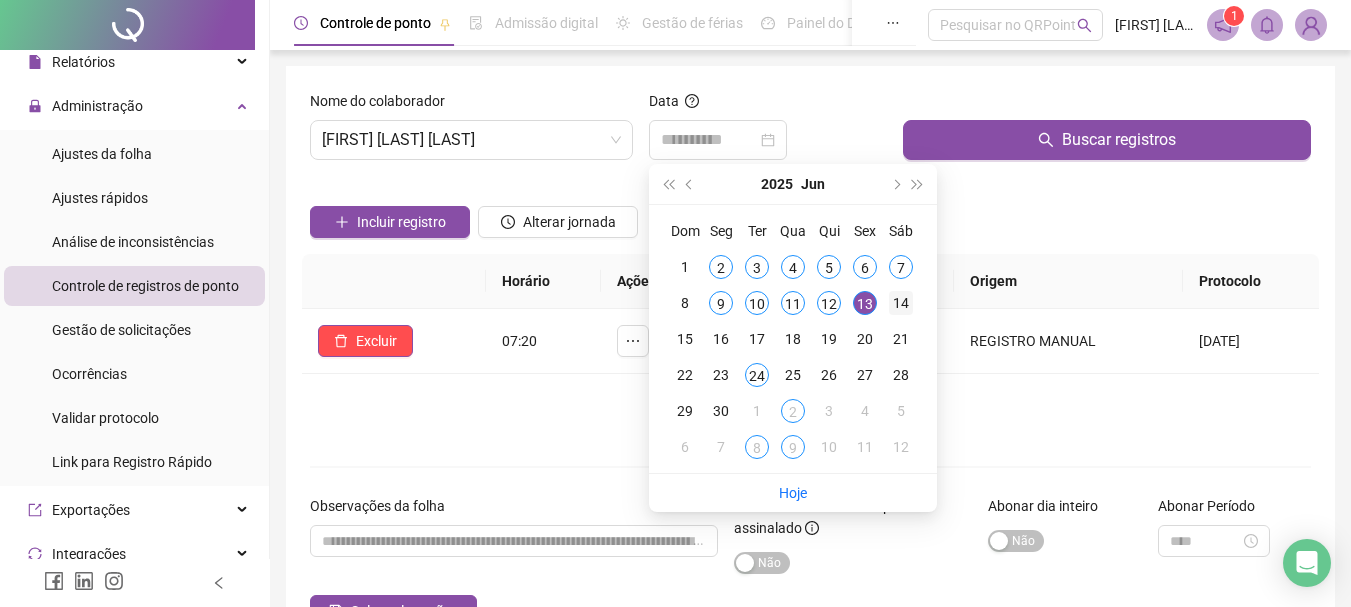 click on "14" at bounding box center (901, 303) 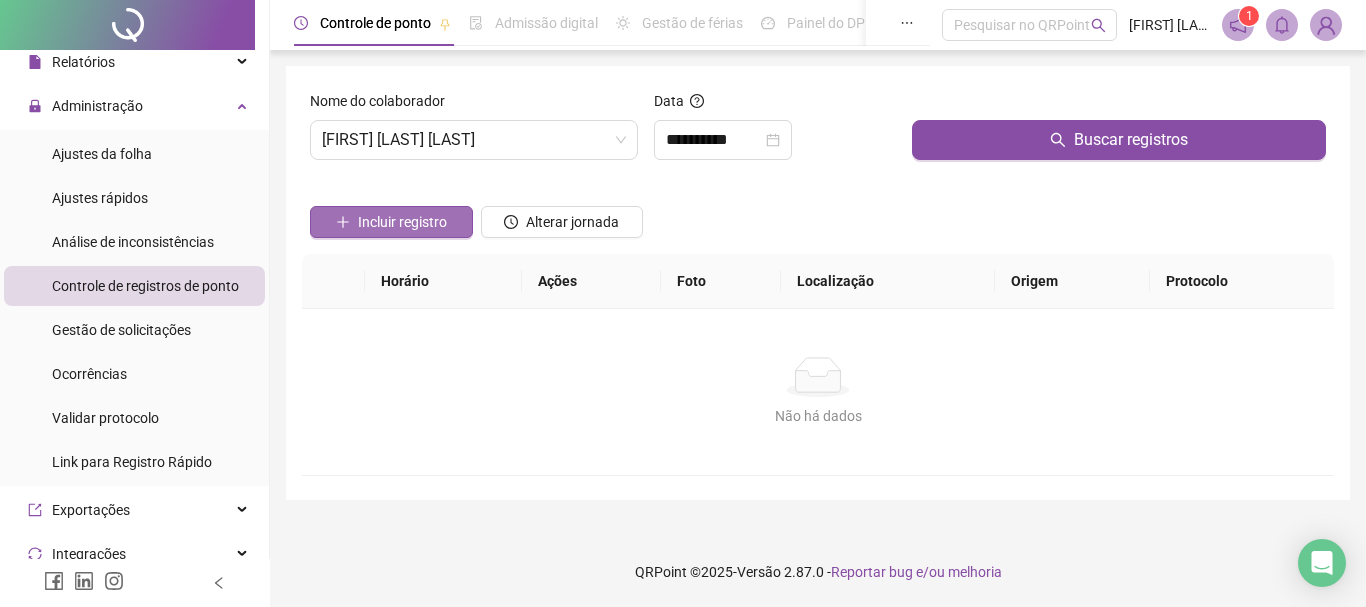 click on "Incluir registro" at bounding box center (391, 222) 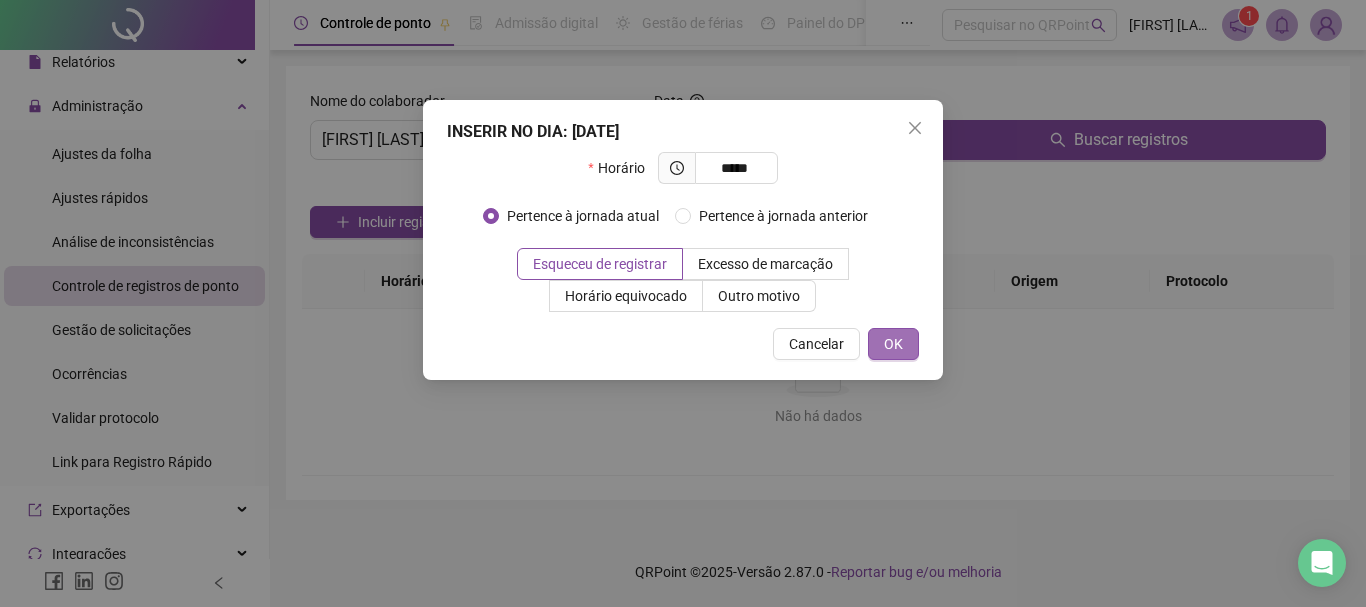 type on "*****" 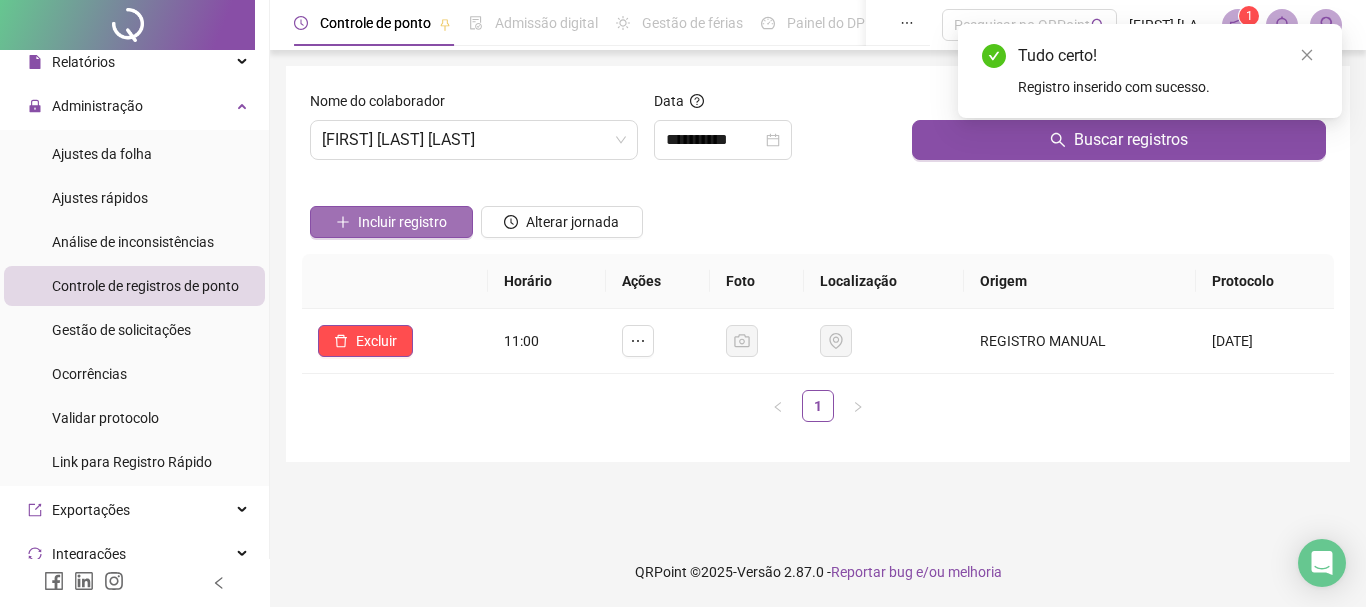 click on "Incluir registro" at bounding box center [402, 222] 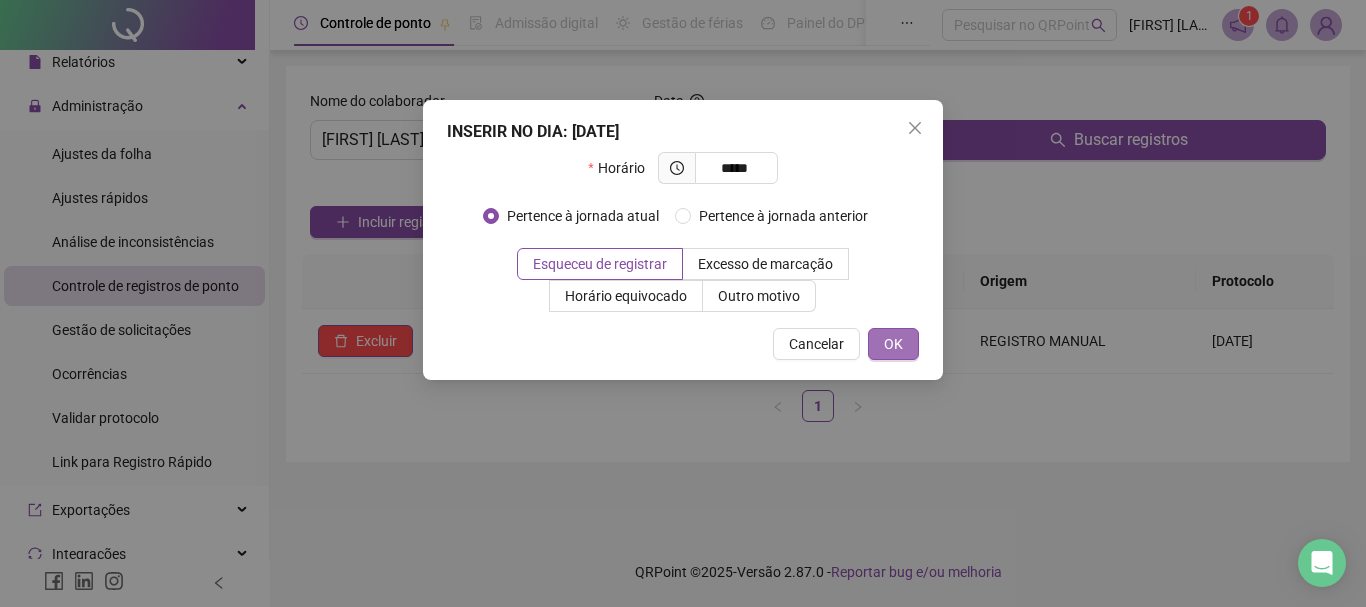 type on "*****" 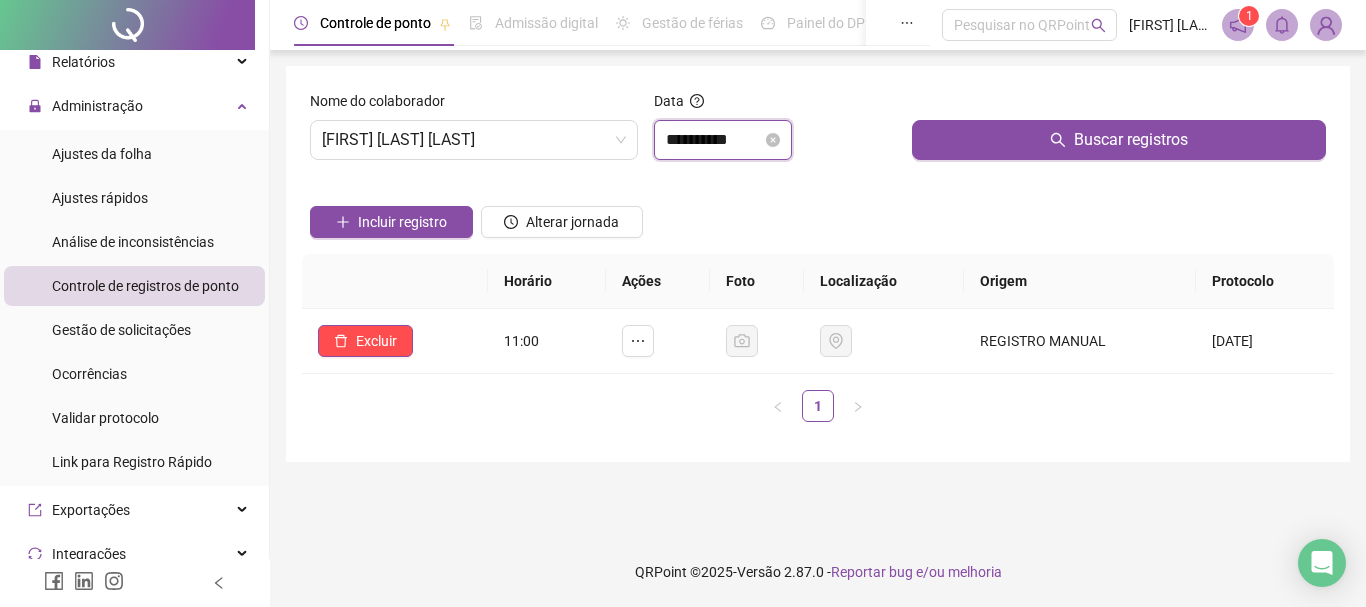 click on "**********" at bounding box center (714, 140) 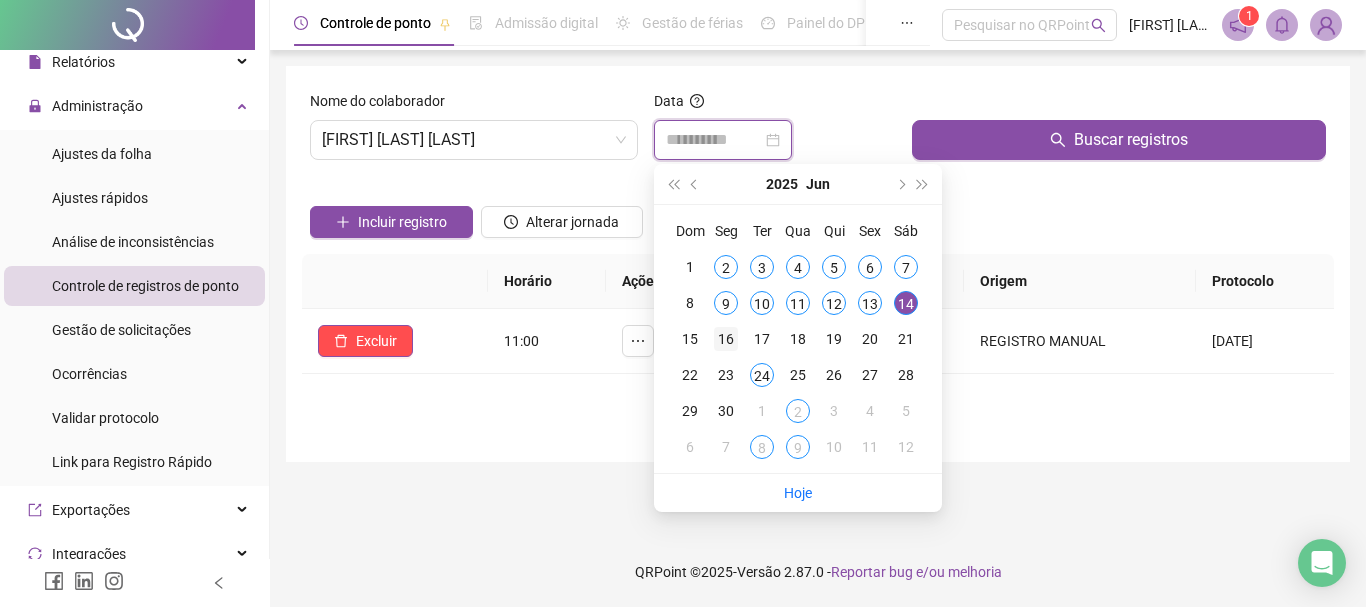 type on "**********" 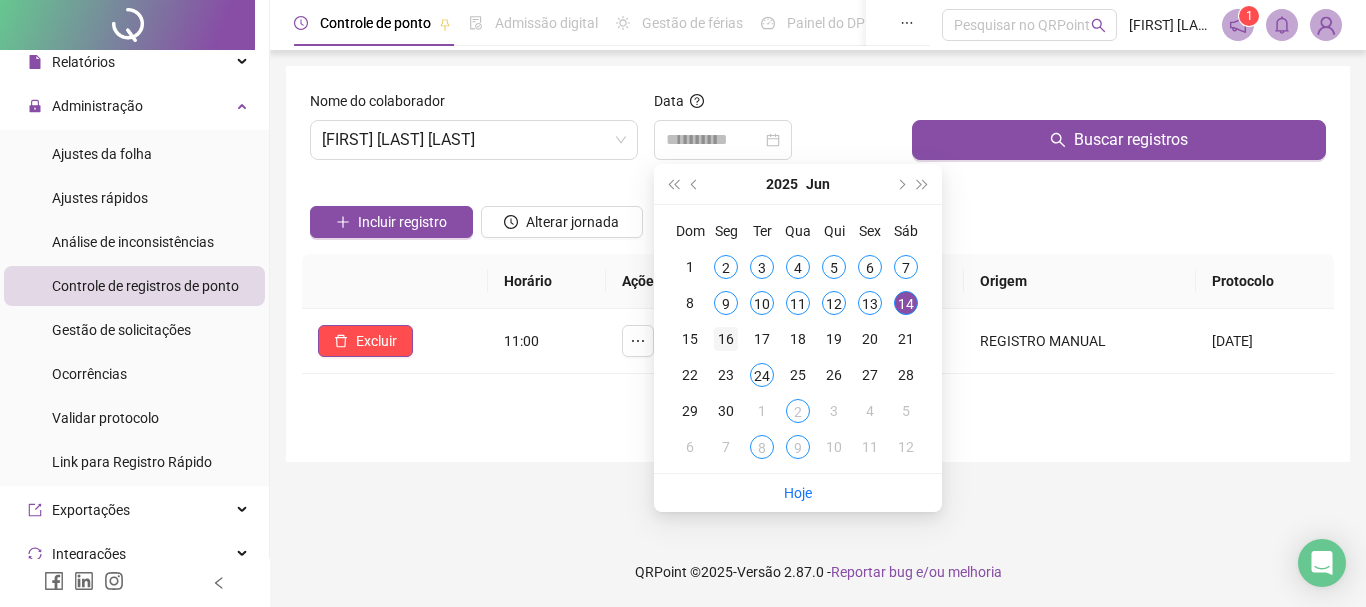 click on "16" at bounding box center (726, 339) 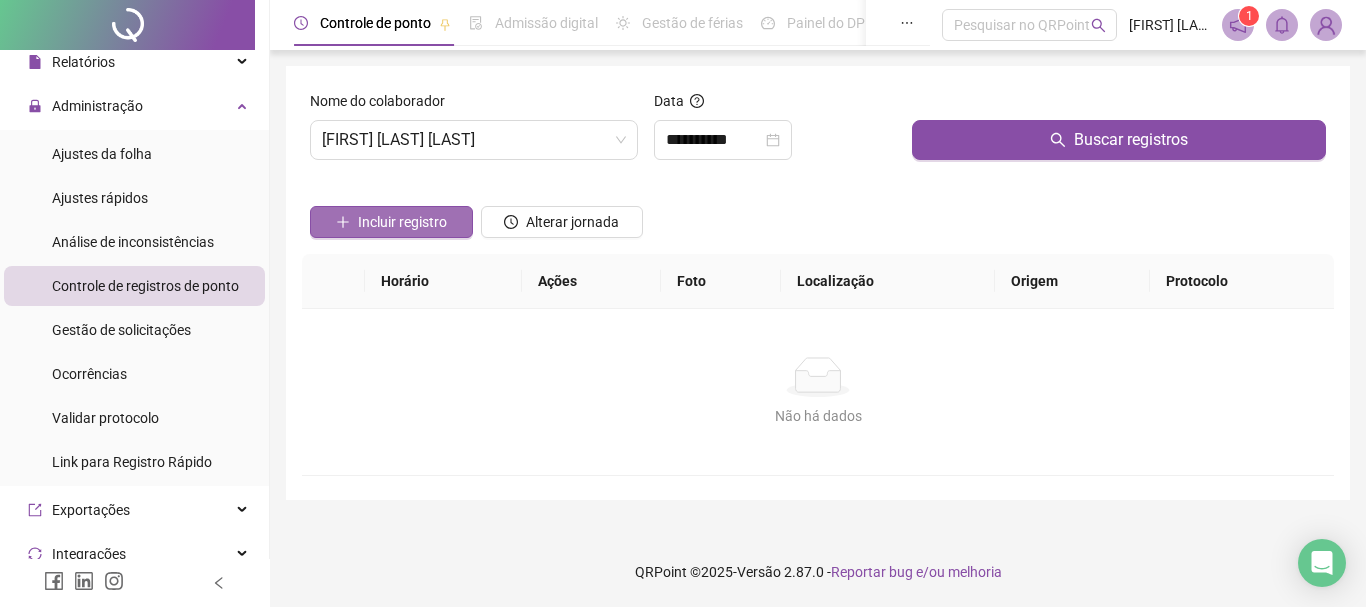 click on "Incluir registro" at bounding box center (402, 222) 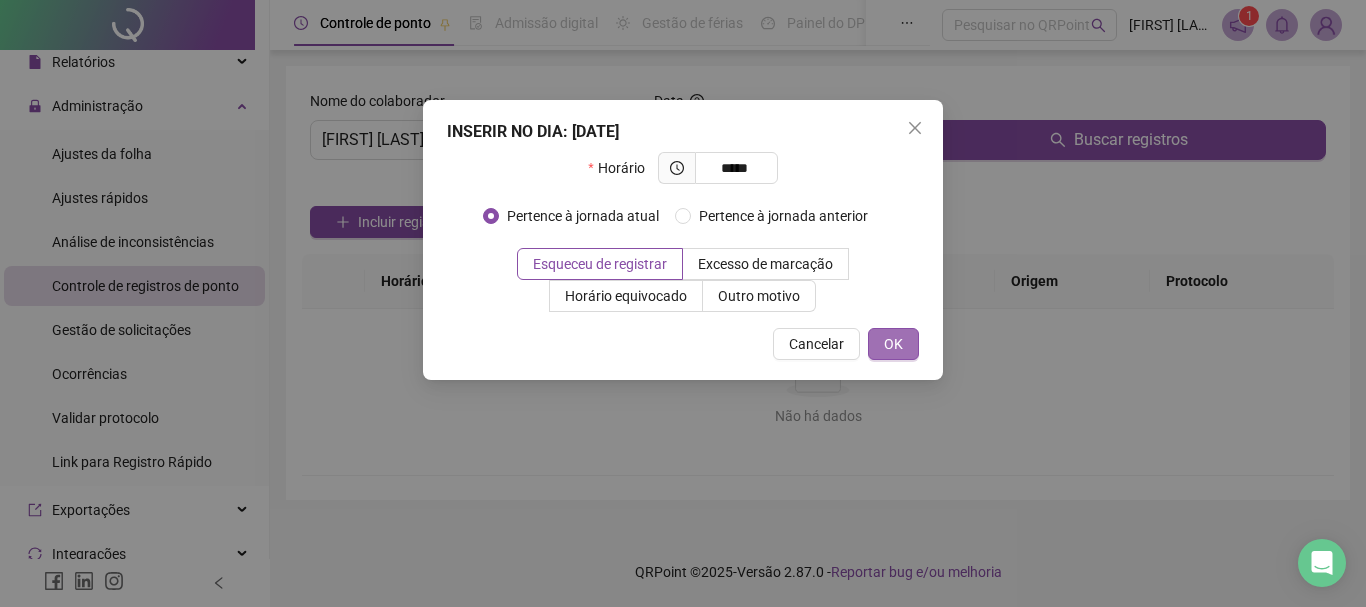 type on "*****" 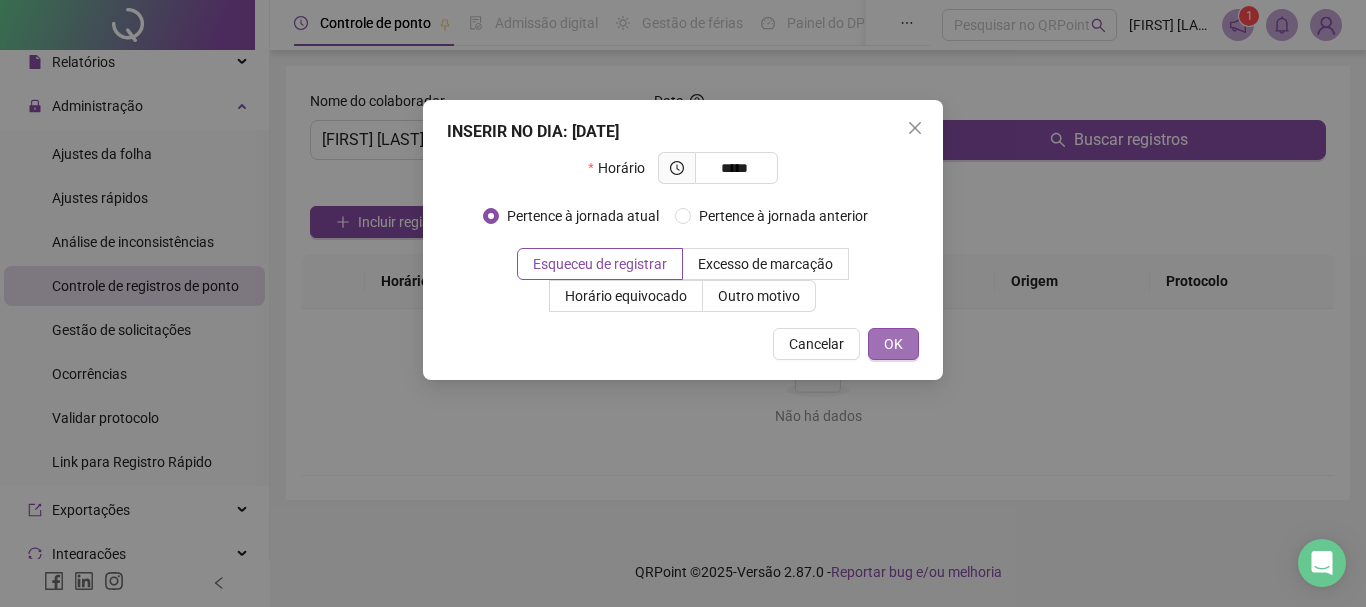 click on "OK" at bounding box center (893, 344) 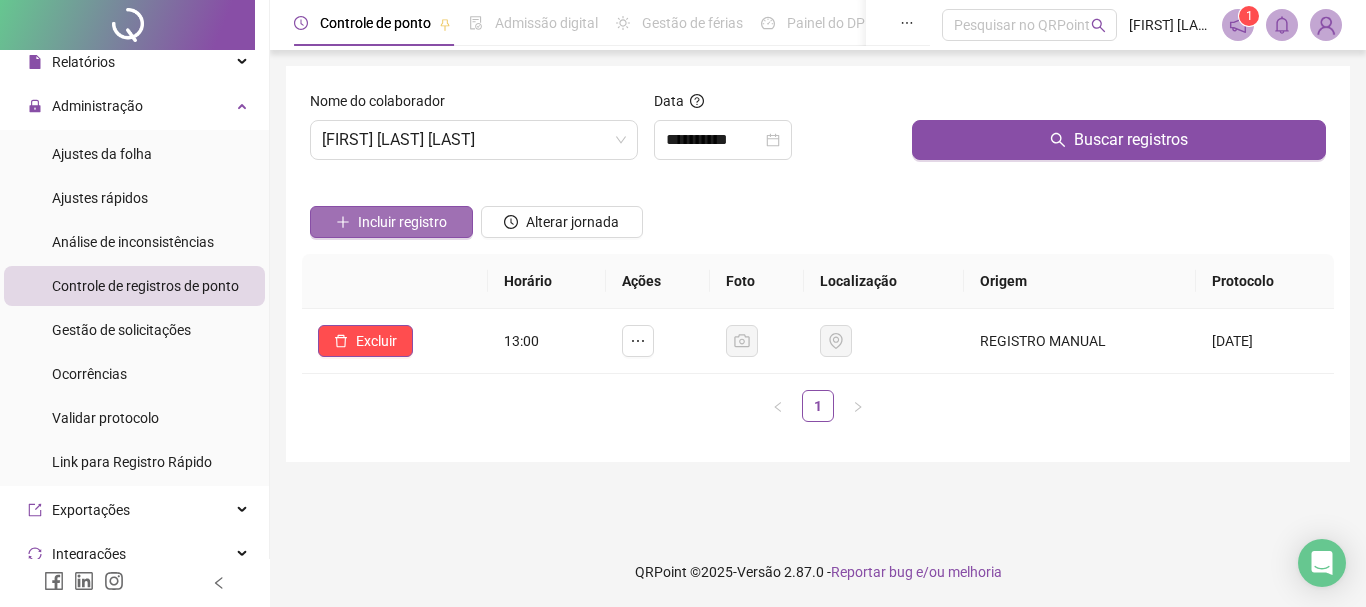 click on "Incluir registro" at bounding box center (402, 222) 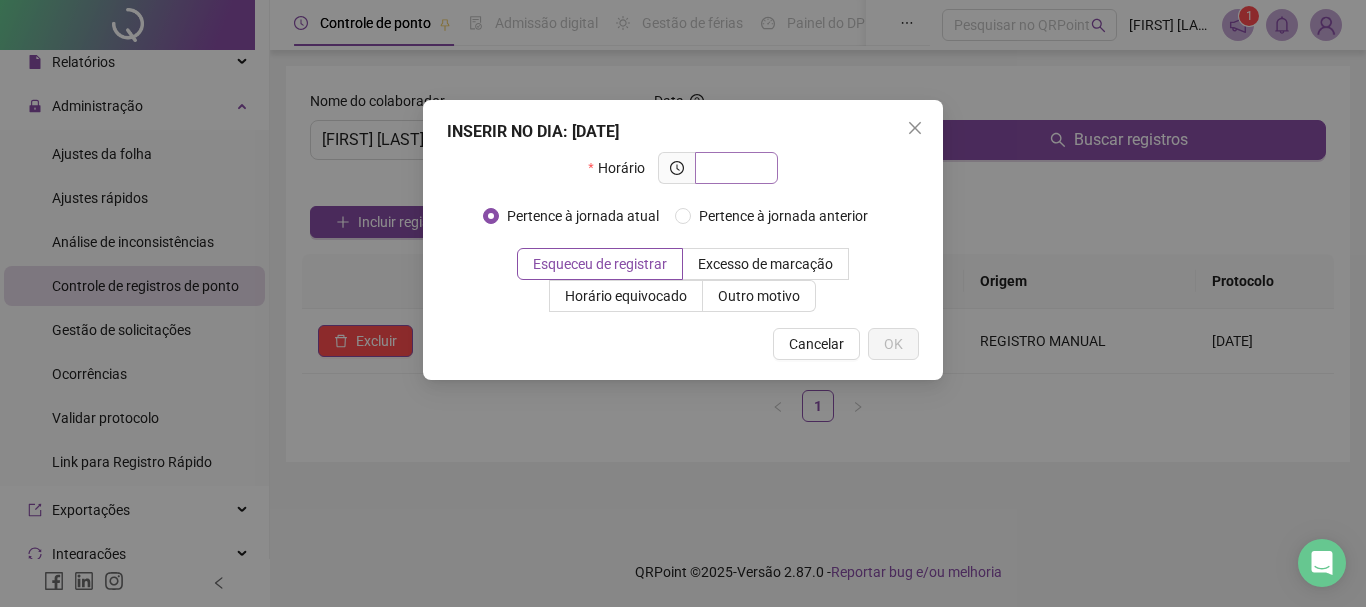 click at bounding box center (734, 168) 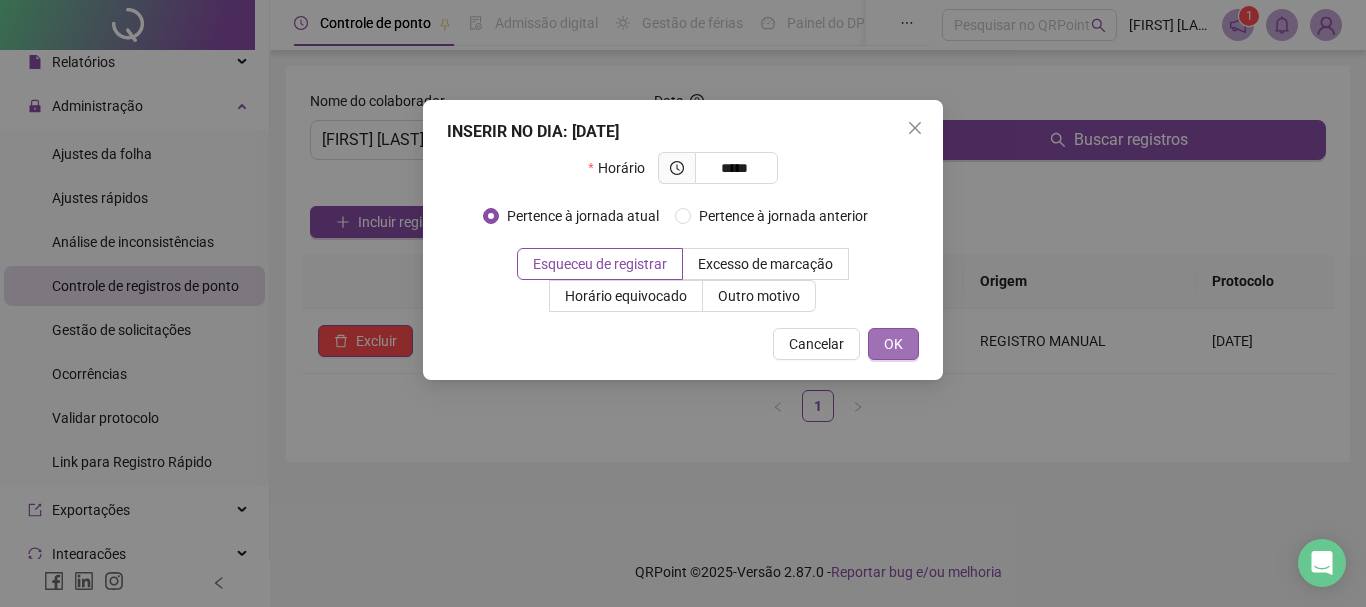 type on "*****" 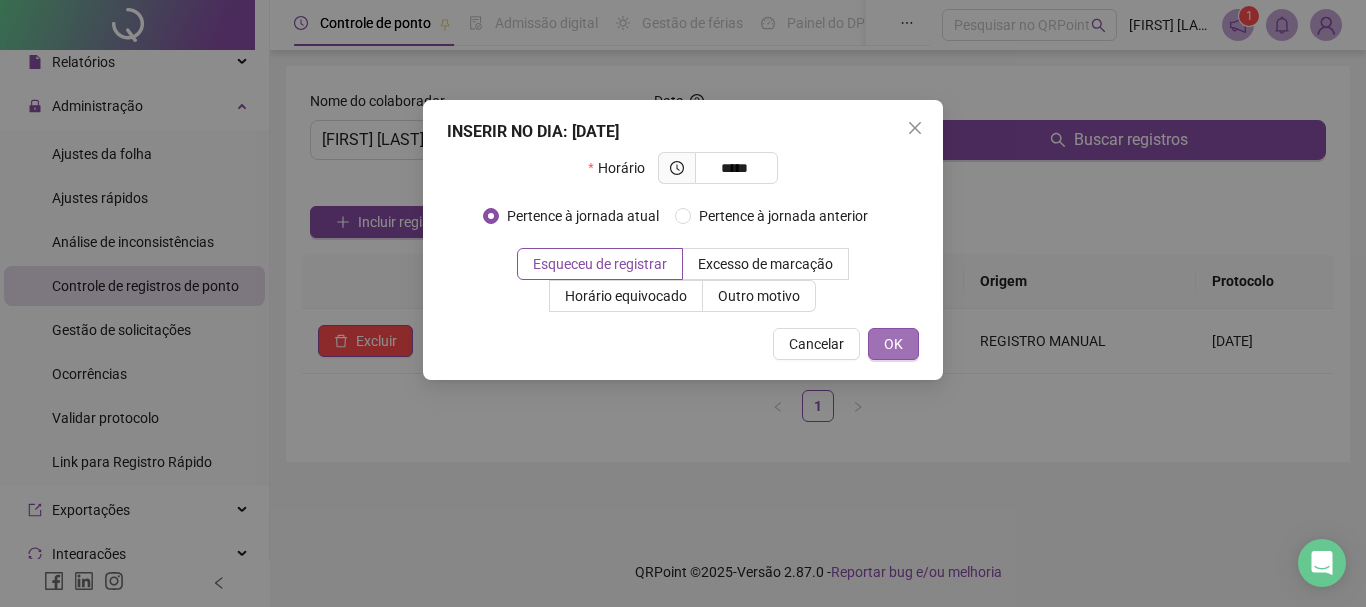 click on "OK" at bounding box center (893, 344) 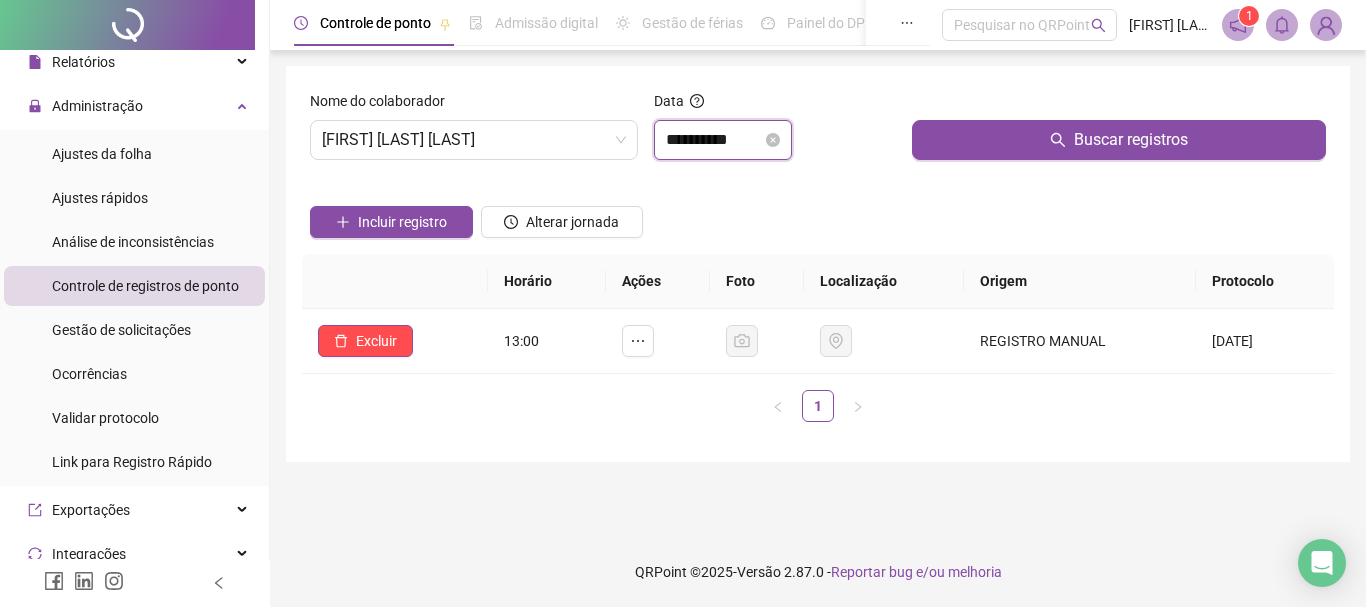 click on "**********" at bounding box center (714, 140) 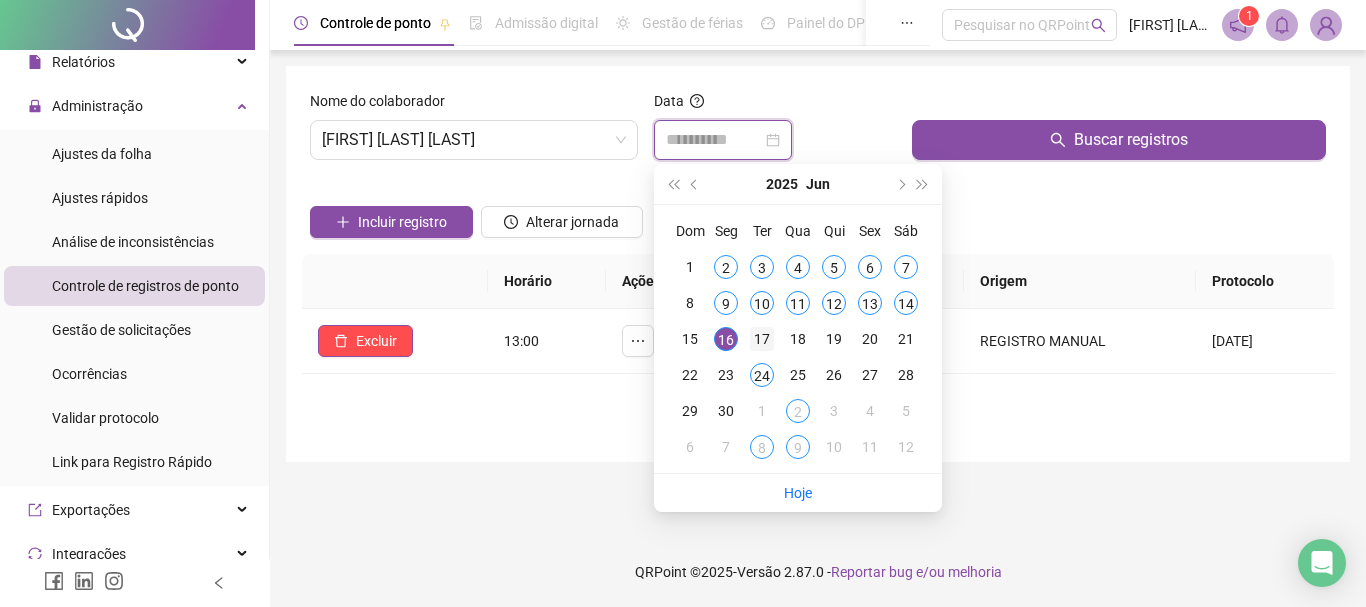 type on "**********" 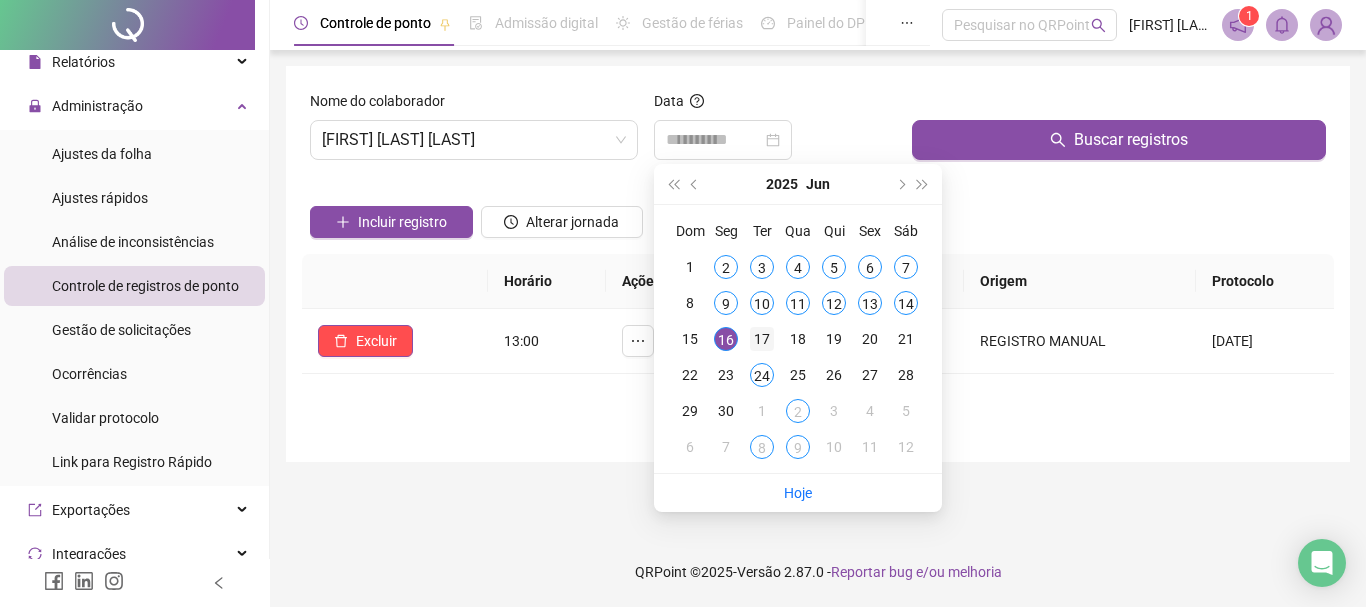 click on "17" at bounding box center (762, 339) 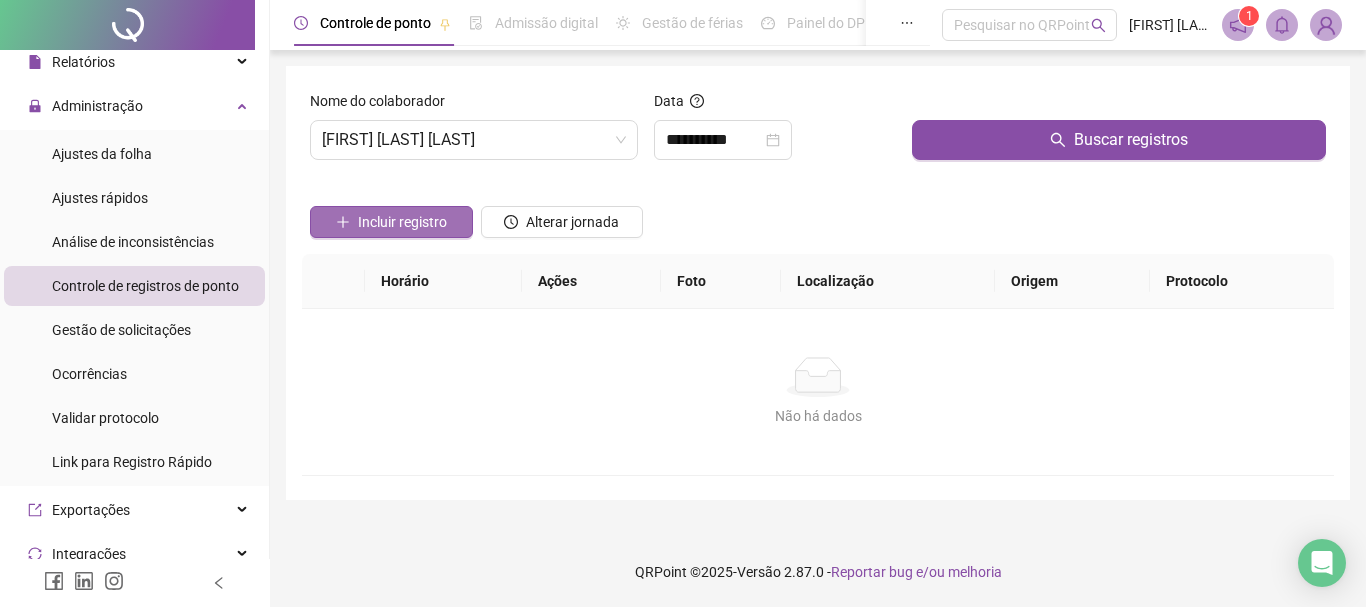 click on "Incluir registro" at bounding box center [402, 222] 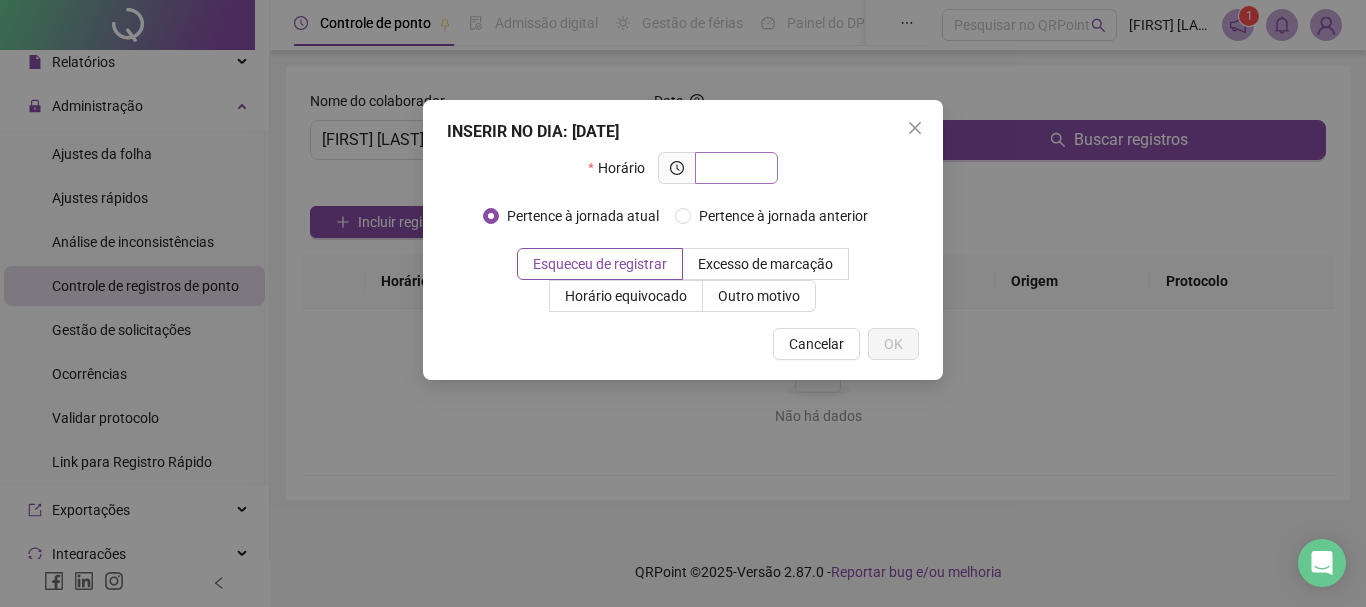 click at bounding box center [734, 168] 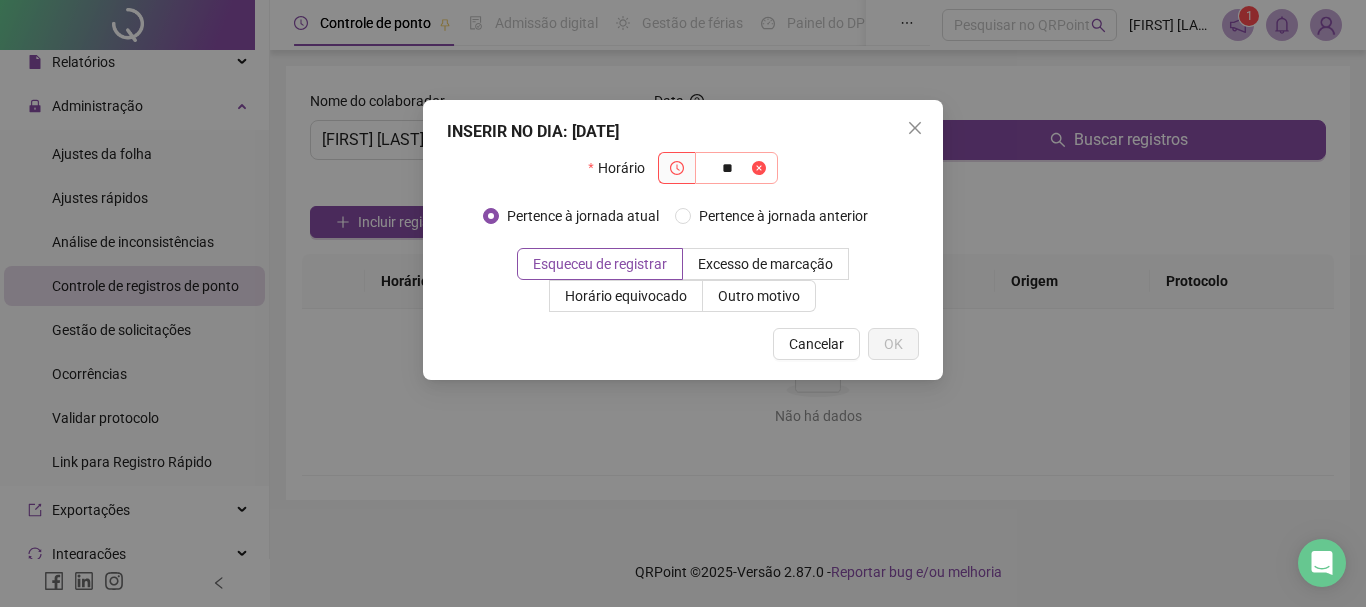 type on "*" 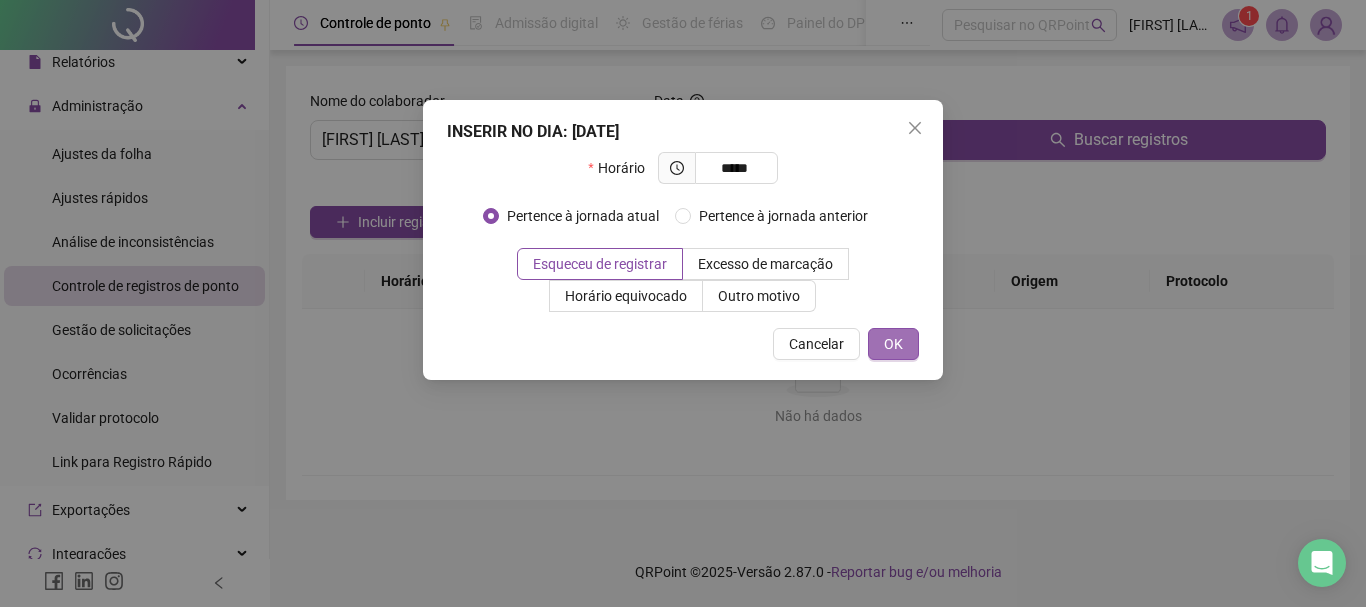 type on "*****" 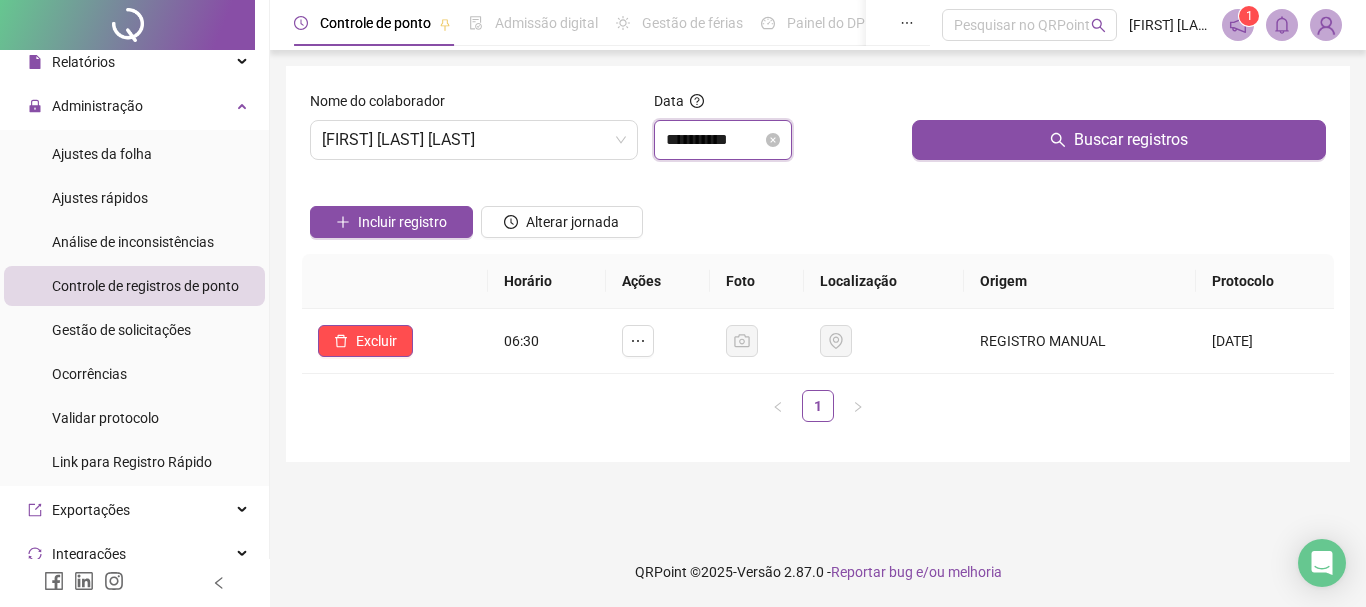 click on "**********" at bounding box center (714, 140) 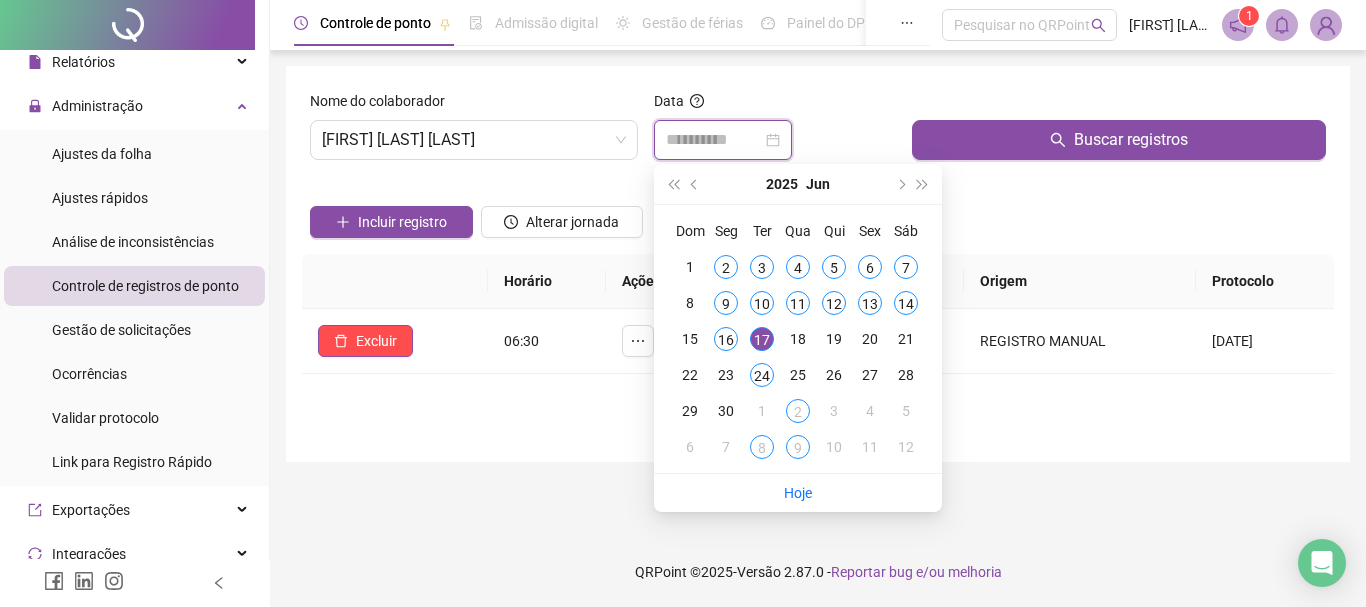 type on "**********" 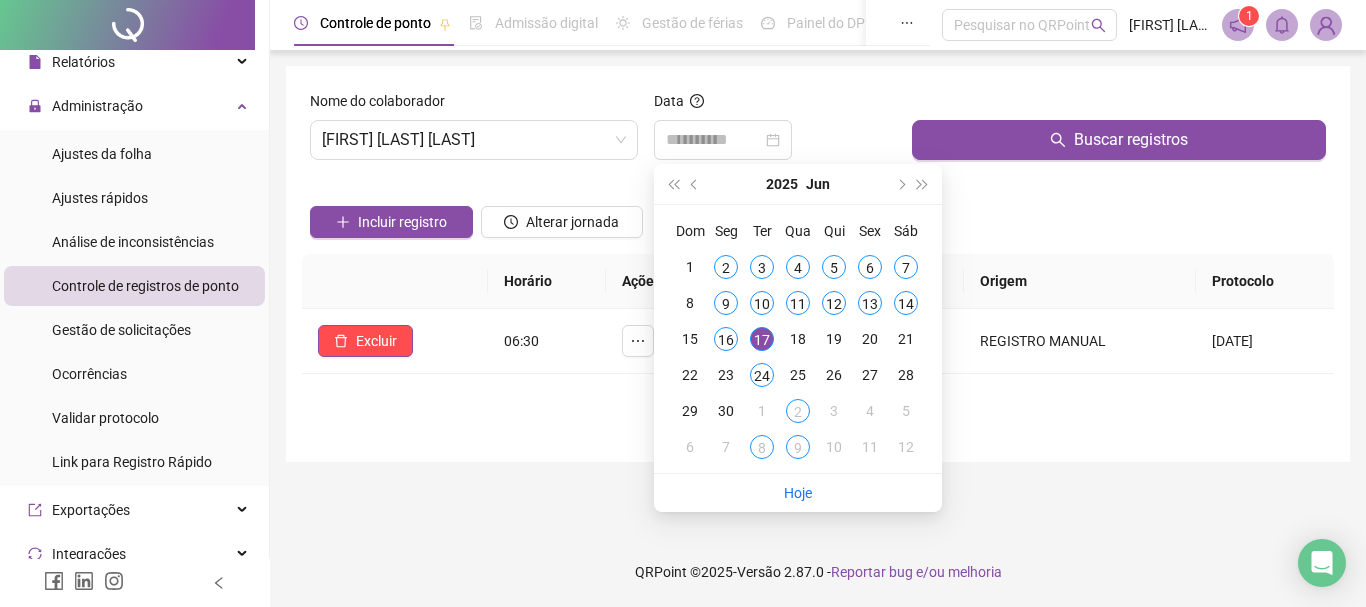click on "17" at bounding box center (762, 339) 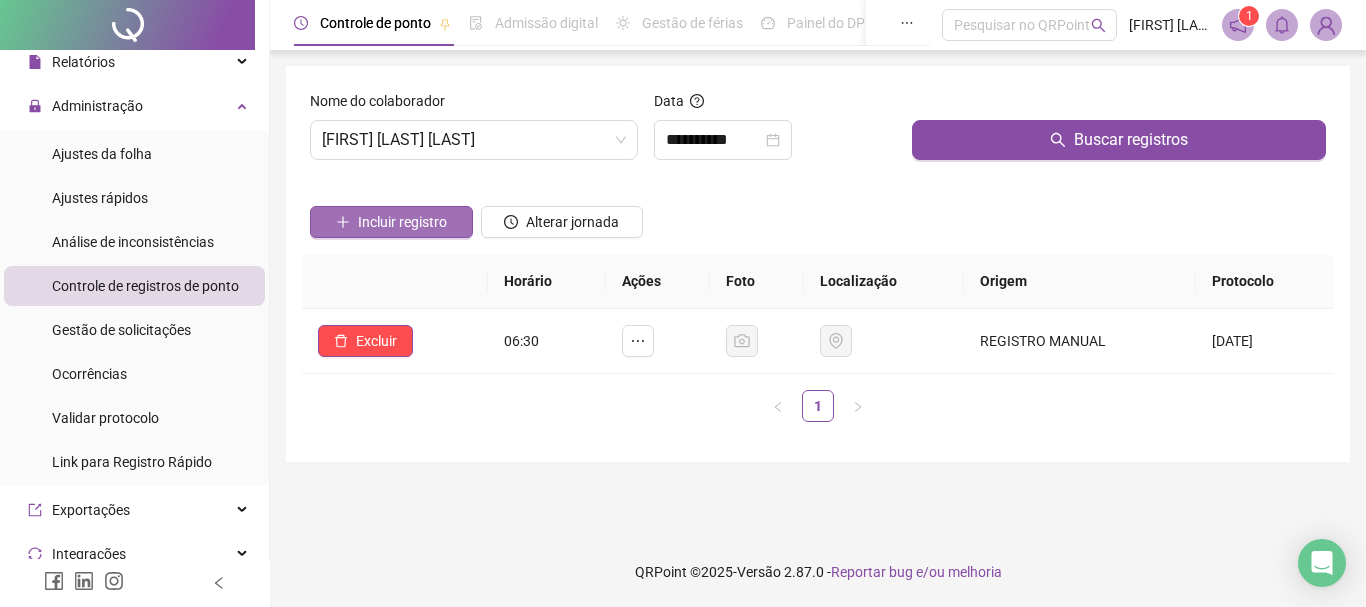 click on "Incluir registro" at bounding box center (391, 222) 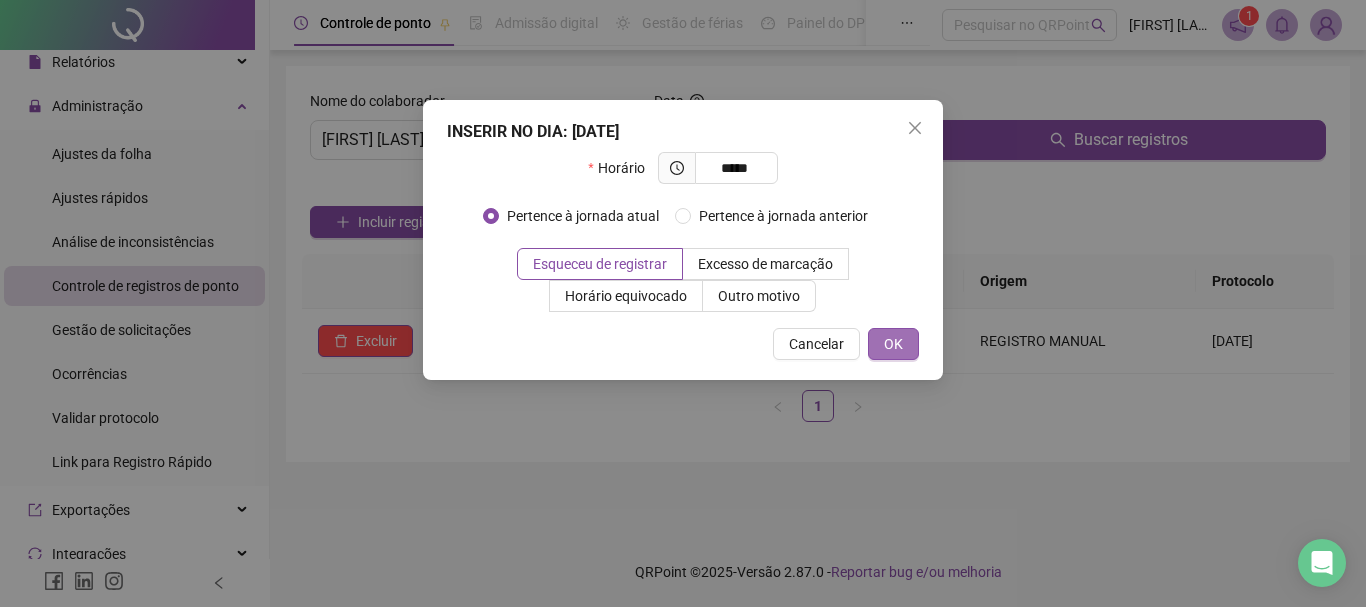 type on "*****" 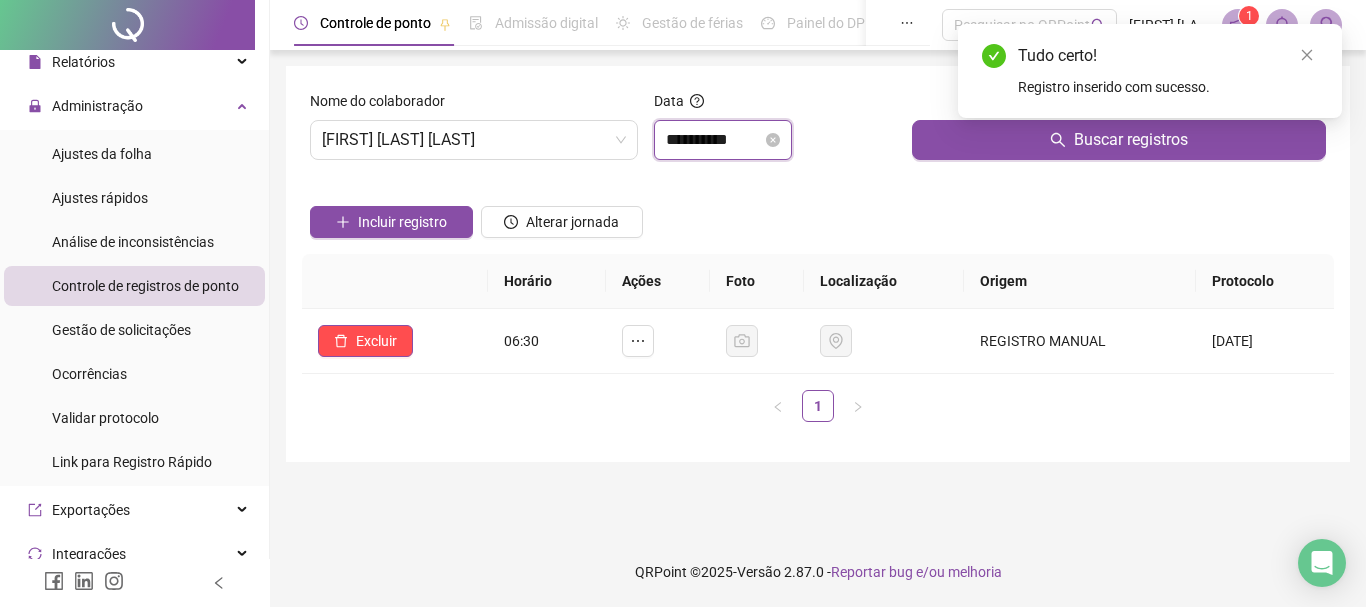 click on "**********" at bounding box center (714, 140) 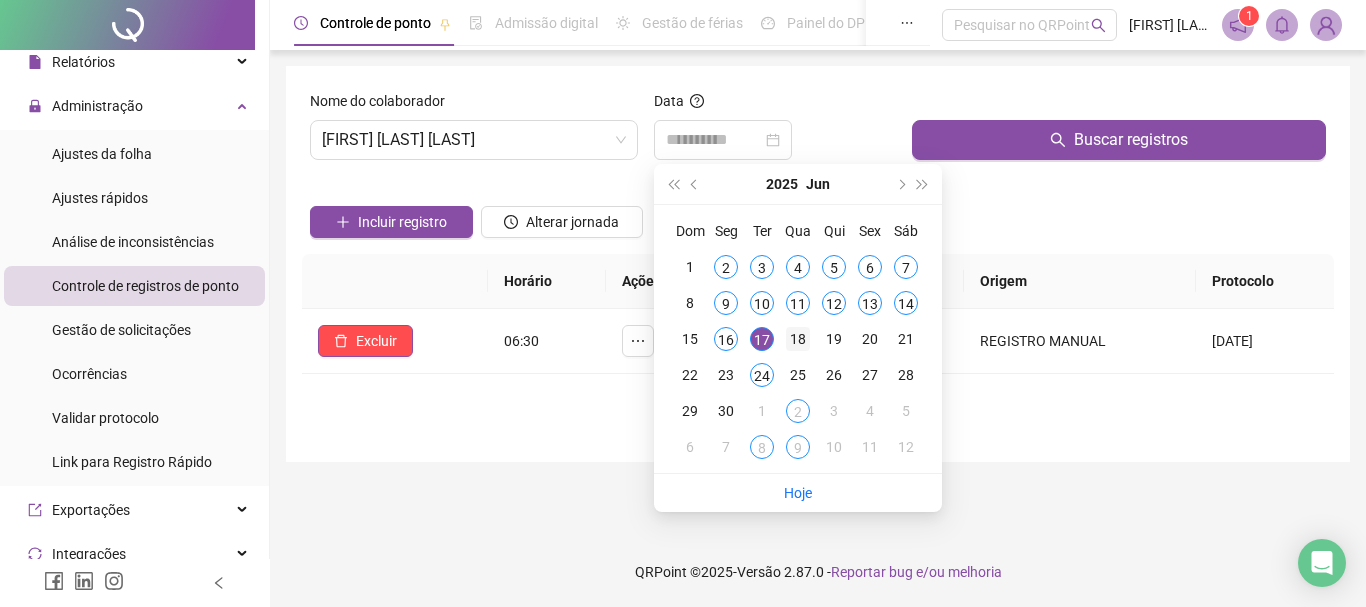 click on "18" at bounding box center [798, 339] 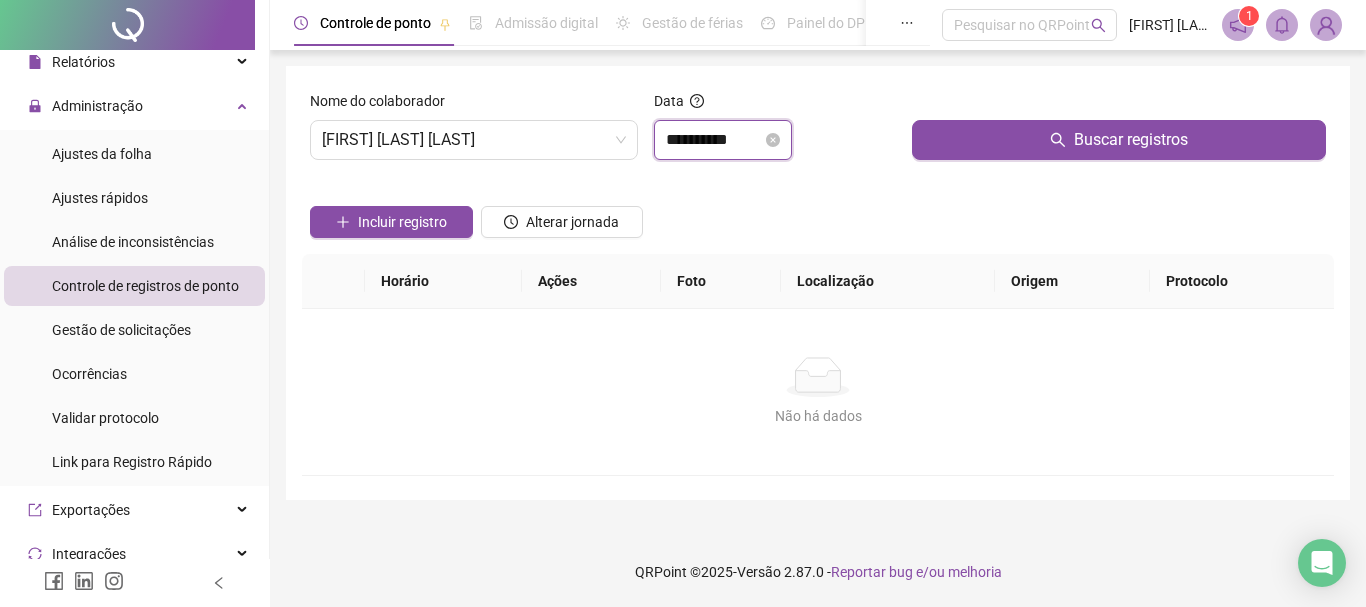 click on "**********" at bounding box center (714, 140) 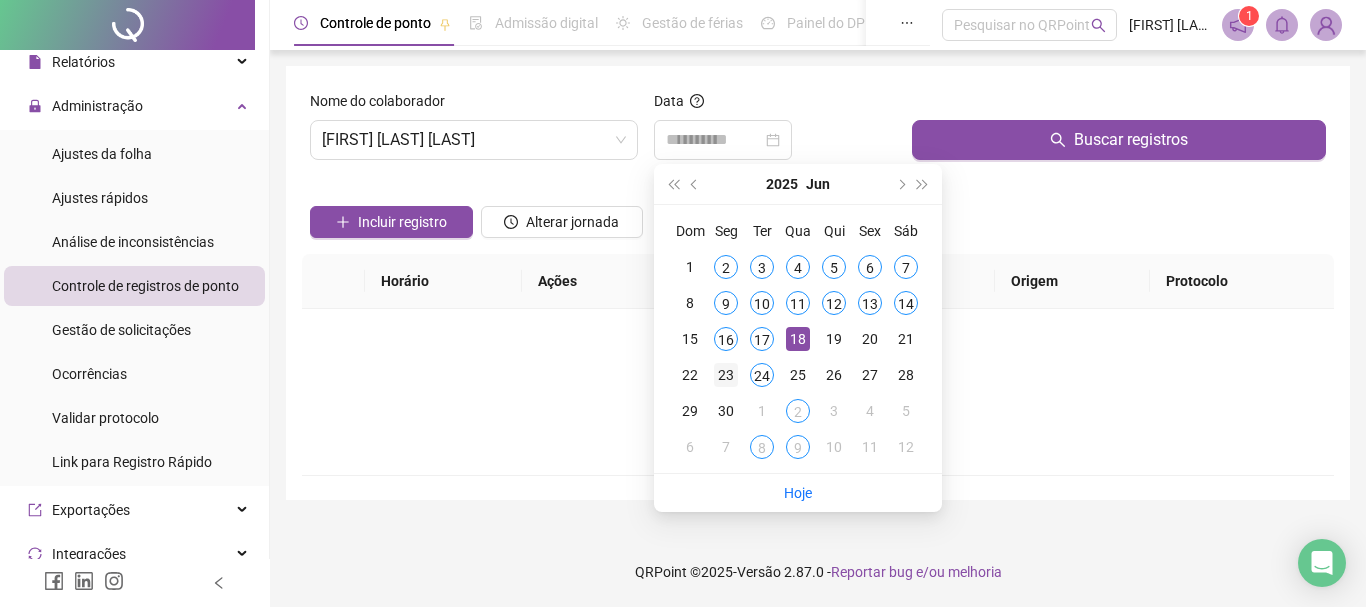 click on "23" at bounding box center [726, 375] 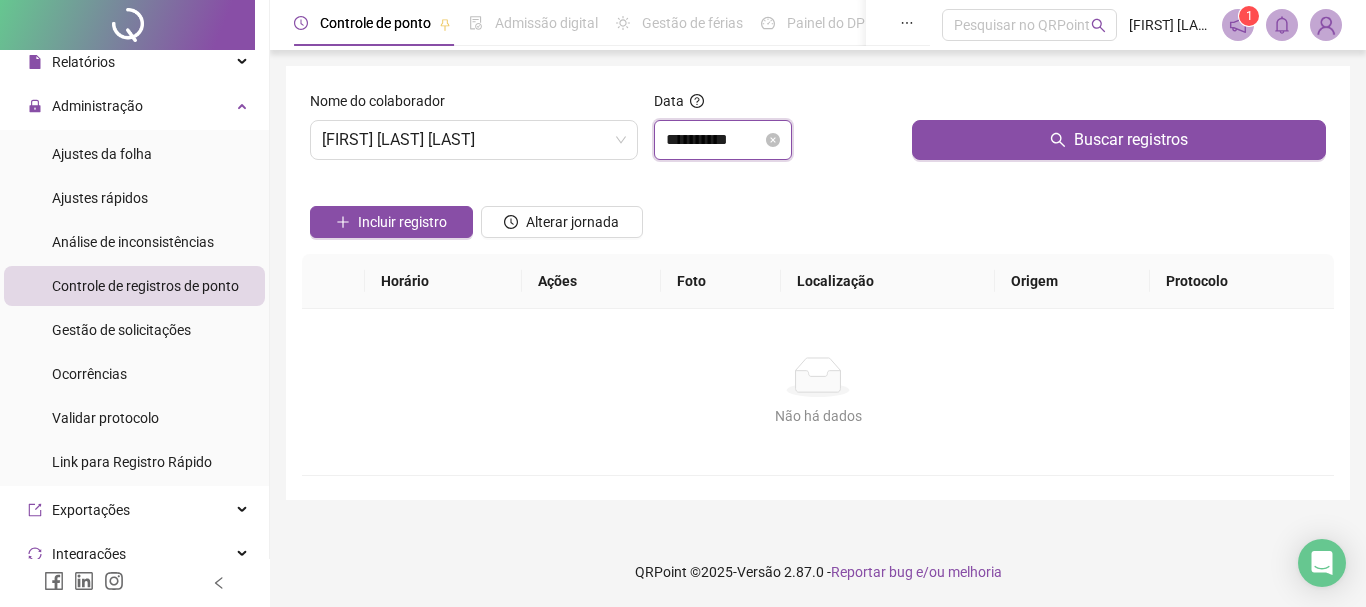 click on "**********" at bounding box center (714, 140) 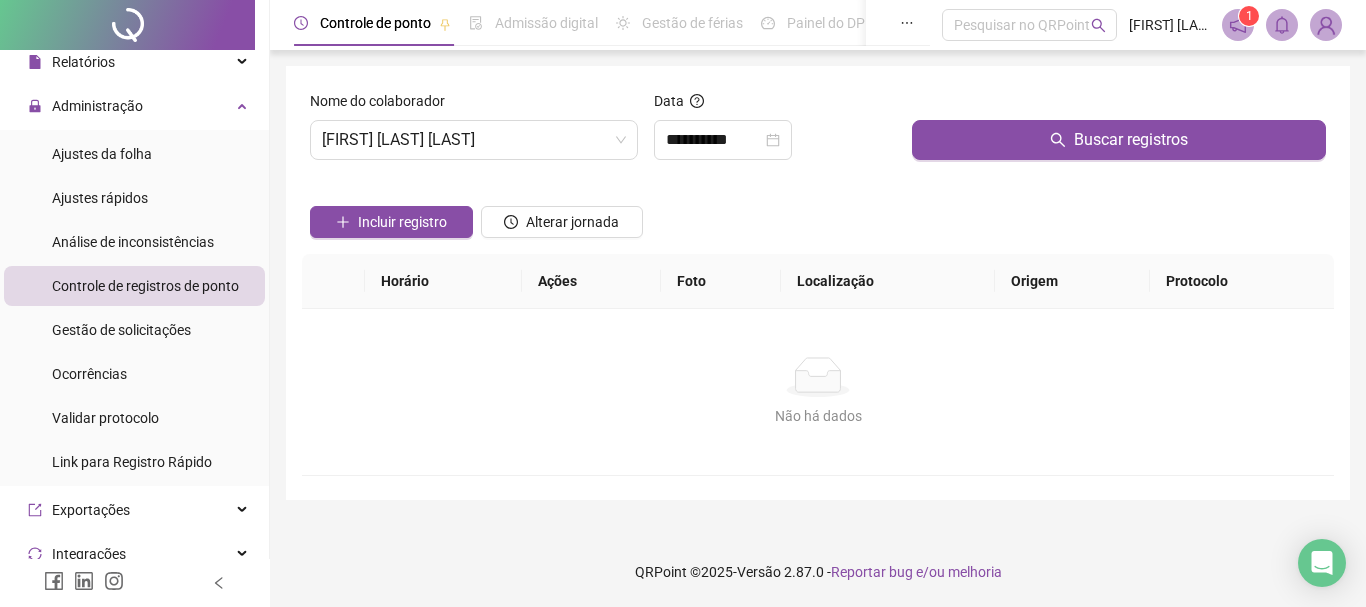click on "**********" at bounding box center [818, 283] 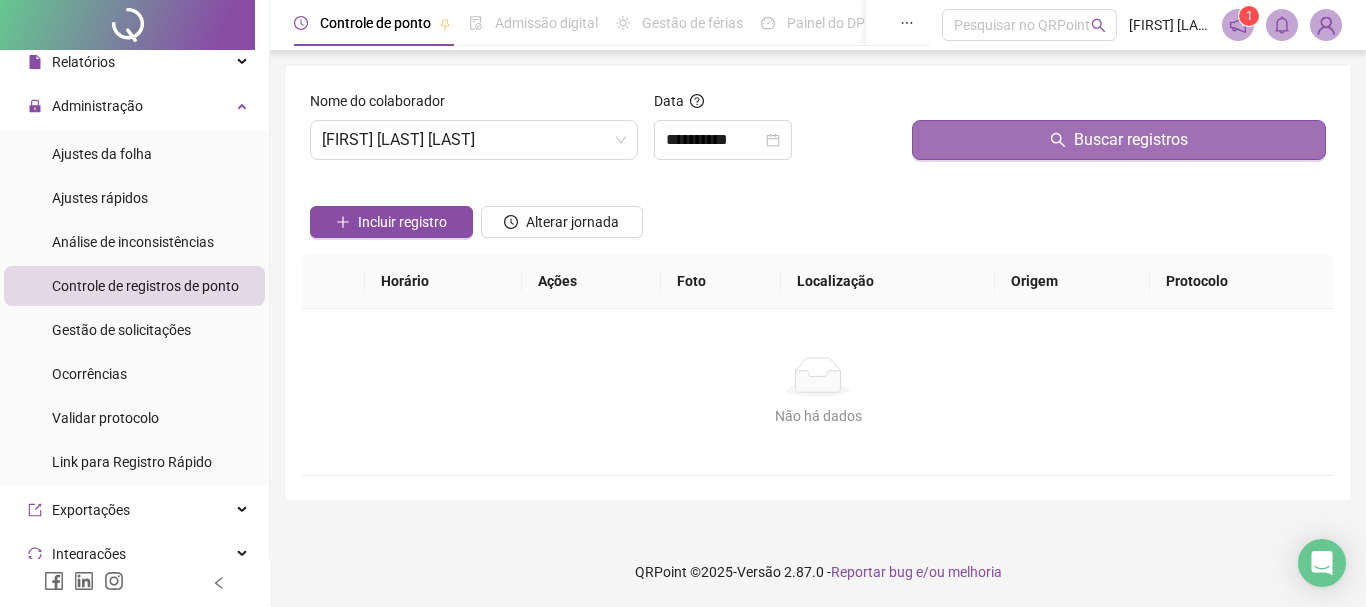 click on "Buscar registros" at bounding box center (1119, 140) 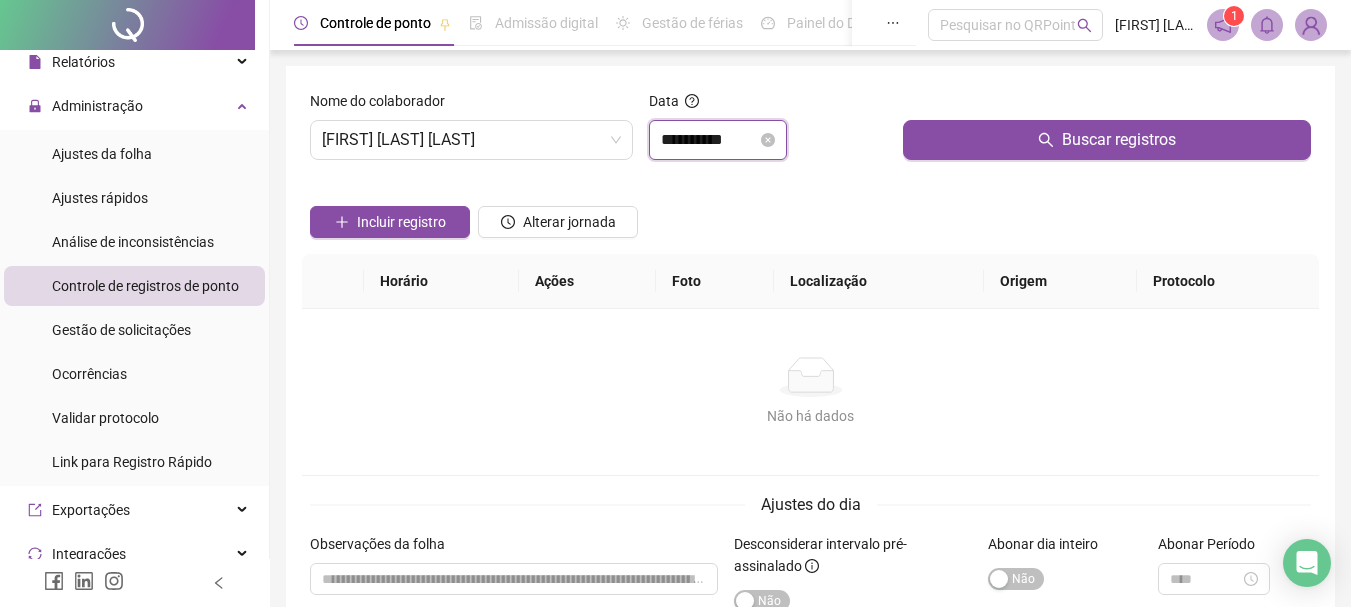 click on "**********" at bounding box center [709, 140] 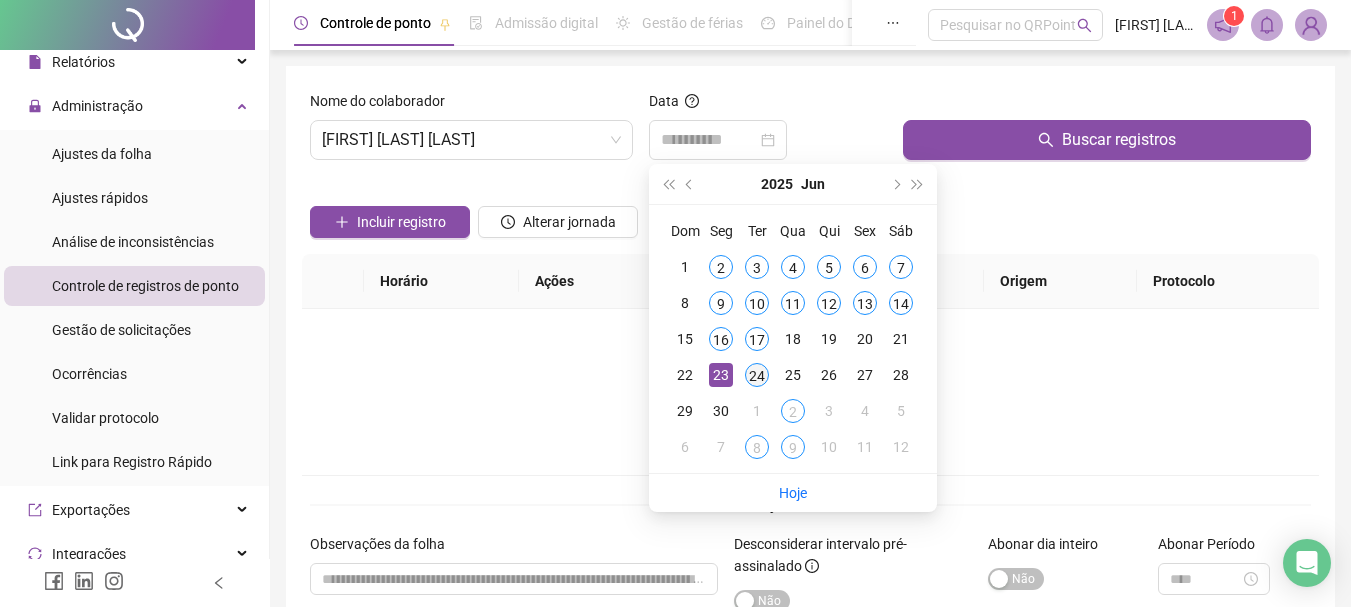 click on "24" at bounding box center [757, 375] 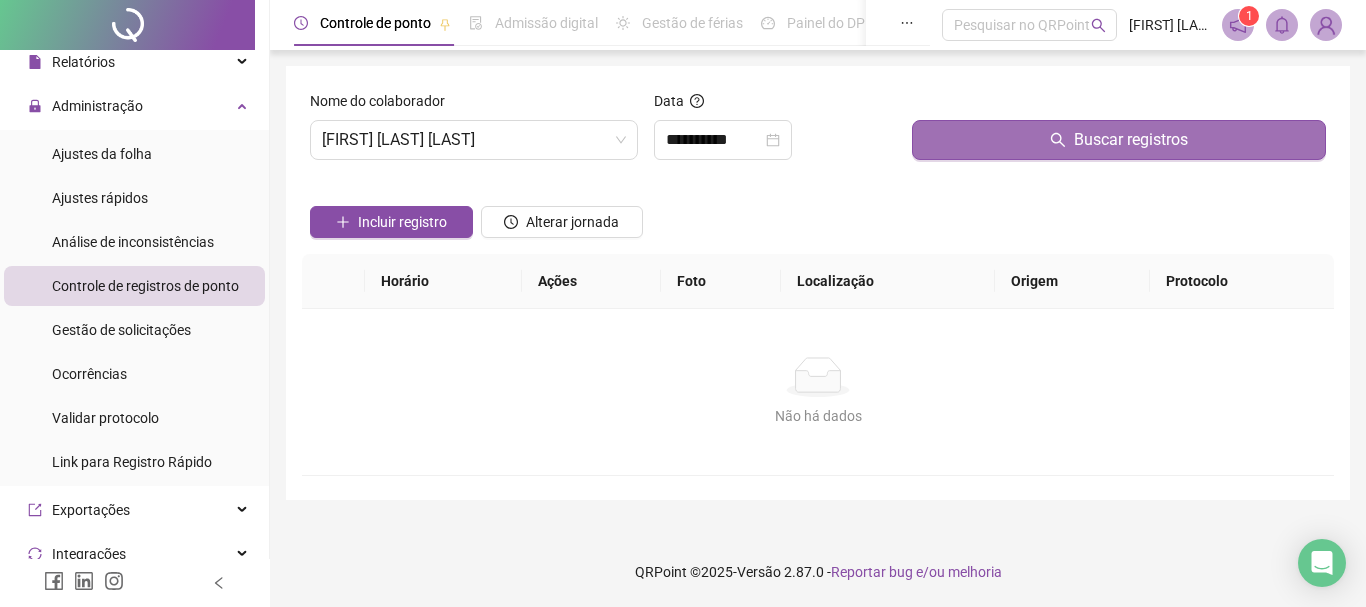 click on "Buscar registros" at bounding box center (1119, 140) 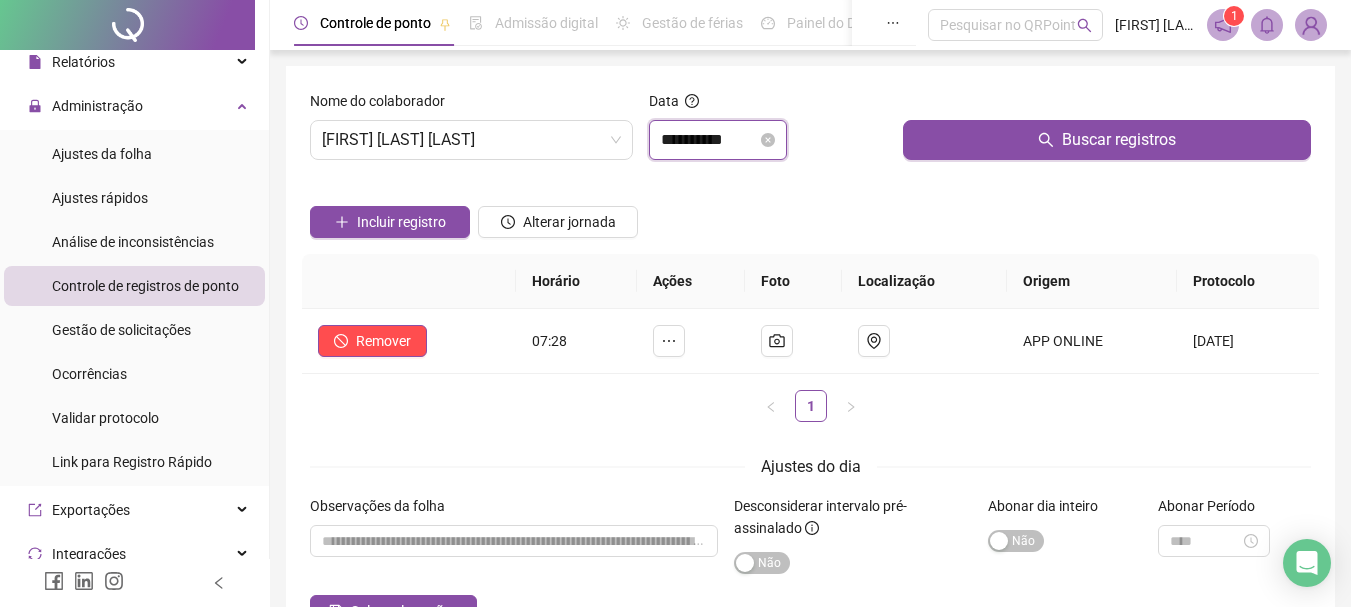 click on "**********" at bounding box center [709, 140] 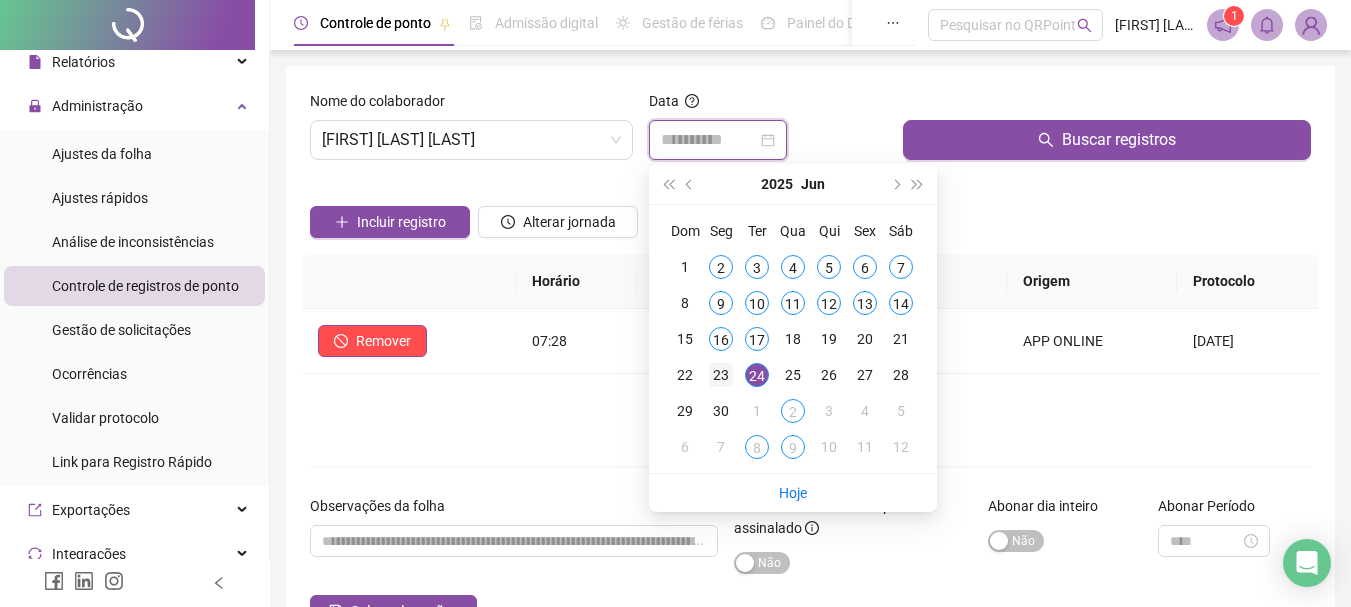 type on "**********" 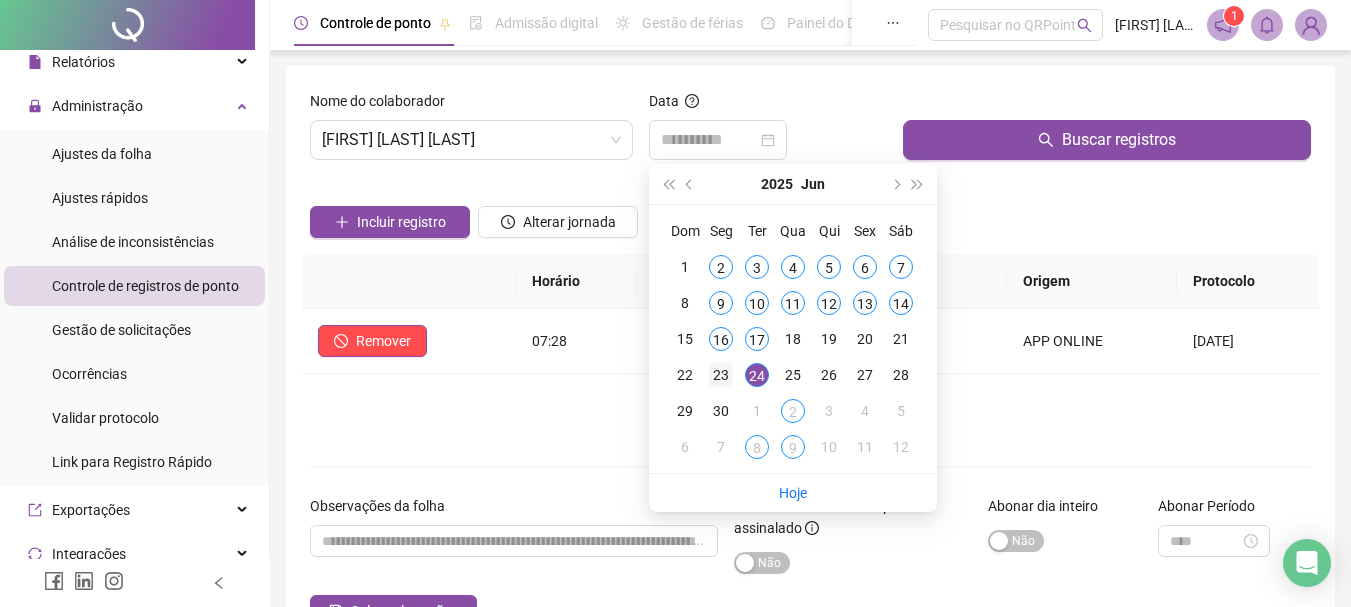 click on "23" at bounding box center (721, 375) 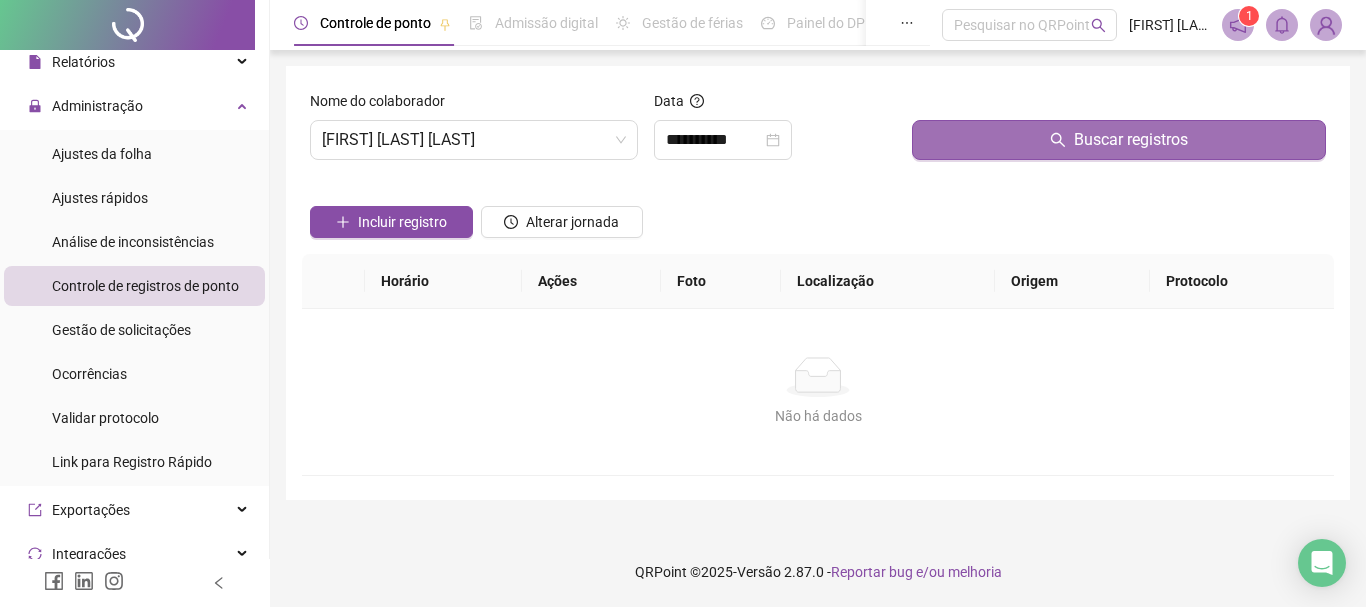 click on "Buscar registros" at bounding box center (1119, 140) 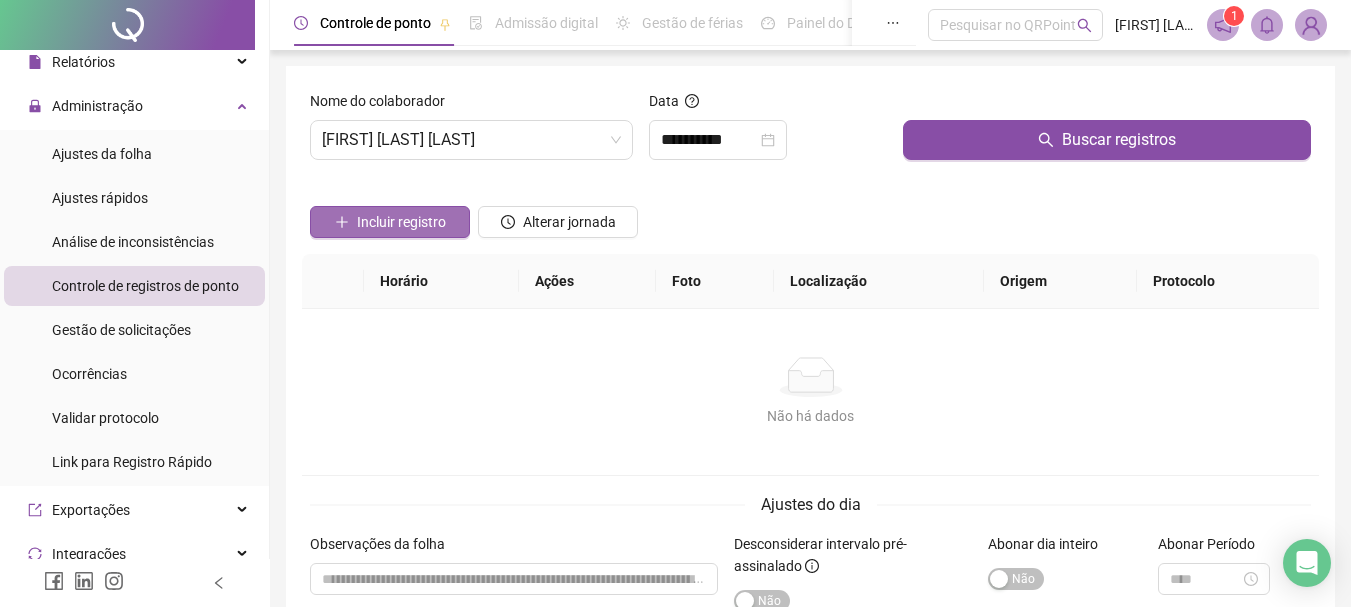 click on "Incluir registro" at bounding box center (390, 222) 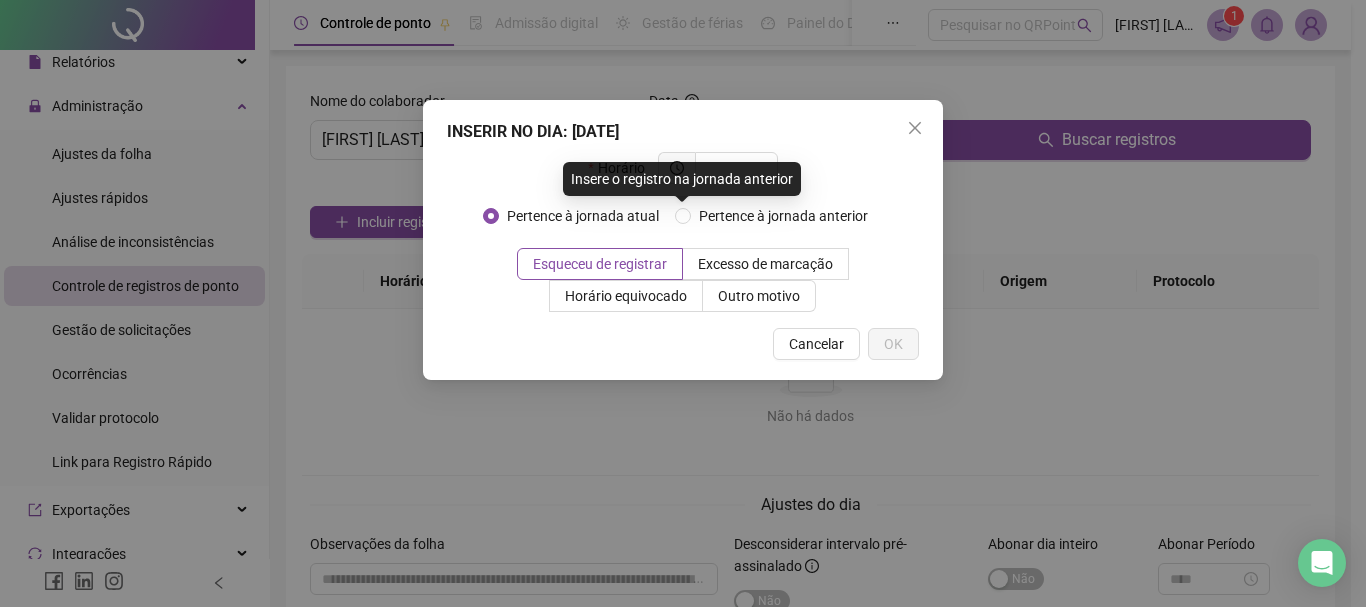 click on "Insere o registro na jornada anterior" at bounding box center (682, 179) 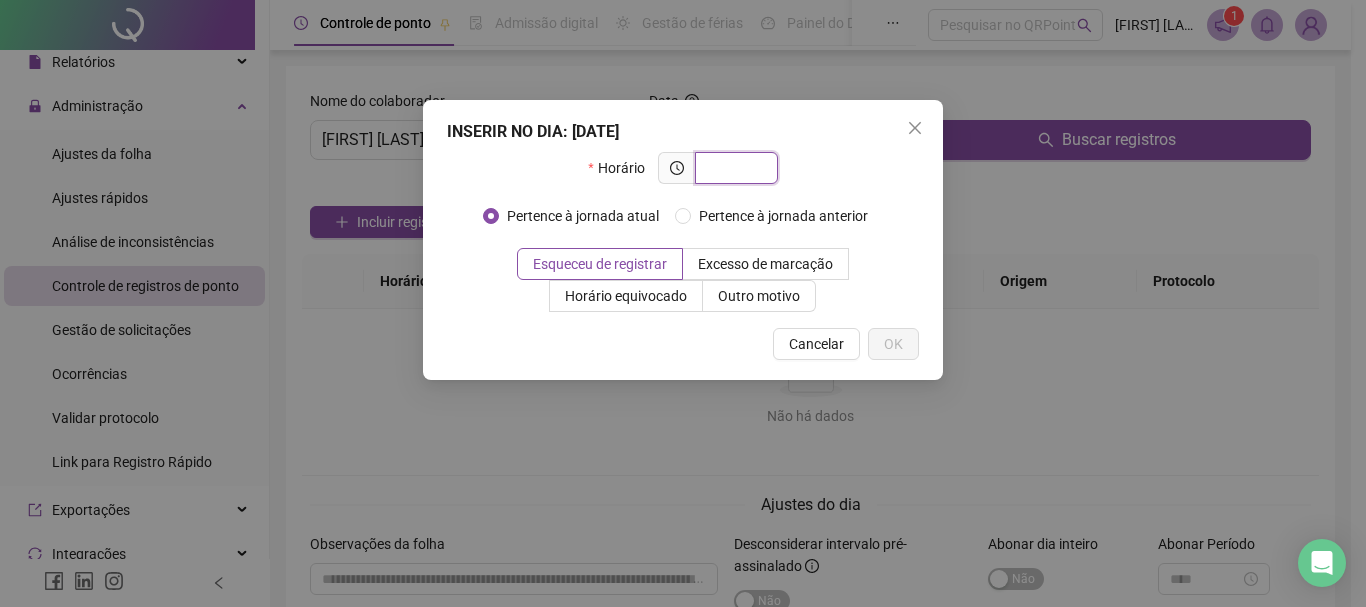 click at bounding box center (734, 168) 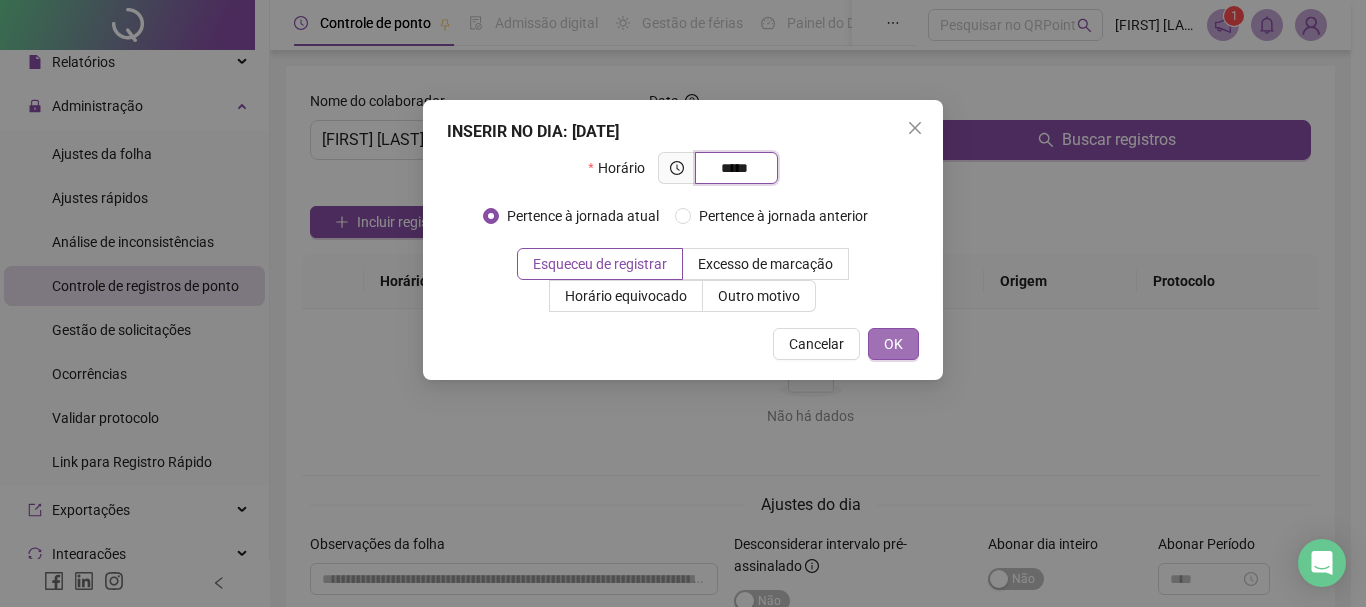 type on "*****" 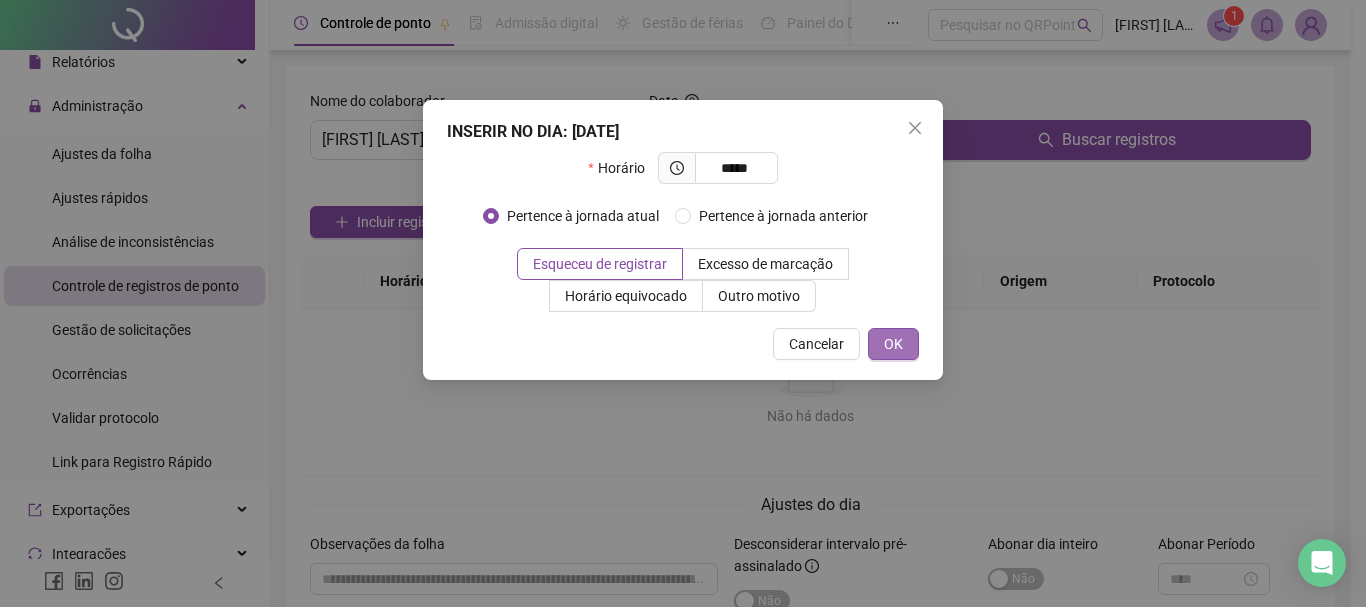 click on "OK" at bounding box center (893, 344) 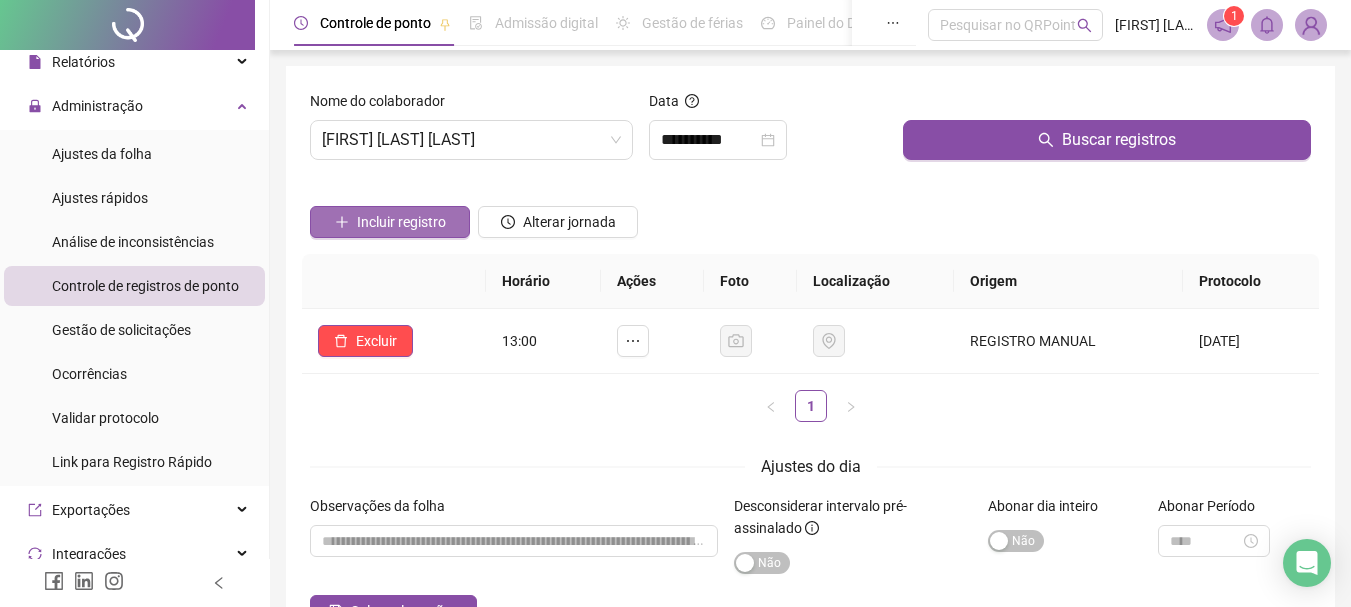 click on "Incluir registro" at bounding box center [401, 222] 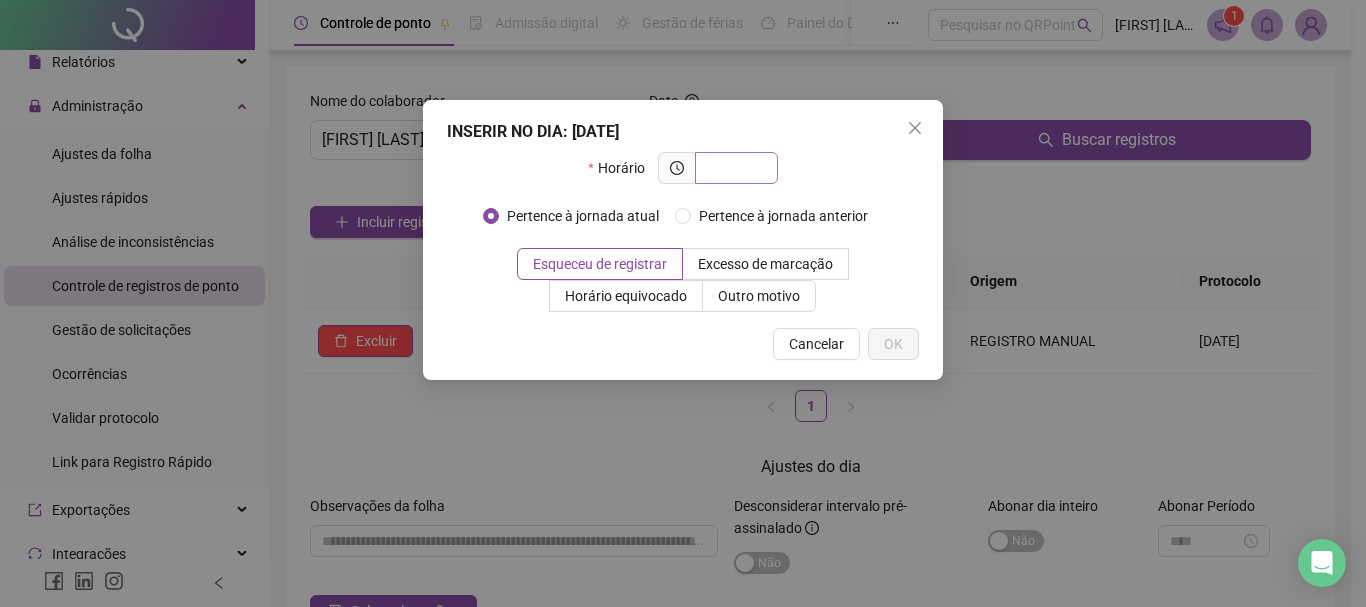 click at bounding box center [736, 168] 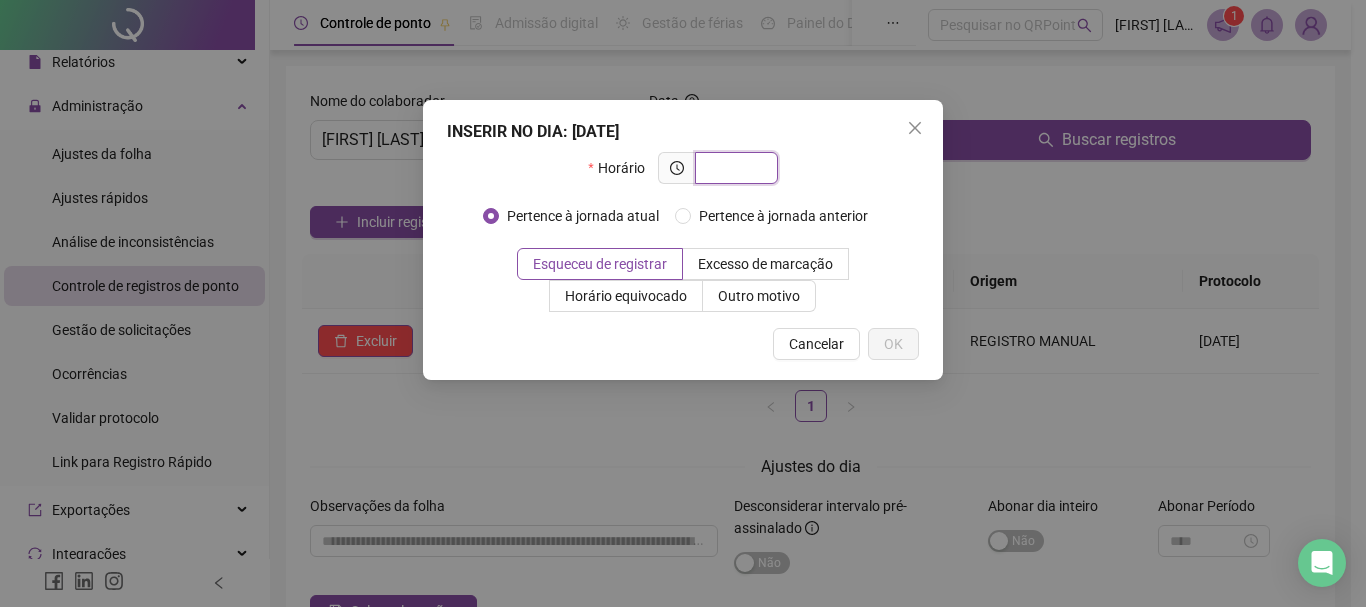 click at bounding box center (734, 168) 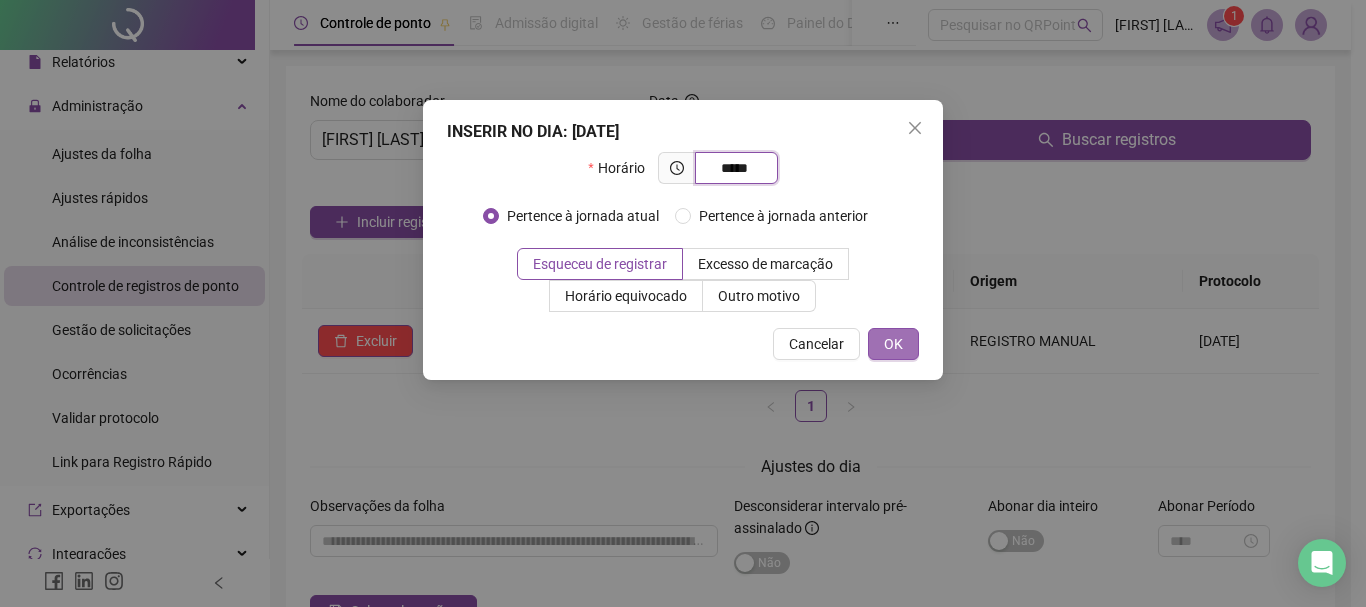 type on "*****" 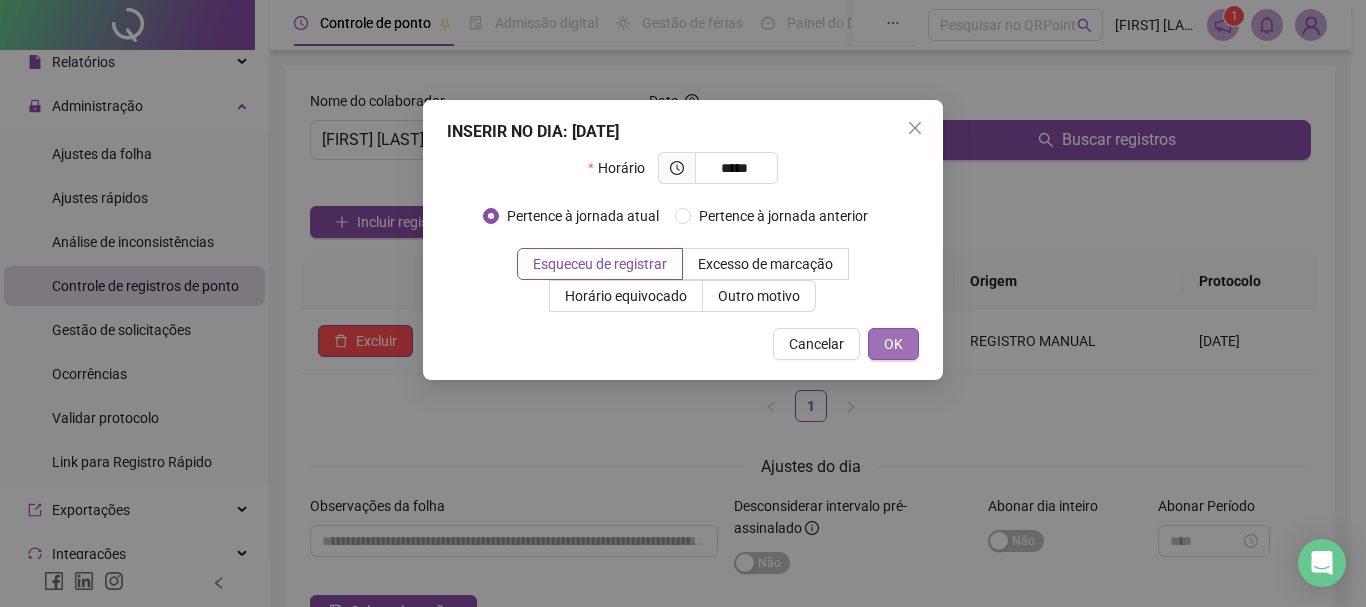 click on "OK" at bounding box center (893, 344) 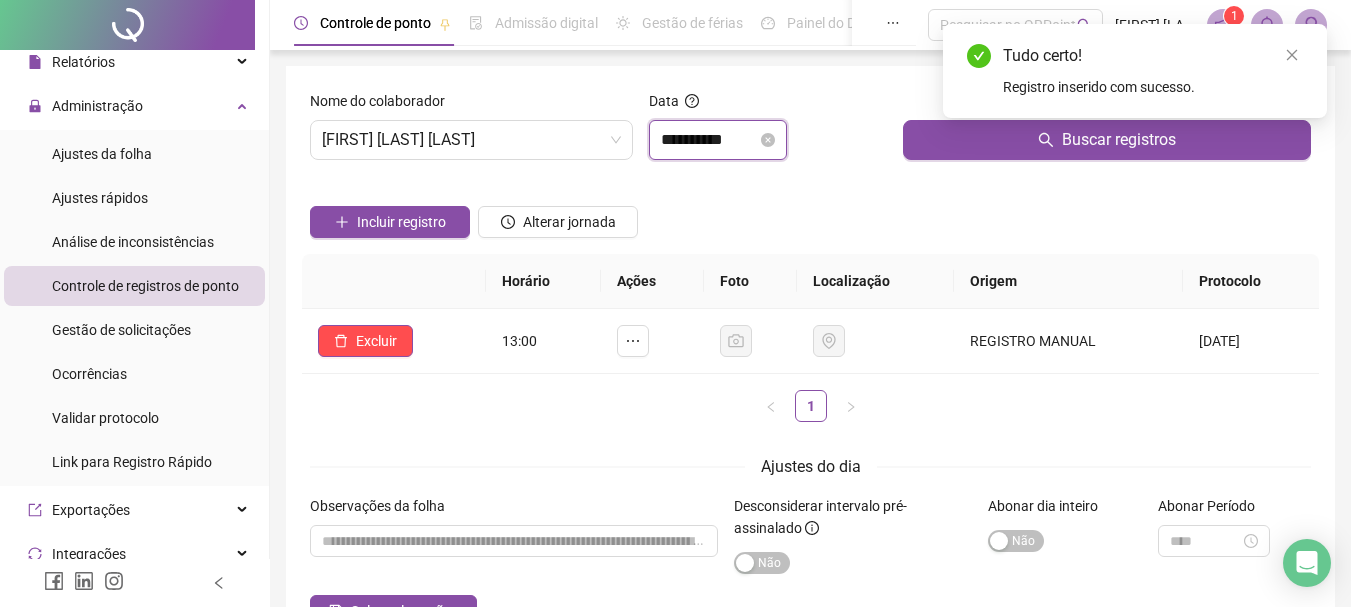 click on "**********" at bounding box center (709, 140) 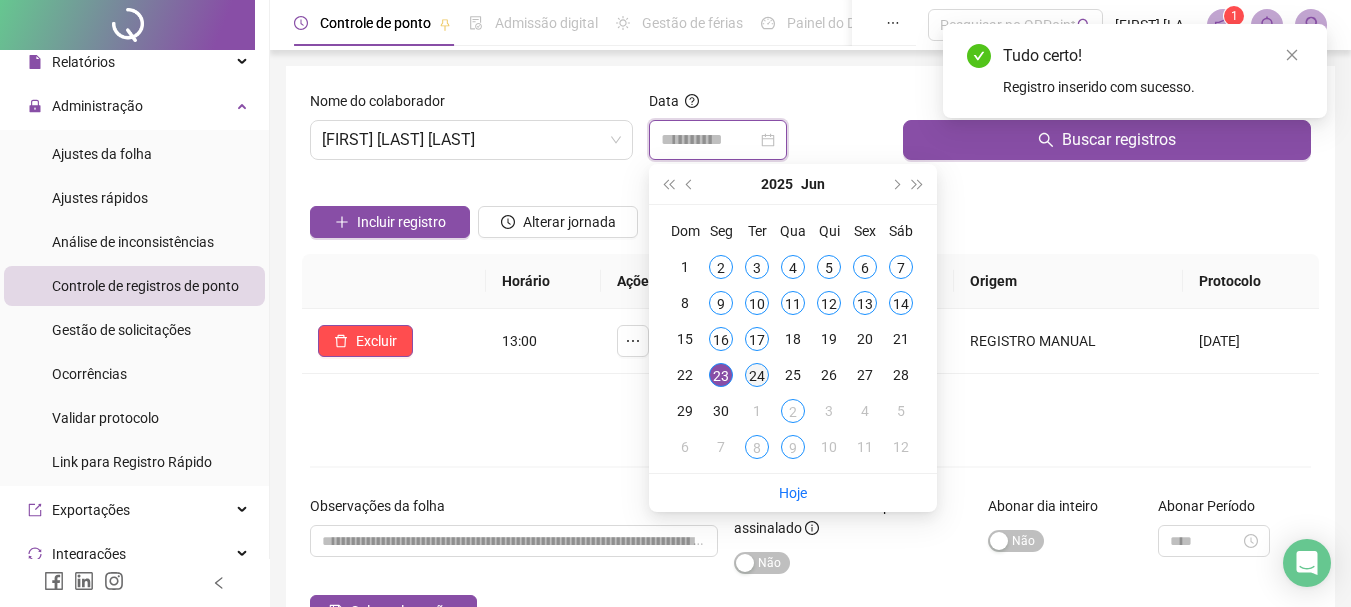 type on "**********" 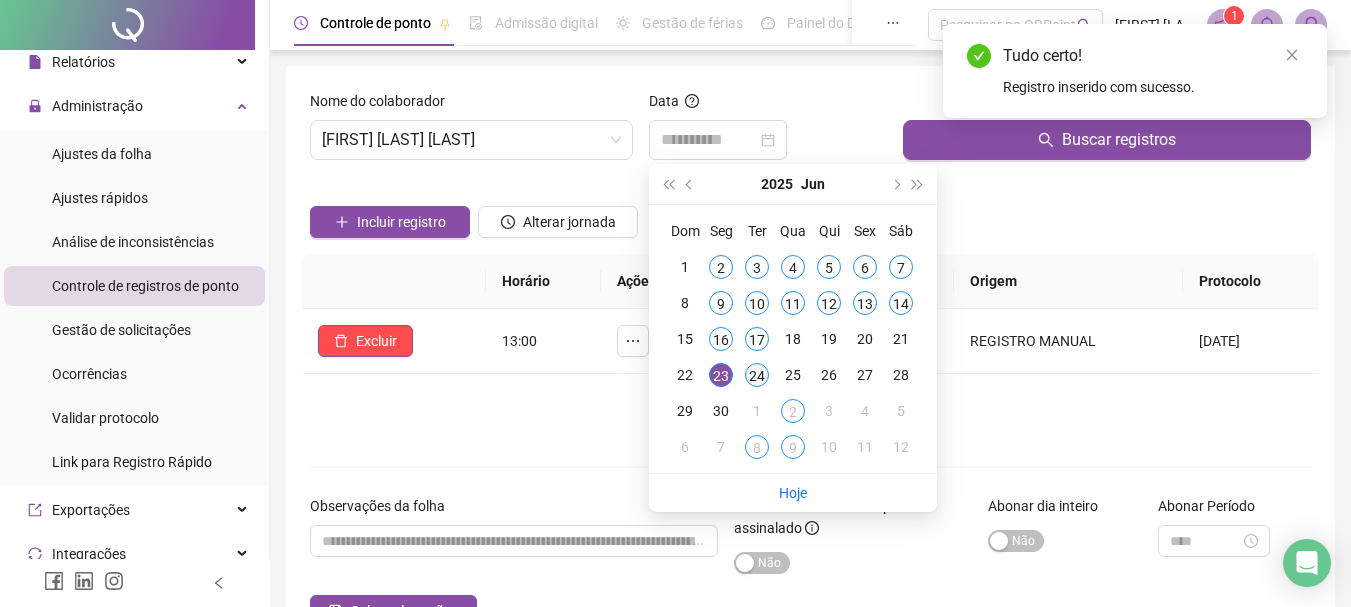 click on "24" at bounding box center [757, 375] 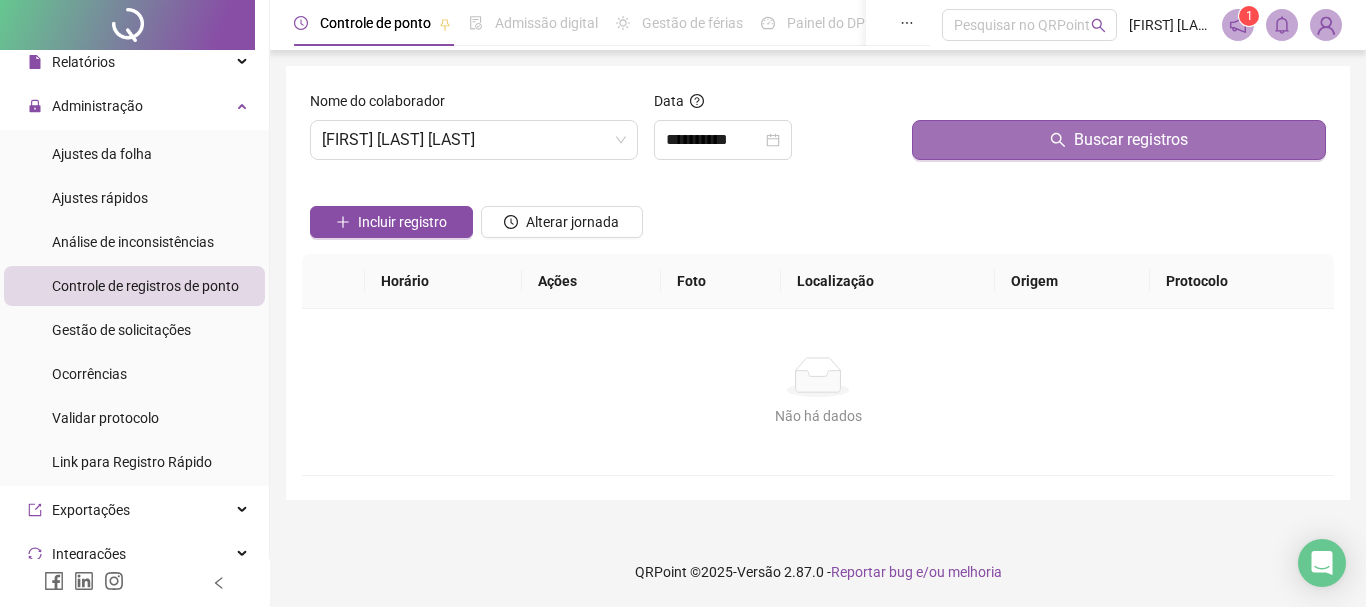 click on "Buscar registros" at bounding box center (1119, 140) 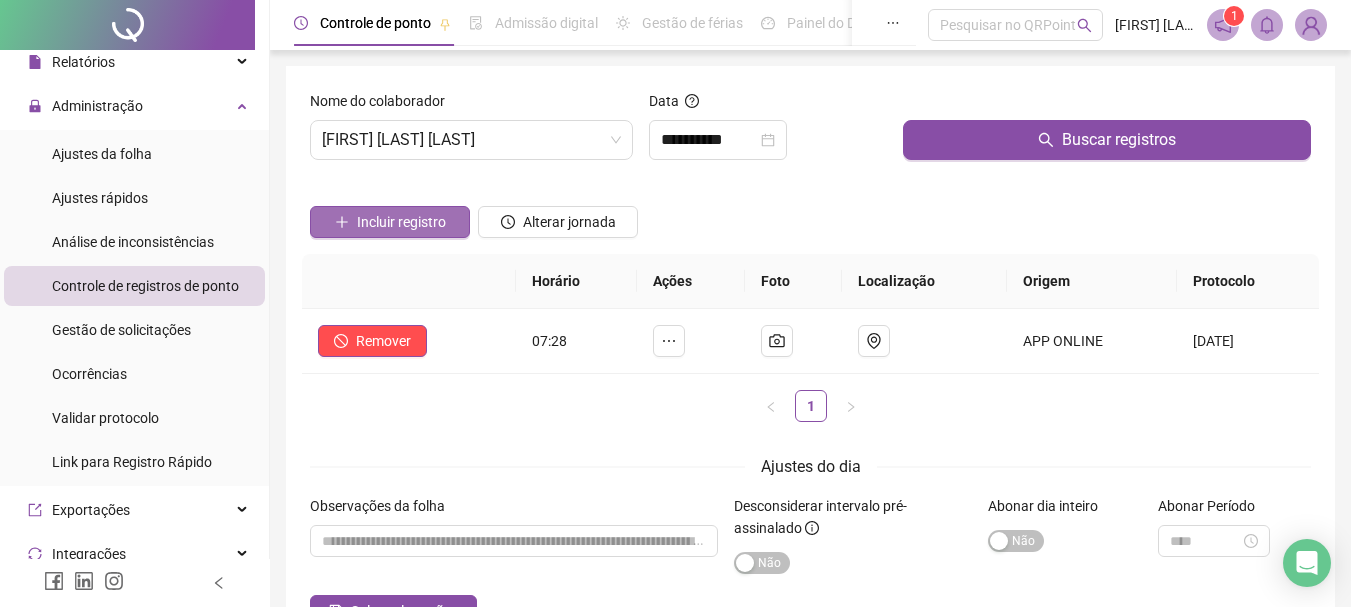 click on "Incluir registro" at bounding box center [401, 222] 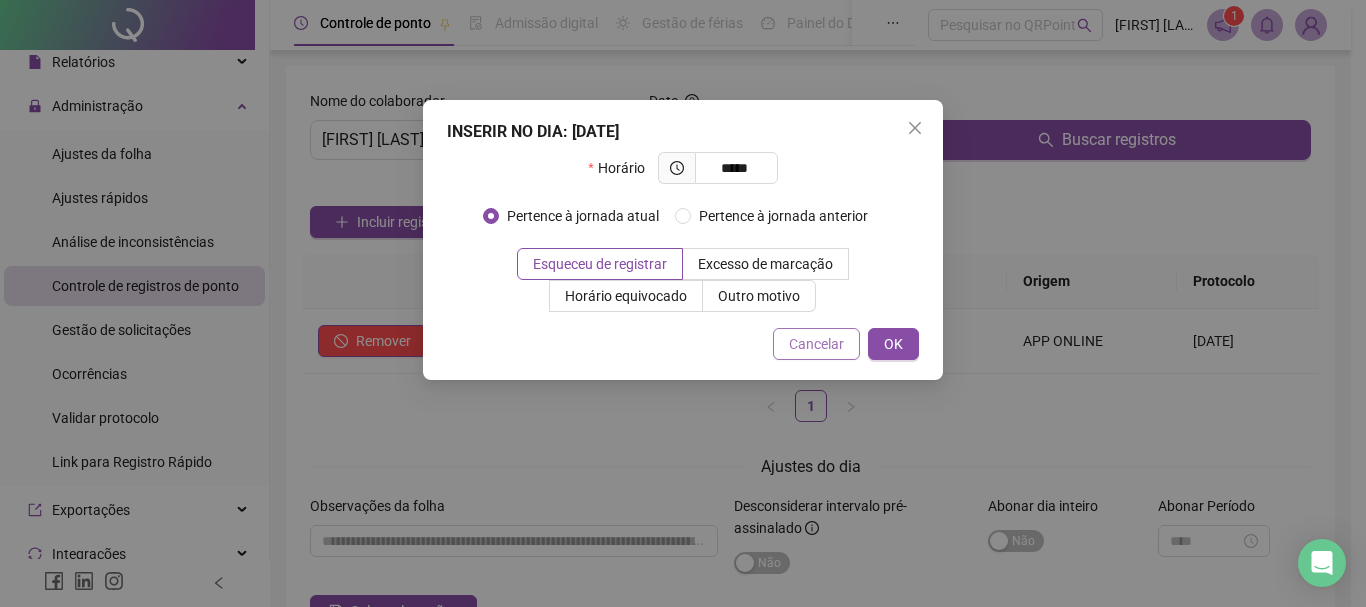 type on "*****" 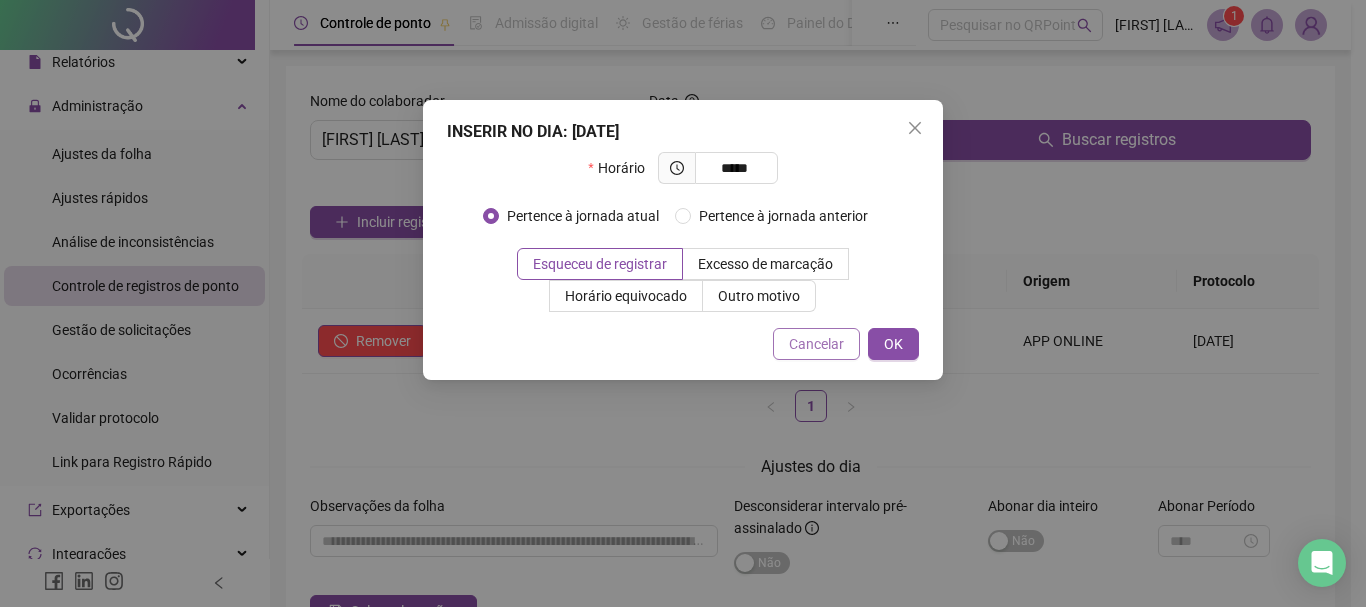click on "Cancelar" at bounding box center (816, 344) 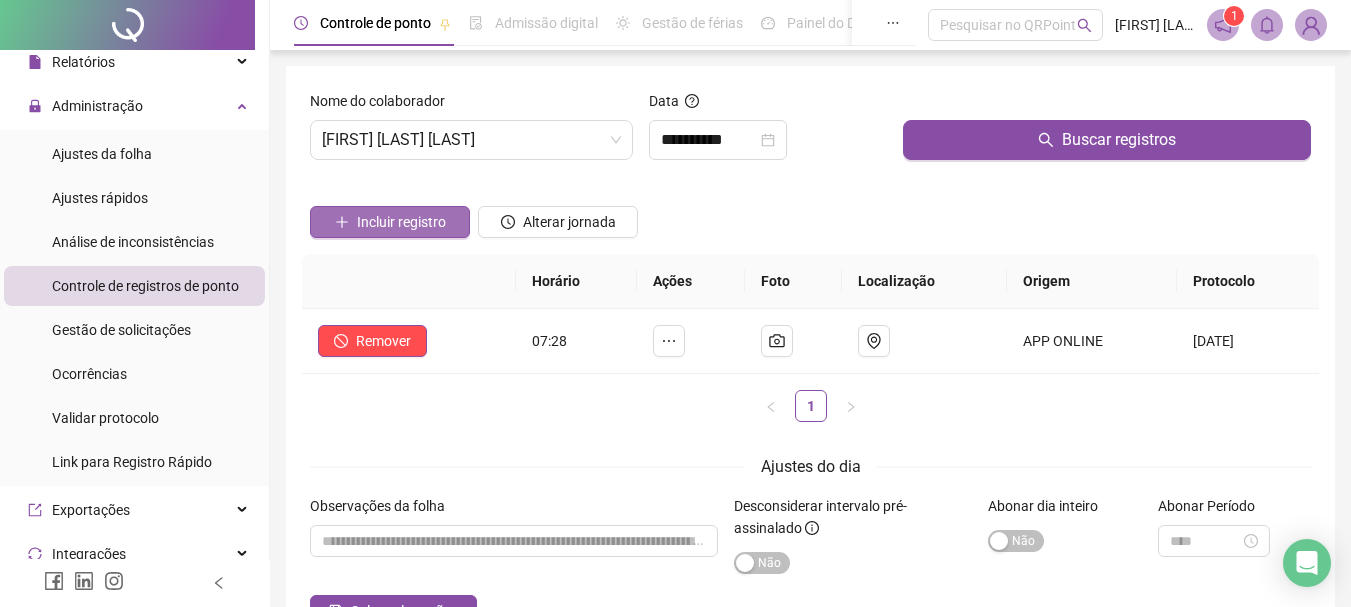 click on "Incluir registro" at bounding box center [401, 222] 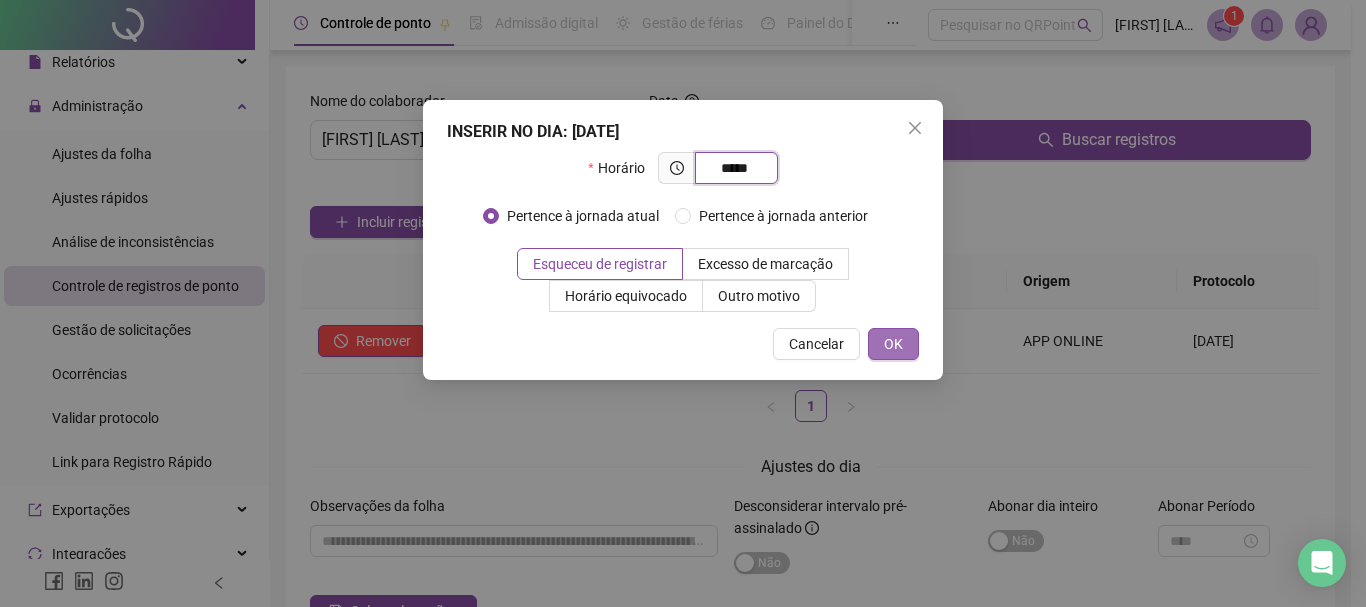 type on "*****" 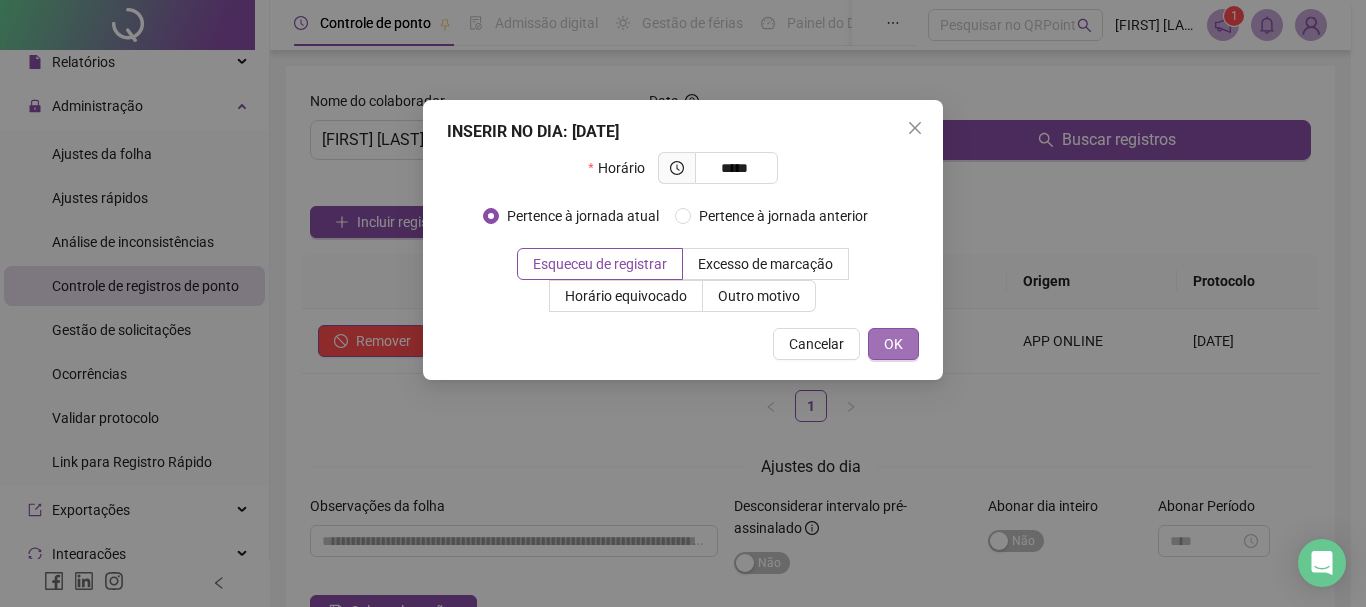 click on "OK" at bounding box center [893, 344] 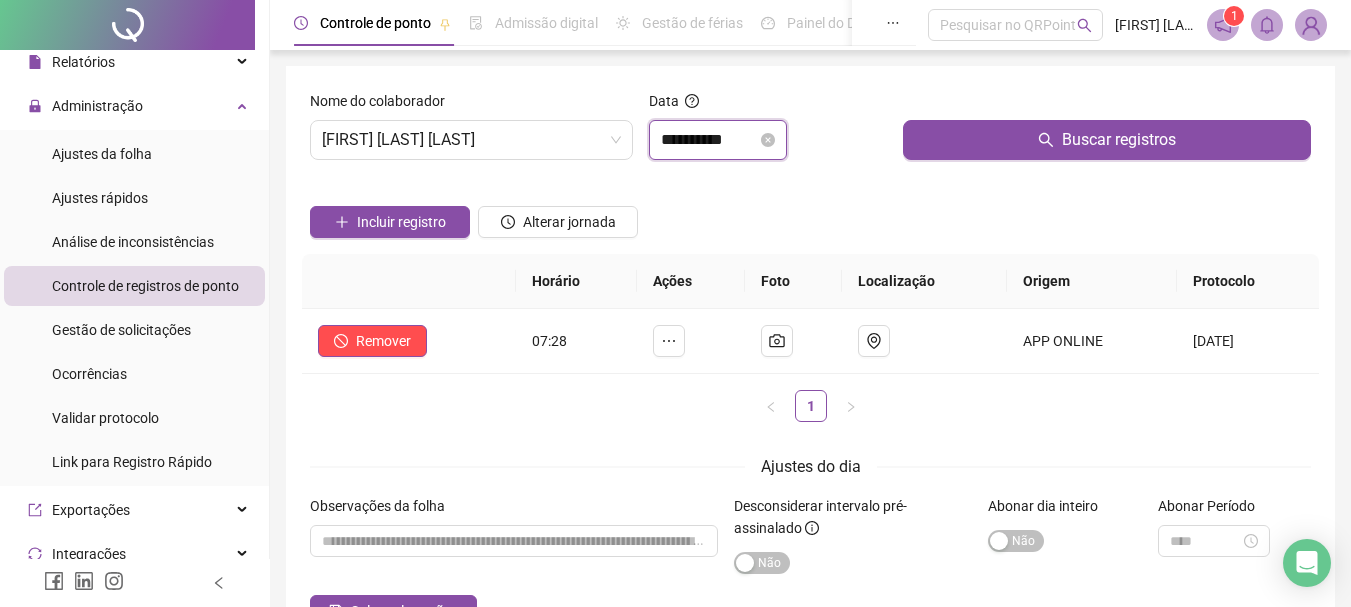 click on "**********" at bounding box center [709, 140] 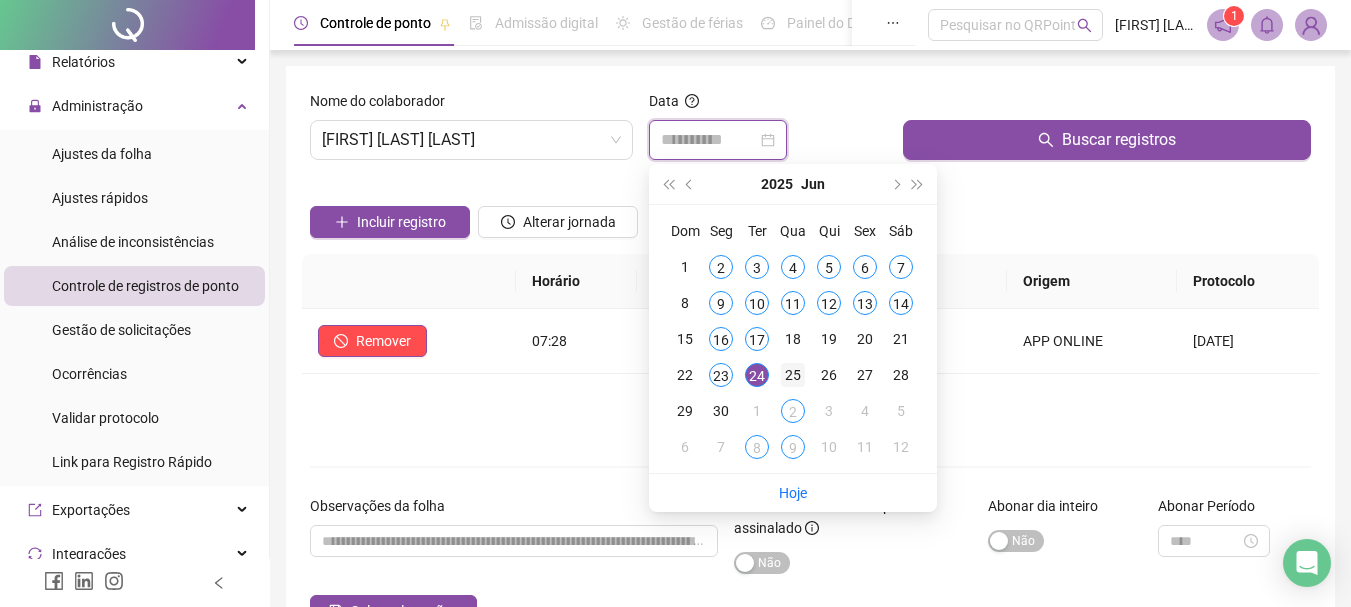 type on "**********" 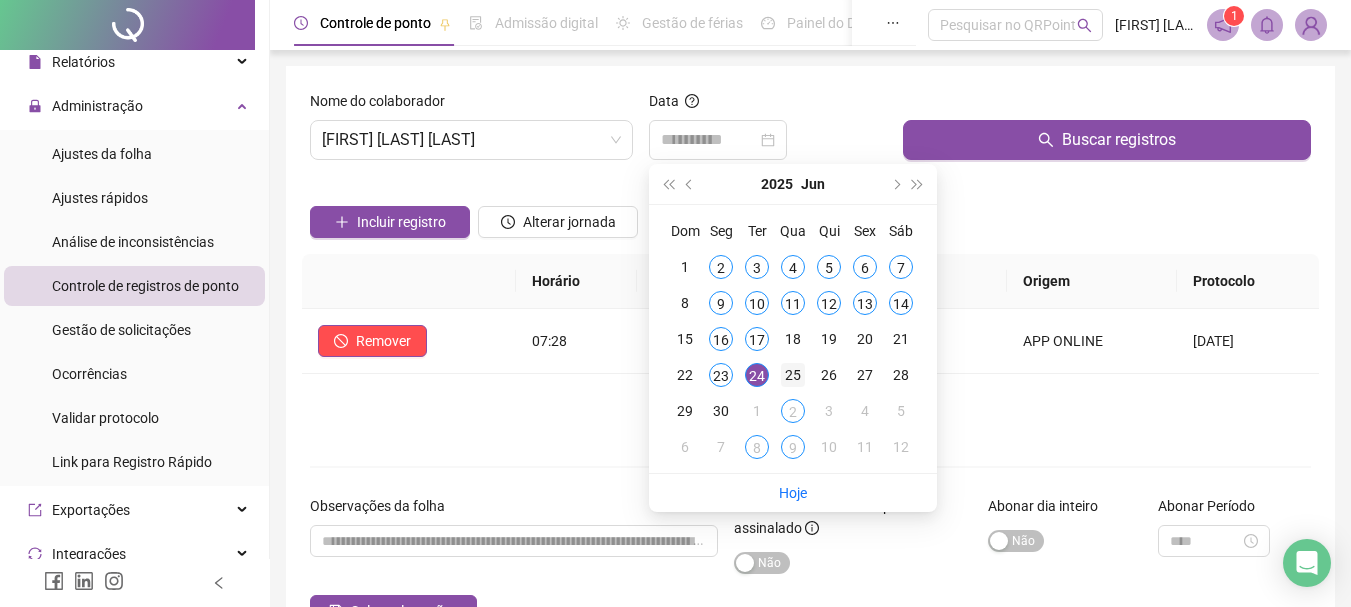 click on "25" at bounding box center [793, 375] 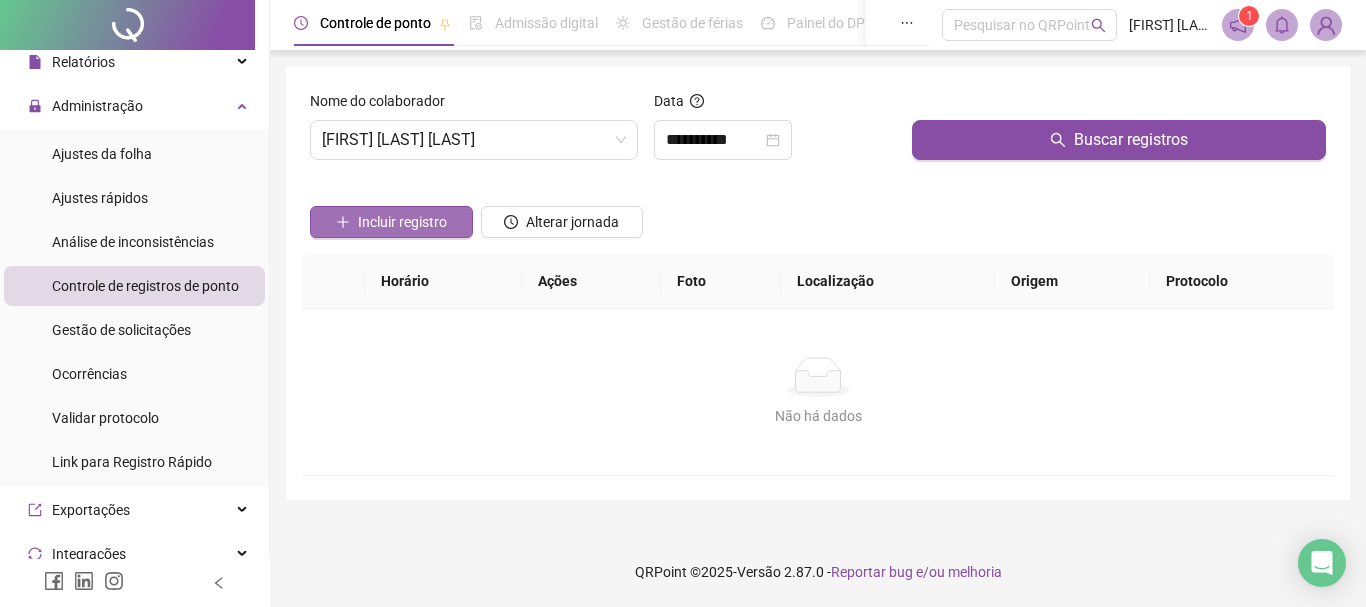 click on "Incluir registro" at bounding box center (402, 222) 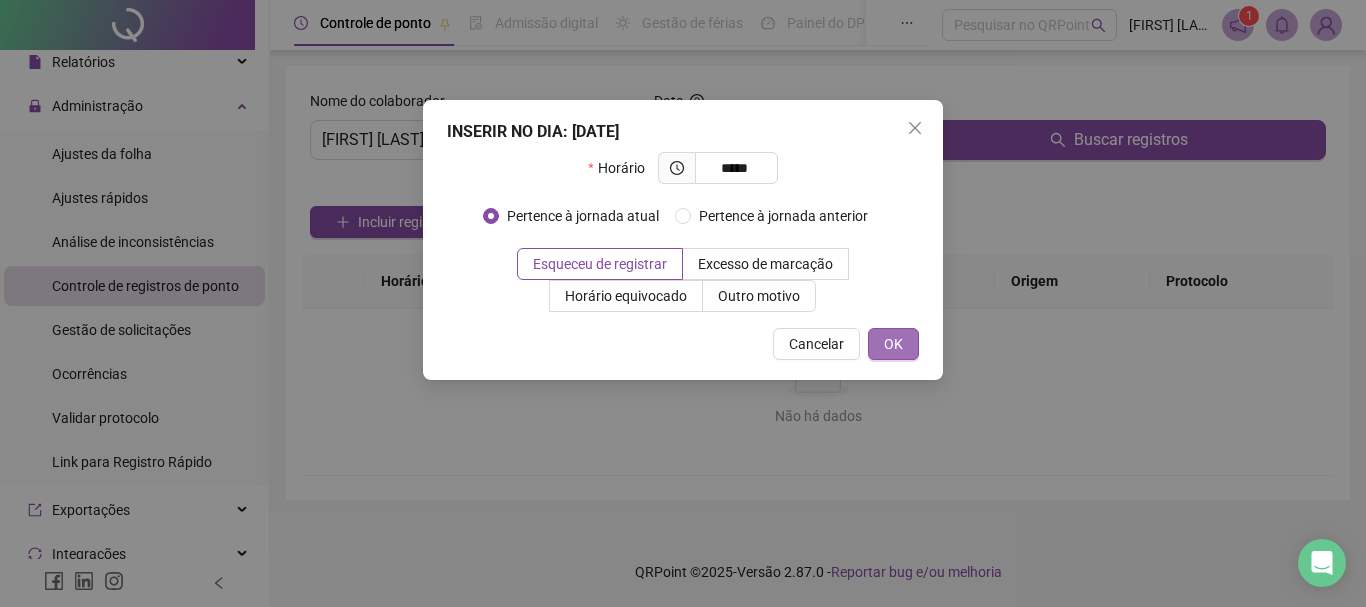 type on "*****" 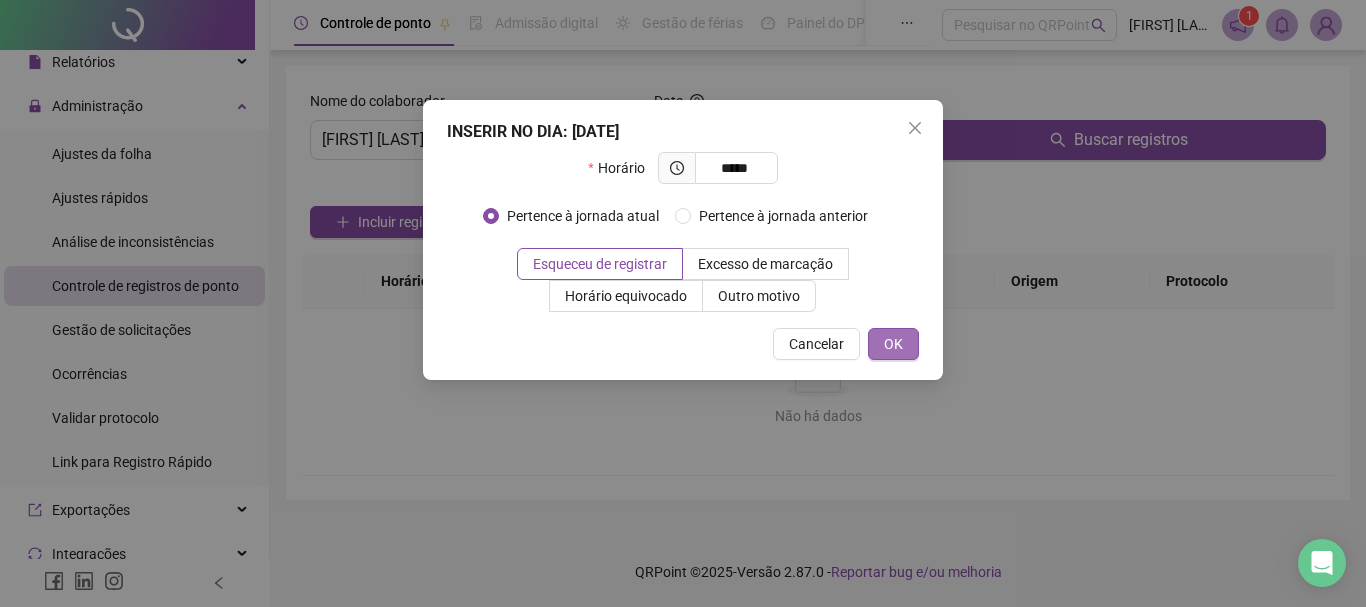 click on "OK" at bounding box center (893, 344) 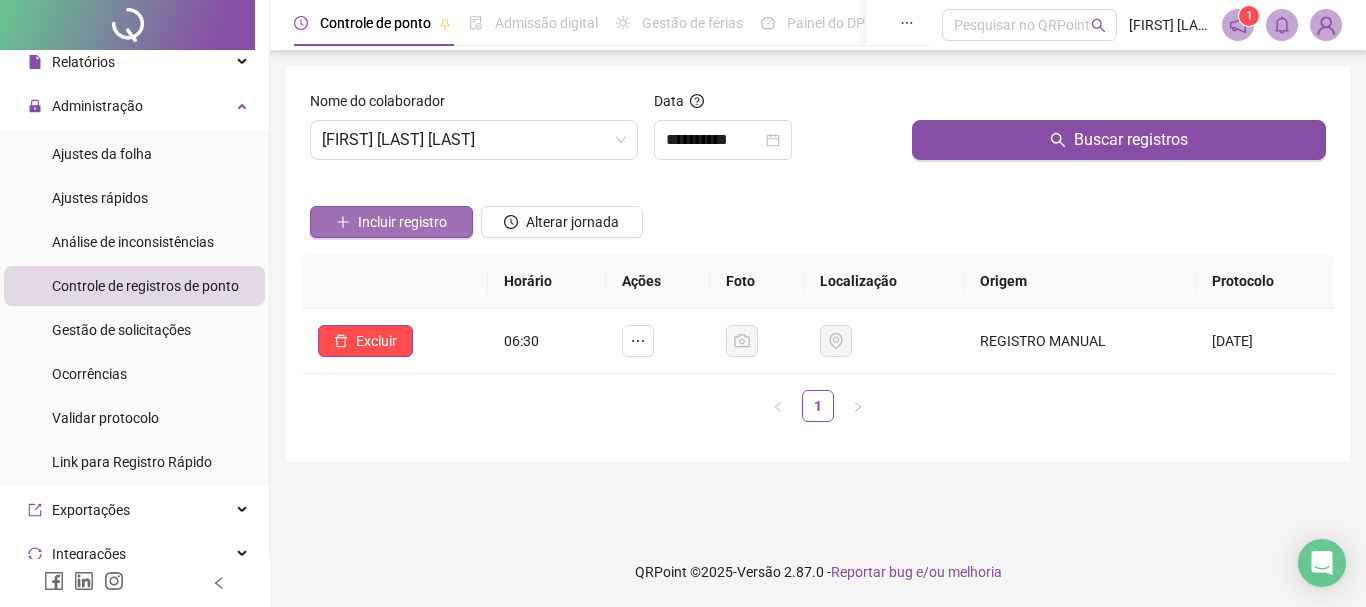 click on "Incluir registro" at bounding box center (402, 222) 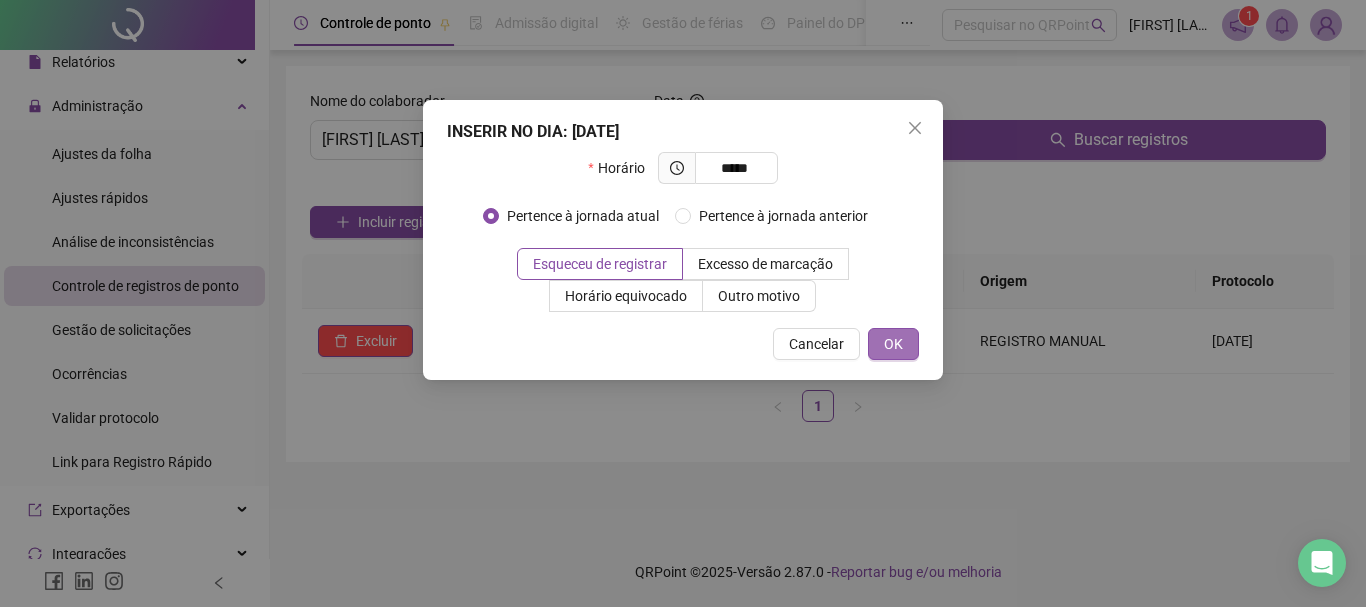 type on "*****" 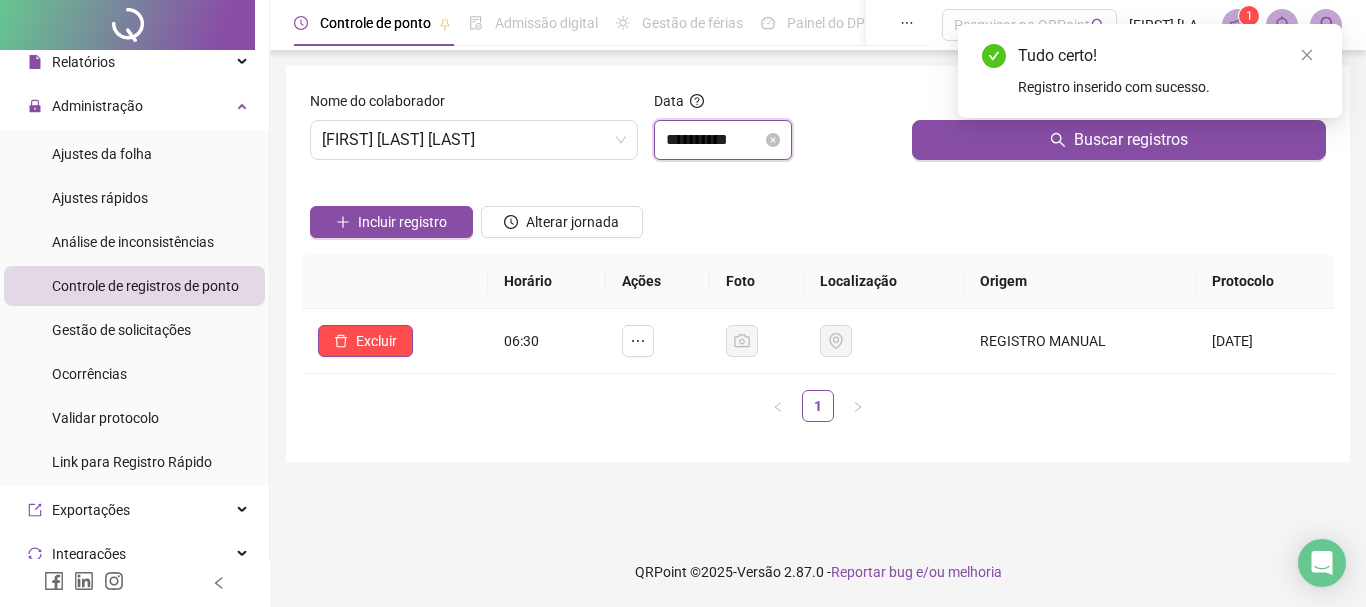 click on "**********" at bounding box center [714, 140] 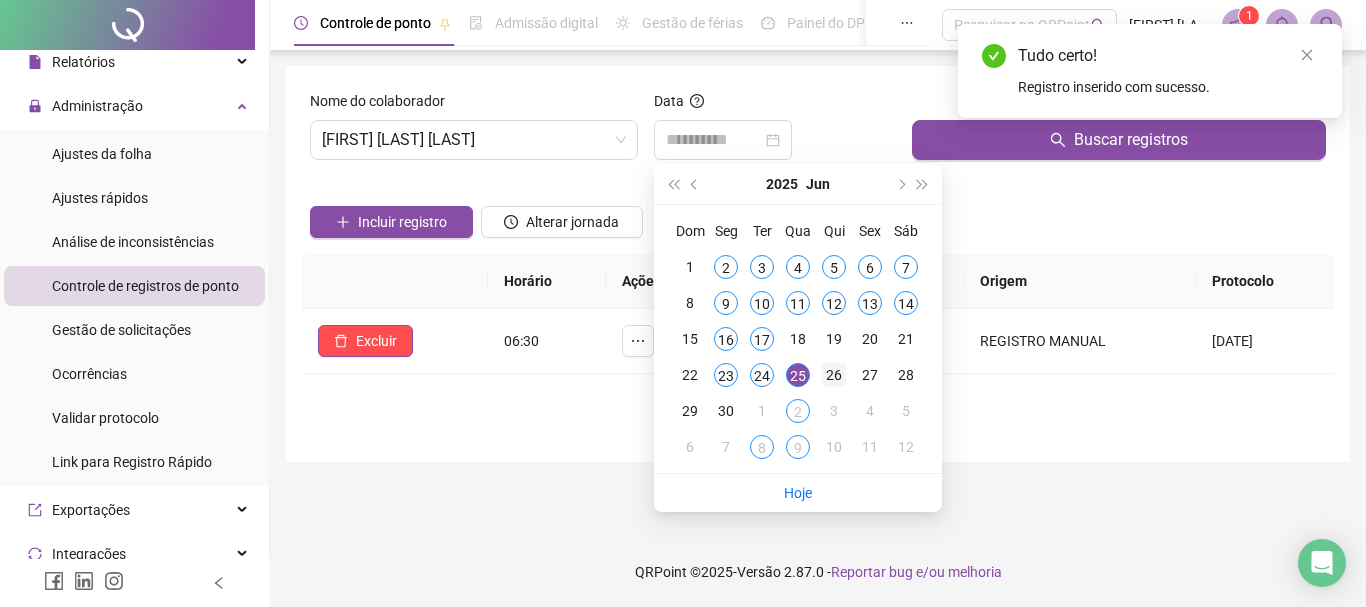 click on "26" at bounding box center [834, 375] 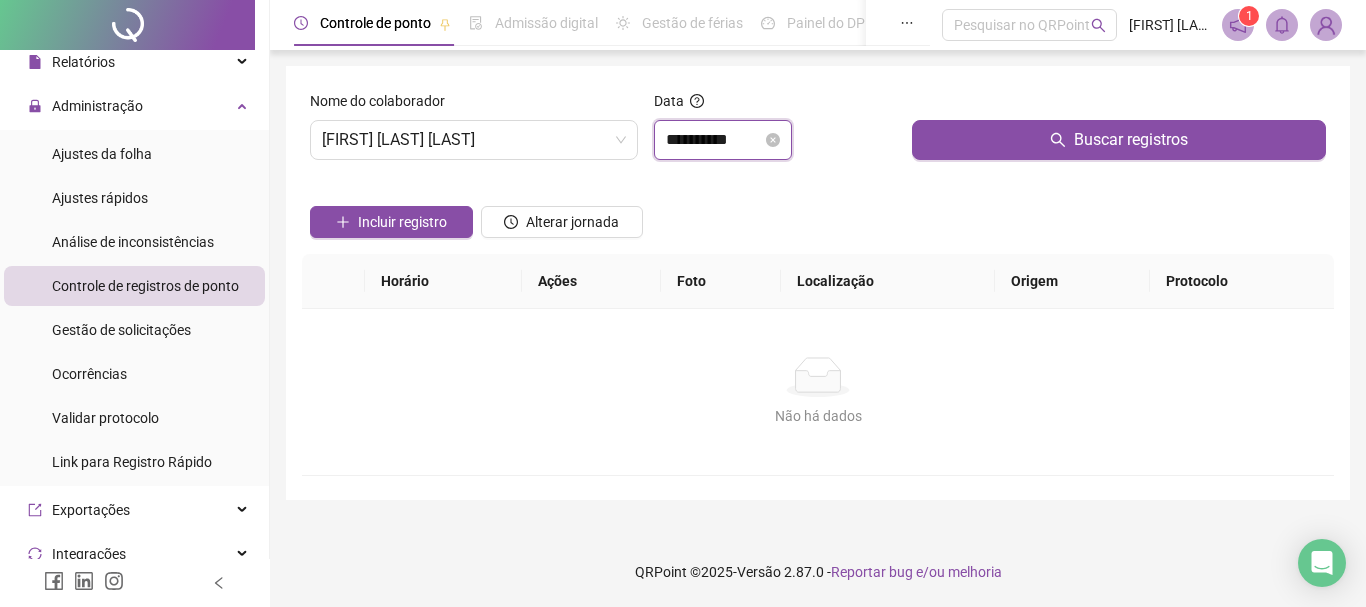 click on "**********" at bounding box center (714, 140) 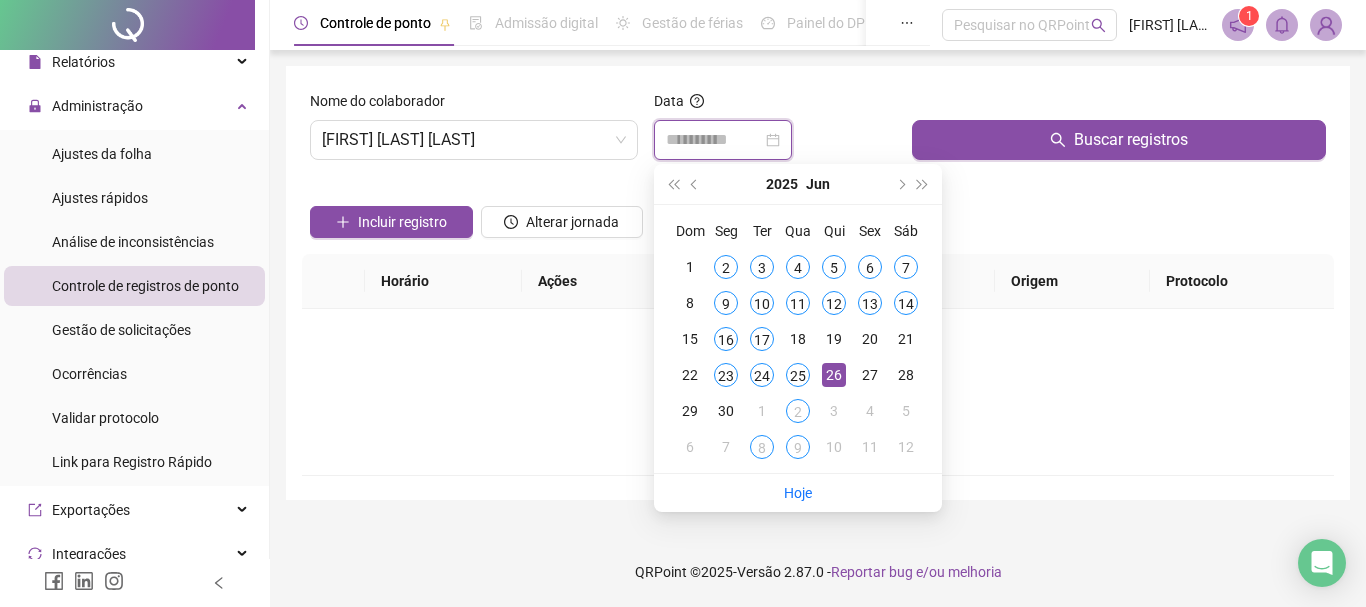 type on "**********" 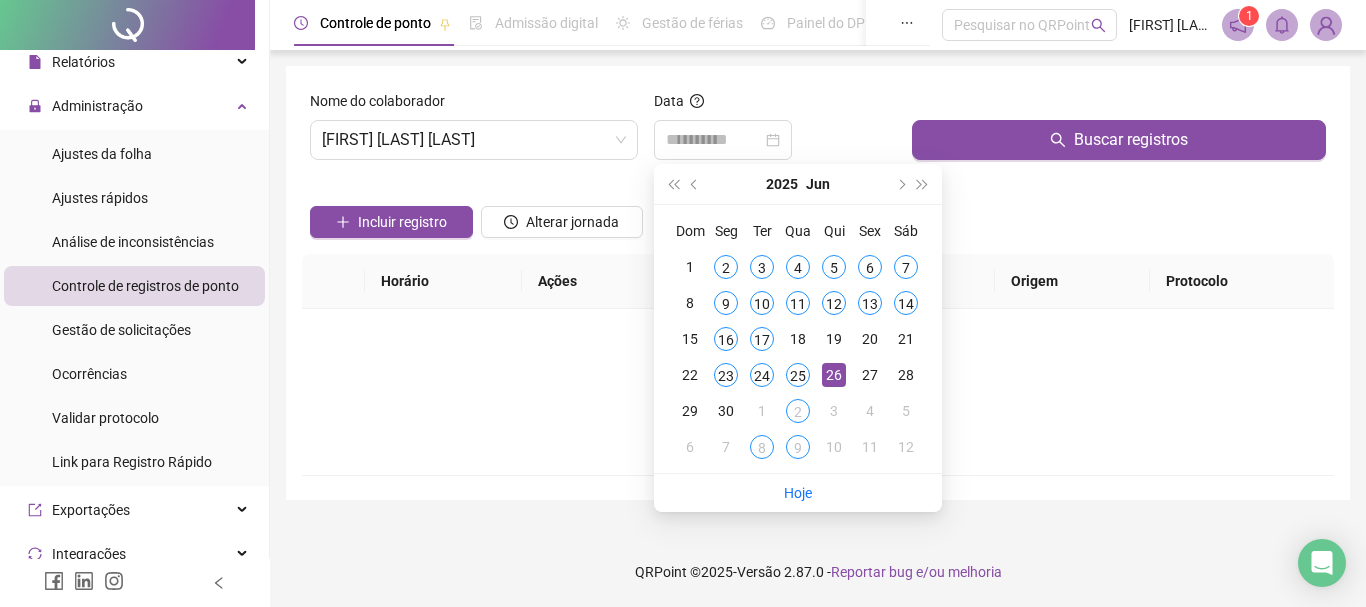click on "26" at bounding box center [834, 375] 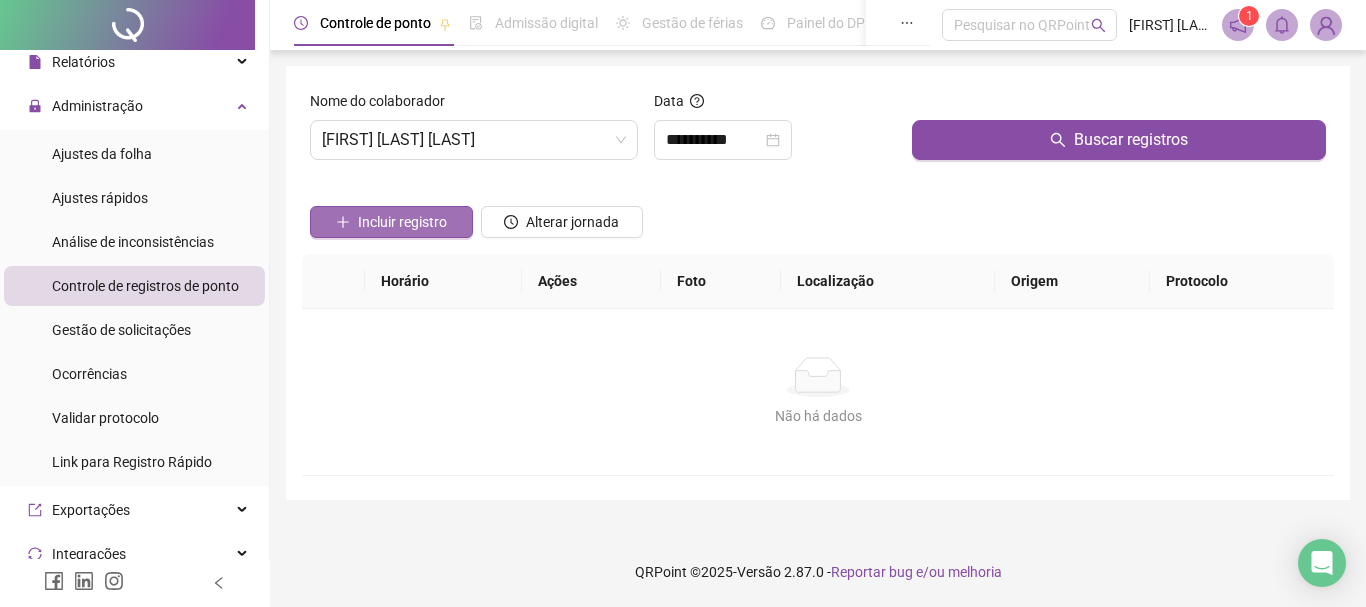 click on "Incluir registro" at bounding box center [402, 222] 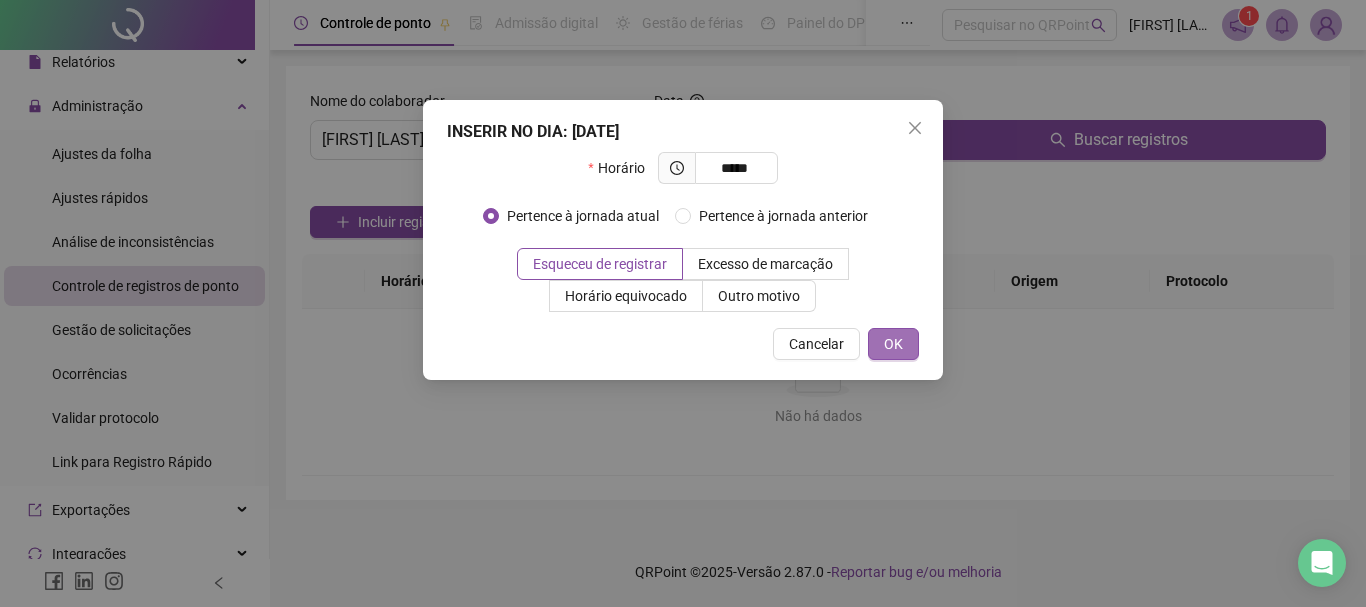 type on "*****" 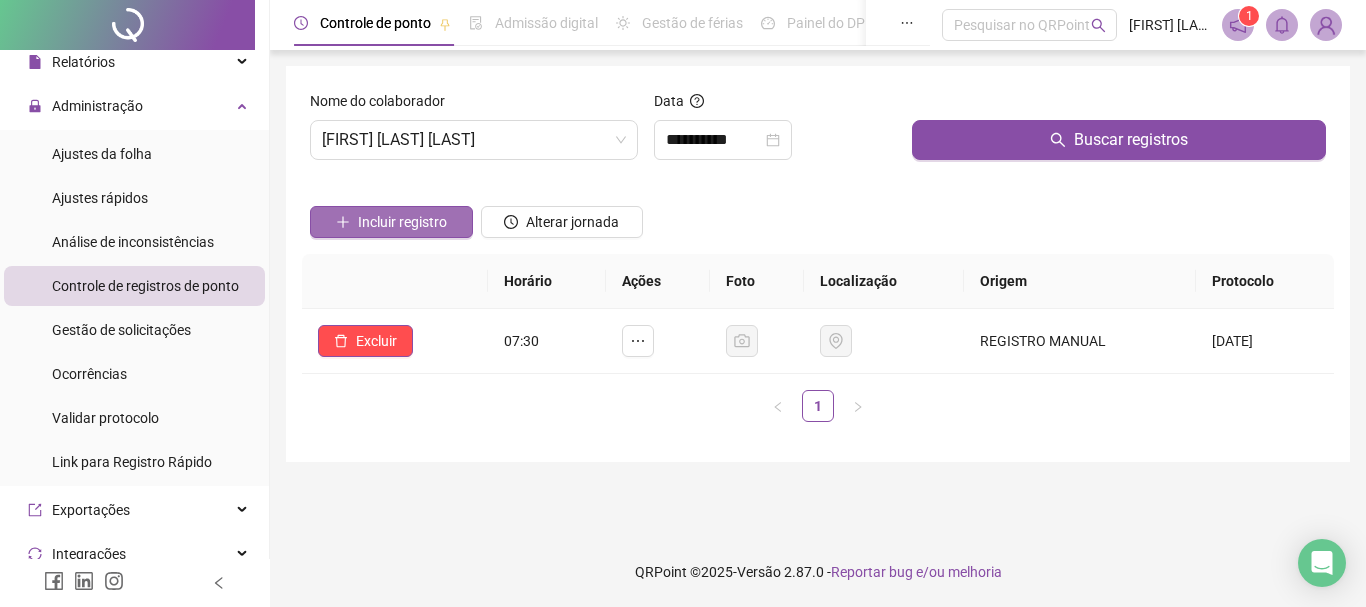 click on "Incluir registro" at bounding box center (402, 222) 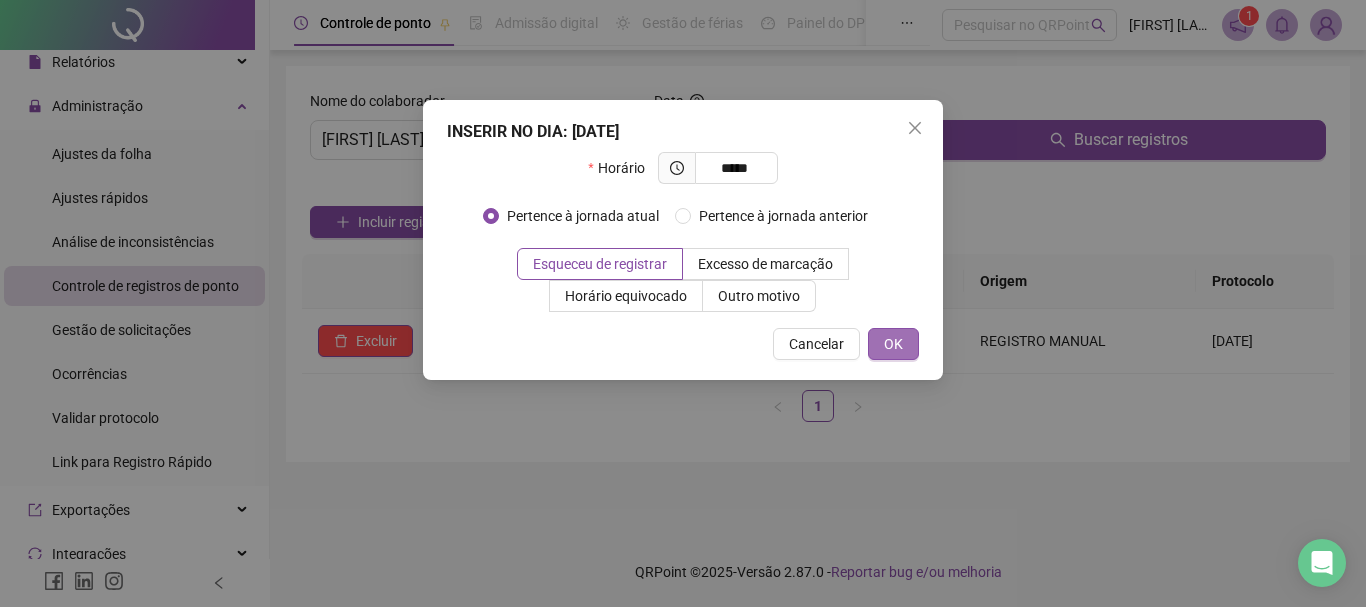 type on "*****" 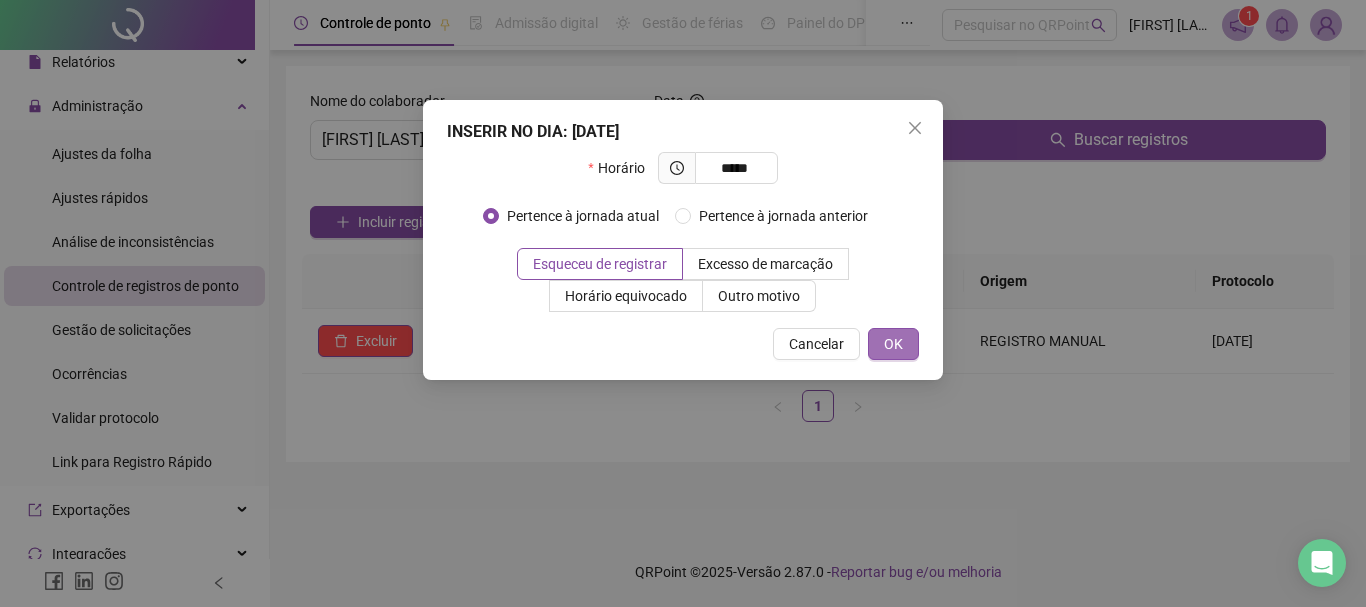 click on "OK" at bounding box center [893, 344] 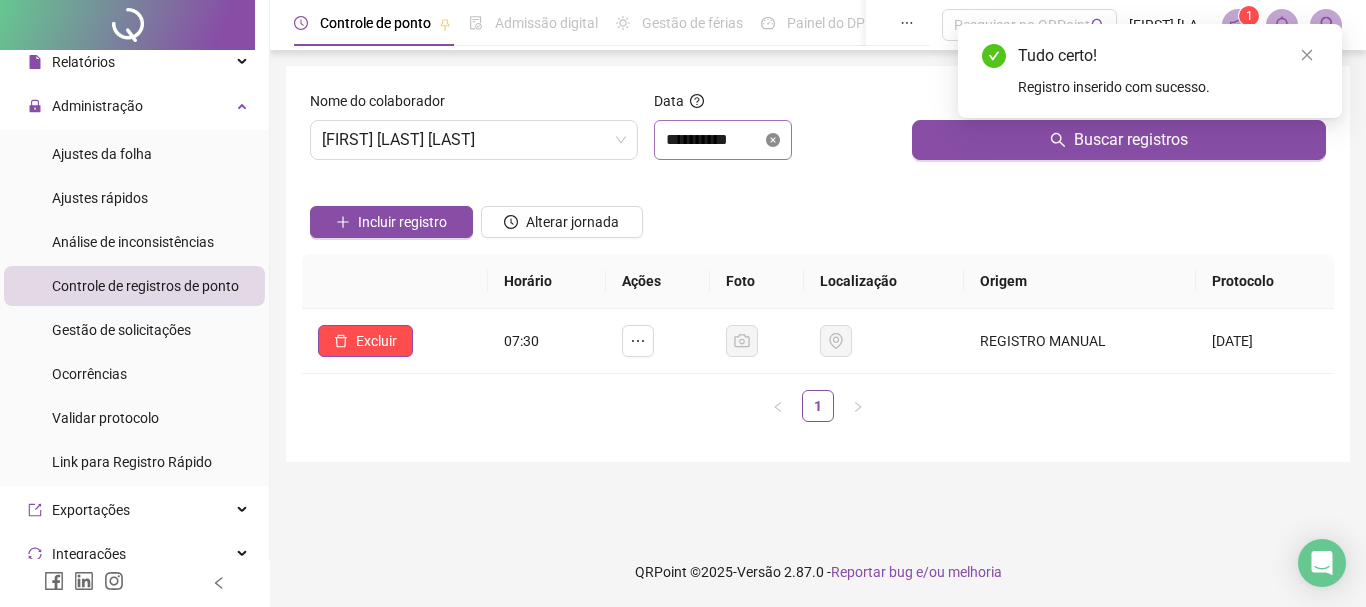 click 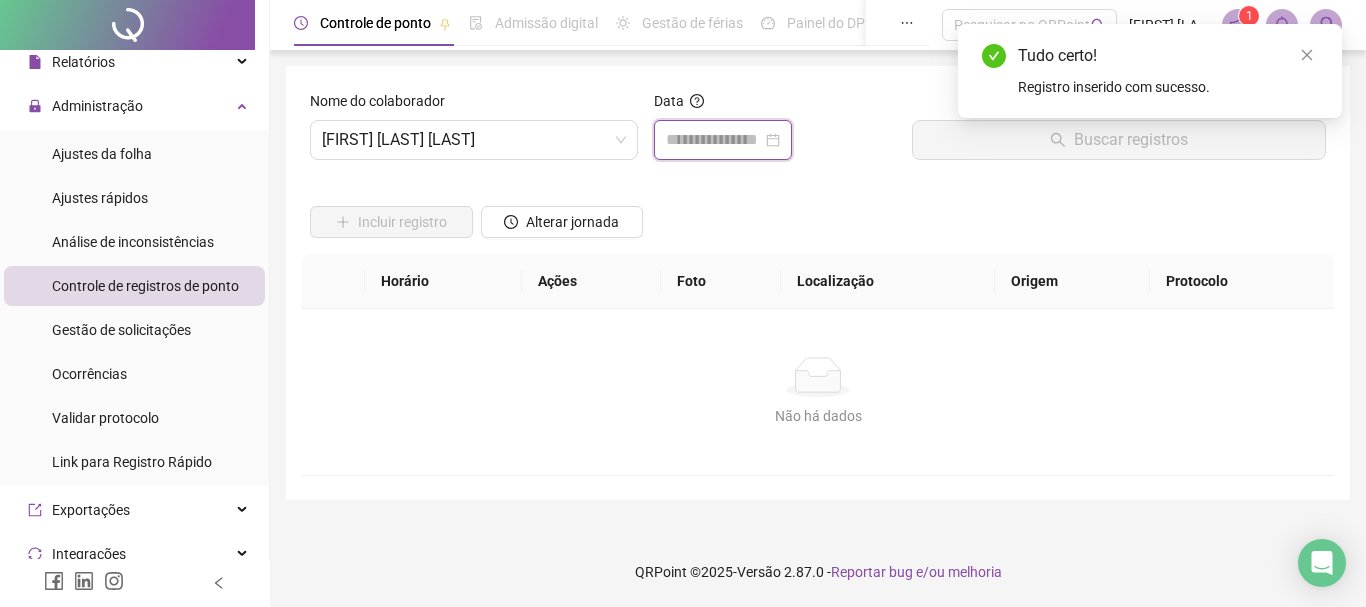 click at bounding box center [714, 140] 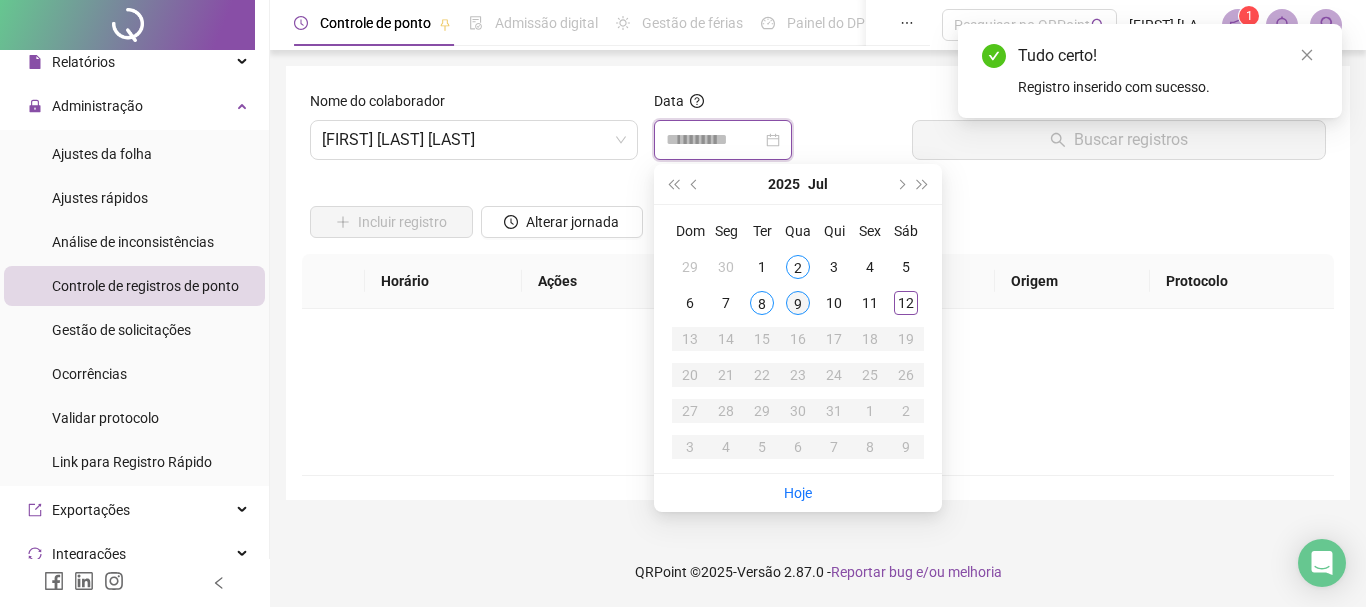 type on "**********" 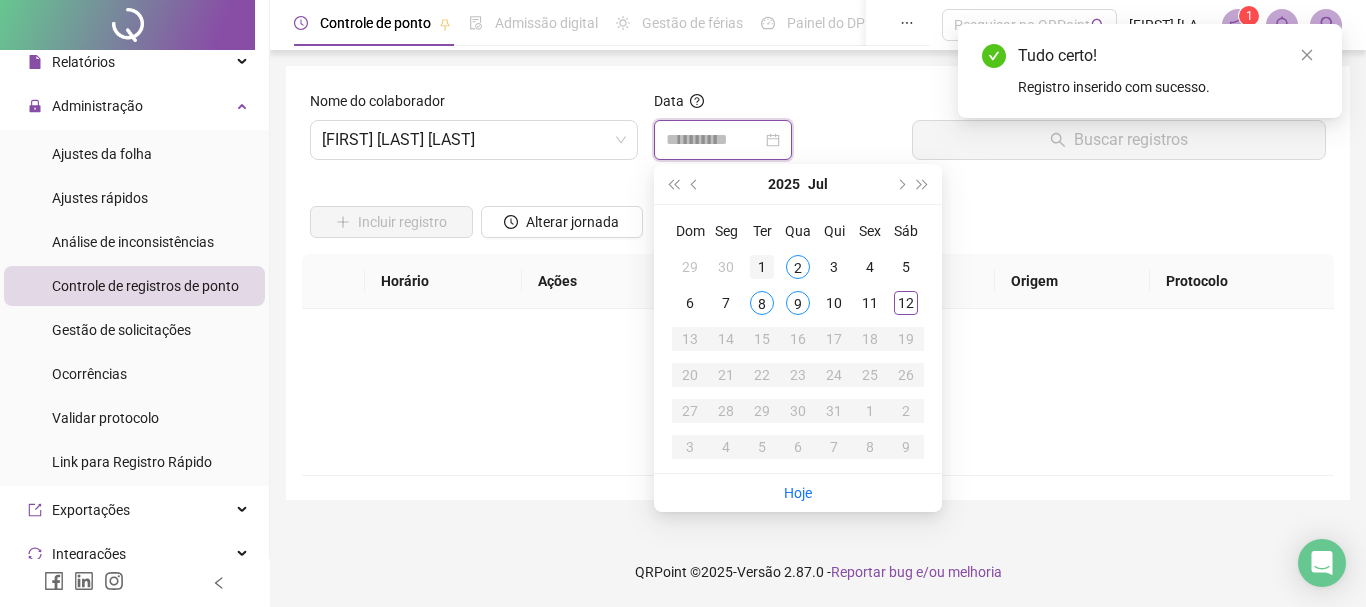 type on "**********" 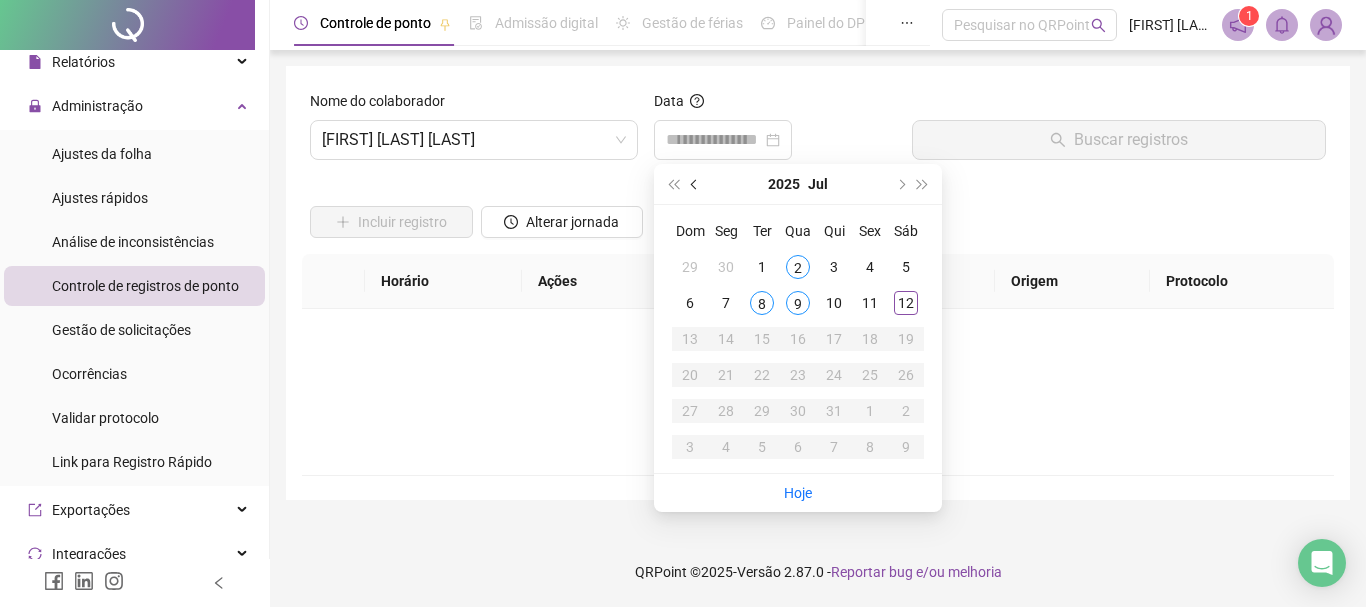click at bounding box center (695, 184) 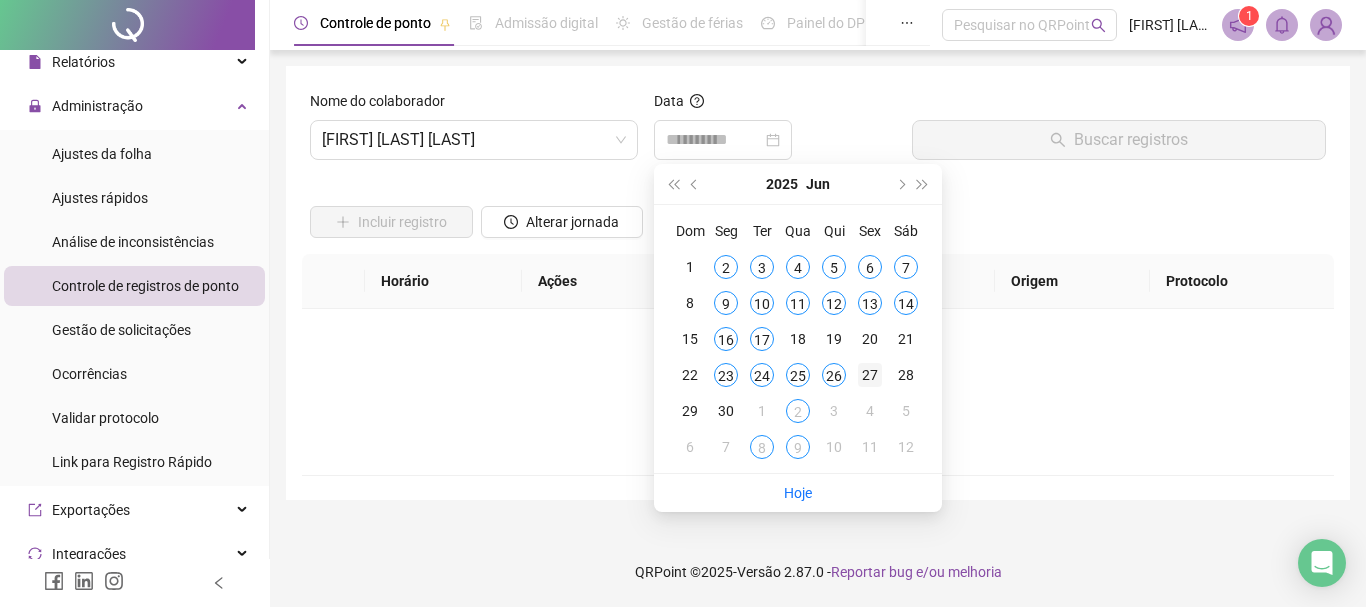 type on "**********" 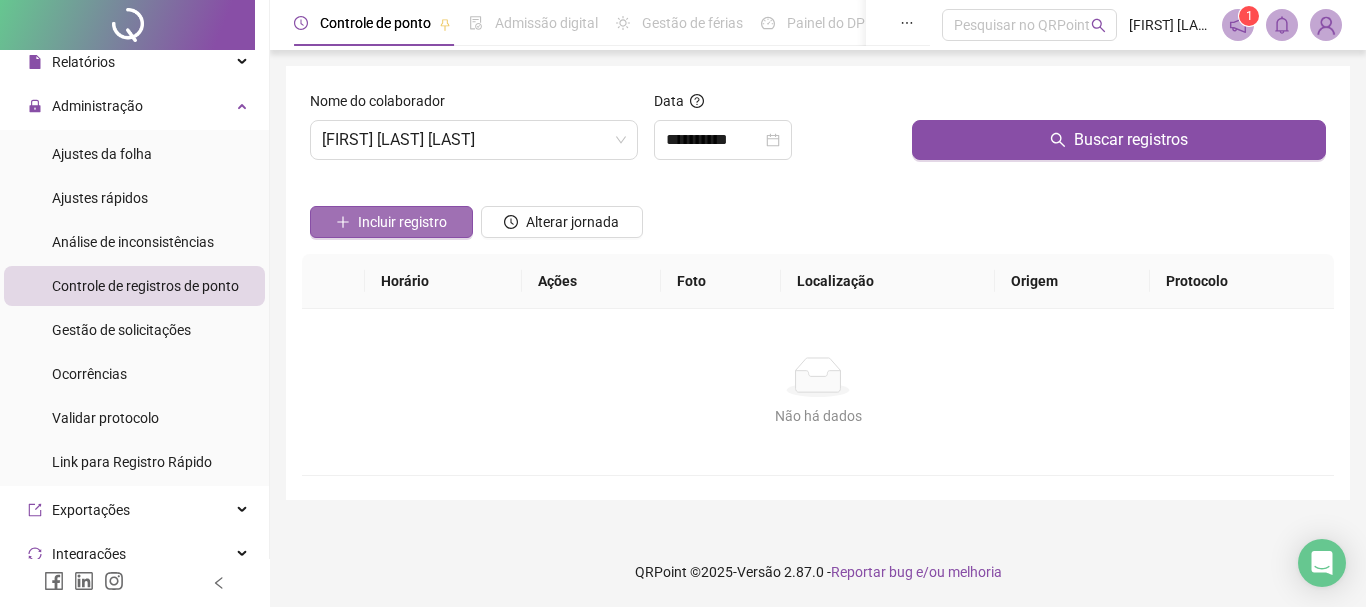 click on "Incluir registro" at bounding box center (391, 222) 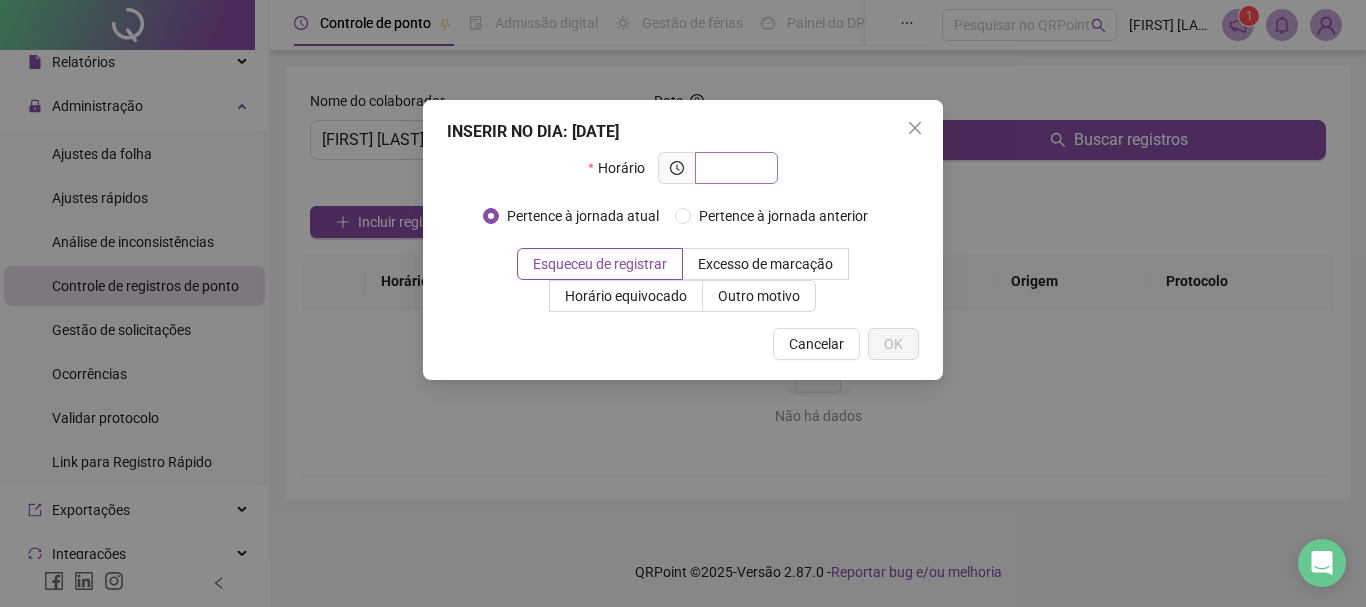 click at bounding box center (734, 168) 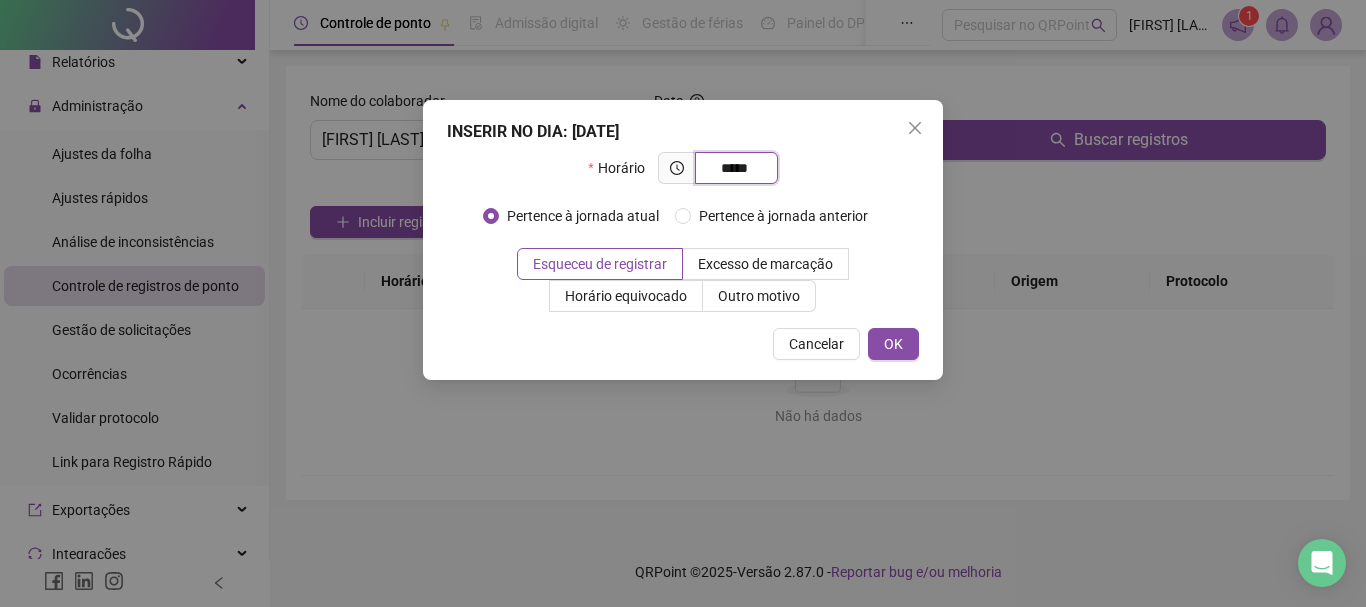 click on "*****" at bounding box center [734, 168] 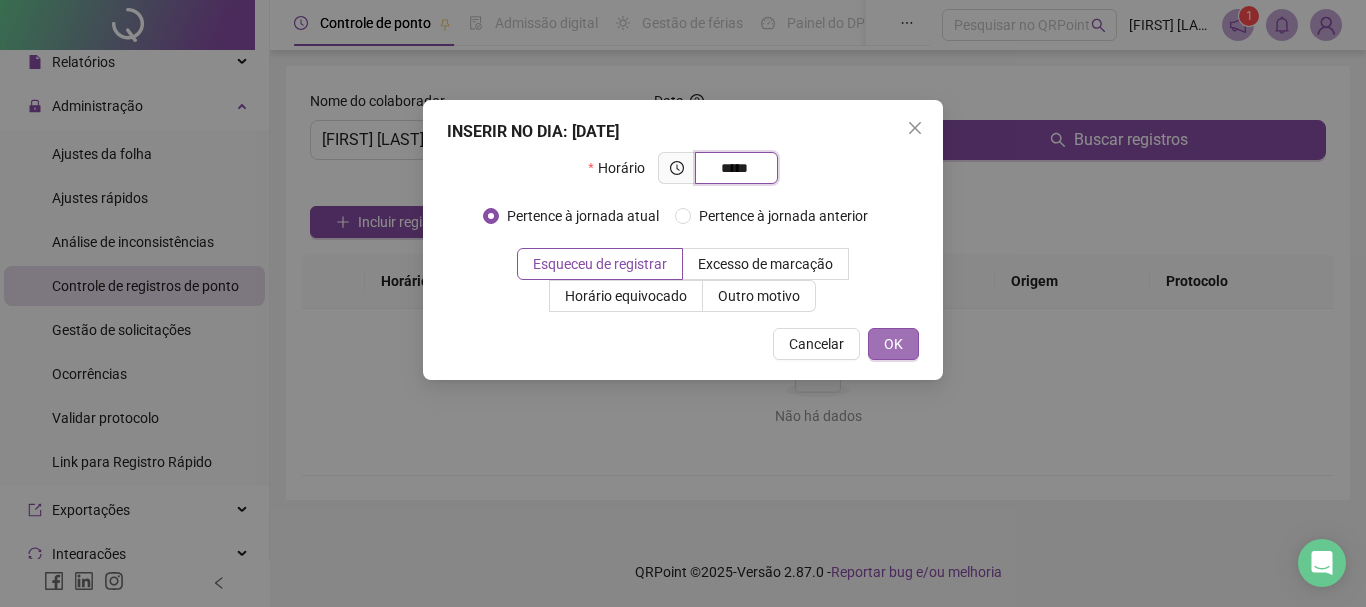 type on "*****" 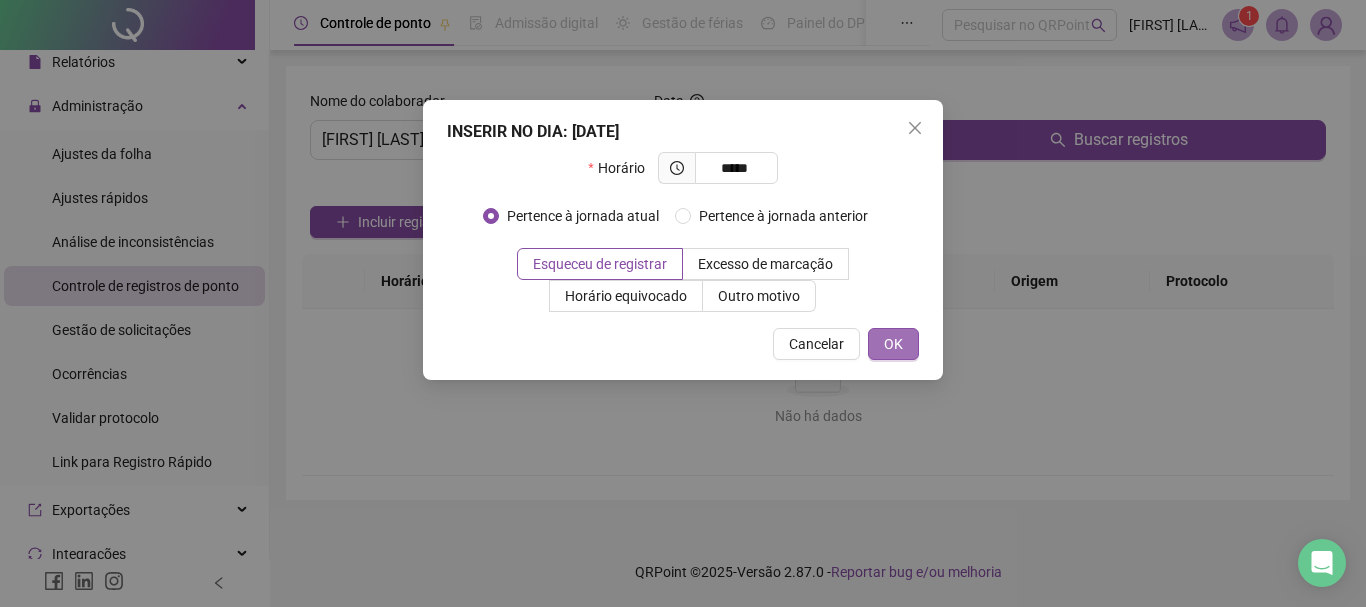 click on "OK" at bounding box center (893, 344) 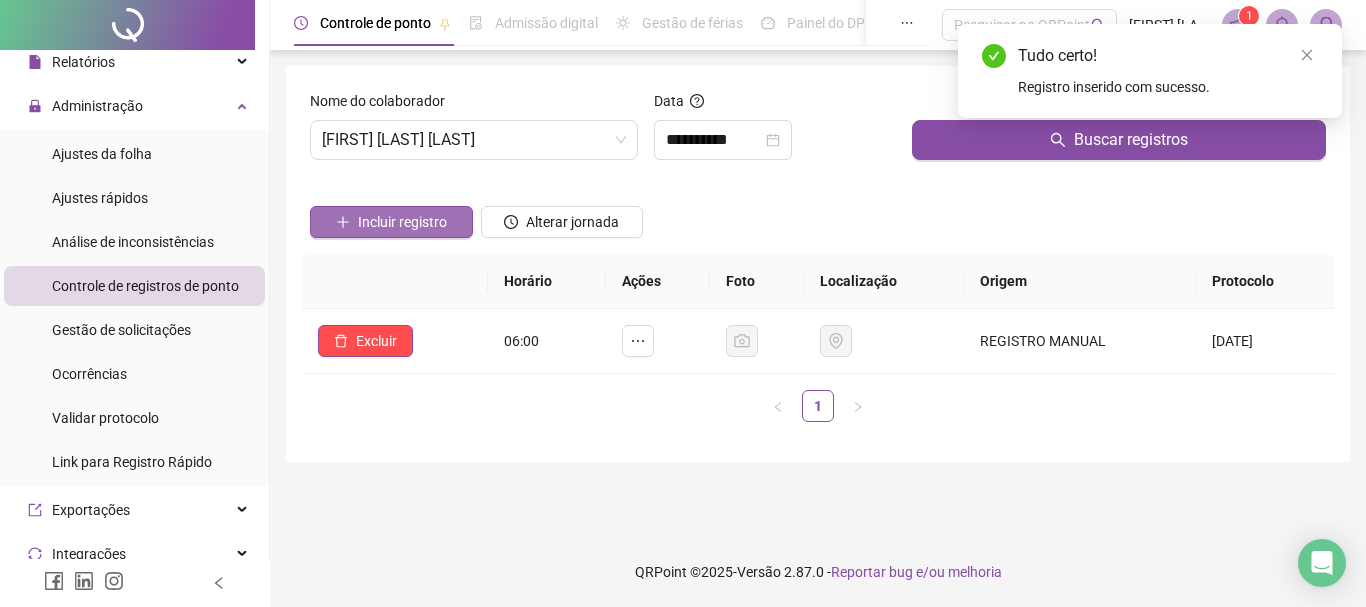 click on "Incluir registro" at bounding box center (391, 222) 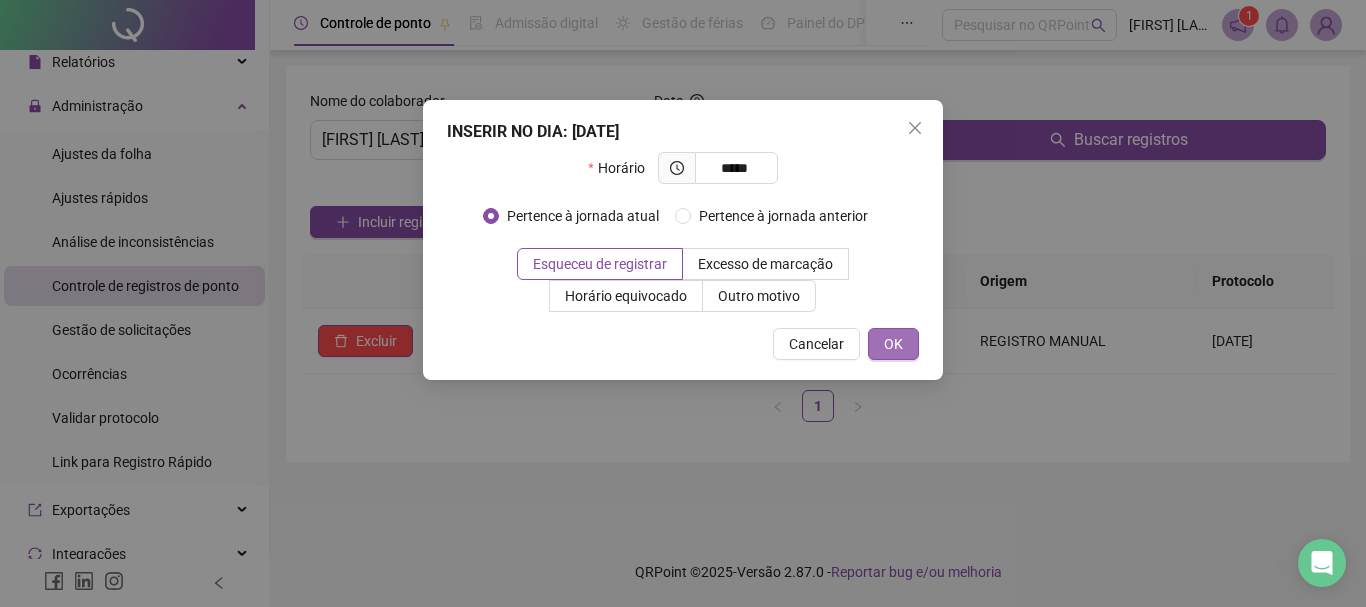 type on "*****" 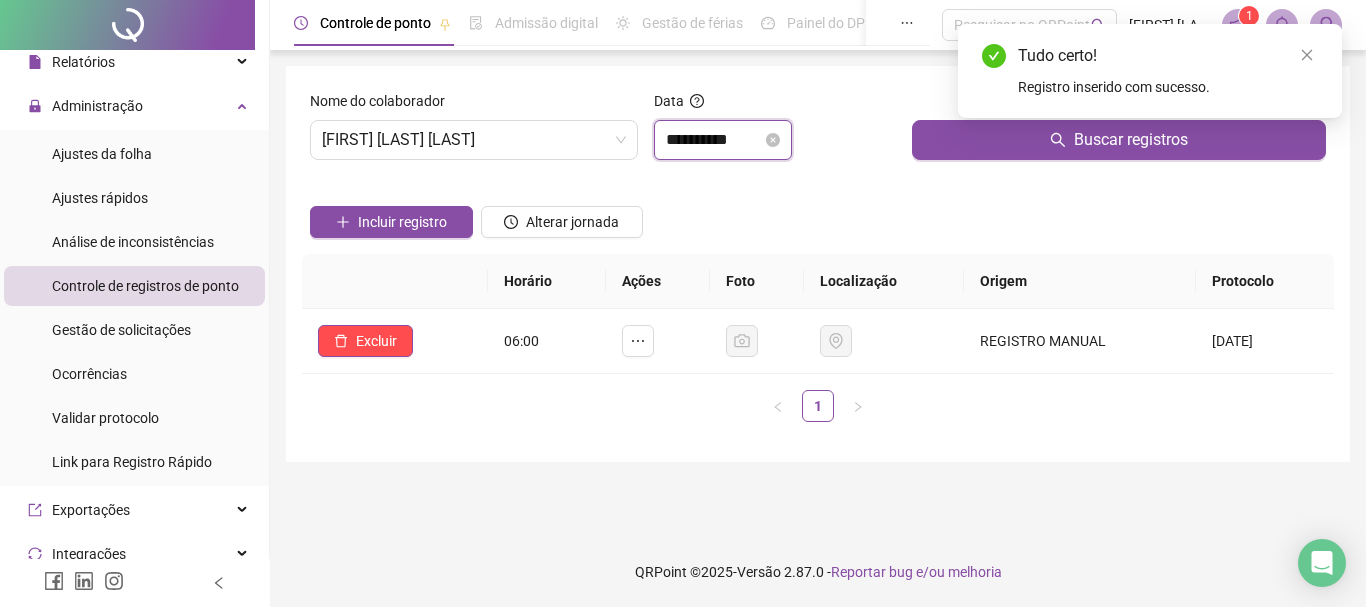click on "**********" at bounding box center [714, 140] 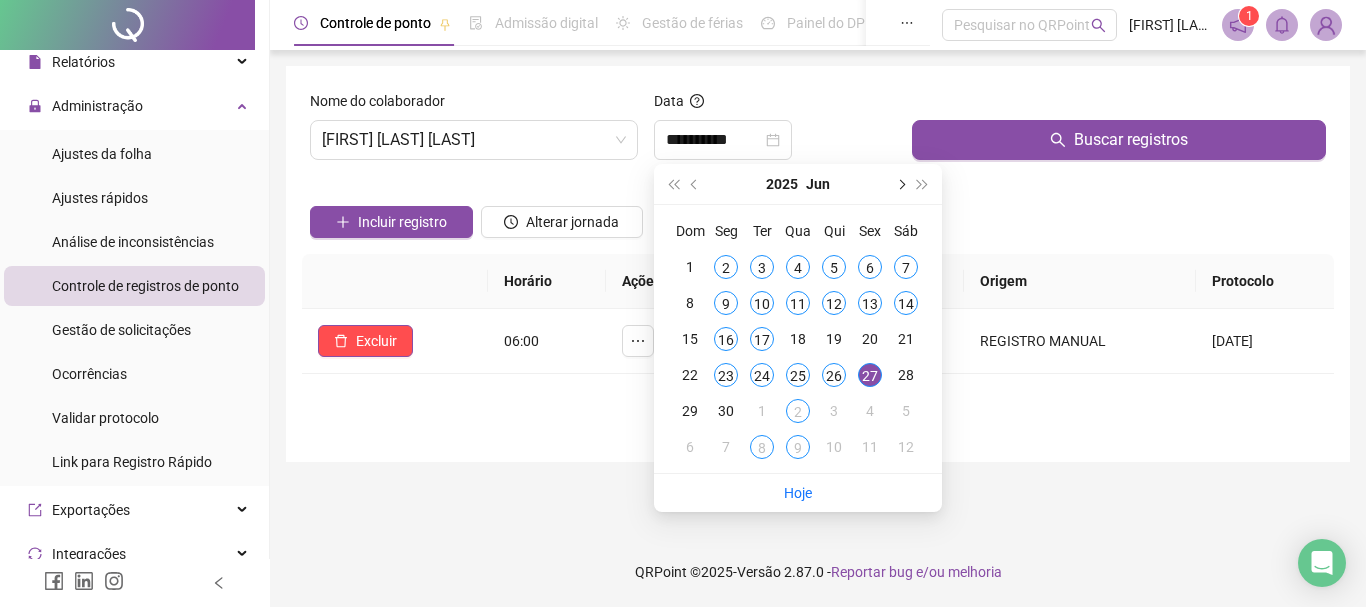 click at bounding box center (900, 184) 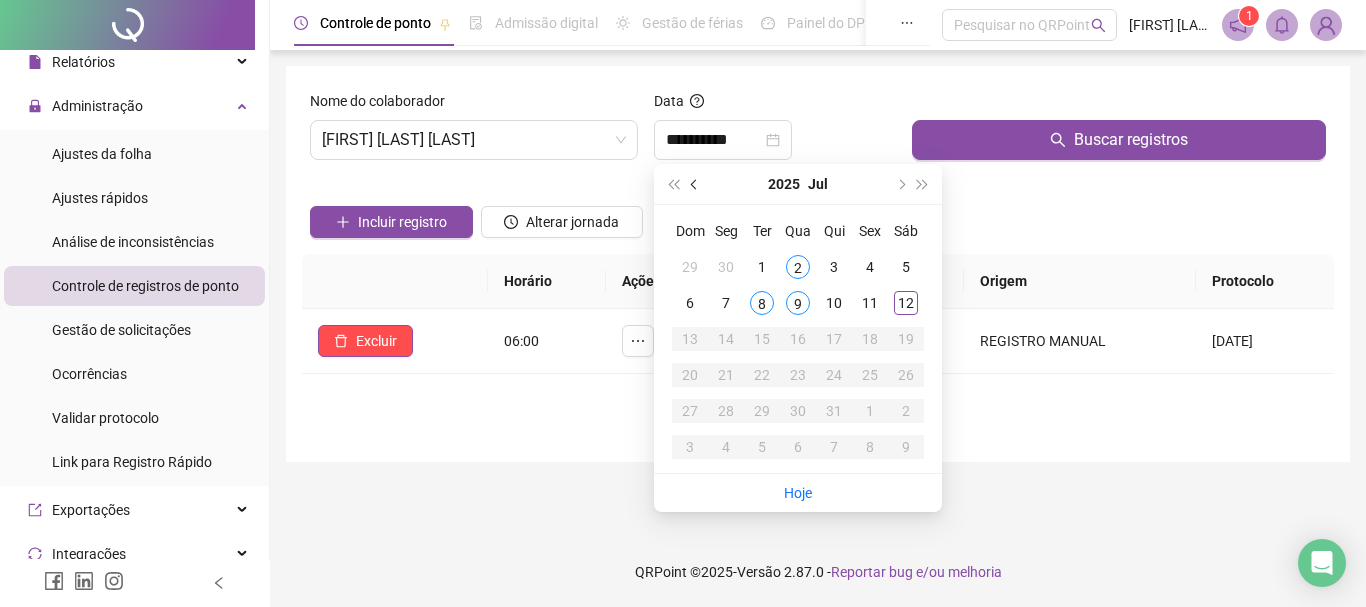 click at bounding box center (695, 184) 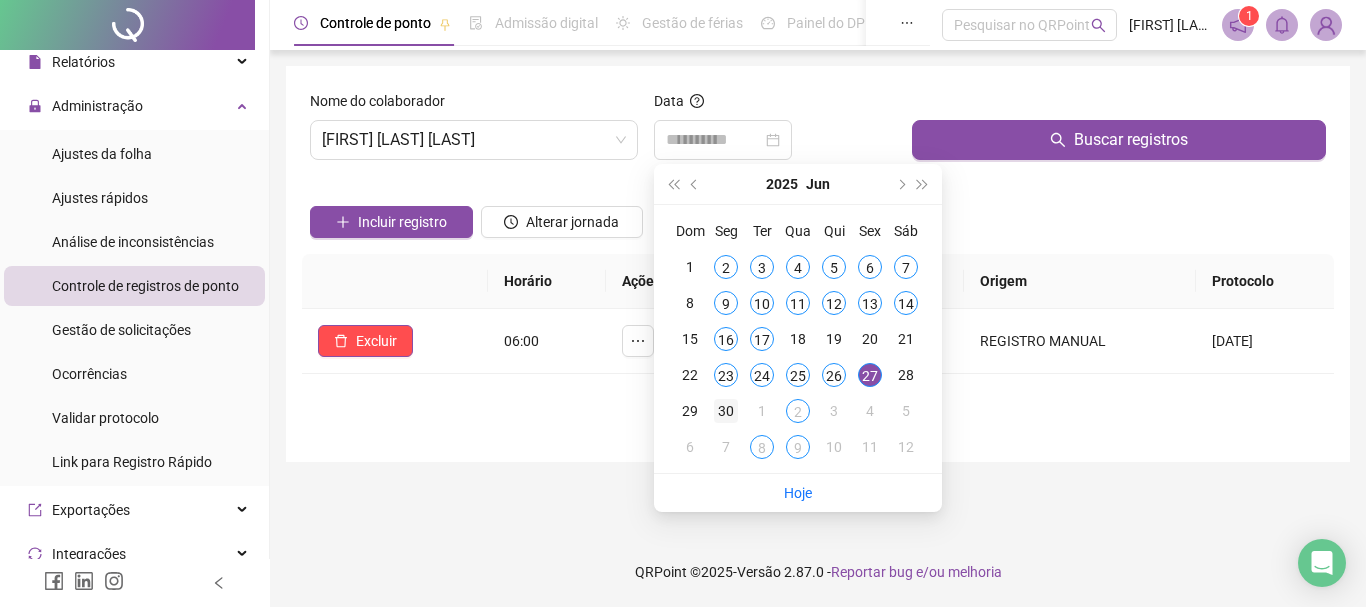 type on "**********" 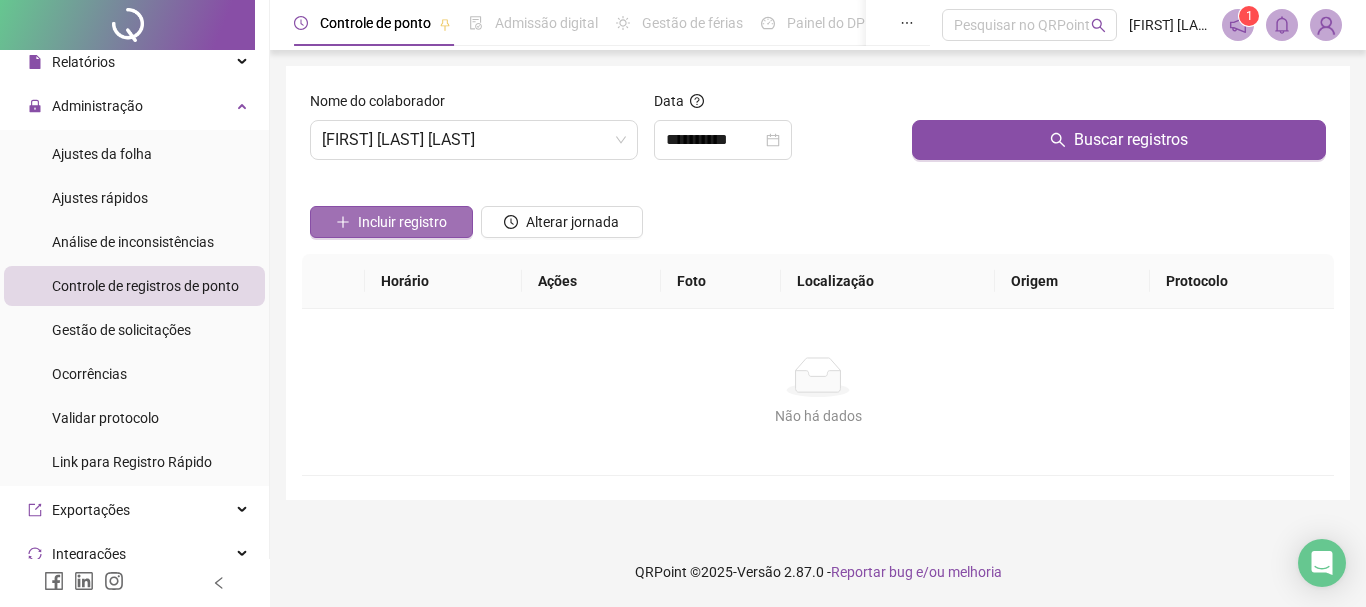click on "Incluir registro" at bounding box center [402, 222] 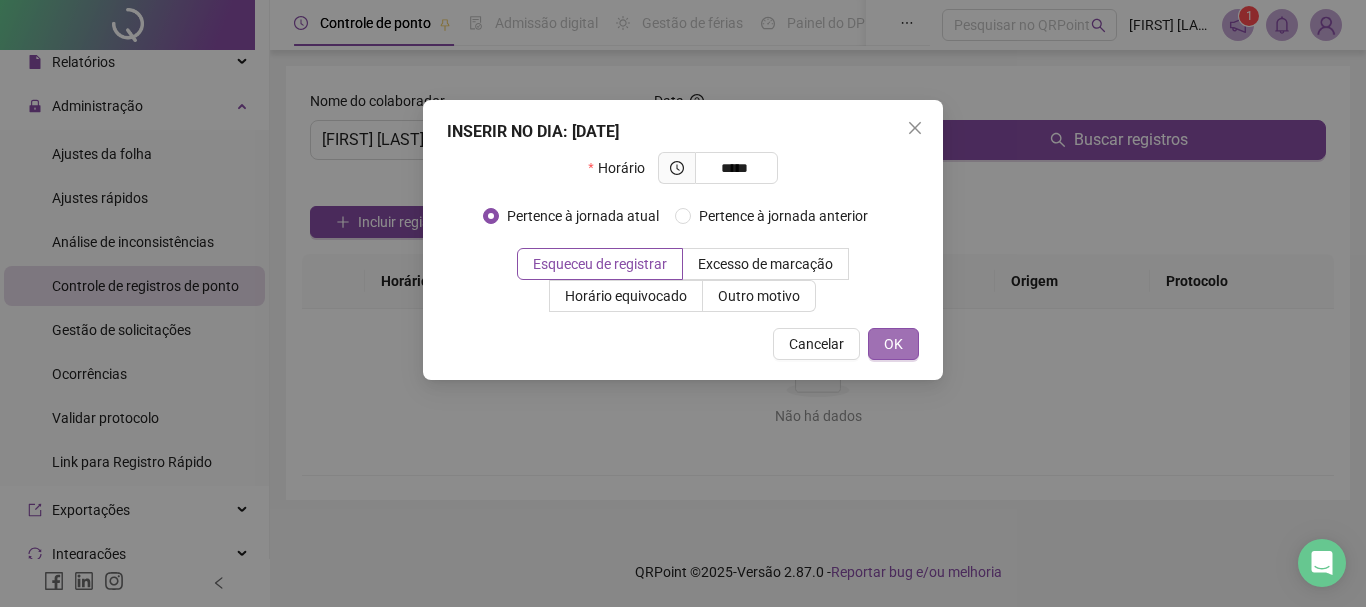 type on "*****" 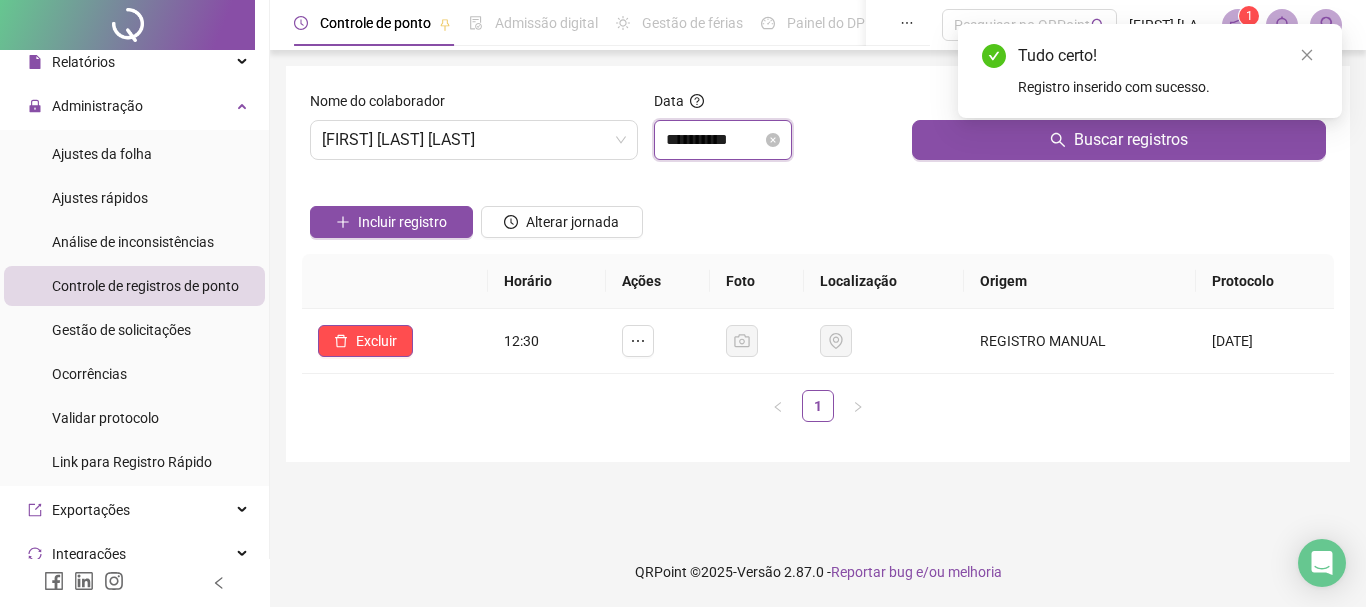 click on "**********" at bounding box center (714, 140) 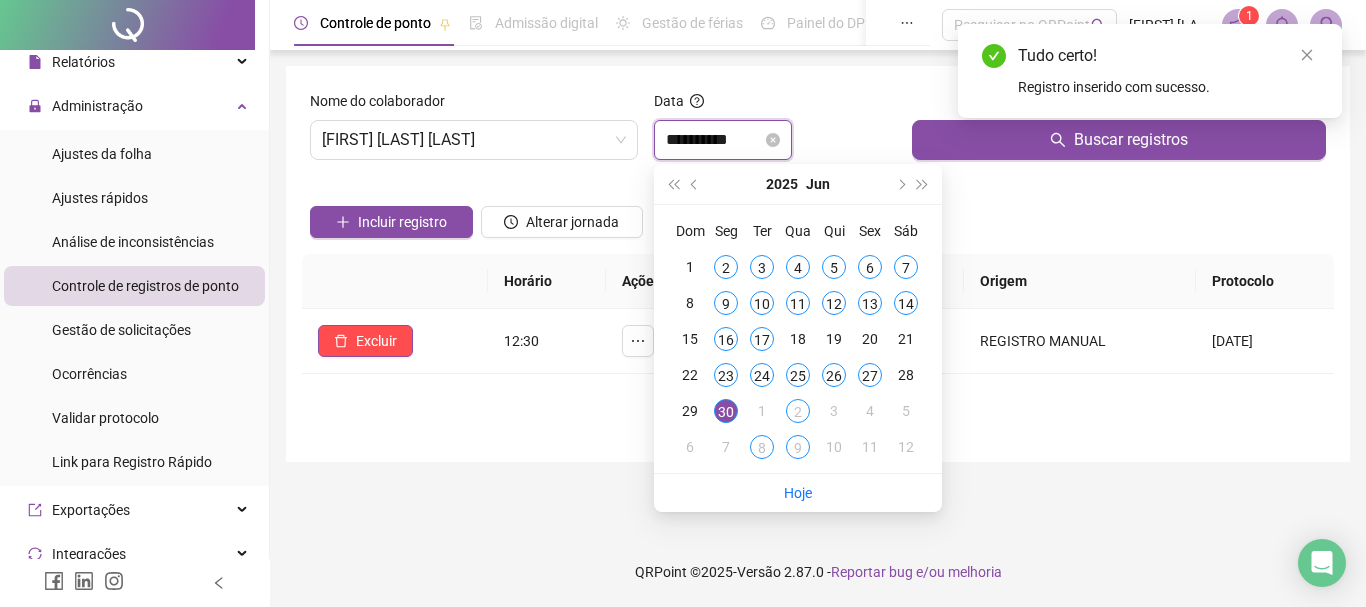 click on "**********" at bounding box center [714, 140] 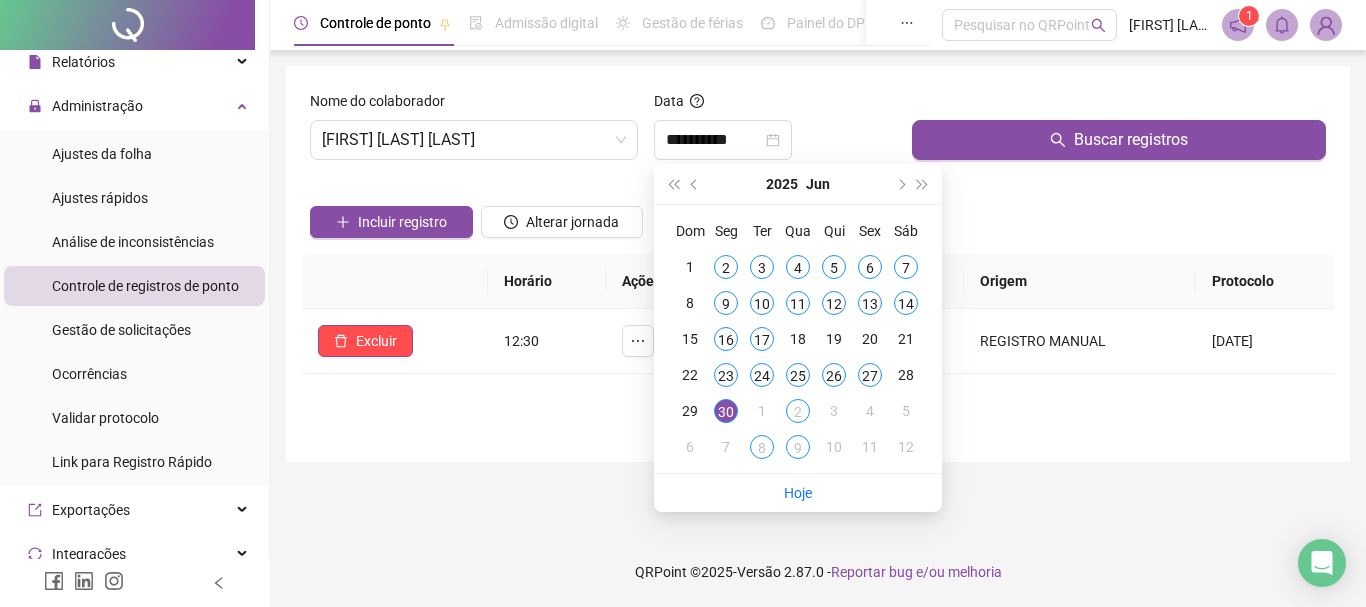 click on "Nome do colaborador [FIRST] [LAST] [LAST]" at bounding box center [474, 133] 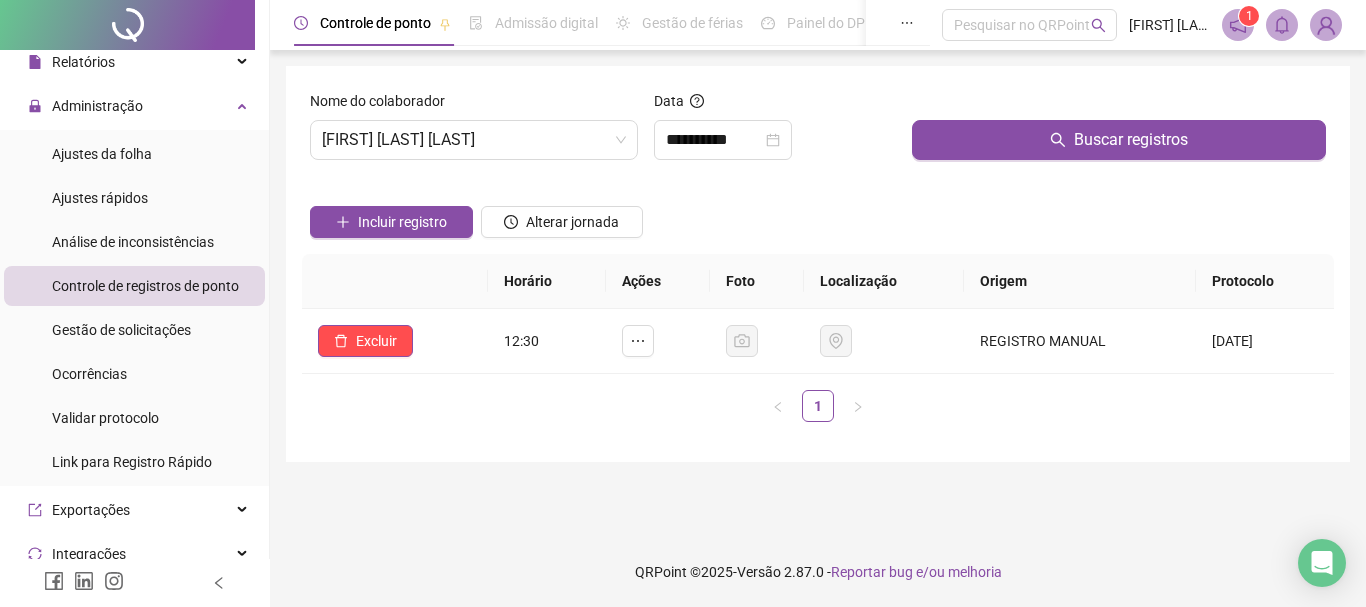click on "Incluir registro   Alterar jornada" at bounding box center [818, 215] 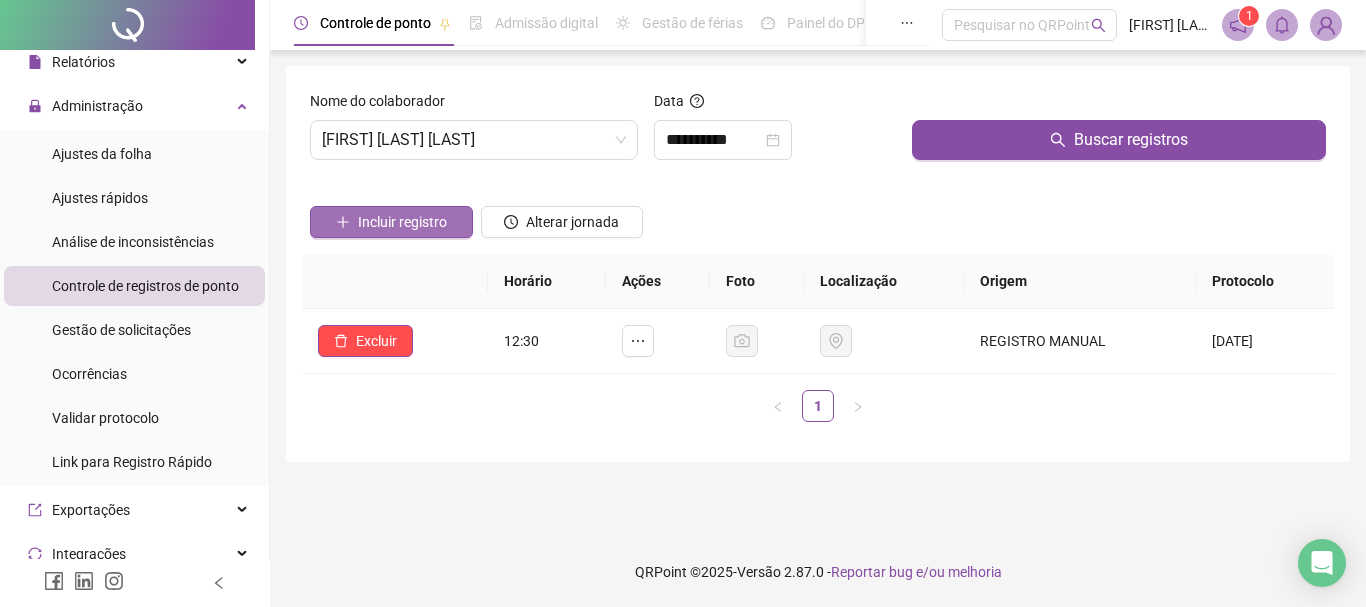 click on "Incluir registro" at bounding box center [402, 222] 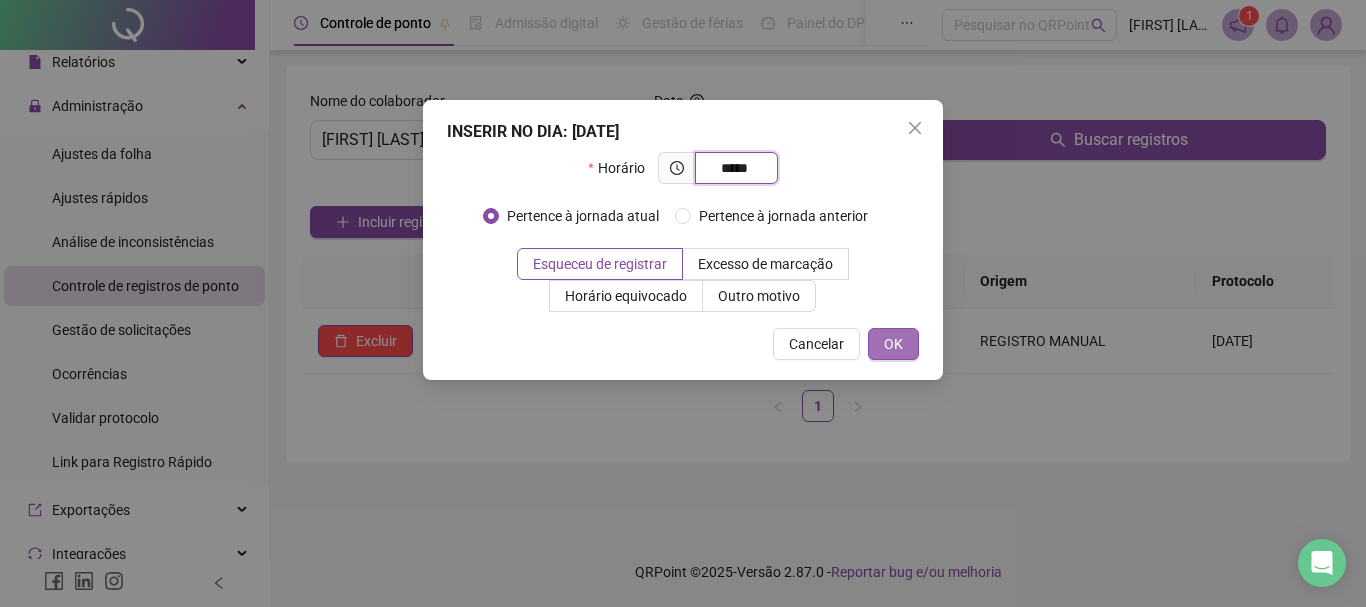 type on "*****" 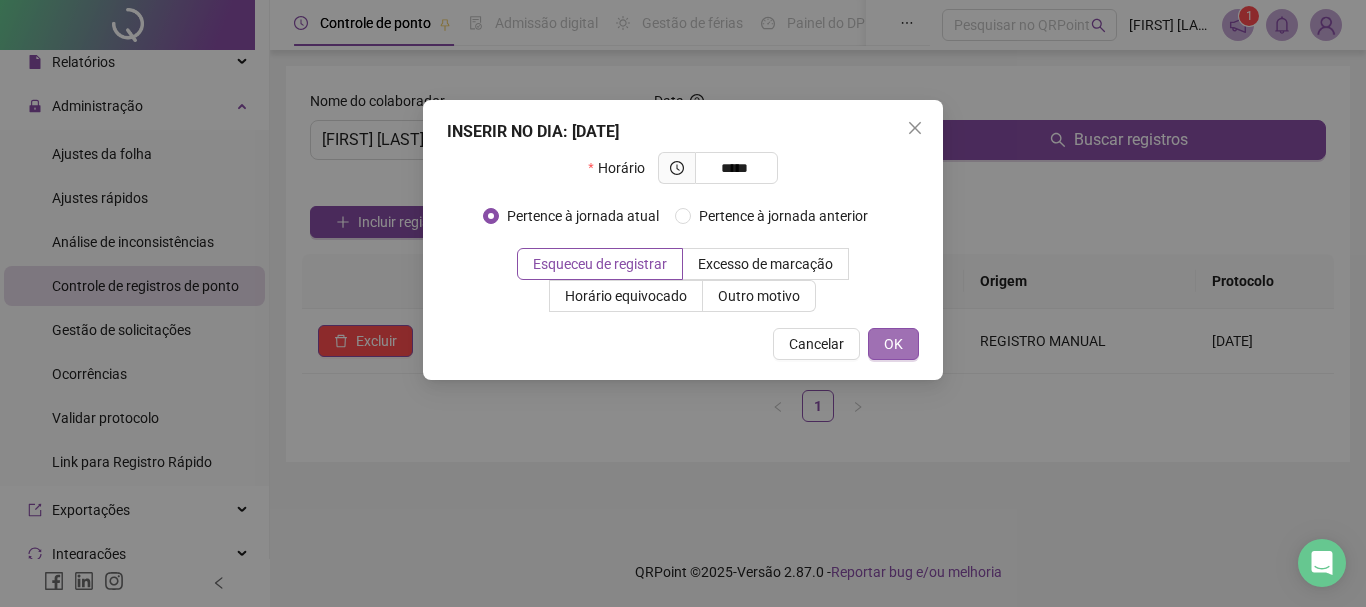 click on "OK" at bounding box center [893, 344] 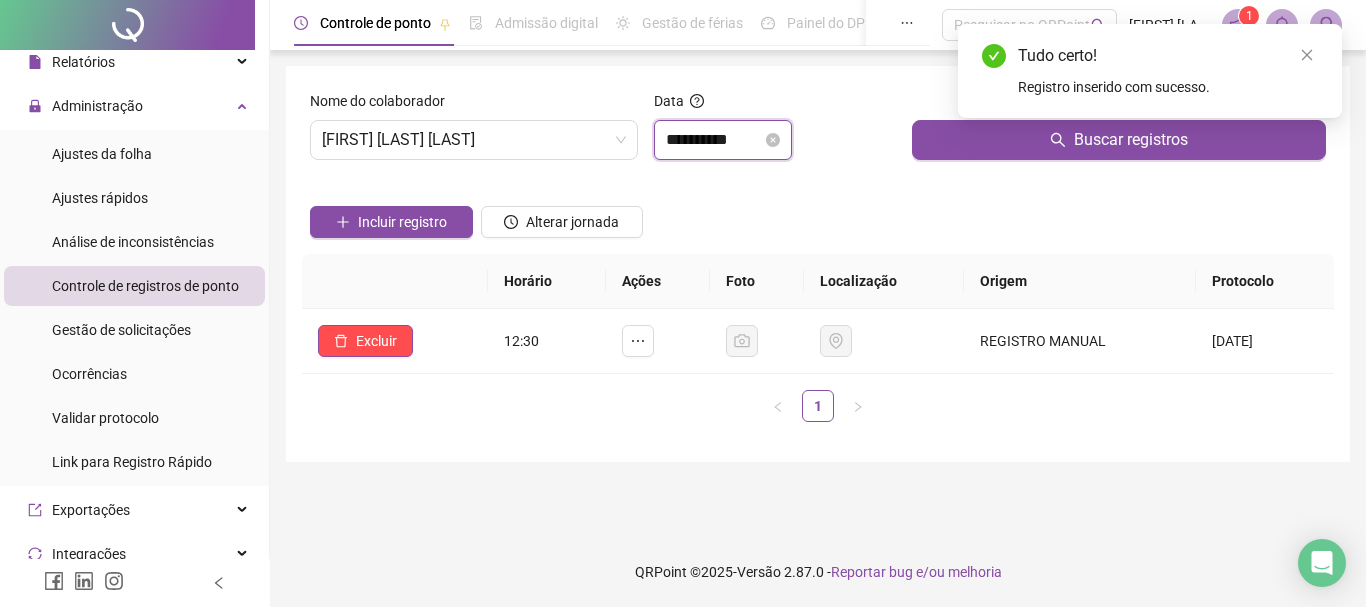 click on "**********" at bounding box center [714, 140] 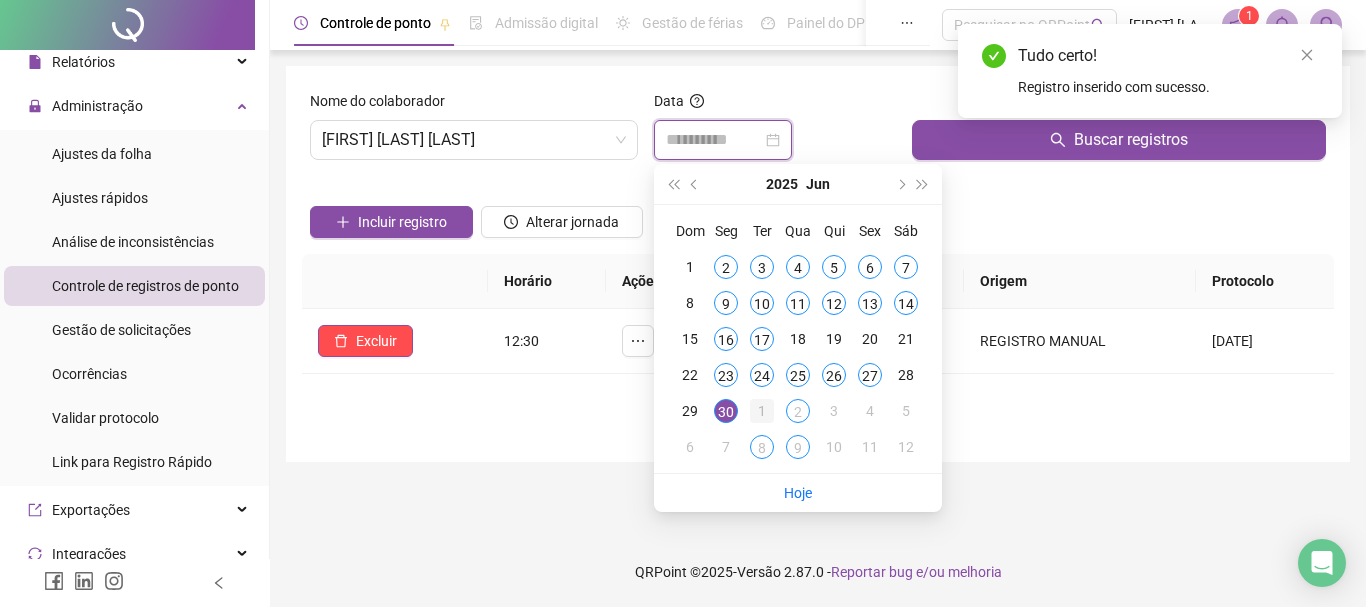 type on "**********" 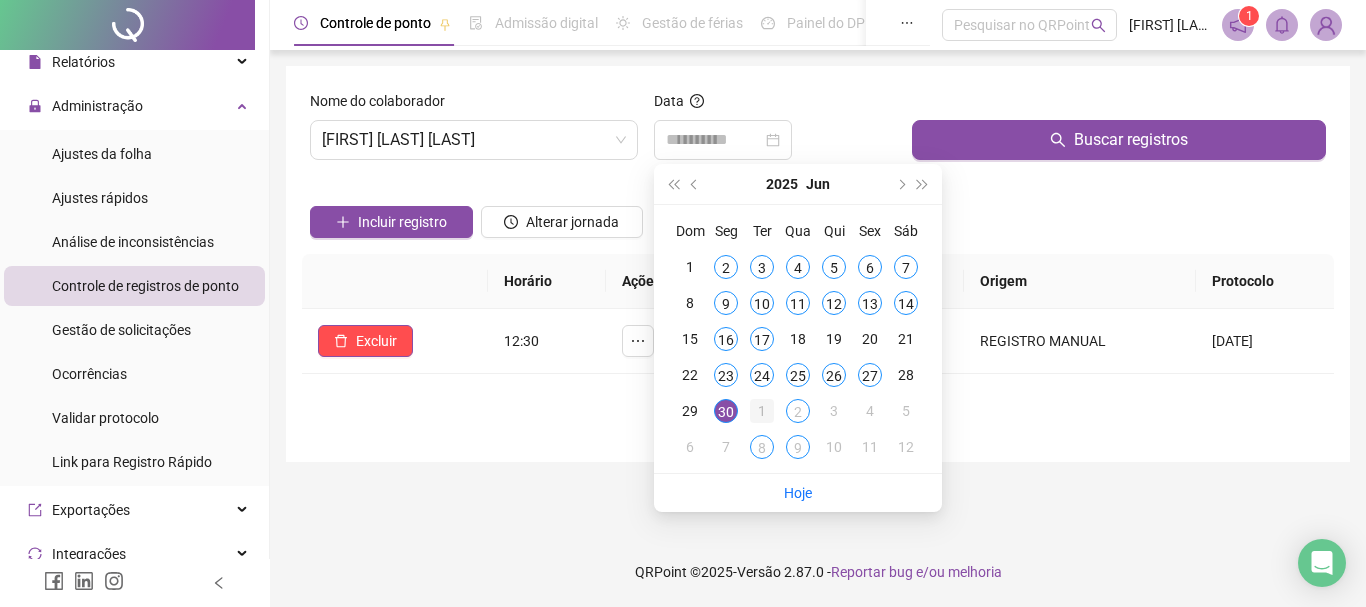 click on "1" at bounding box center (762, 411) 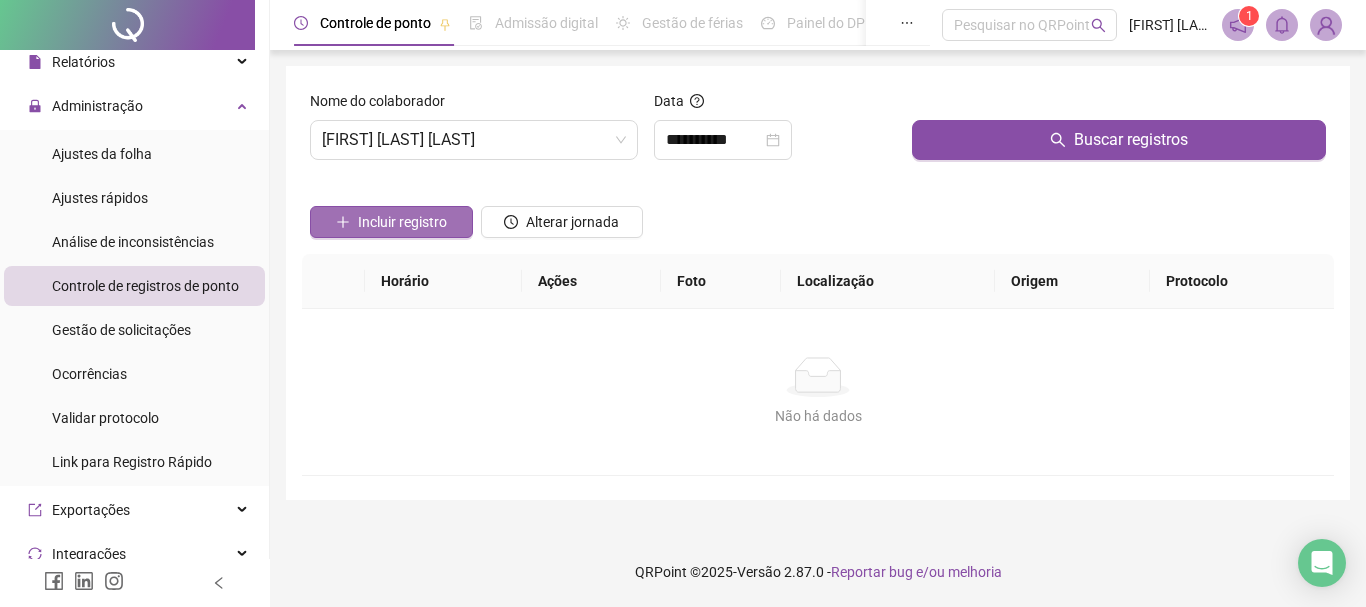 click on "Incluir registro" at bounding box center (391, 222) 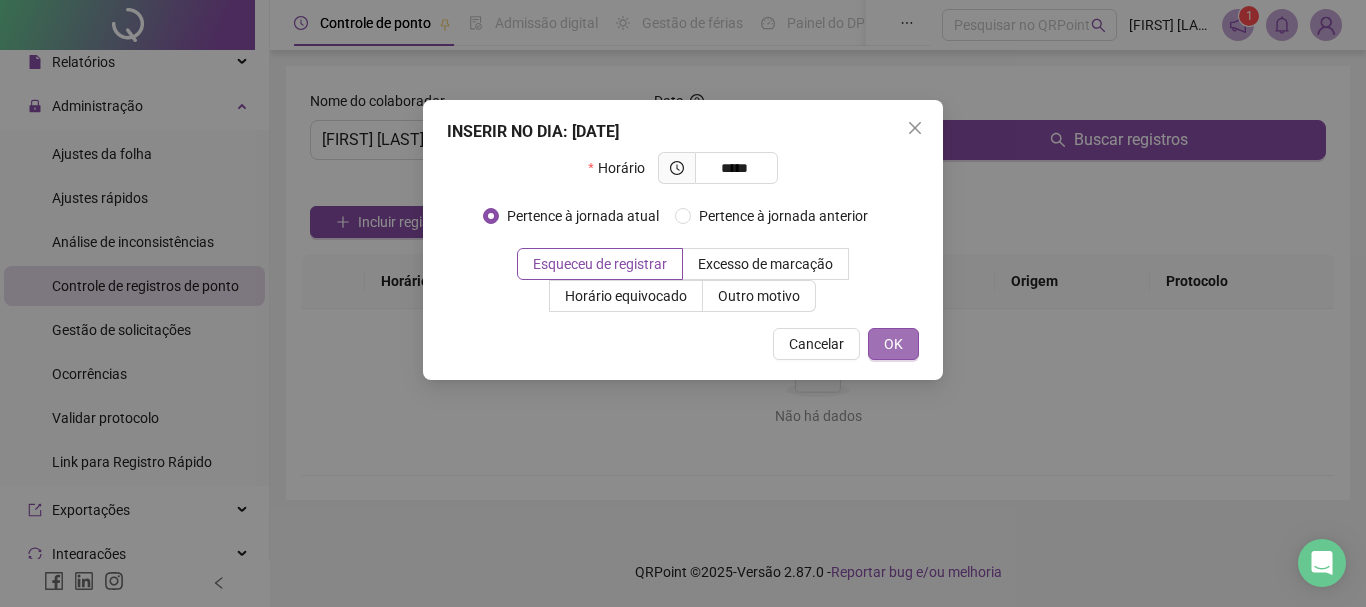 type on "*****" 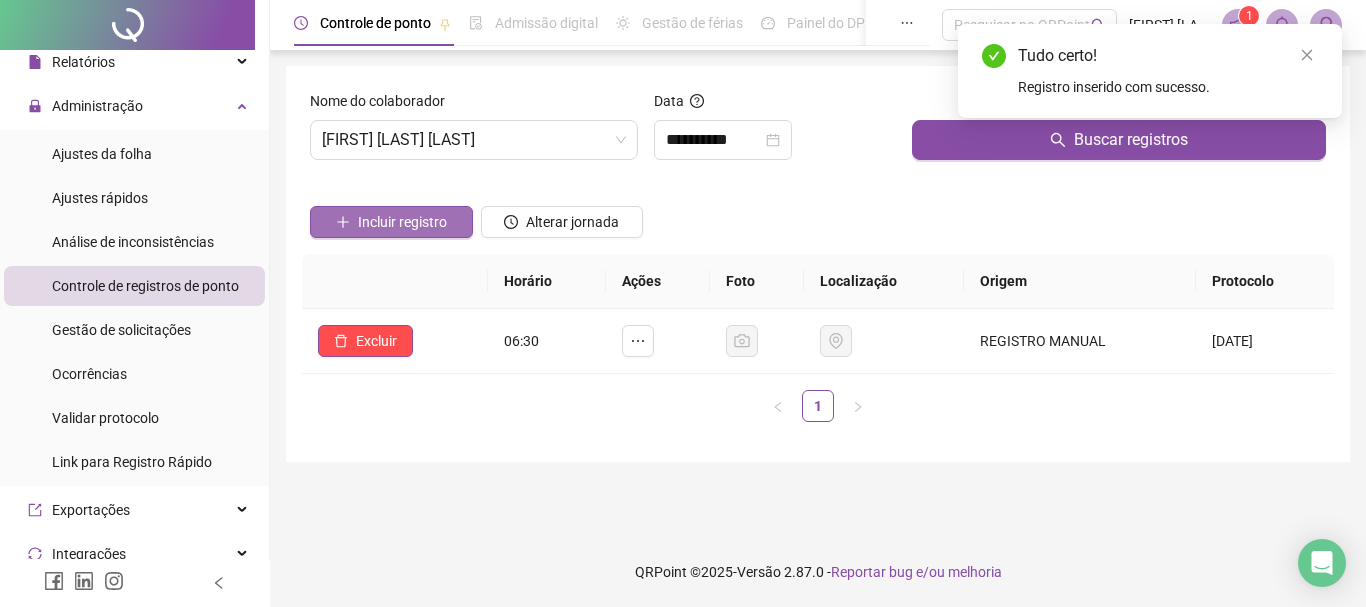 click on "Incluir registro" at bounding box center [402, 222] 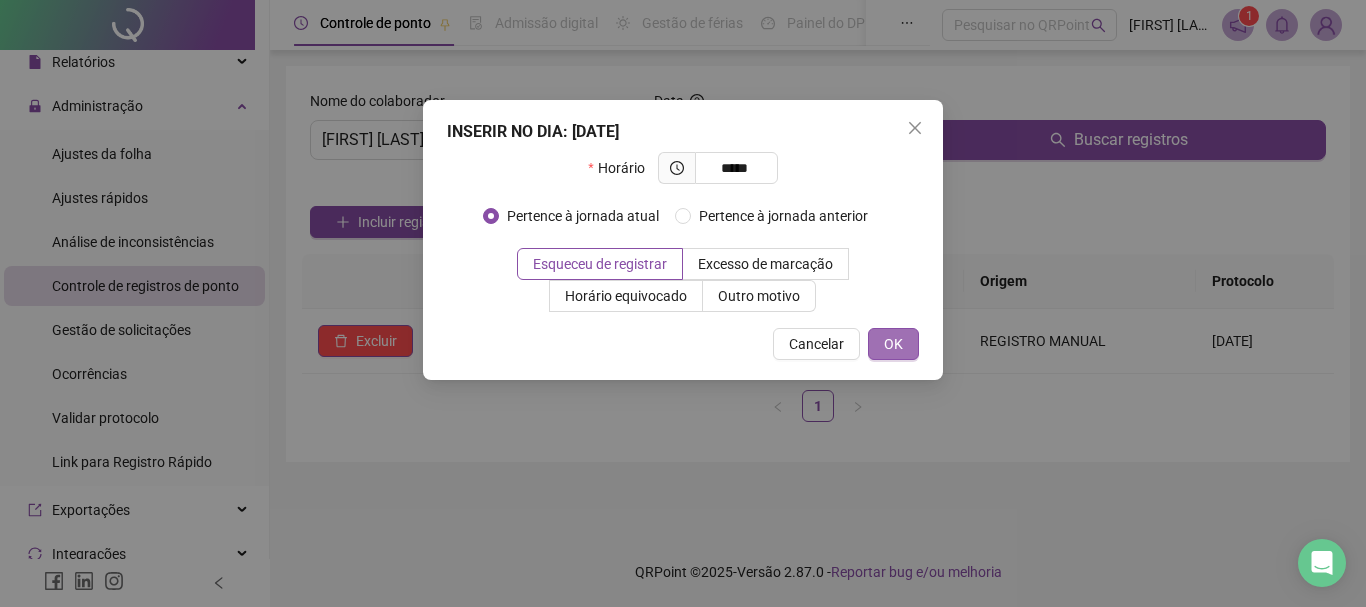 type on "*****" 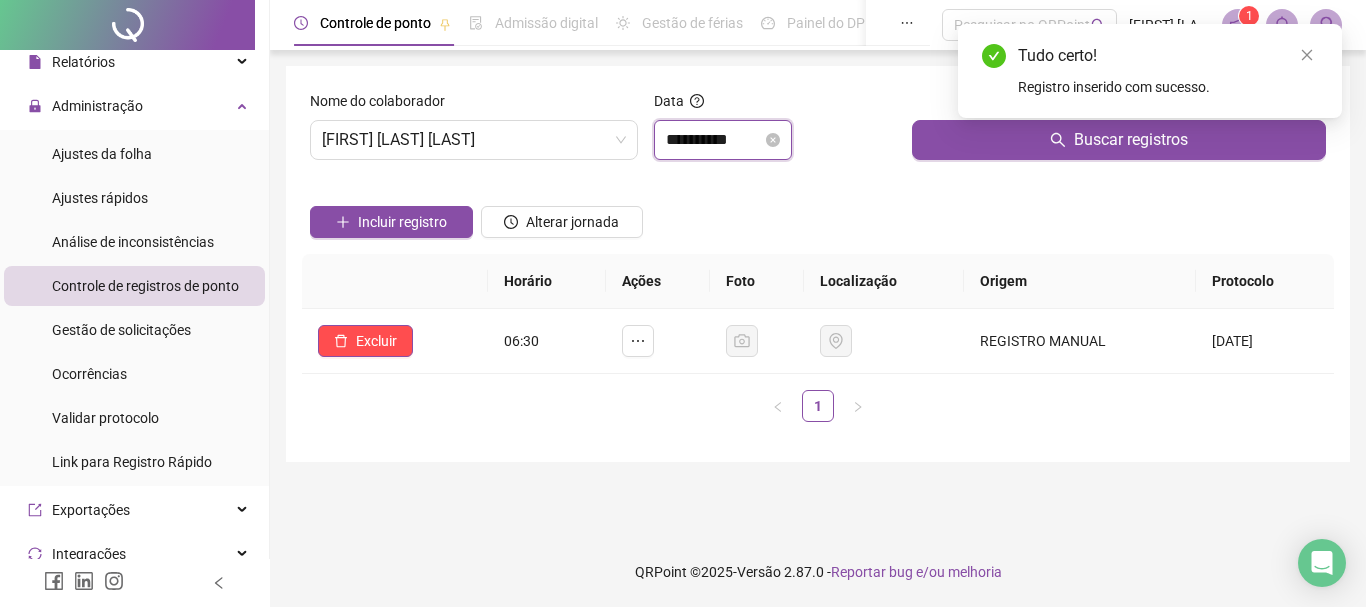 click on "**********" at bounding box center (714, 140) 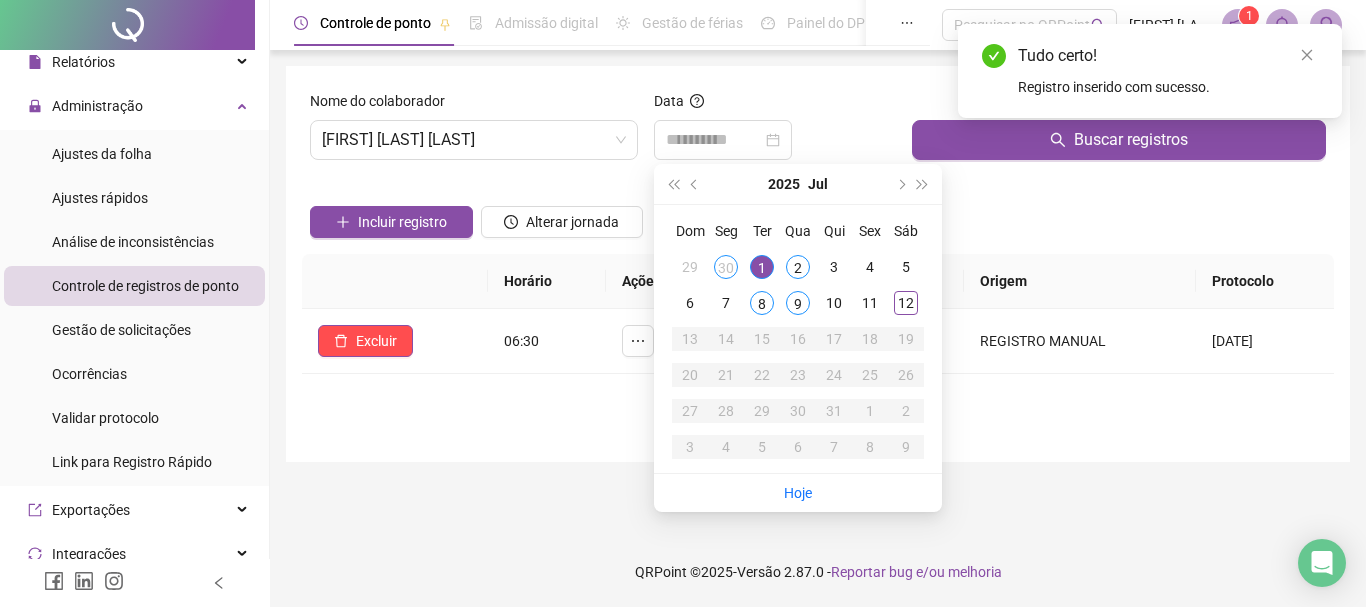 click on "2" at bounding box center [798, 267] 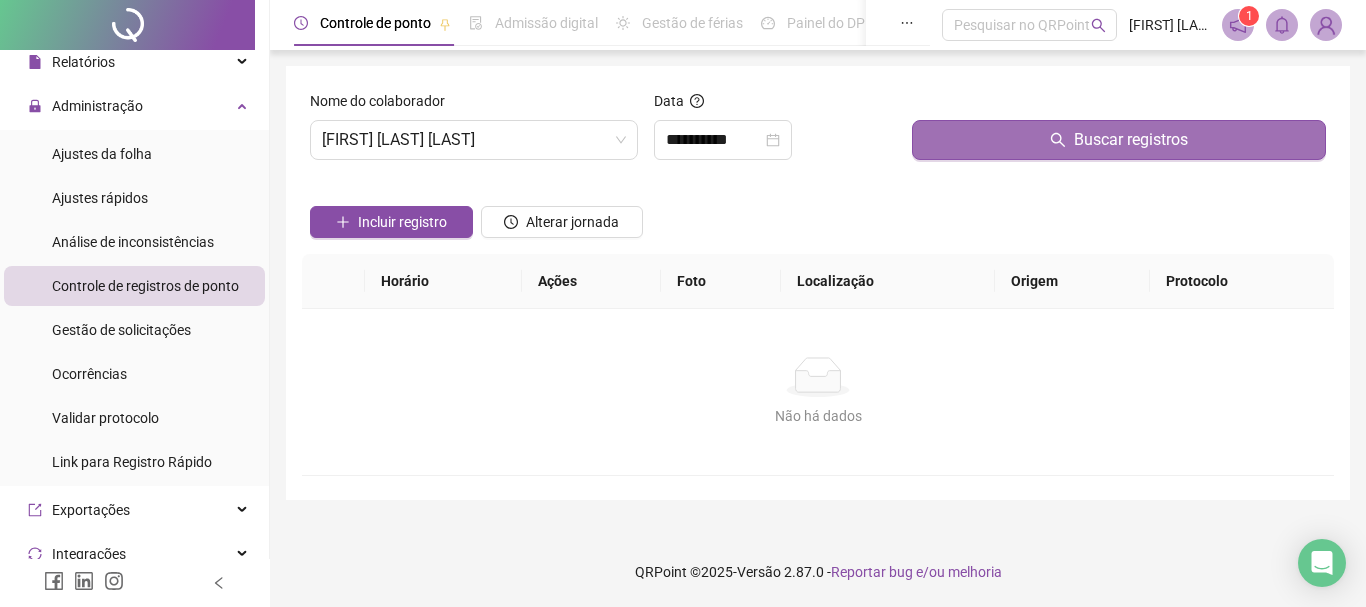click on "Buscar registros" at bounding box center [1119, 140] 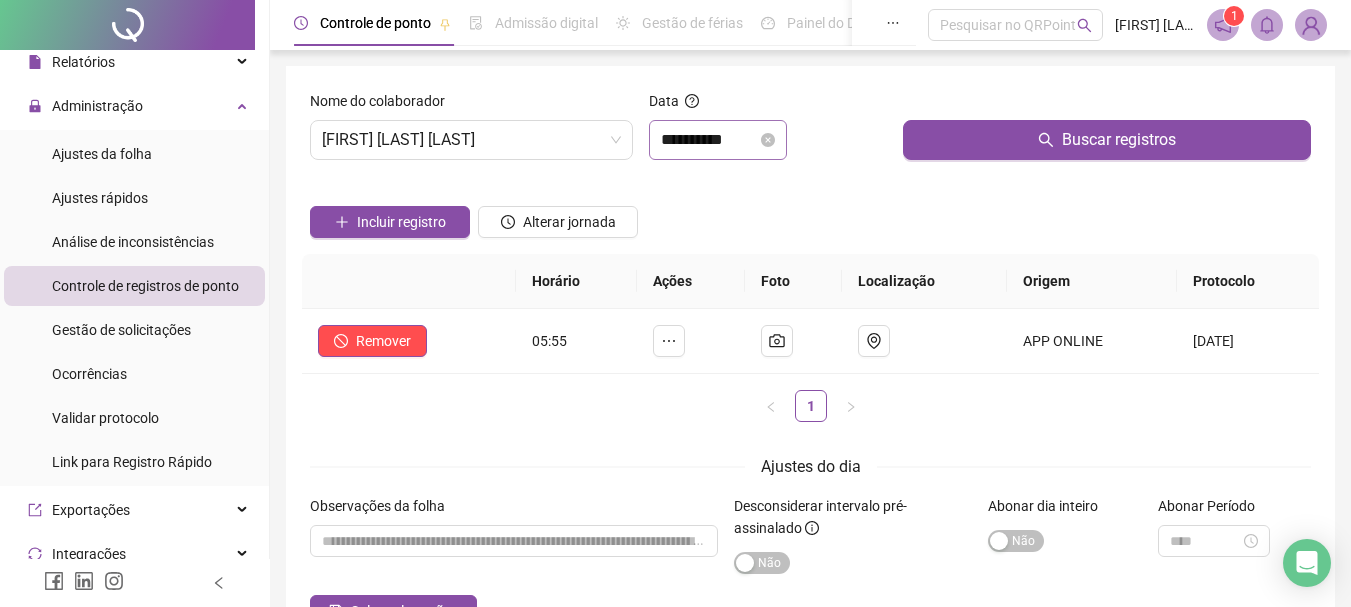 click on "**********" at bounding box center (718, 140) 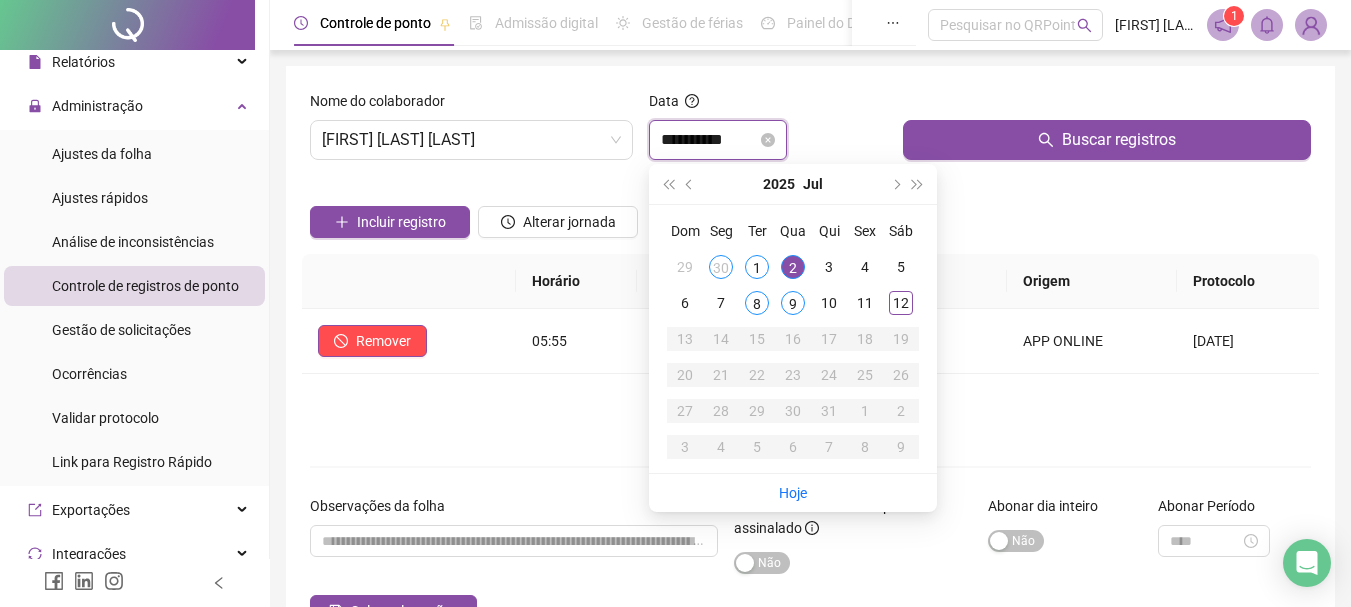 click on "**********" at bounding box center (709, 140) 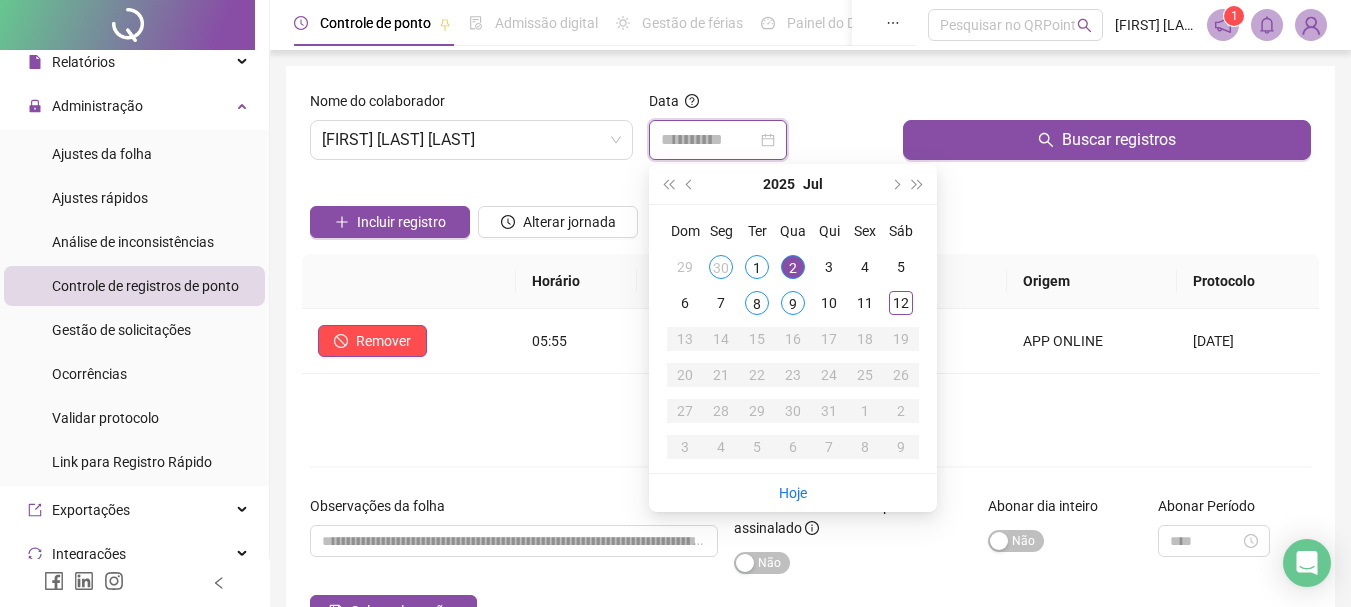 type on "**********" 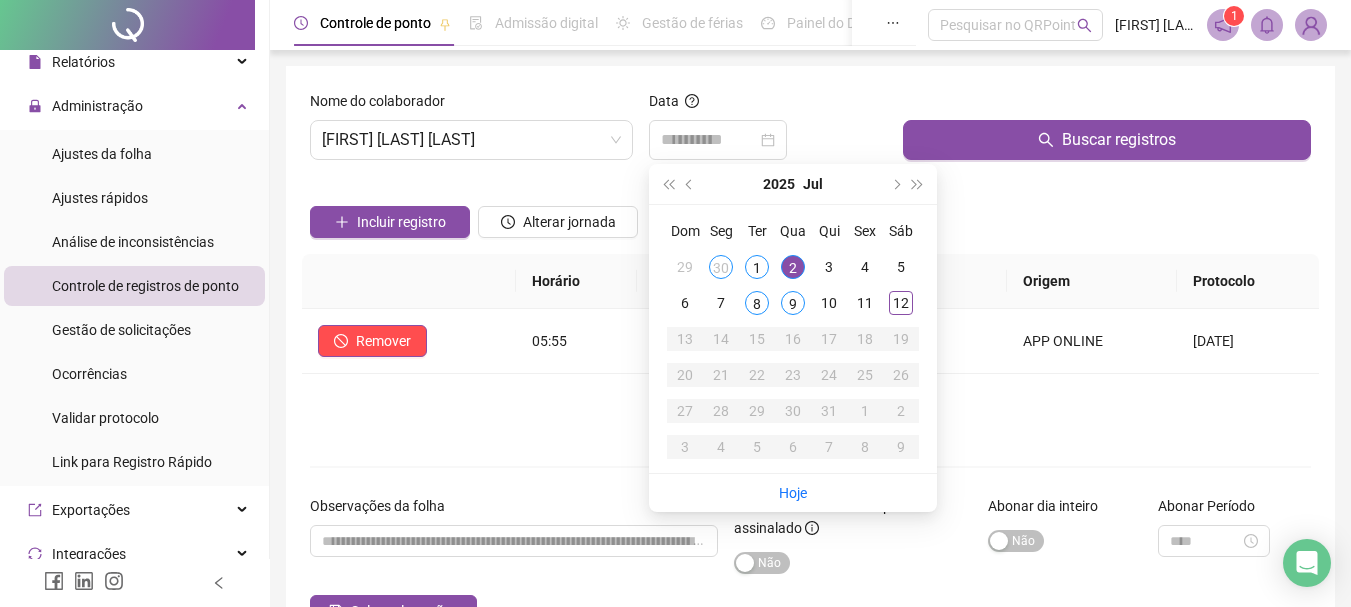 click on "2" at bounding box center [793, 267] 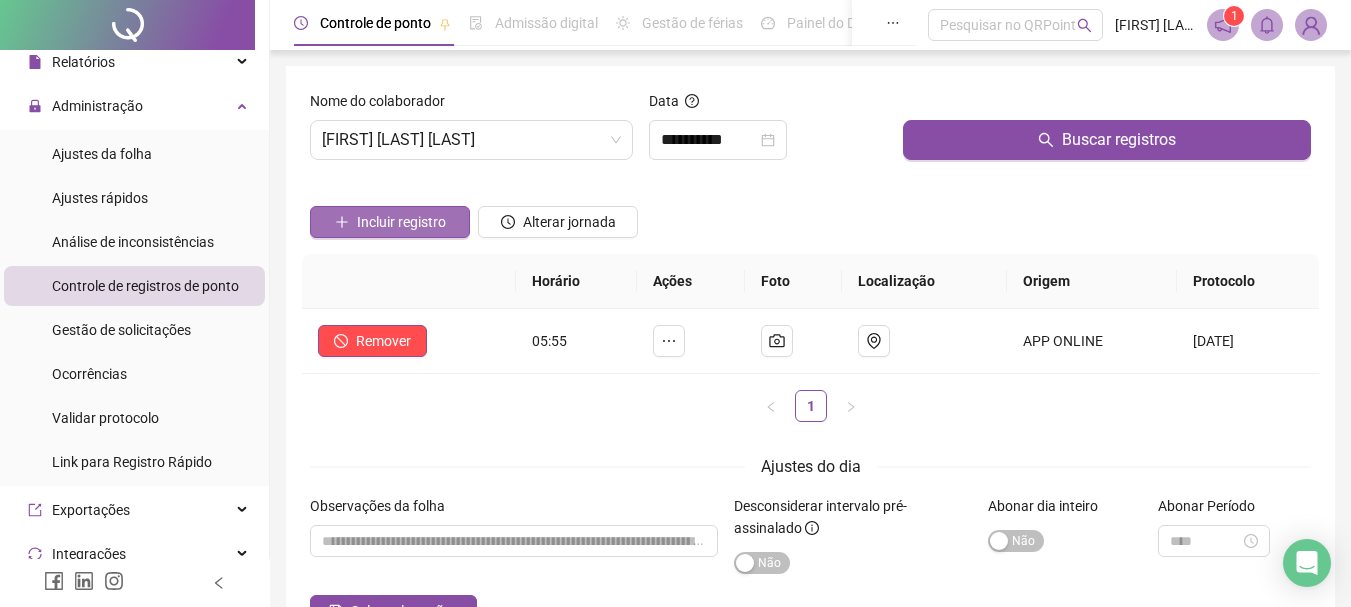 click on "Incluir registro" at bounding box center (401, 222) 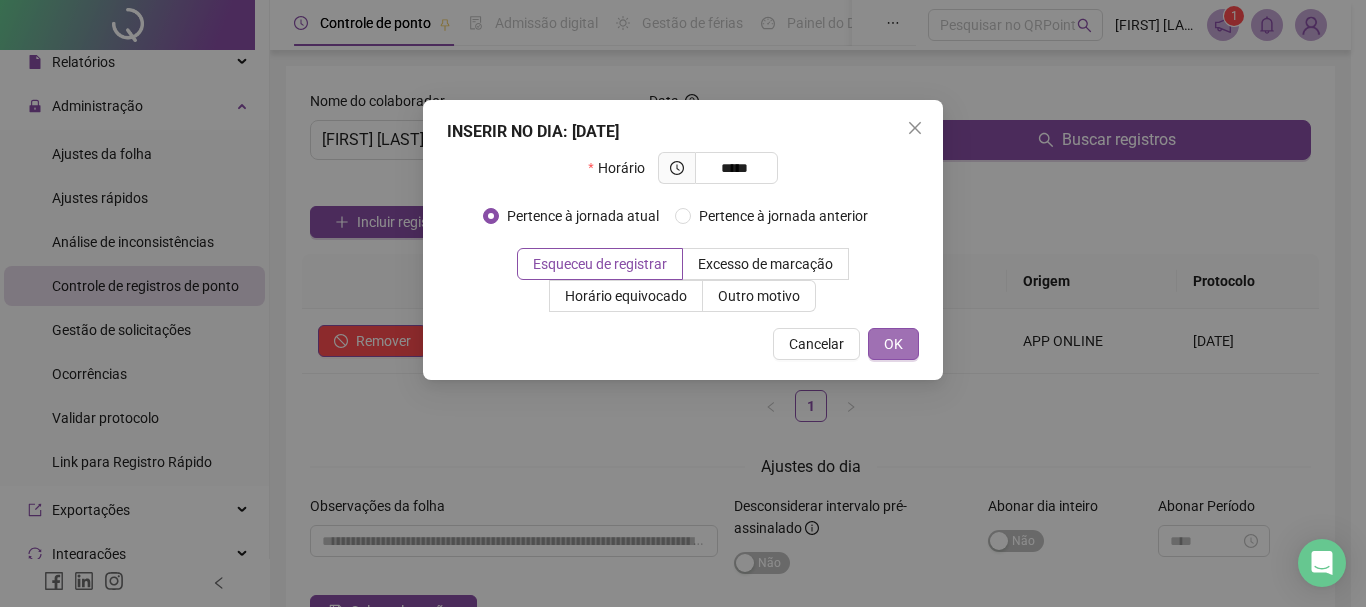 type on "*****" 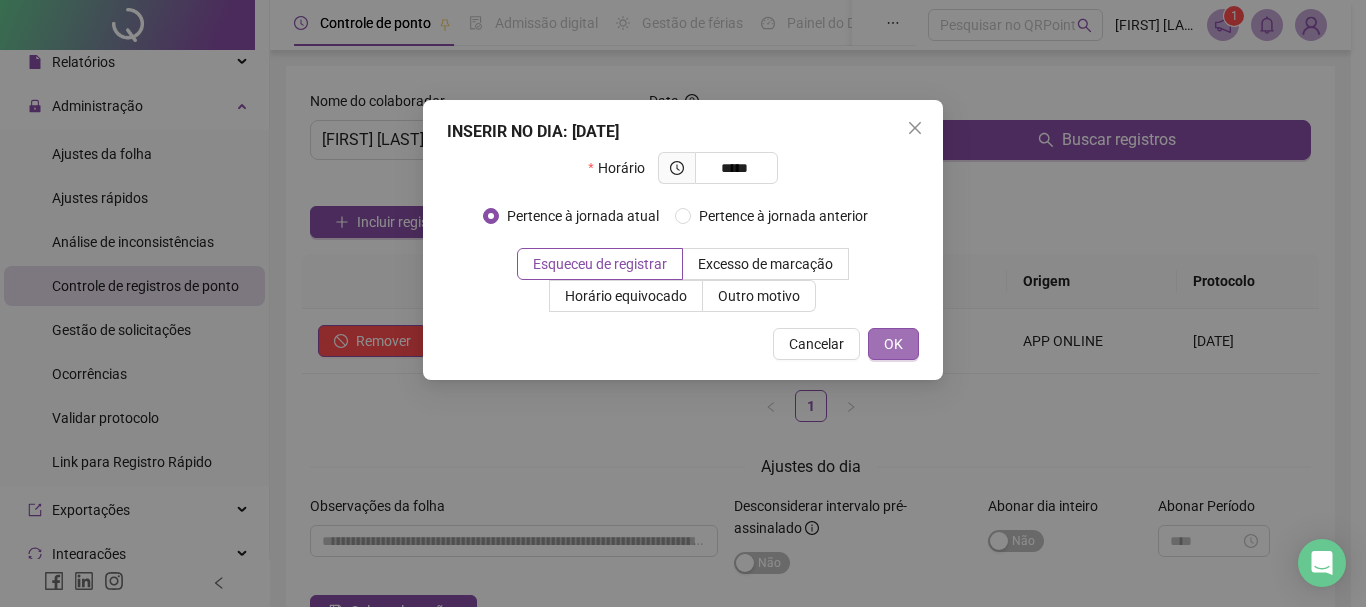 click on "OK" at bounding box center (893, 344) 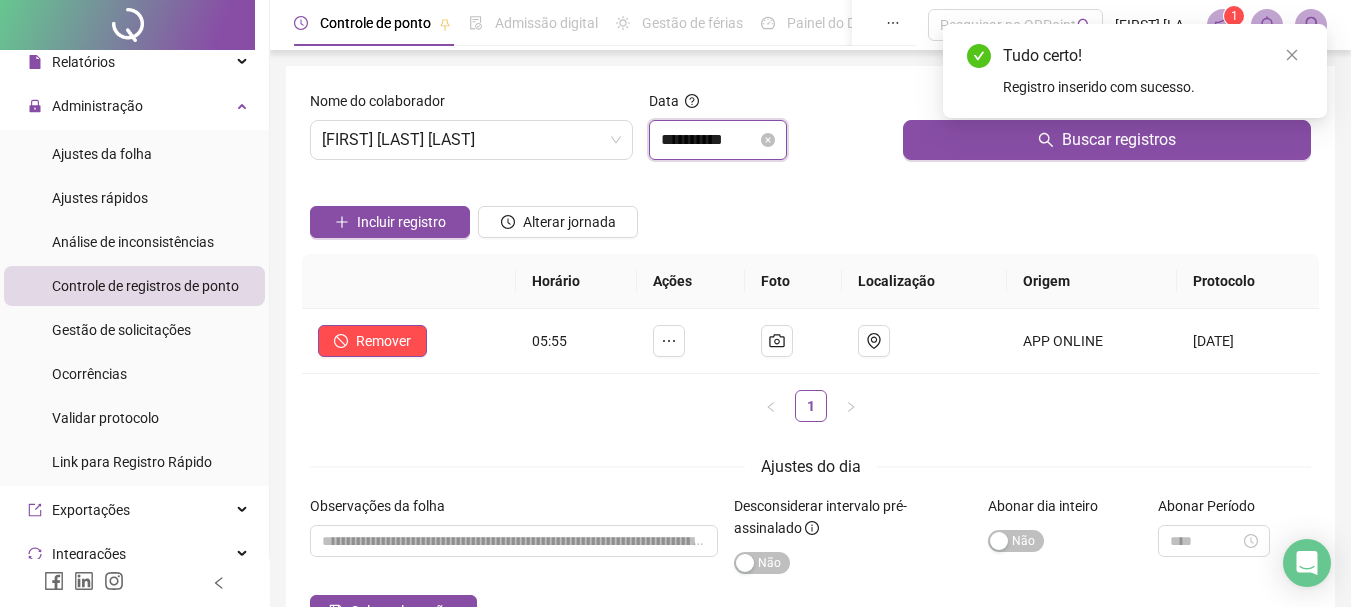 click on "**********" at bounding box center [709, 140] 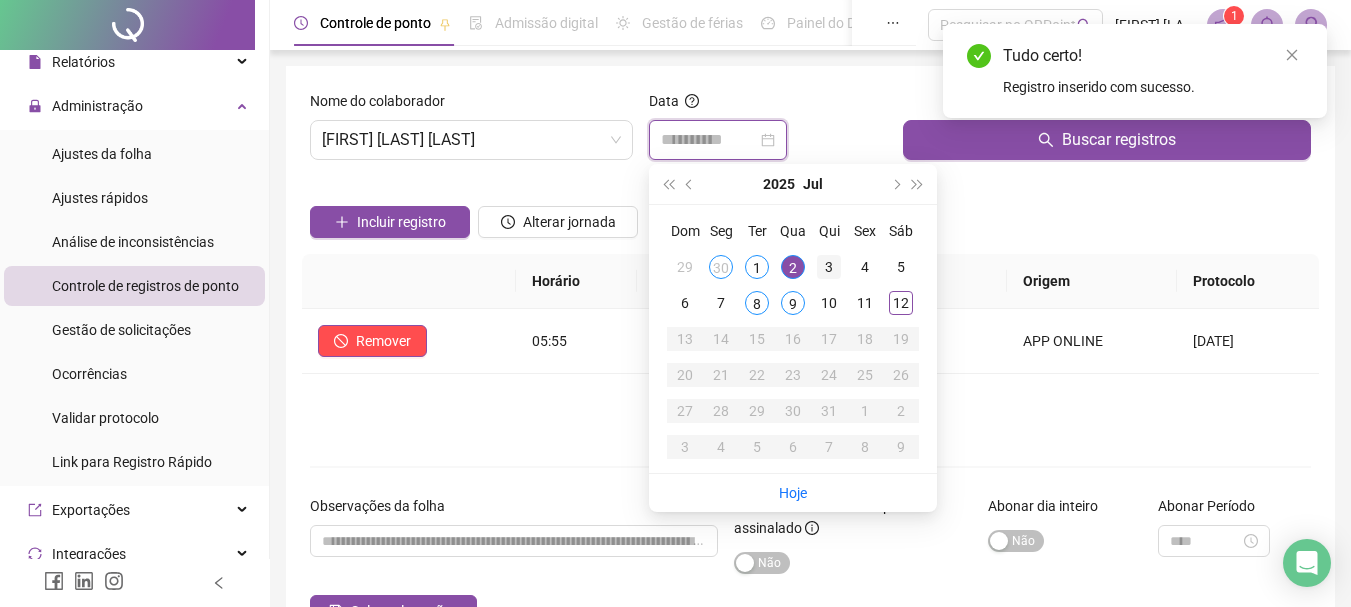 type on "**********" 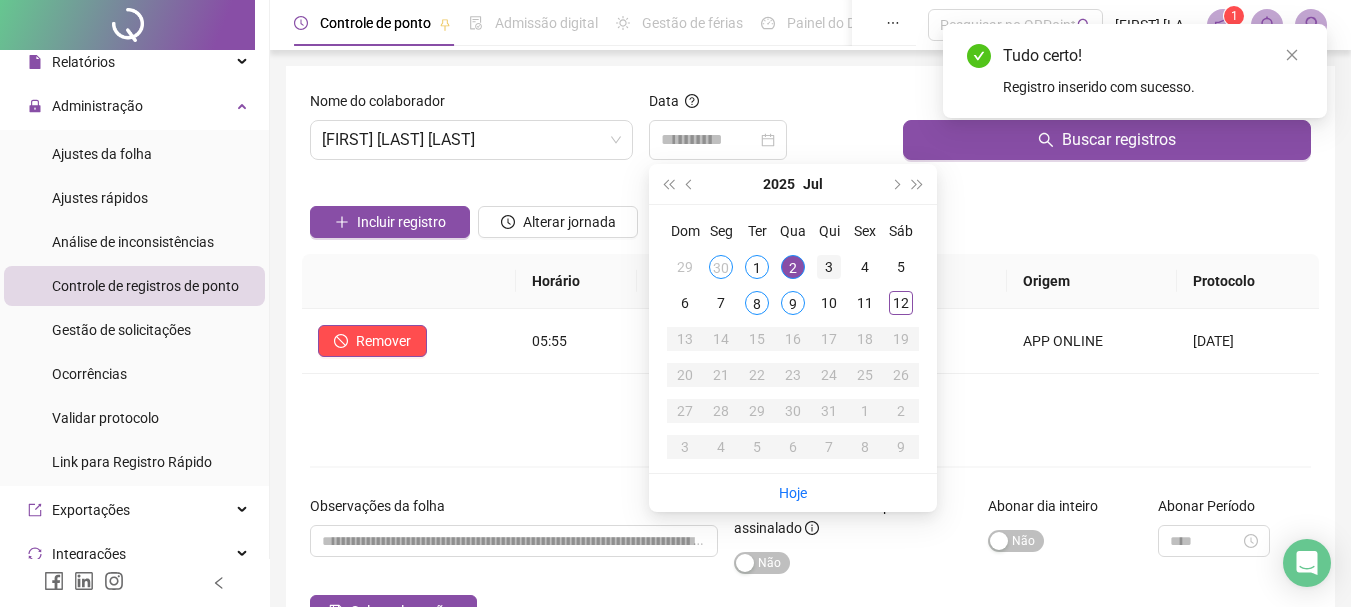 click on "3" at bounding box center (829, 267) 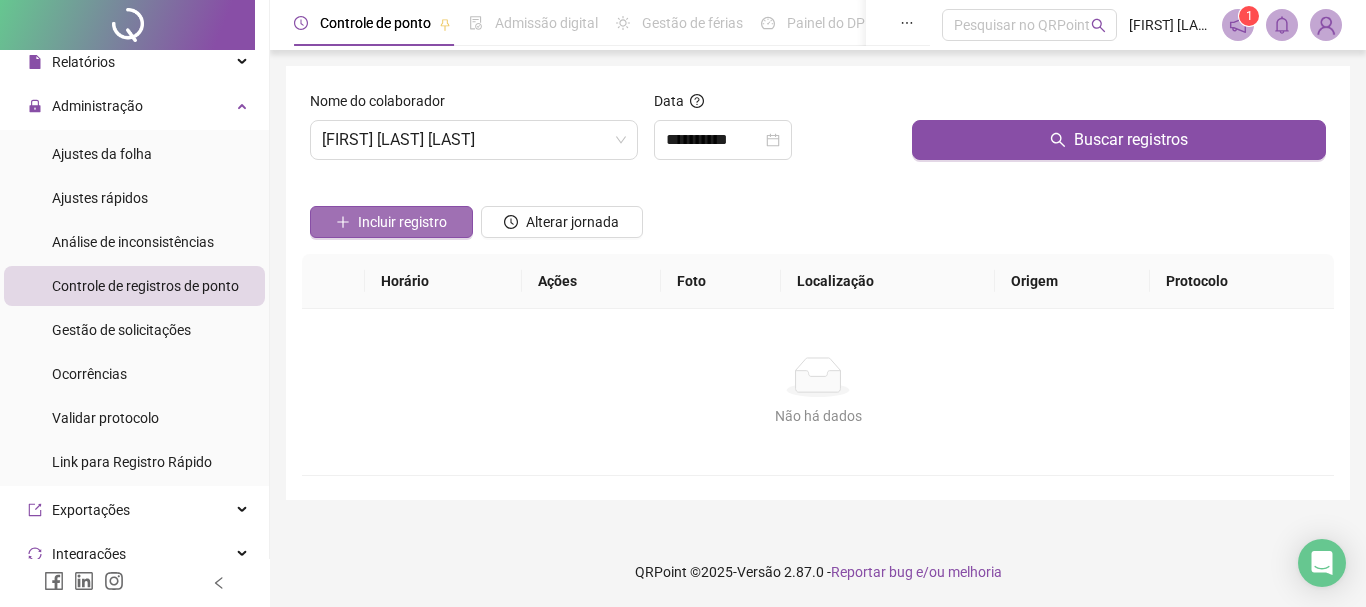 click on "Incluir registro" at bounding box center (402, 222) 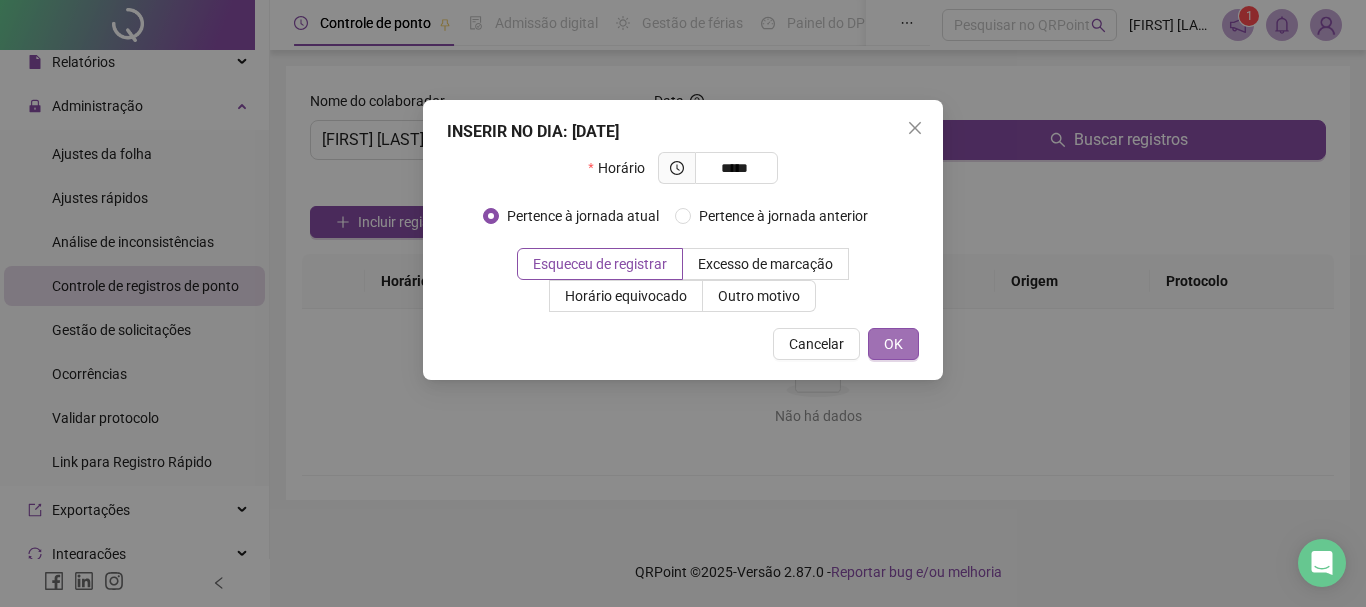 type on "*****" 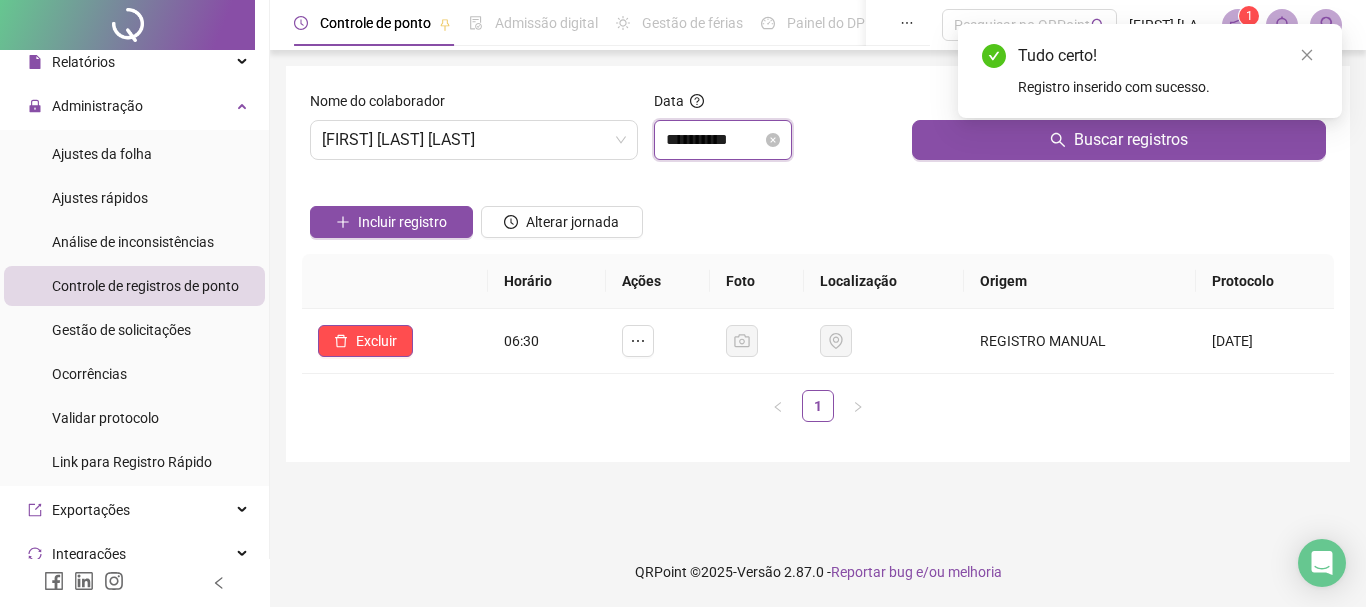 click on "**********" at bounding box center [714, 140] 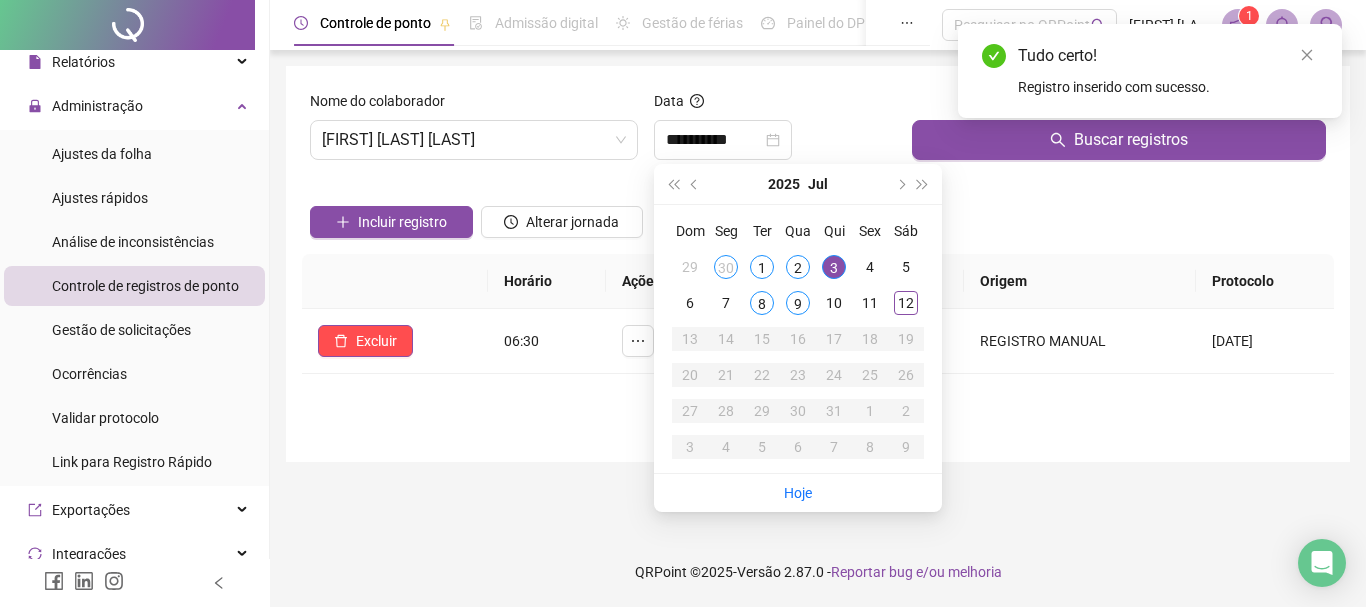 click on "Incluir registro   Alterar jornada" at bounding box center (818, 215) 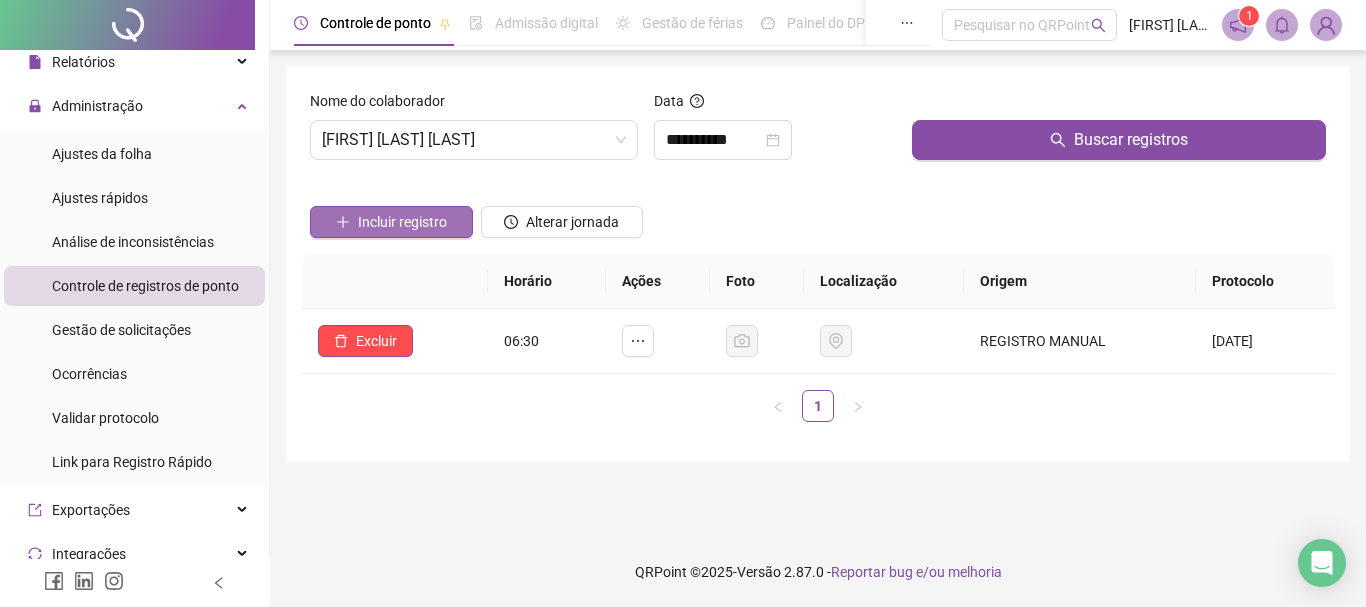 click on "Incluir registro" at bounding box center (402, 222) 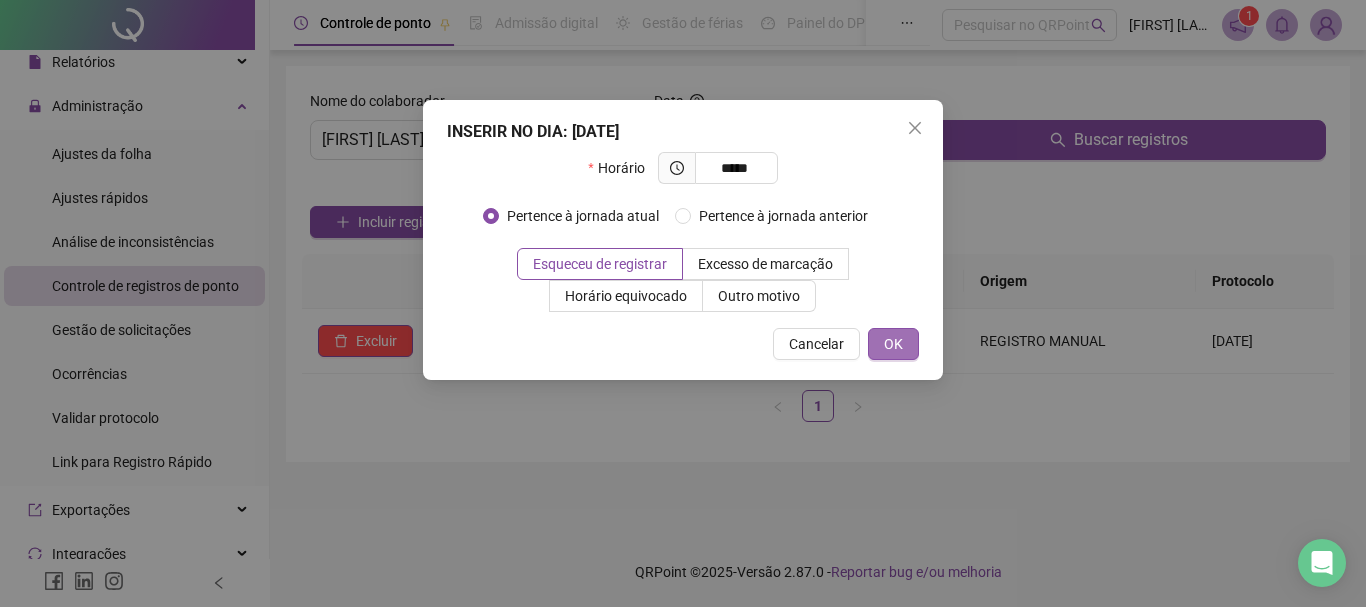 type on "*****" 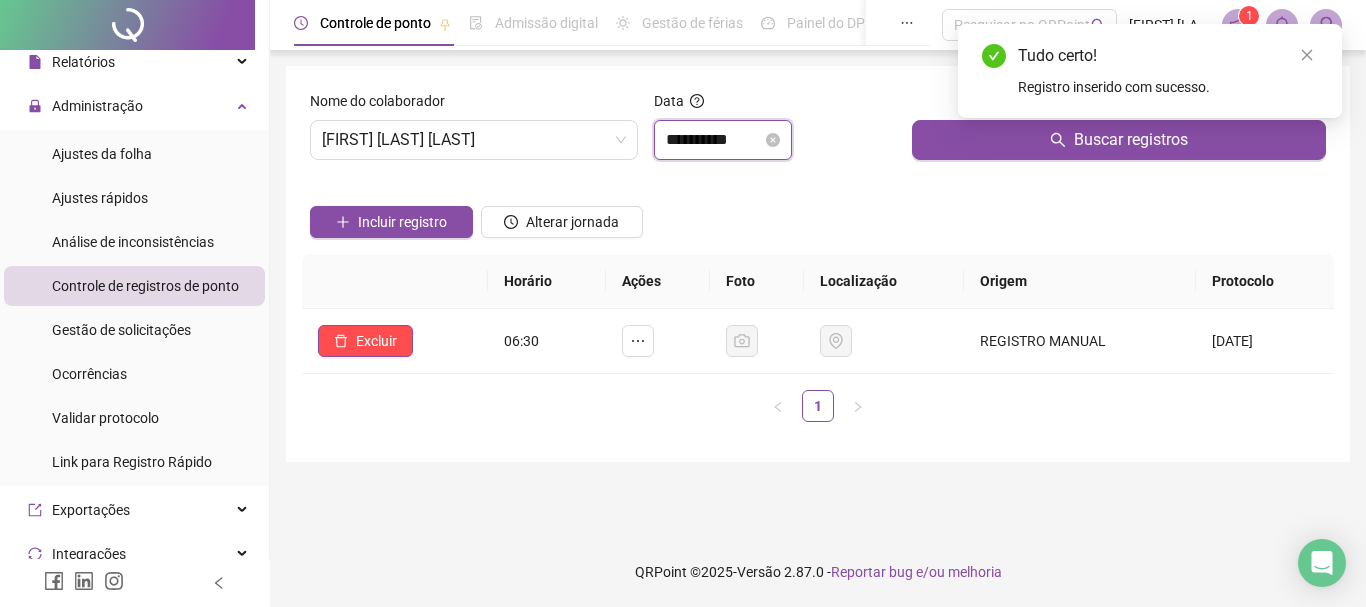 click on "**********" at bounding box center [714, 140] 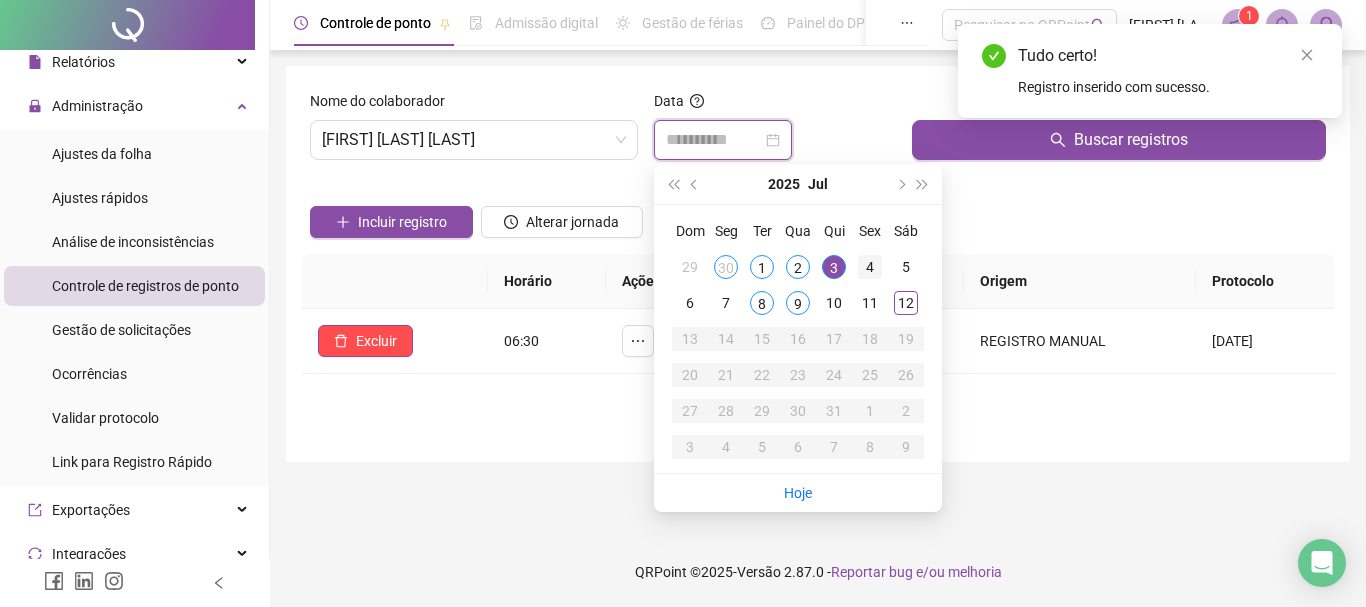 type on "**********" 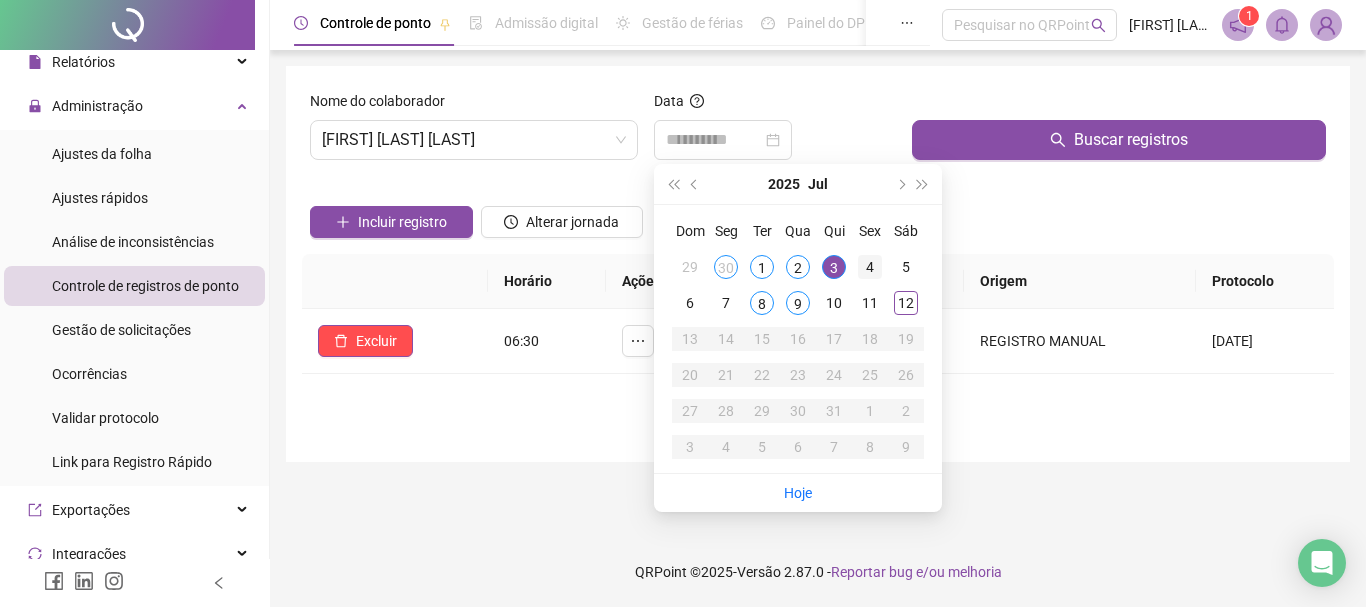 click on "4" at bounding box center (870, 267) 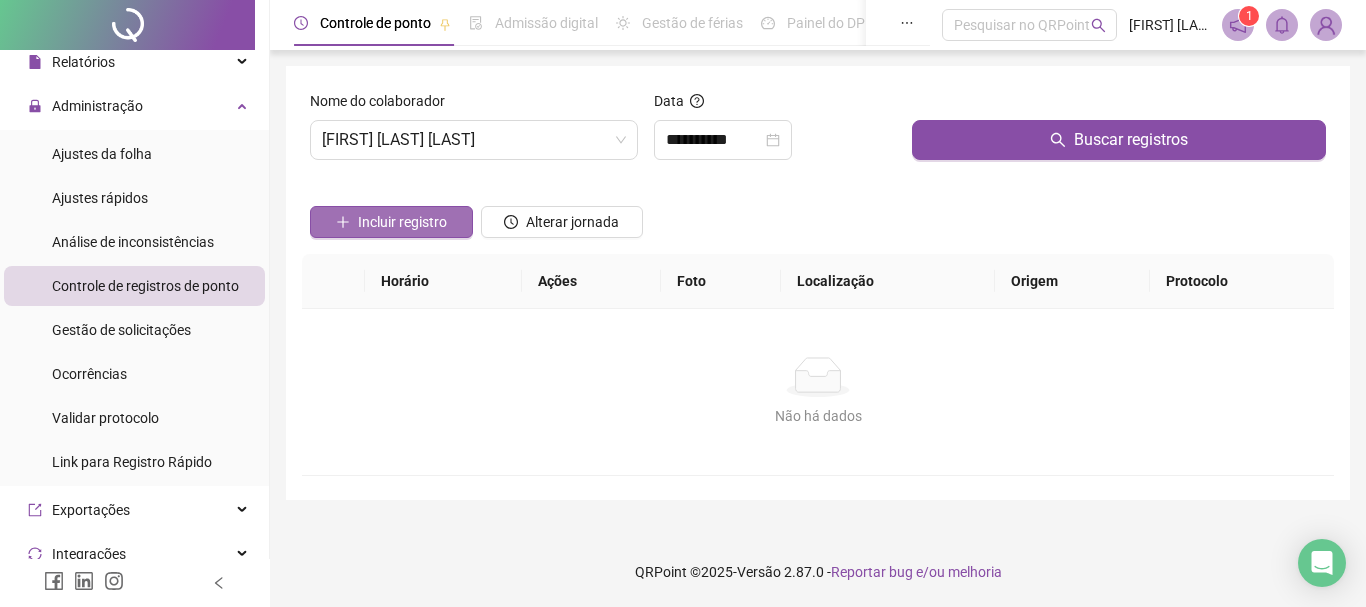 click on "Incluir registro" at bounding box center [402, 222] 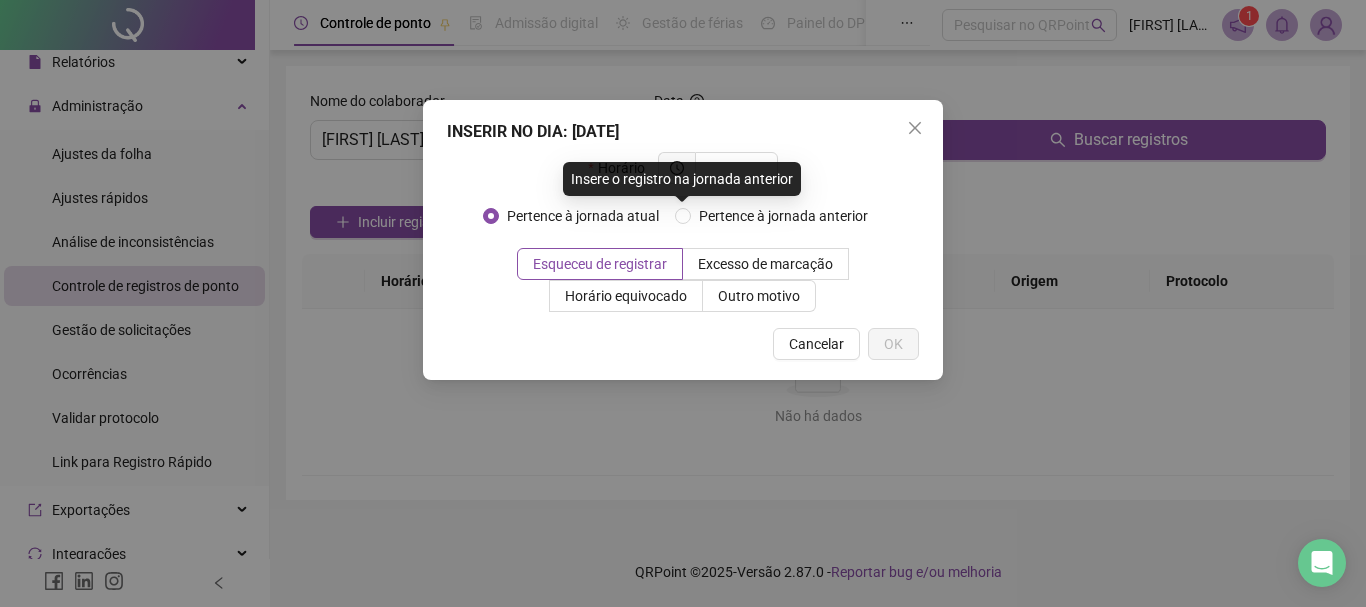 click on "Insere o registro na jornada anterior" at bounding box center (682, 179) 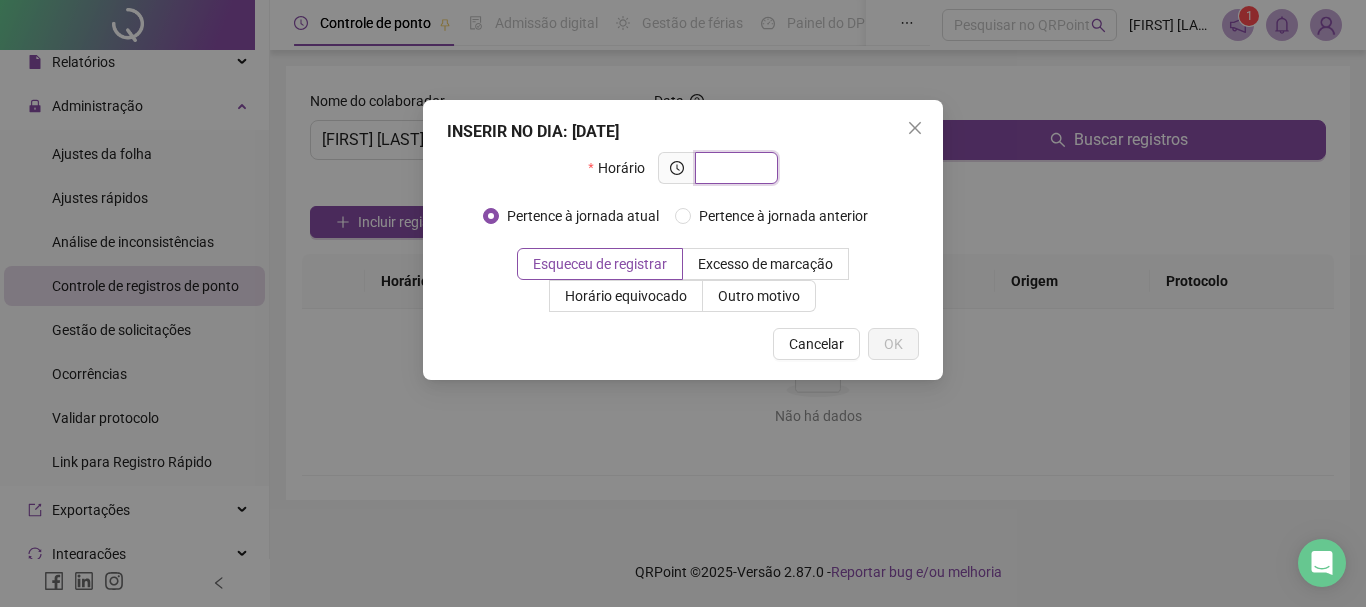 click at bounding box center [734, 168] 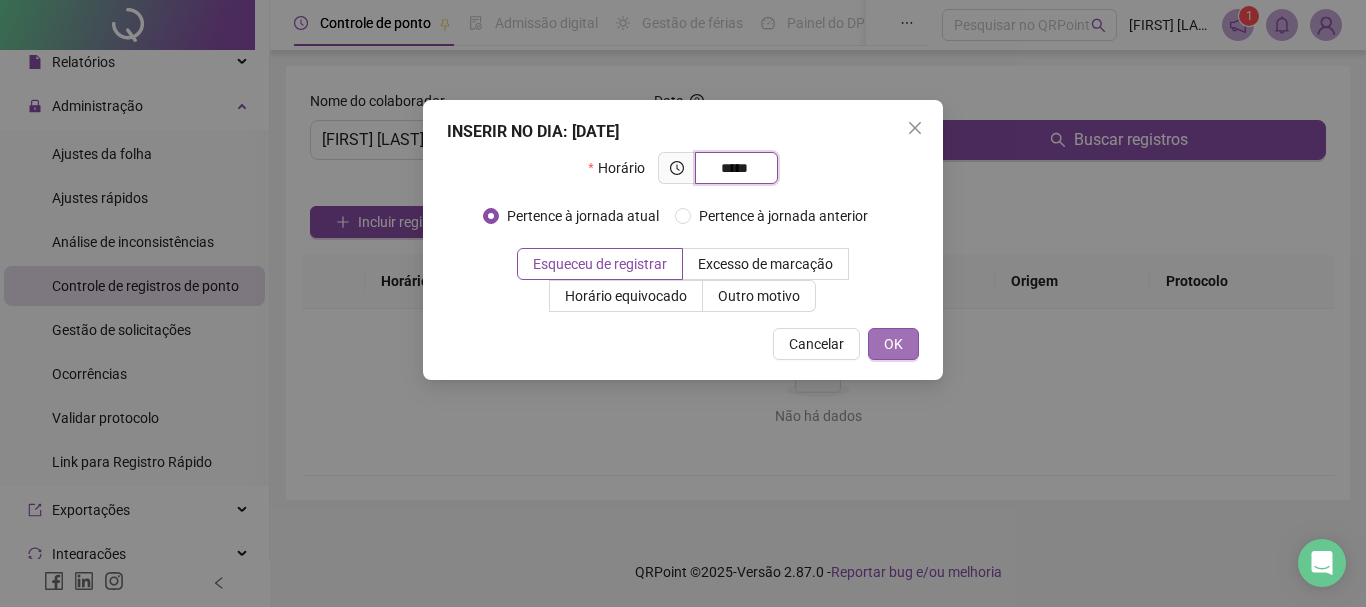 type on "*****" 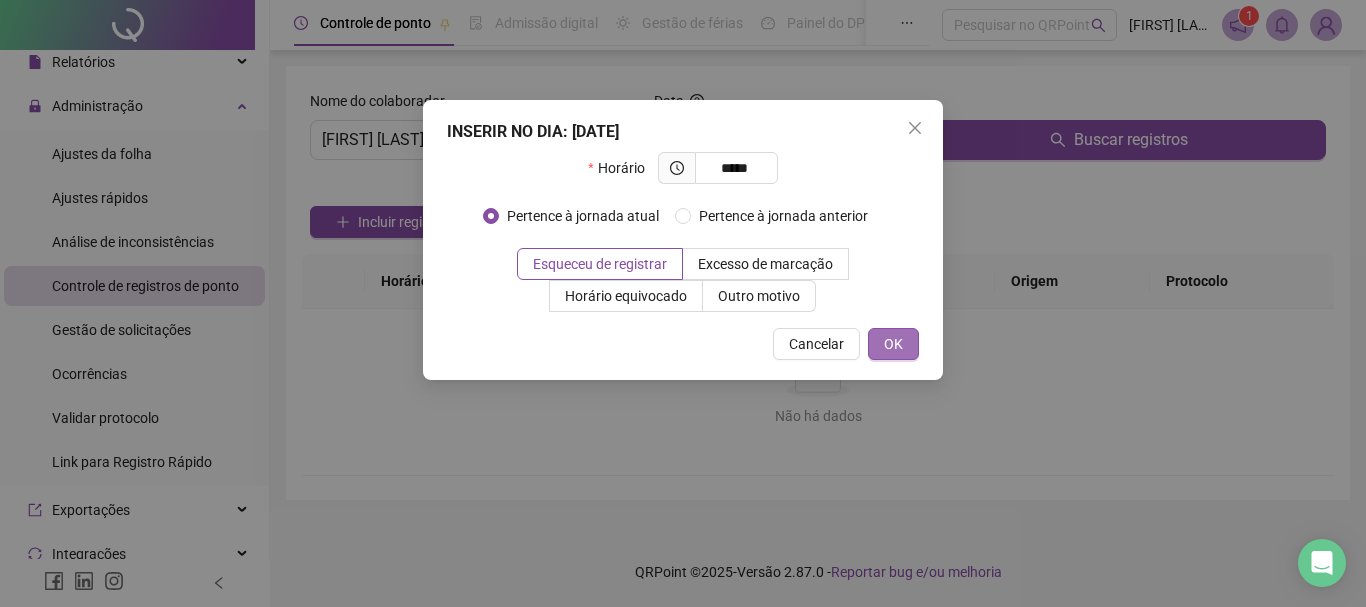 click on "OK" at bounding box center (893, 344) 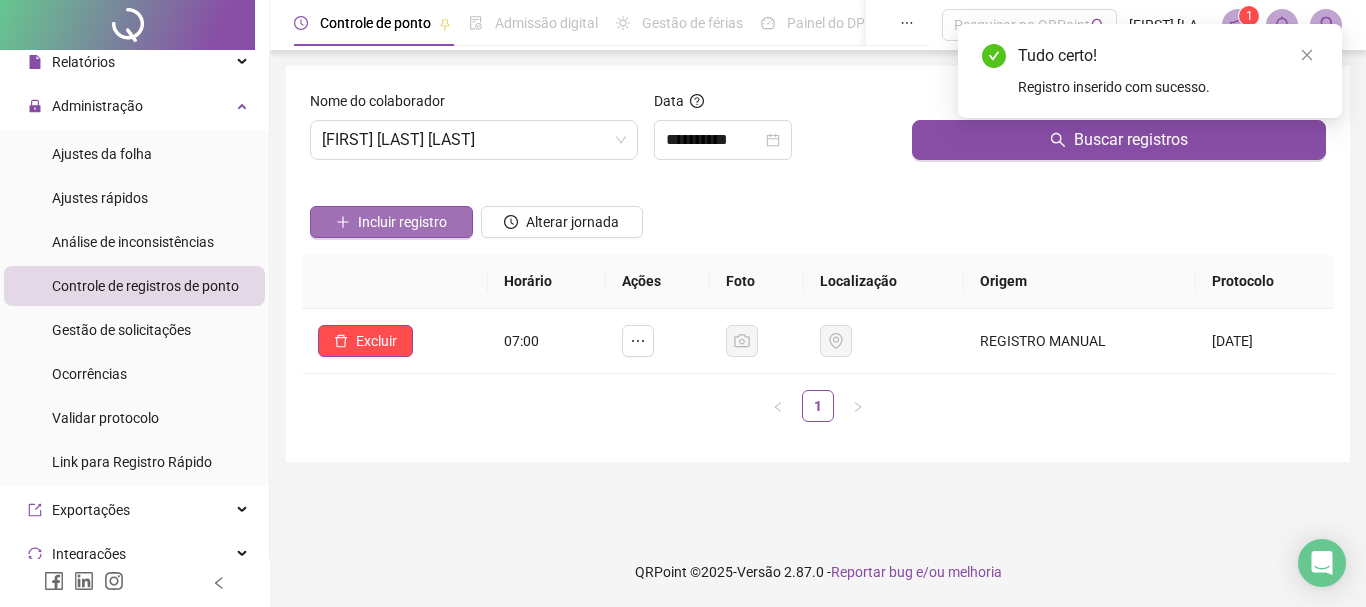 click on "Incluir registro" at bounding box center (402, 222) 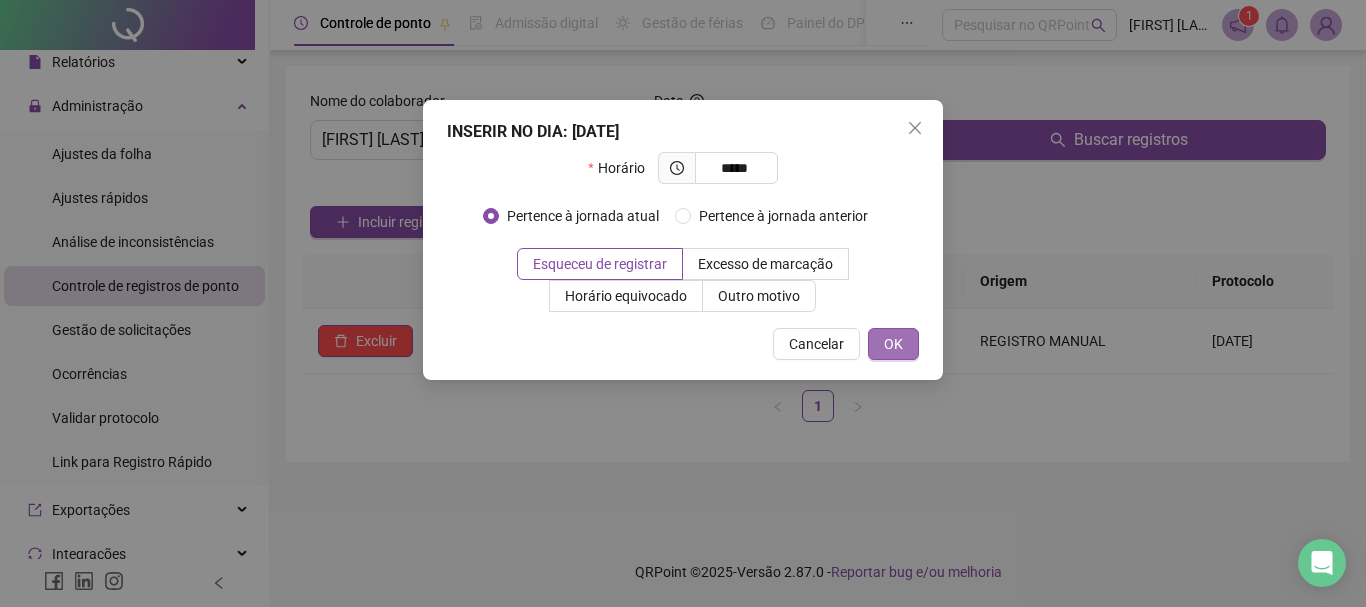 type on "*****" 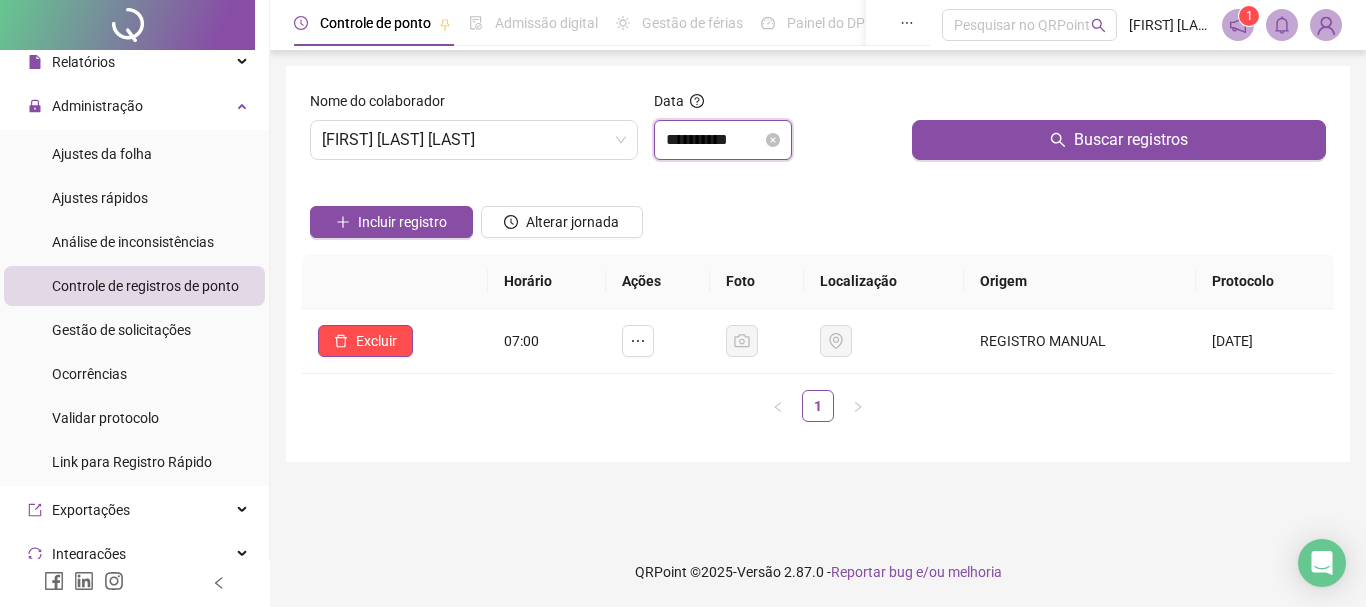 click on "**********" at bounding box center [714, 140] 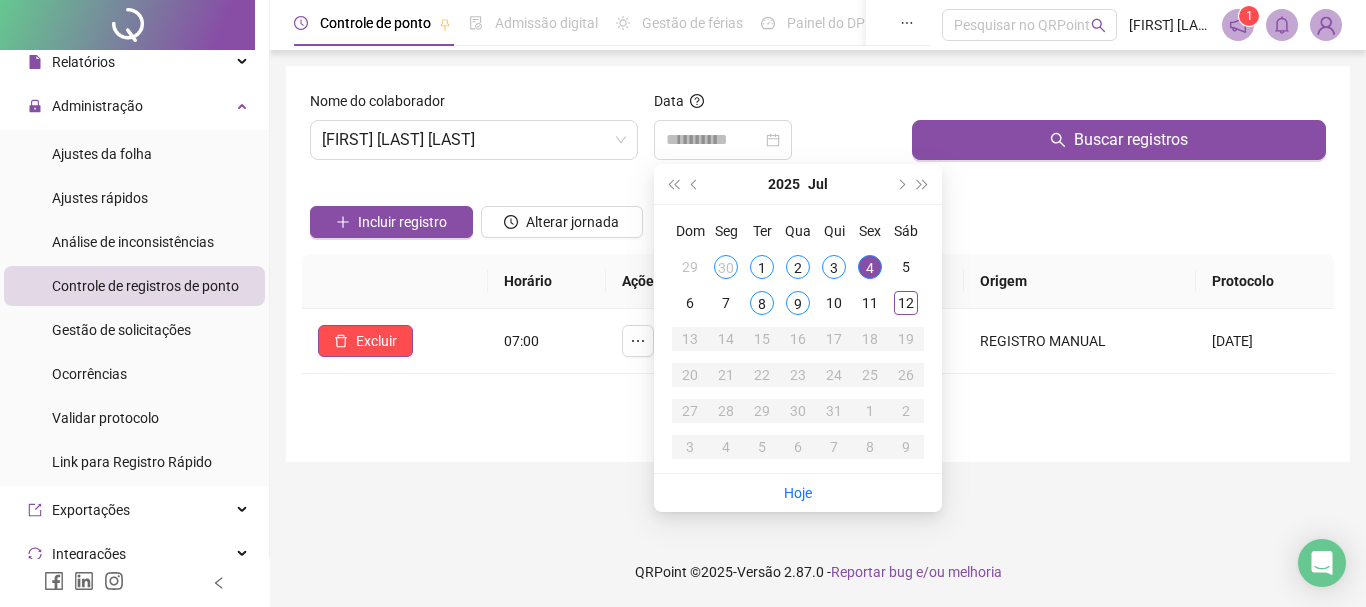 click on "4" at bounding box center [870, 267] 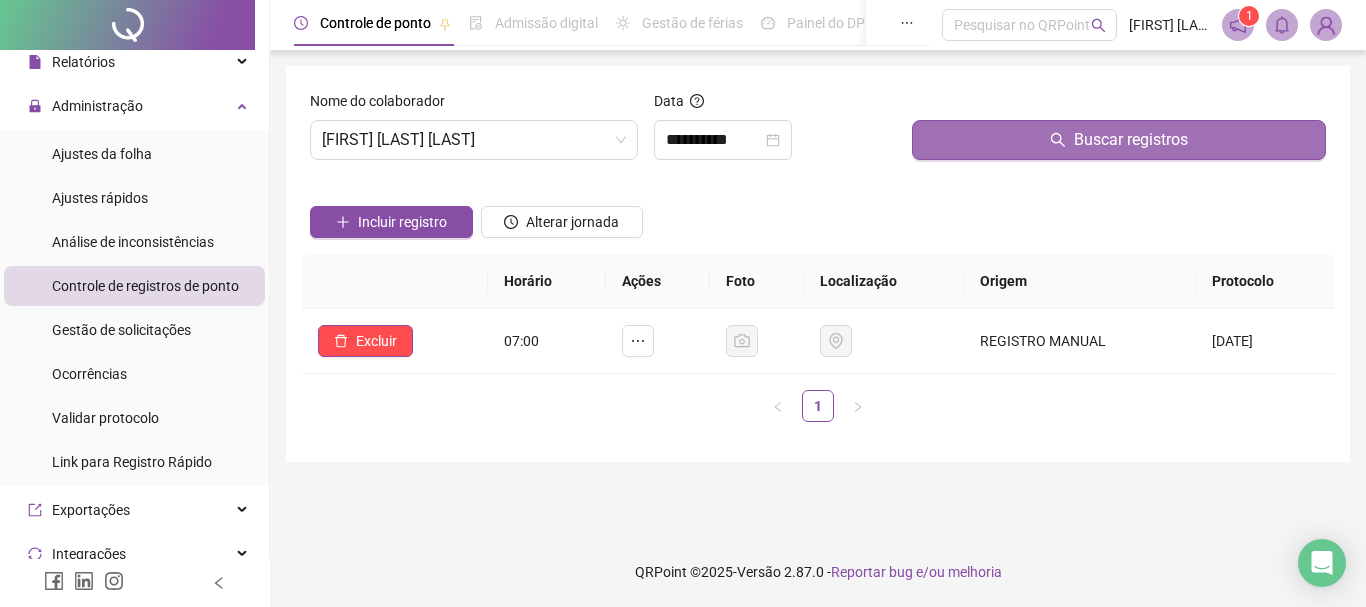 click on "Buscar registros" at bounding box center (1119, 140) 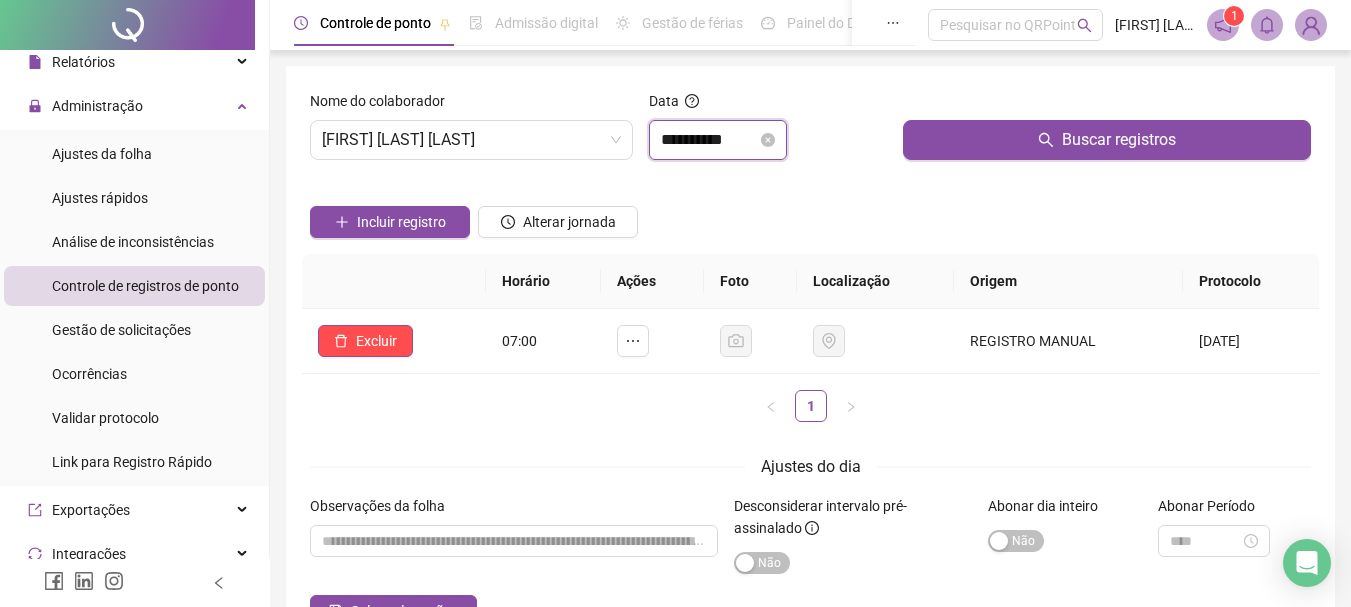 click on "**********" at bounding box center (709, 140) 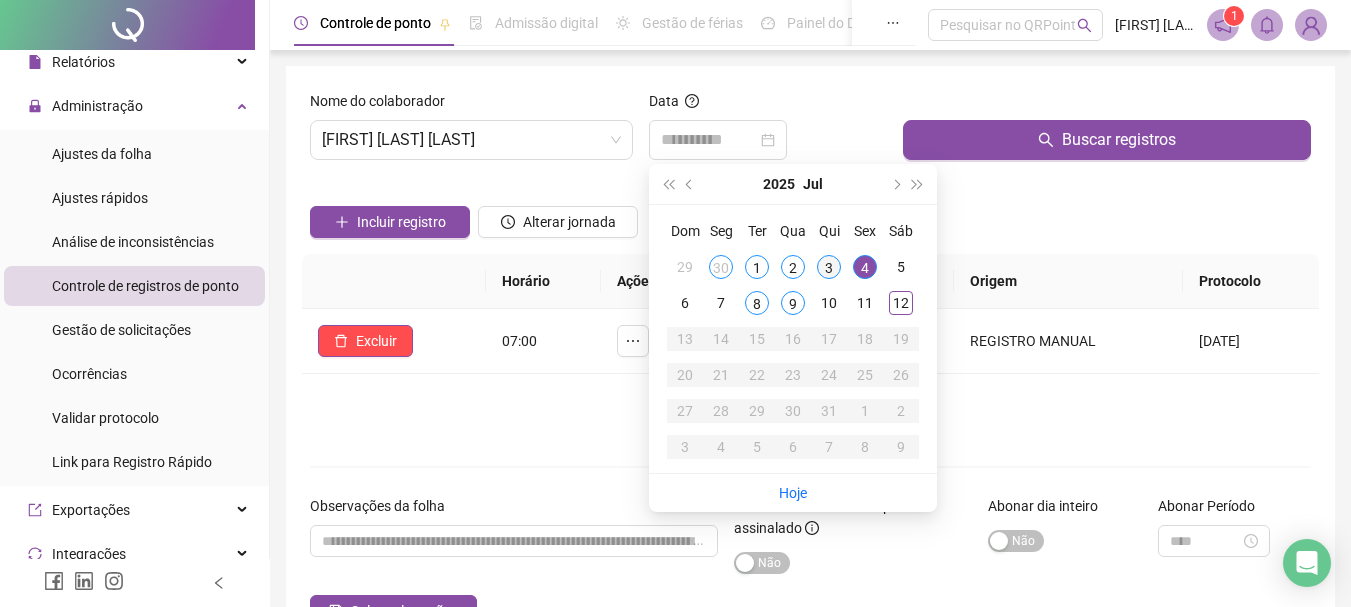 drag, startPoint x: 827, startPoint y: 266, endPoint x: 836, endPoint y: 258, distance: 12.0415945 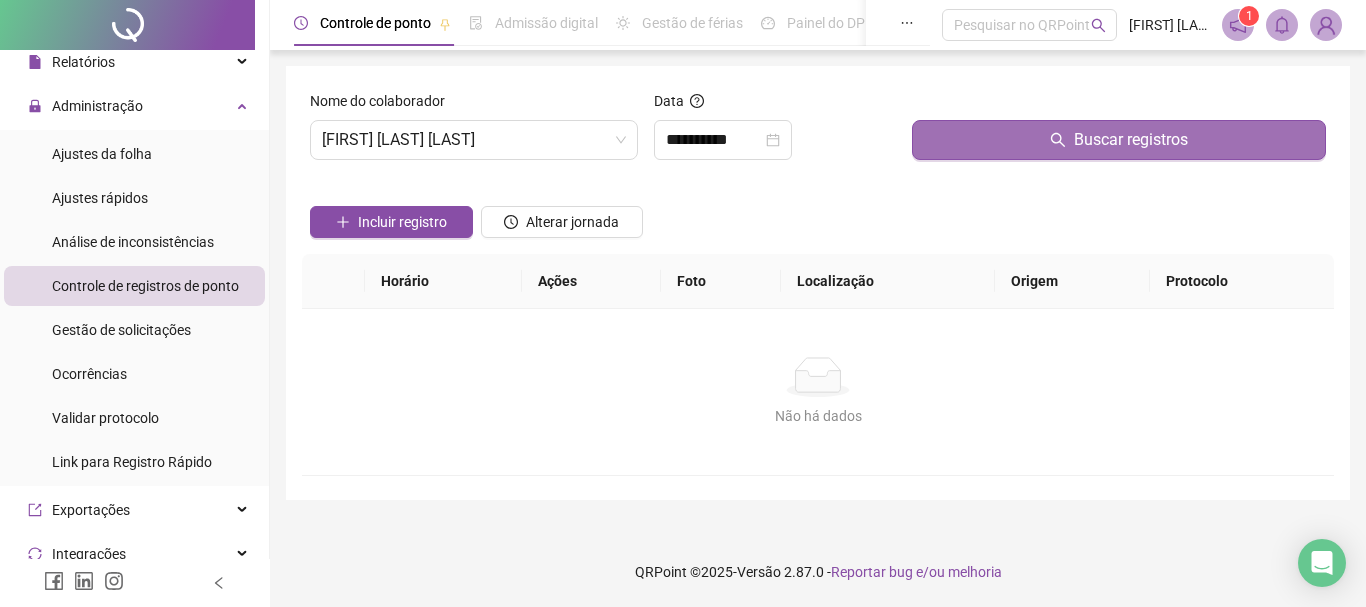 click on "Buscar registros" at bounding box center [1119, 140] 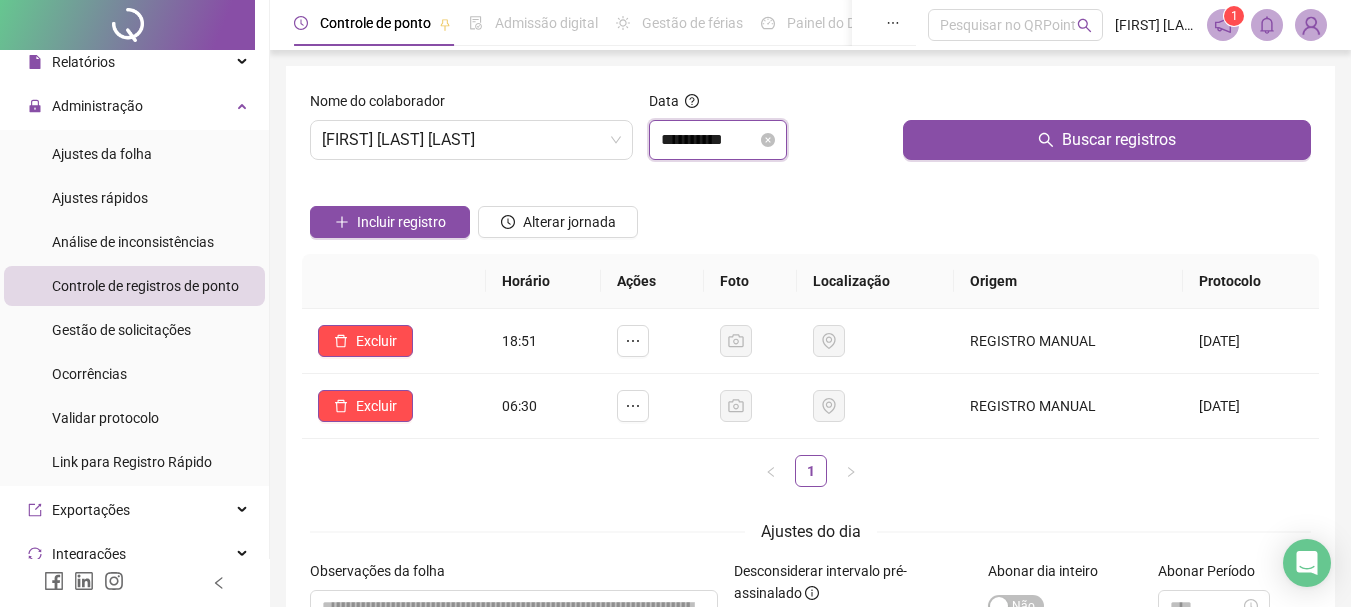 click on "**********" at bounding box center (709, 140) 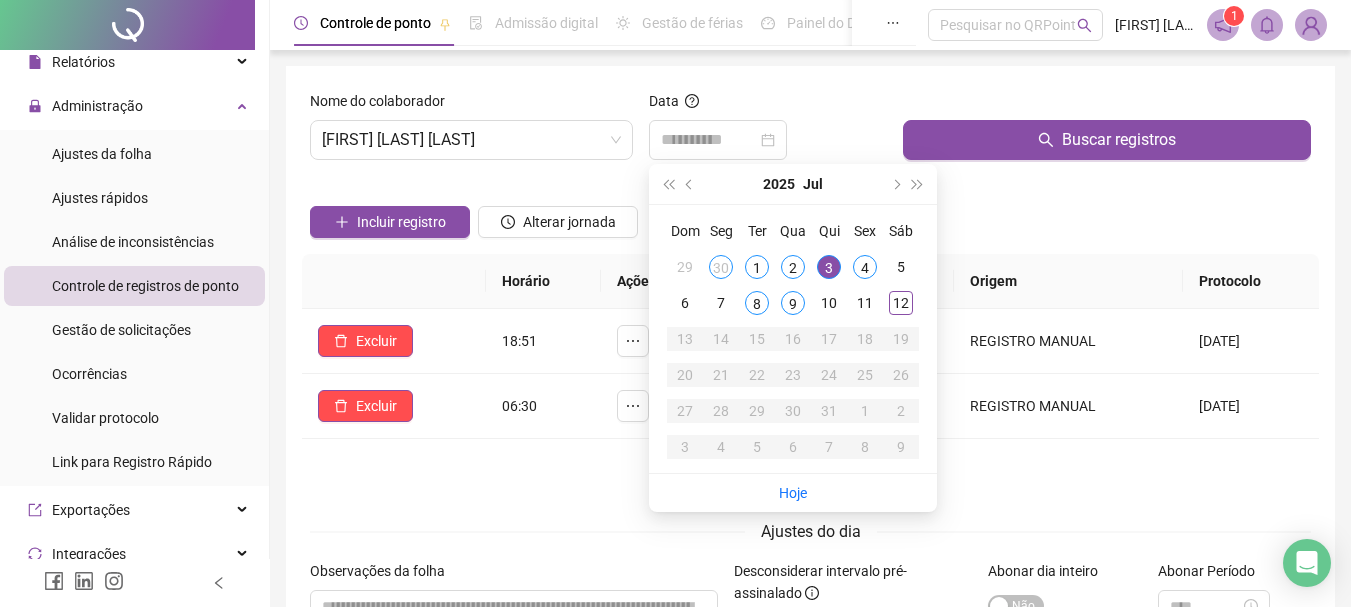 click on "4" at bounding box center (865, 267) 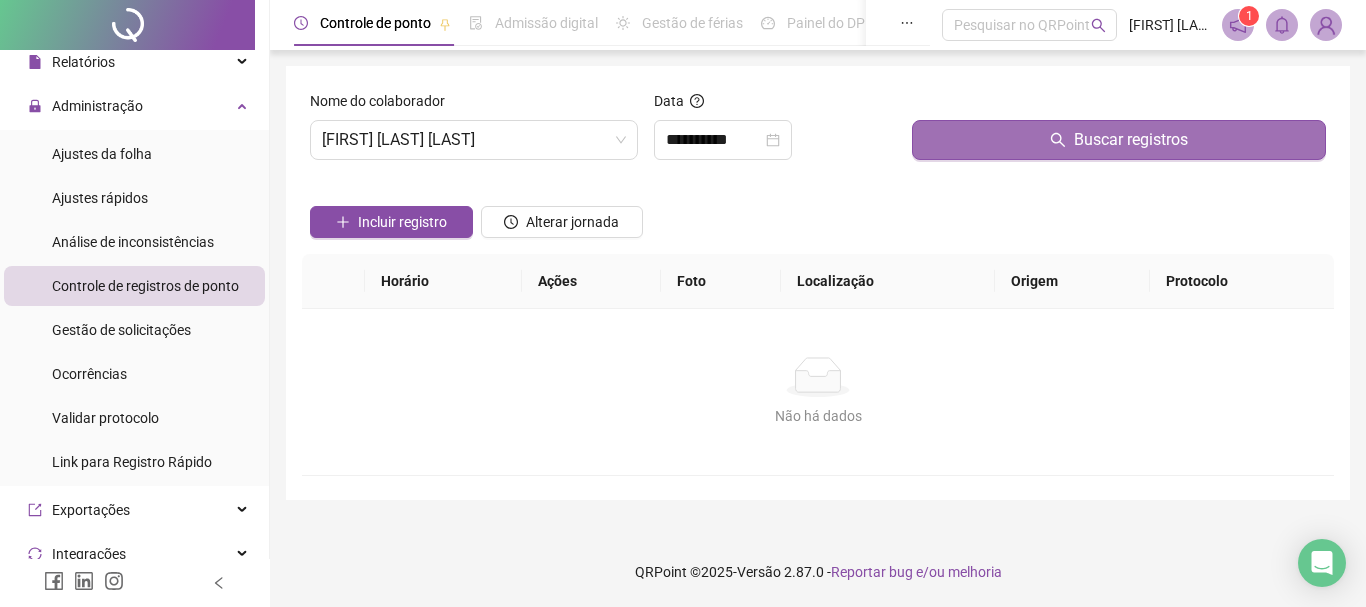 click on "Buscar registros" at bounding box center (1119, 140) 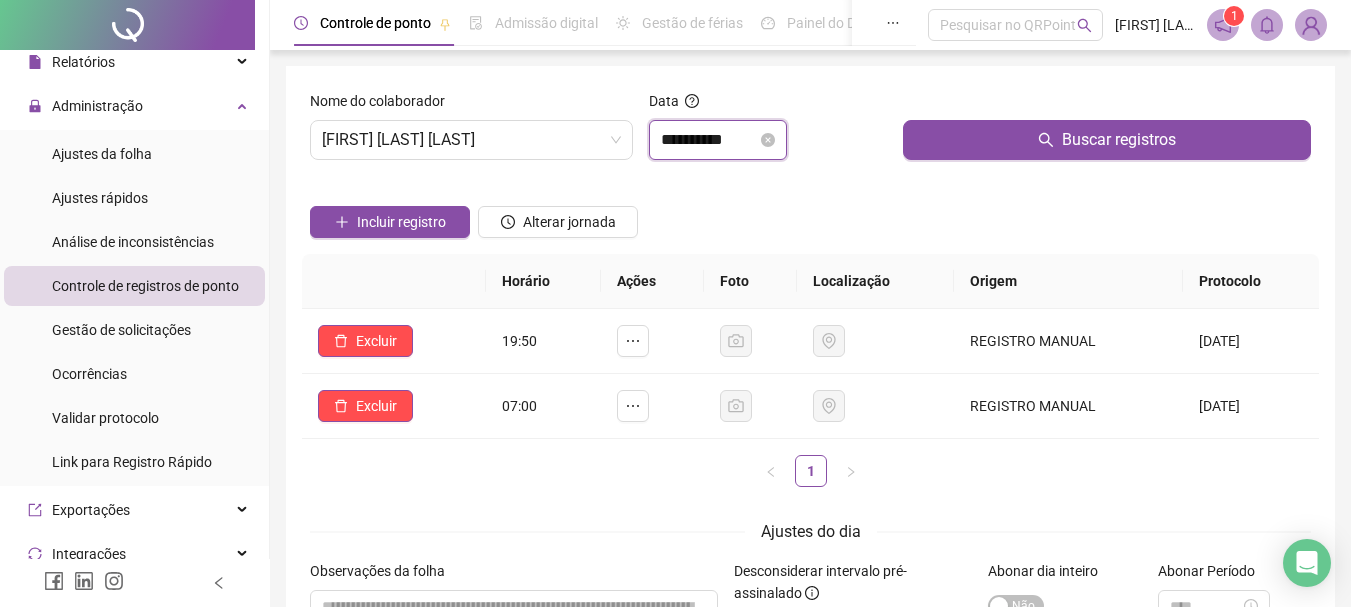 click on "**********" at bounding box center (709, 140) 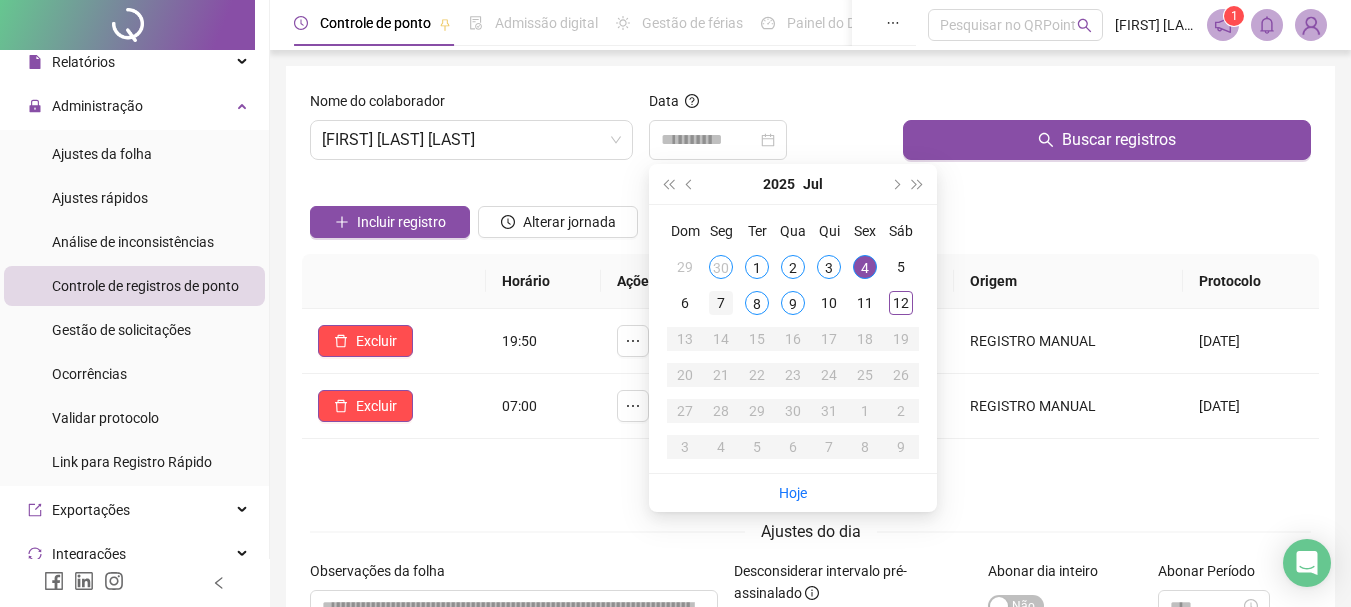 click on "7" at bounding box center (721, 303) 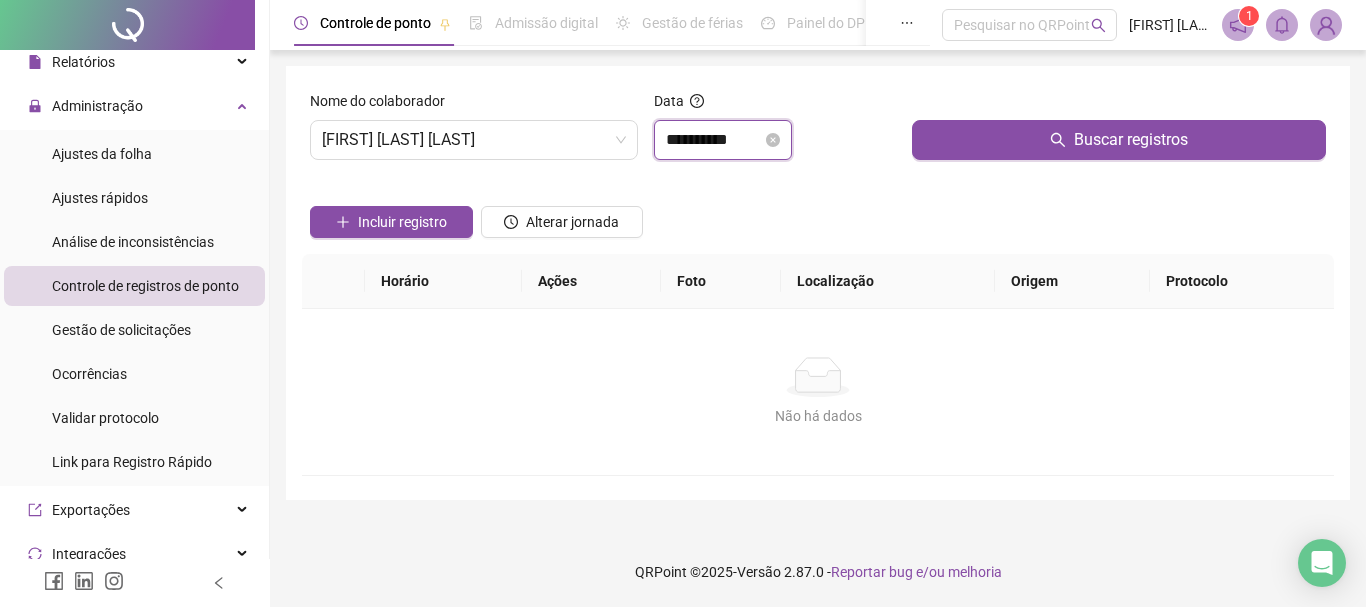 click on "**********" at bounding box center [714, 140] 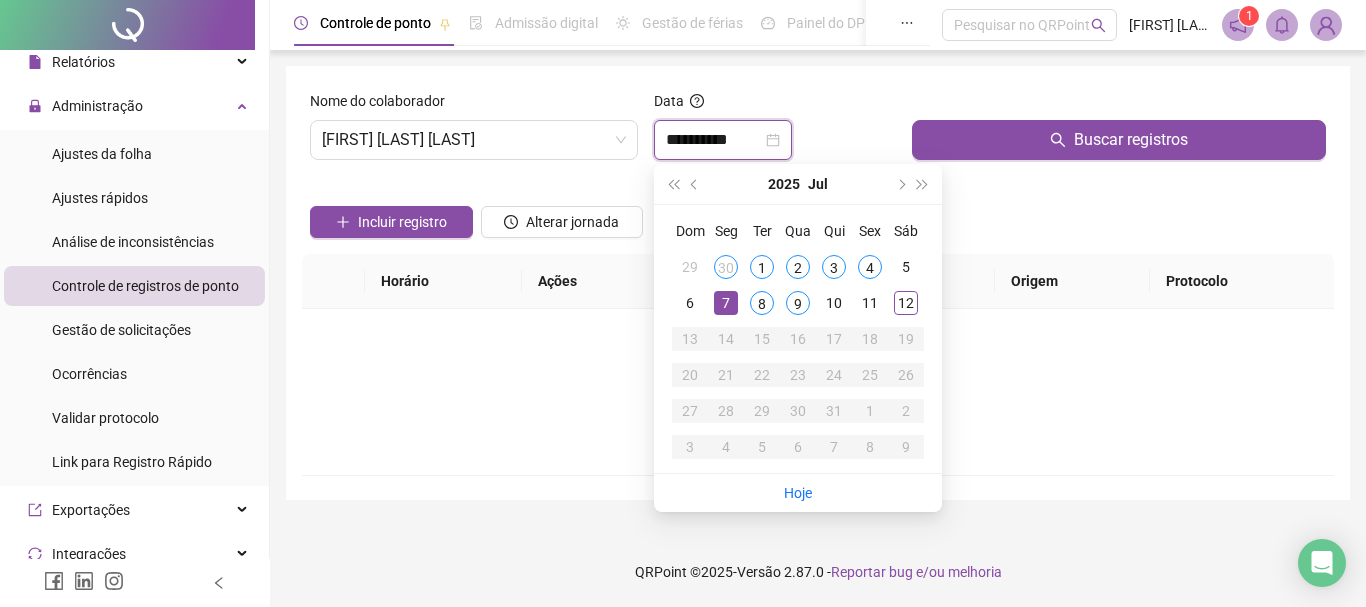 type on "**********" 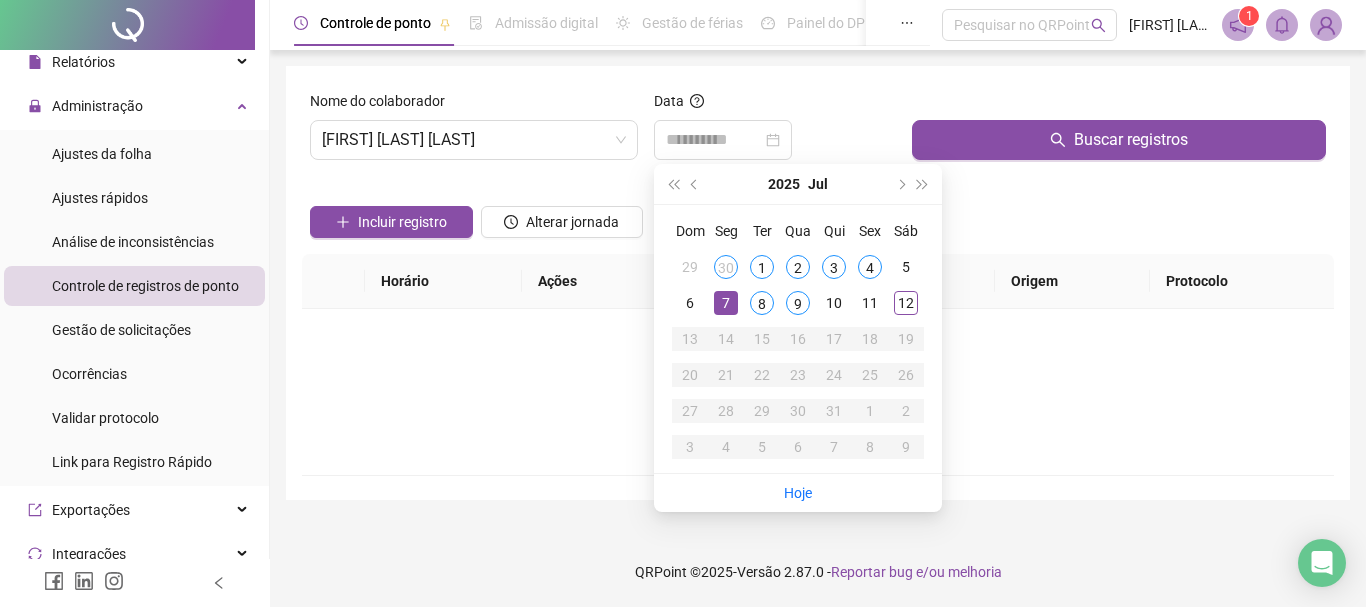 click on "7" at bounding box center [726, 303] 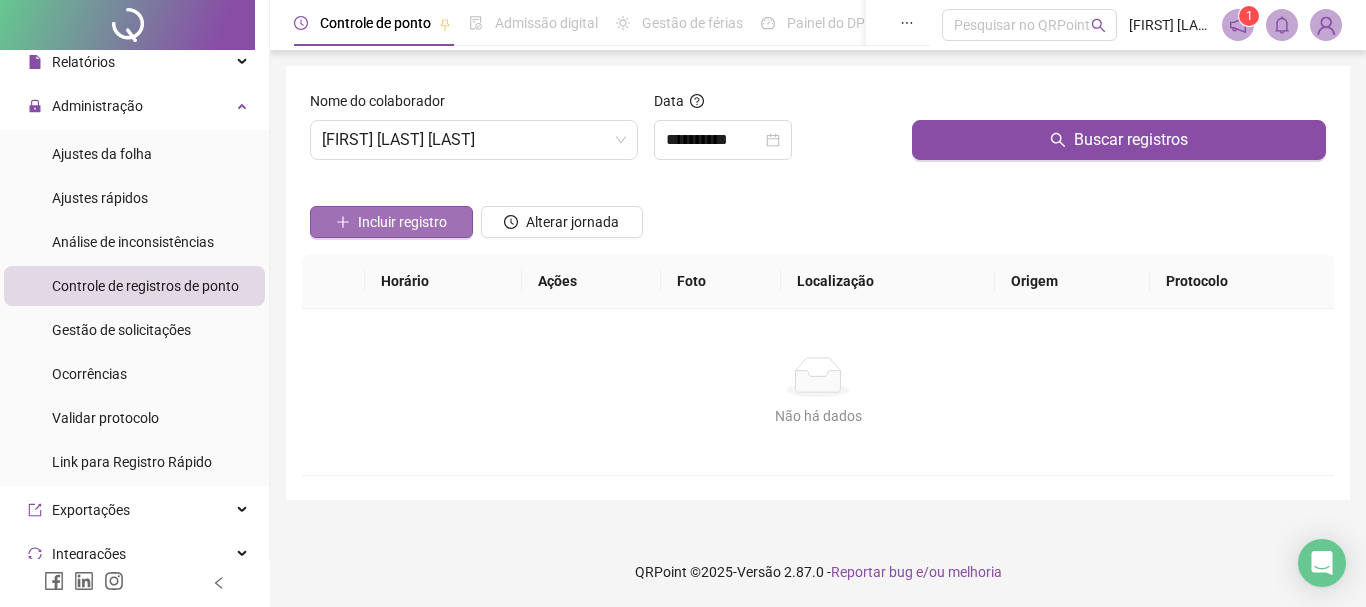 click on "Incluir registro" at bounding box center [402, 222] 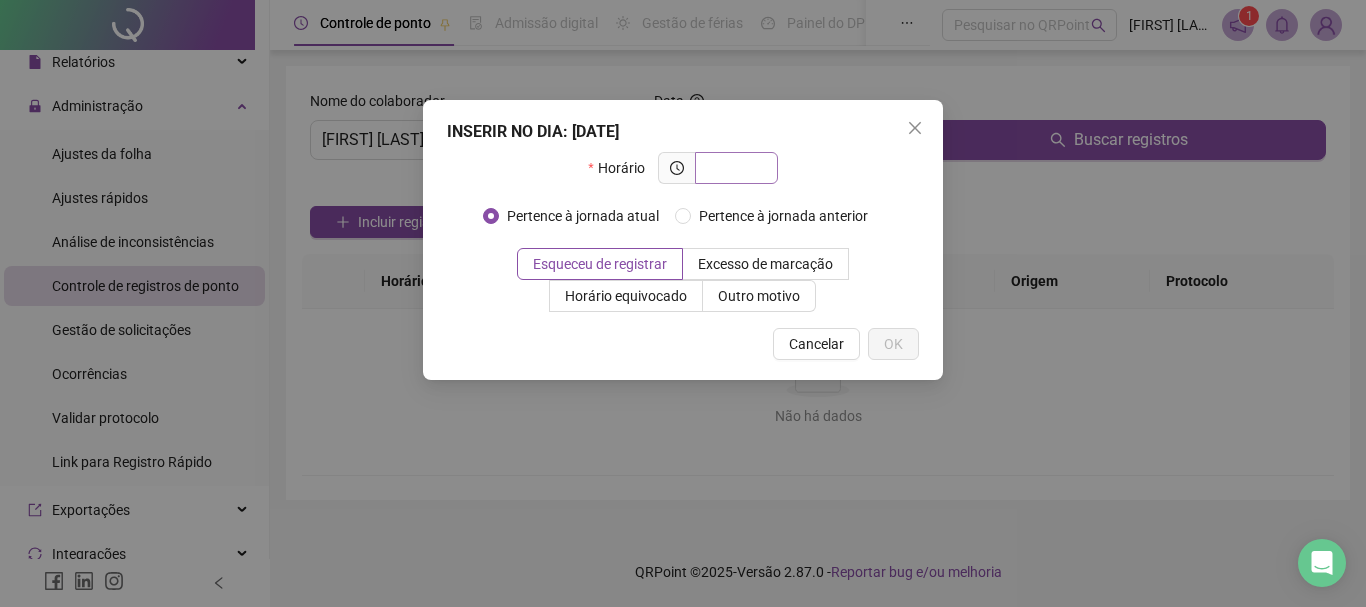 click at bounding box center (736, 168) 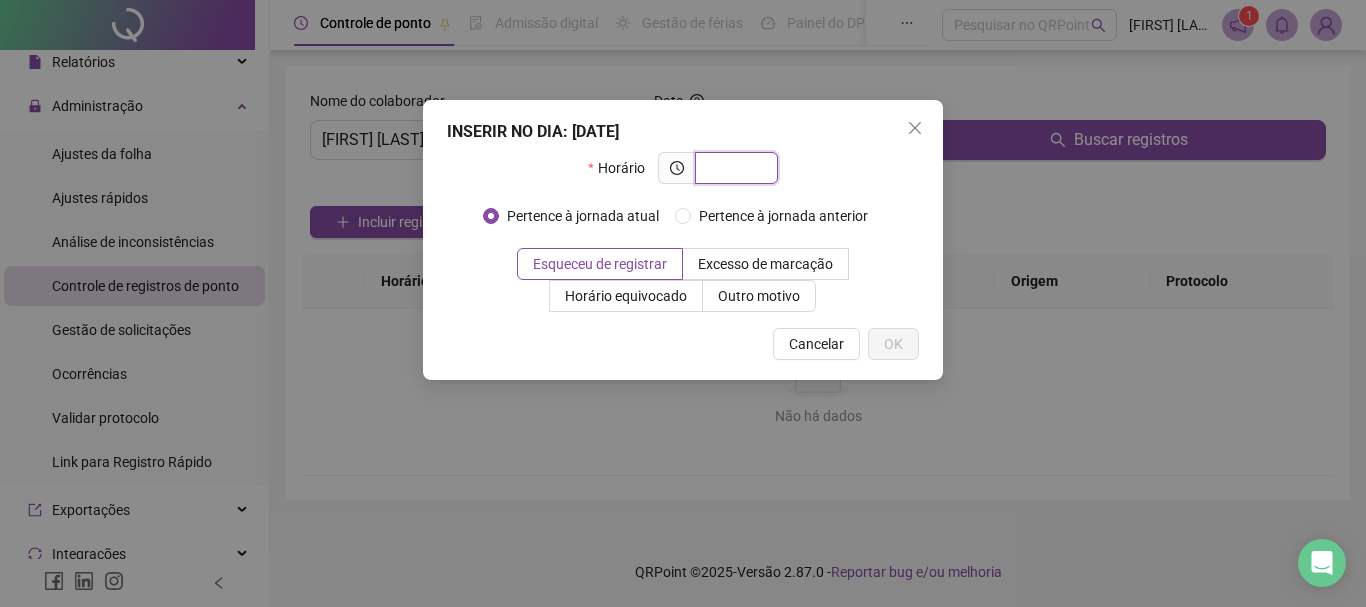 click at bounding box center (734, 168) 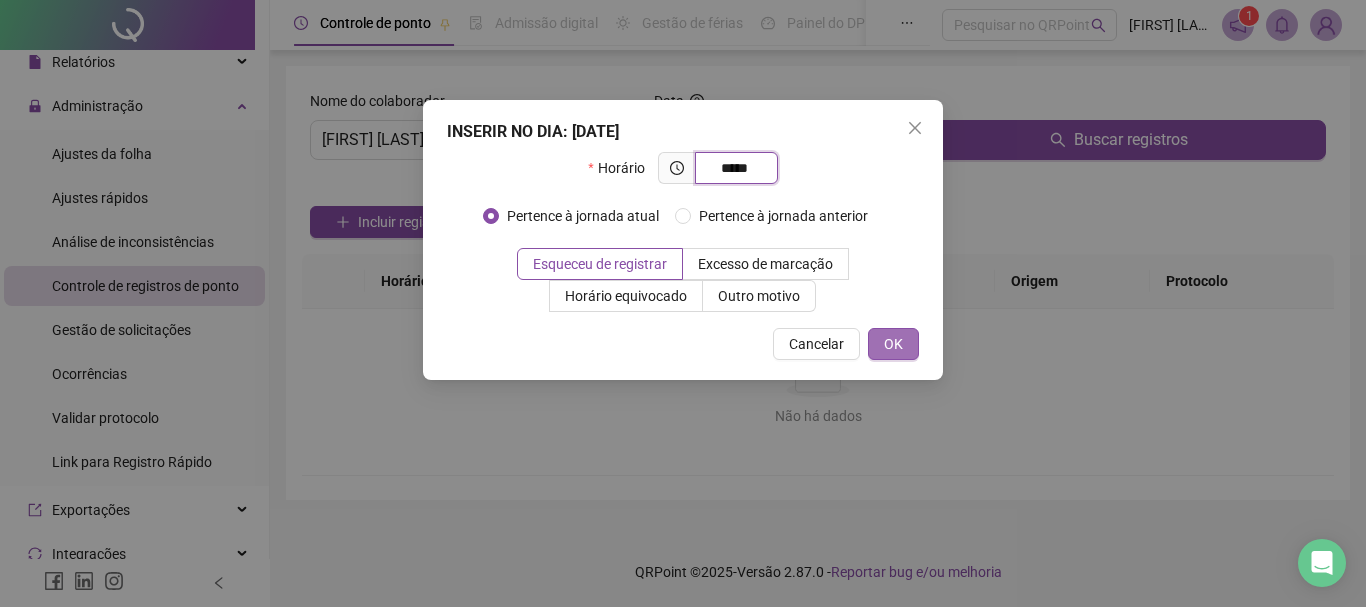 type on "*****" 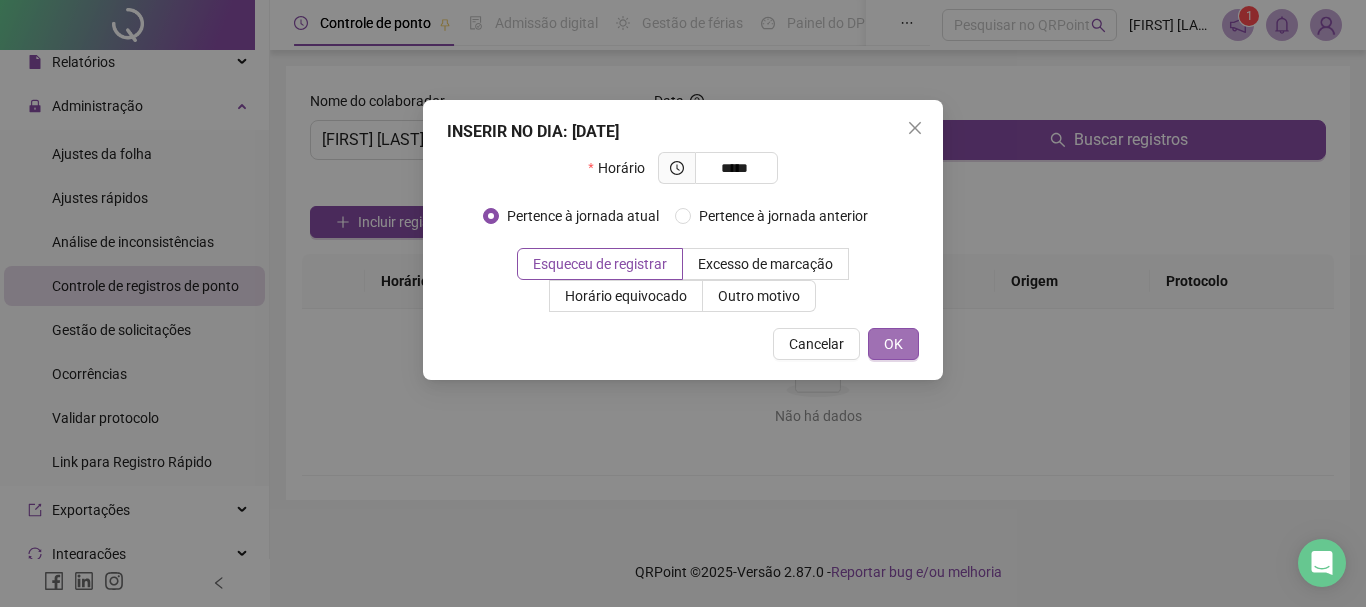 click on "OK" at bounding box center [893, 344] 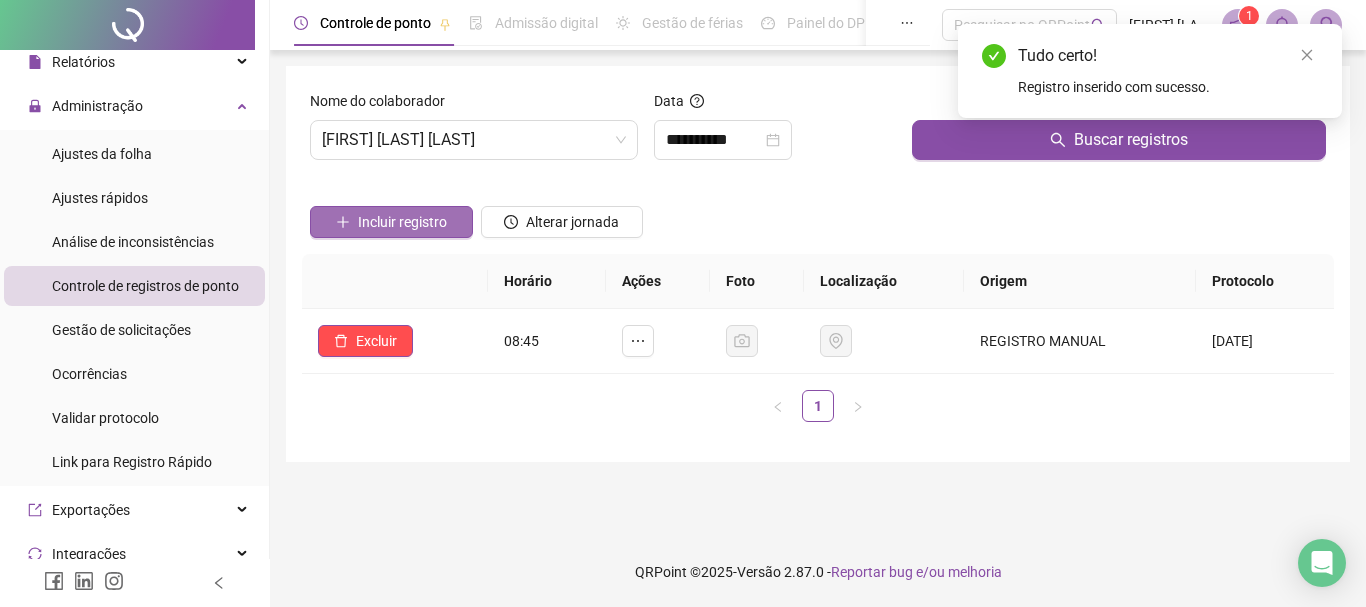 click on "Incluir registro" at bounding box center (402, 222) 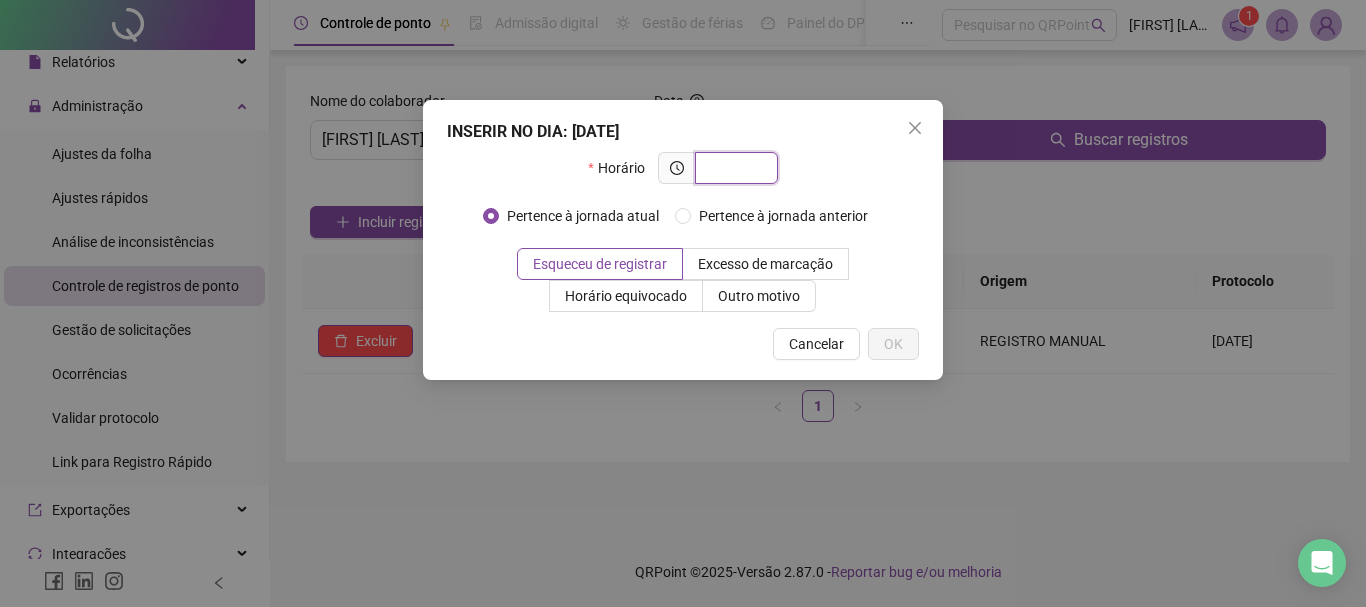 click at bounding box center (734, 168) 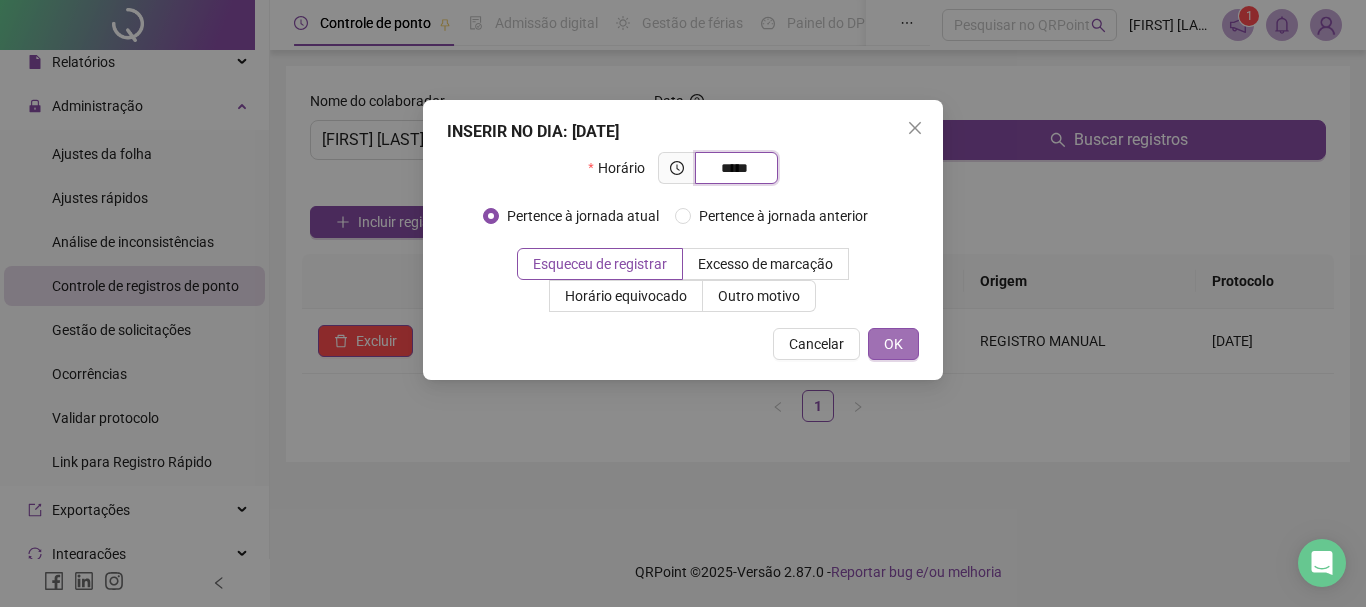 type on "*****" 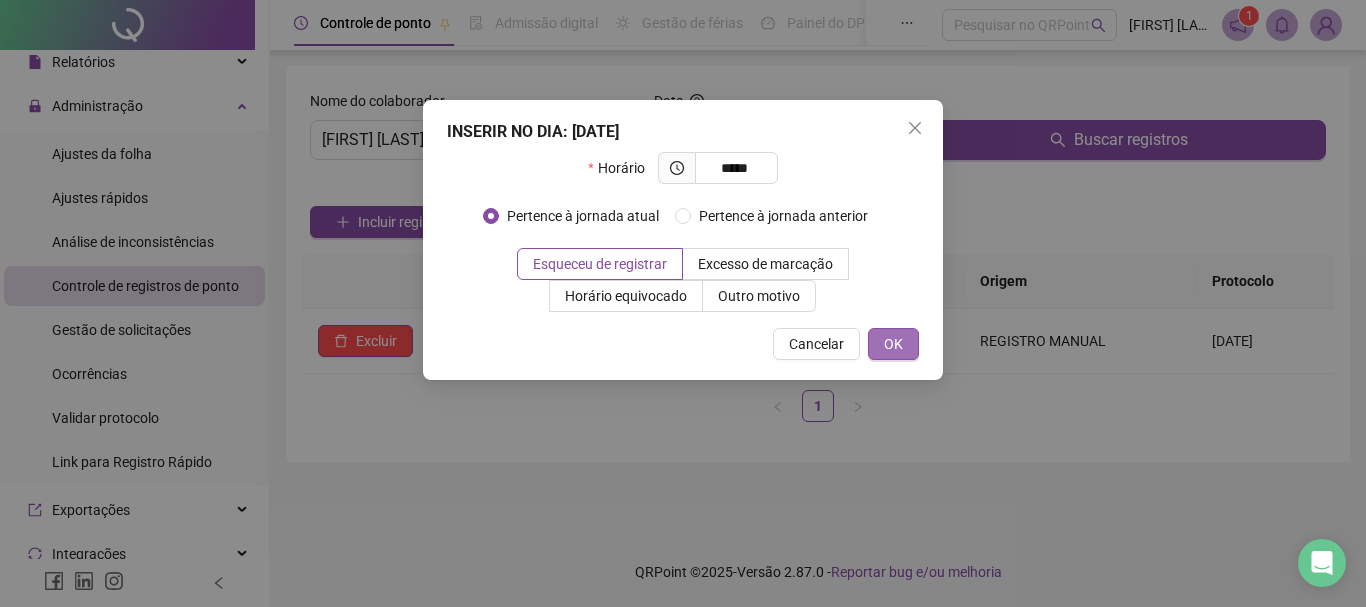 click on "OK" at bounding box center [893, 344] 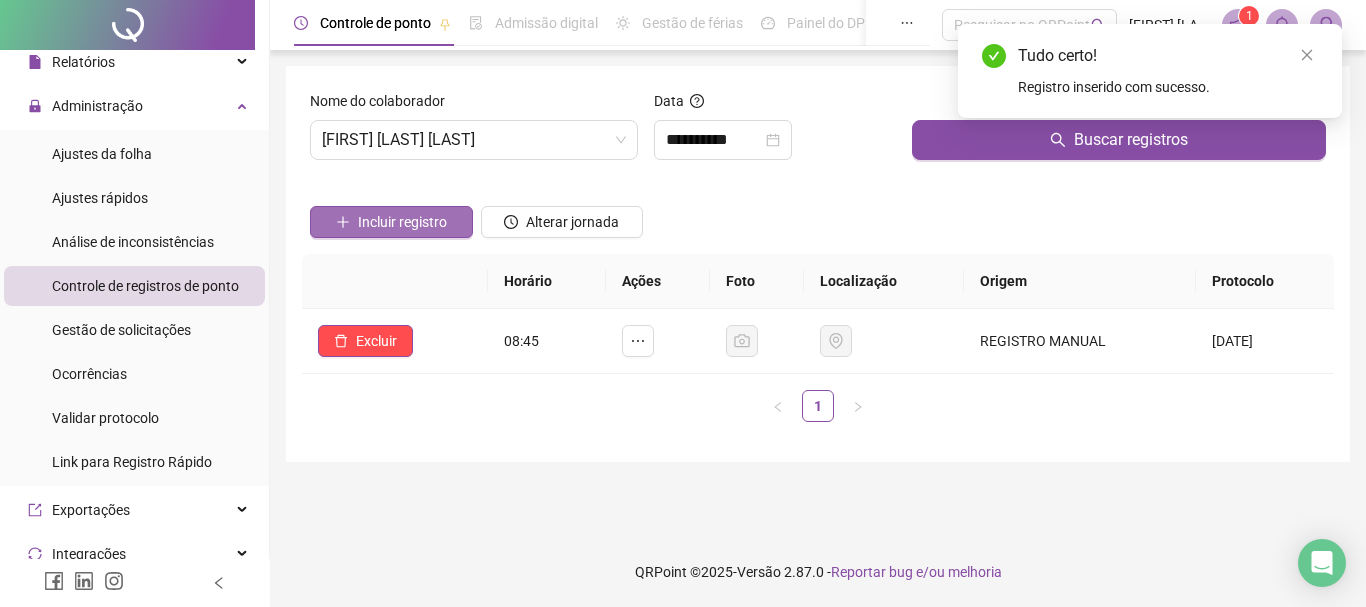 click on "Incluir registro" at bounding box center (391, 222) 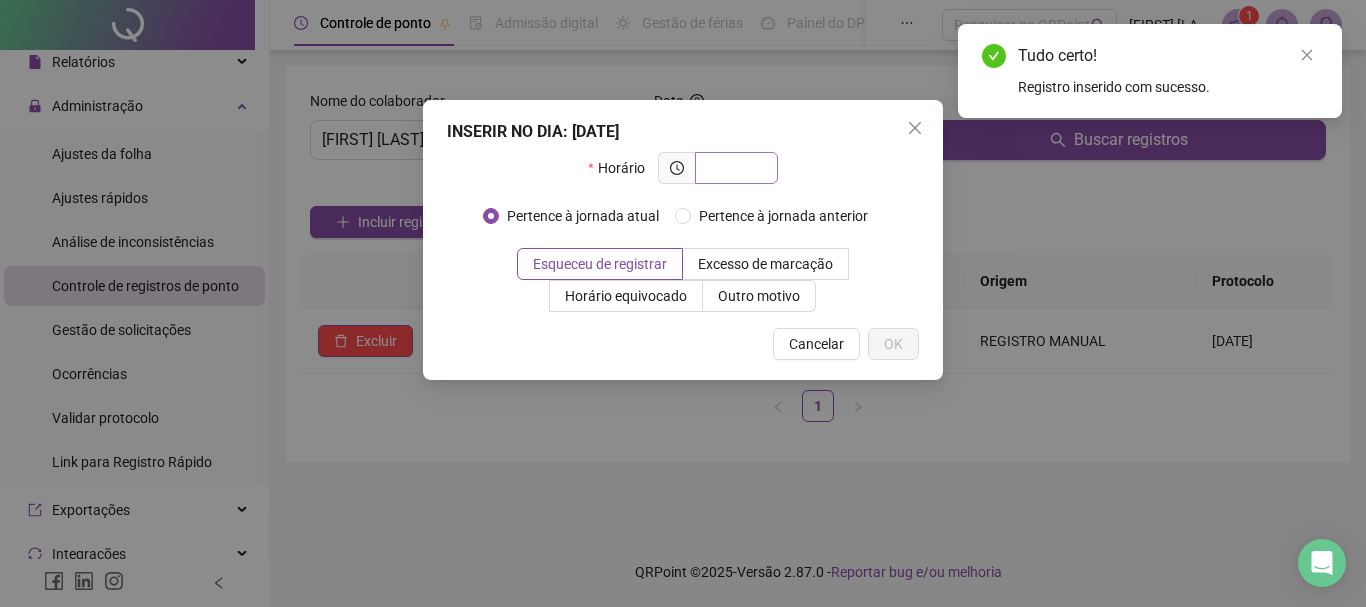 click at bounding box center (734, 168) 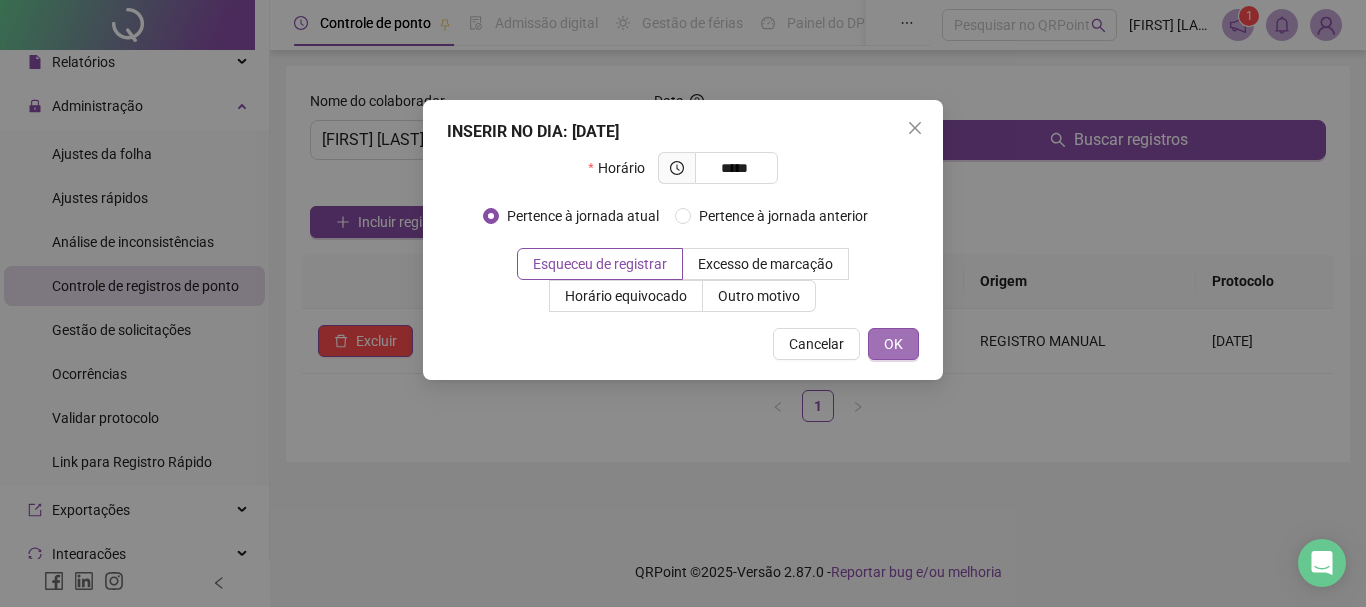 type on "*****" 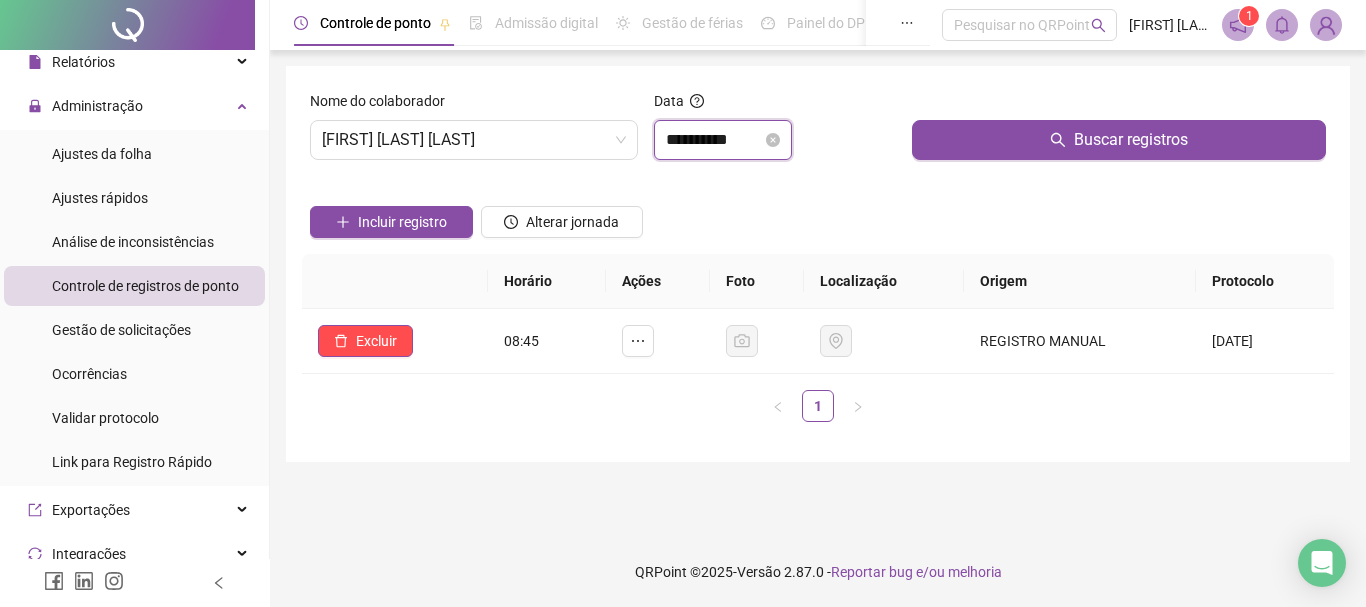 click on "**********" at bounding box center [714, 140] 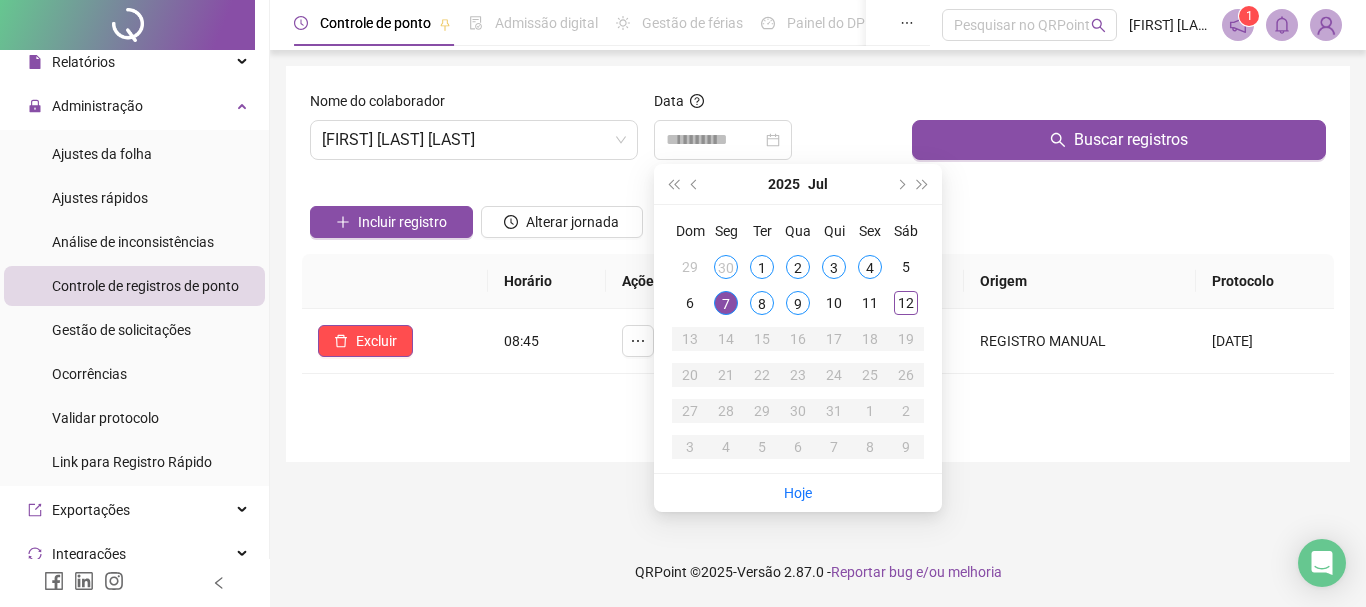 click on "8" at bounding box center [762, 303] 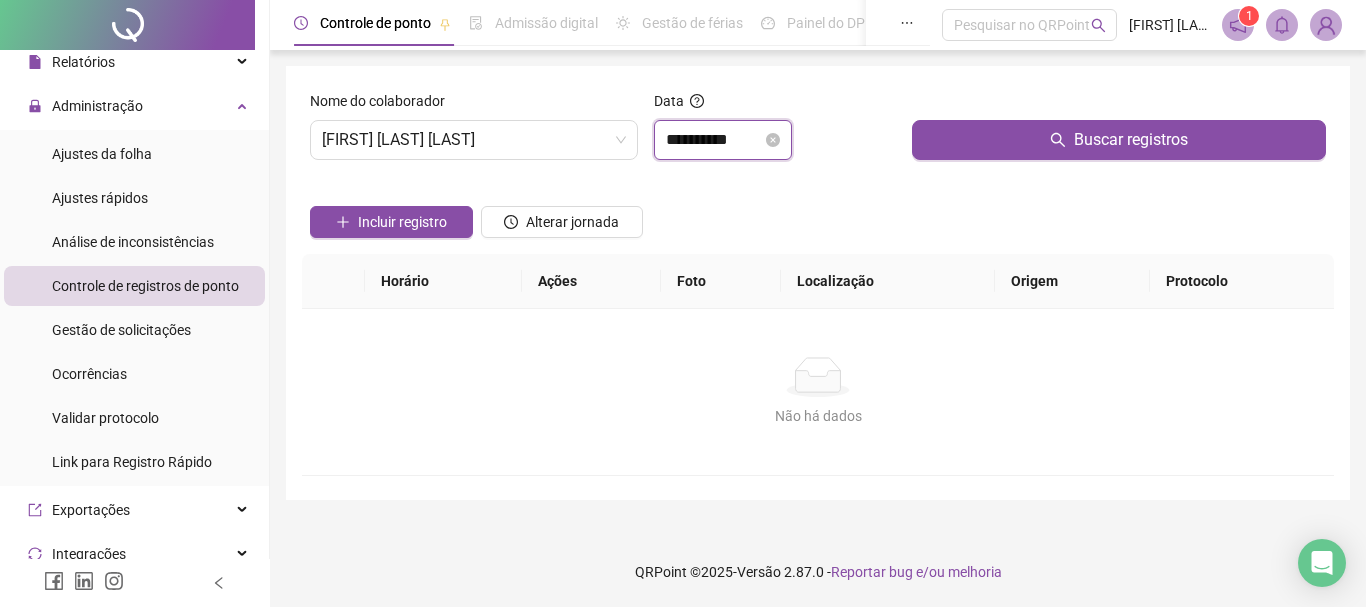 click on "**********" at bounding box center (714, 140) 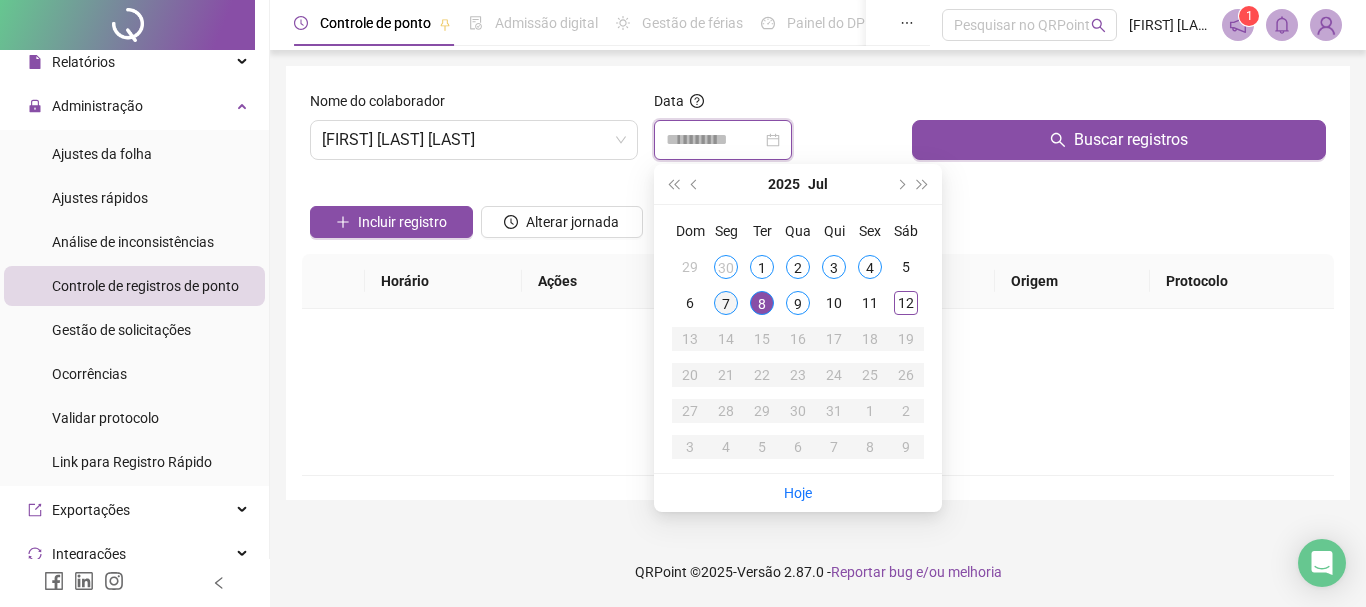 type on "**********" 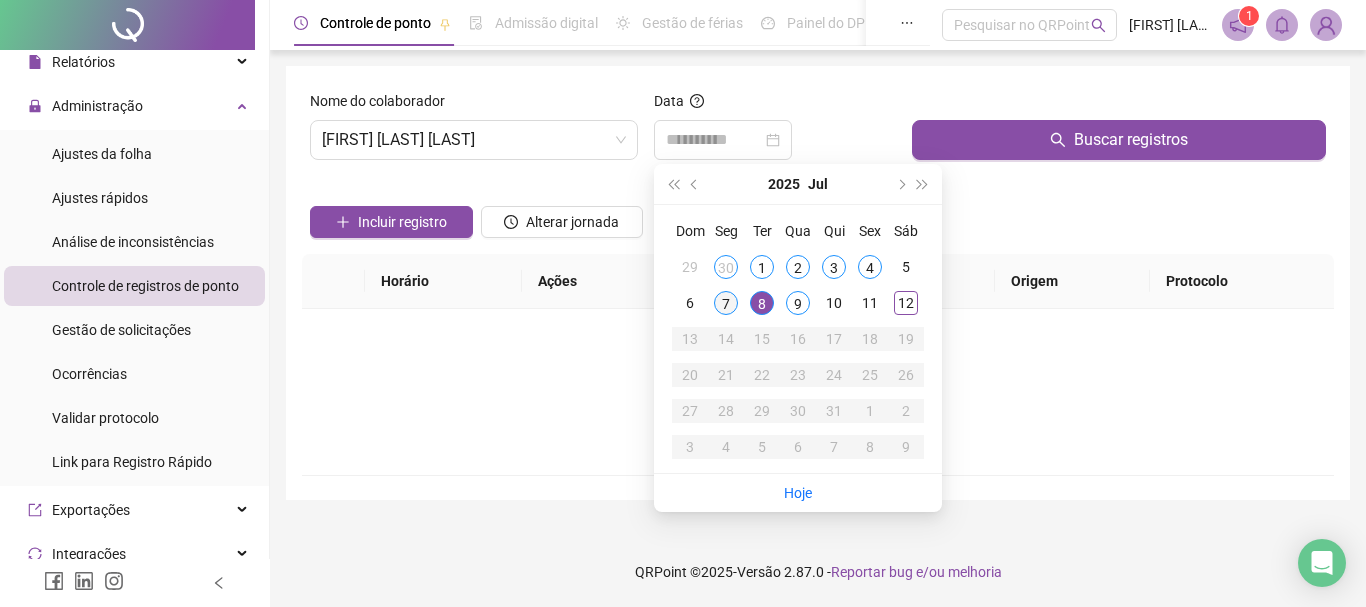 click on "7" at bounding box center (726, 303) 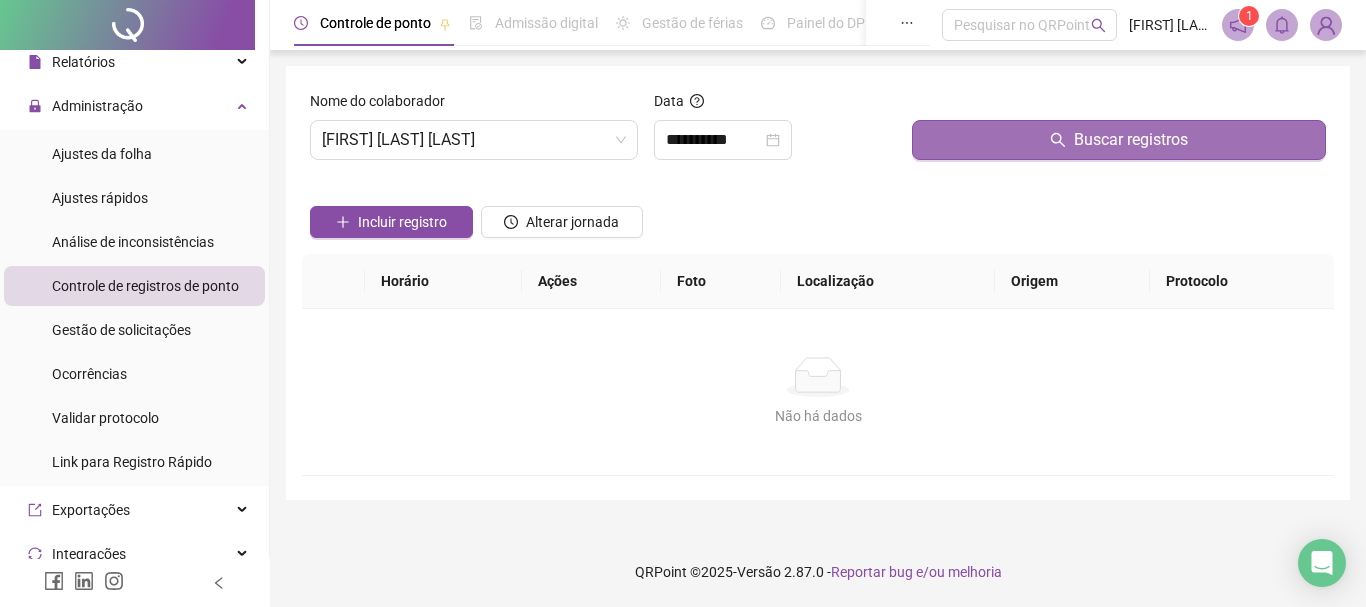 click on "Buscar registros" at bounding box center (1131, 140) 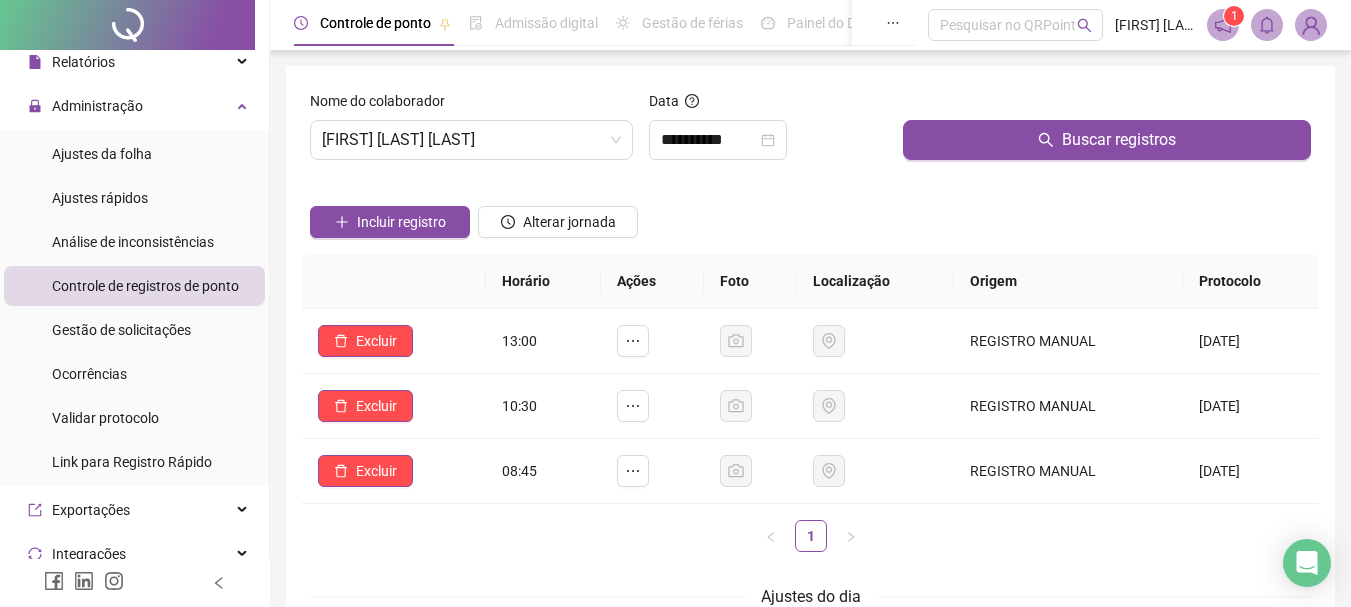 click on "**********" at bounding box center (810, 423) 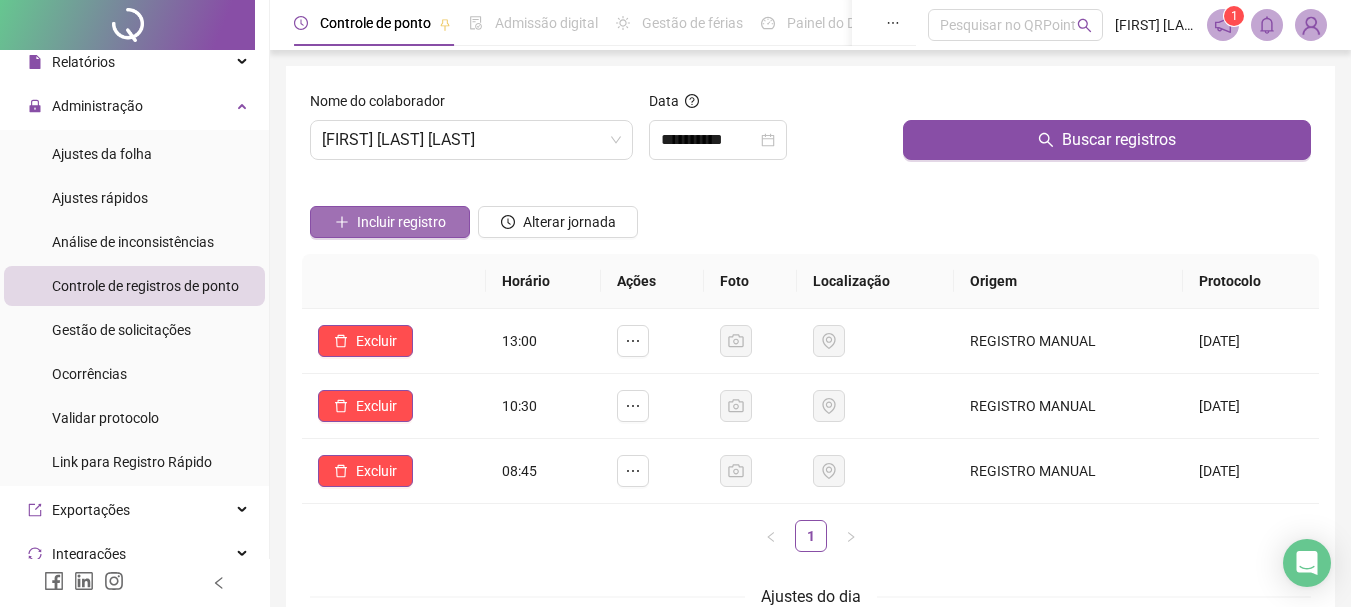 click on "Incluir registro" at bounding box center [401, 222] 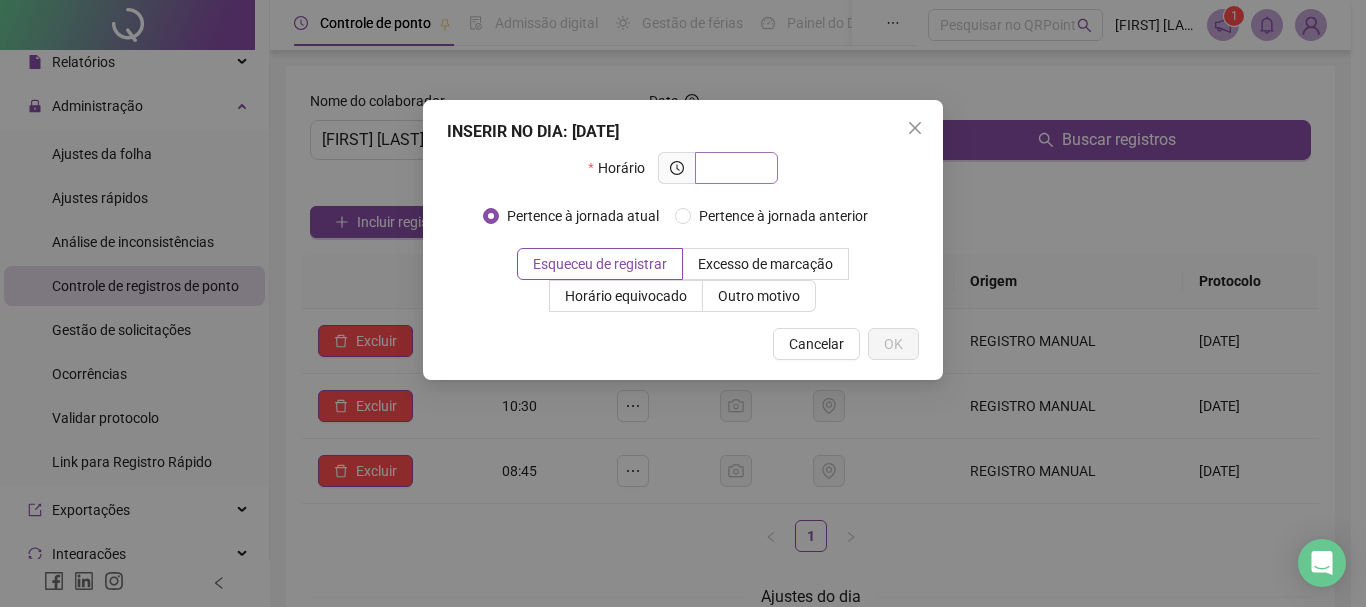 click at bounding box center (734, 168) 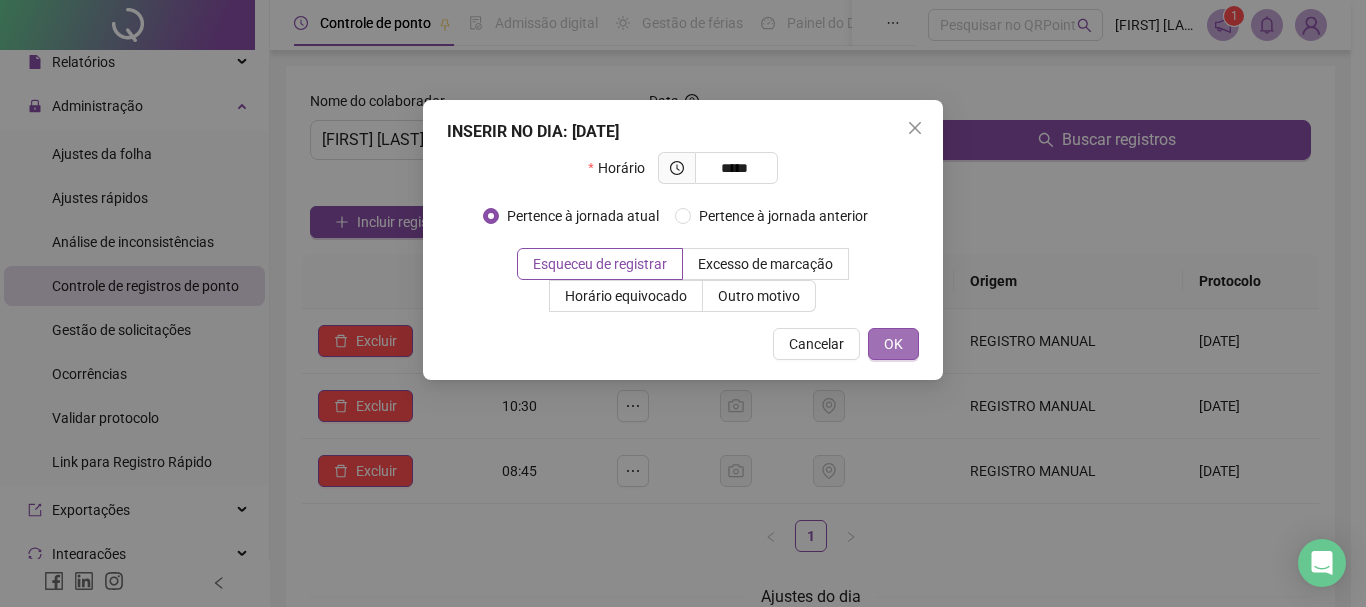 type on "*****" 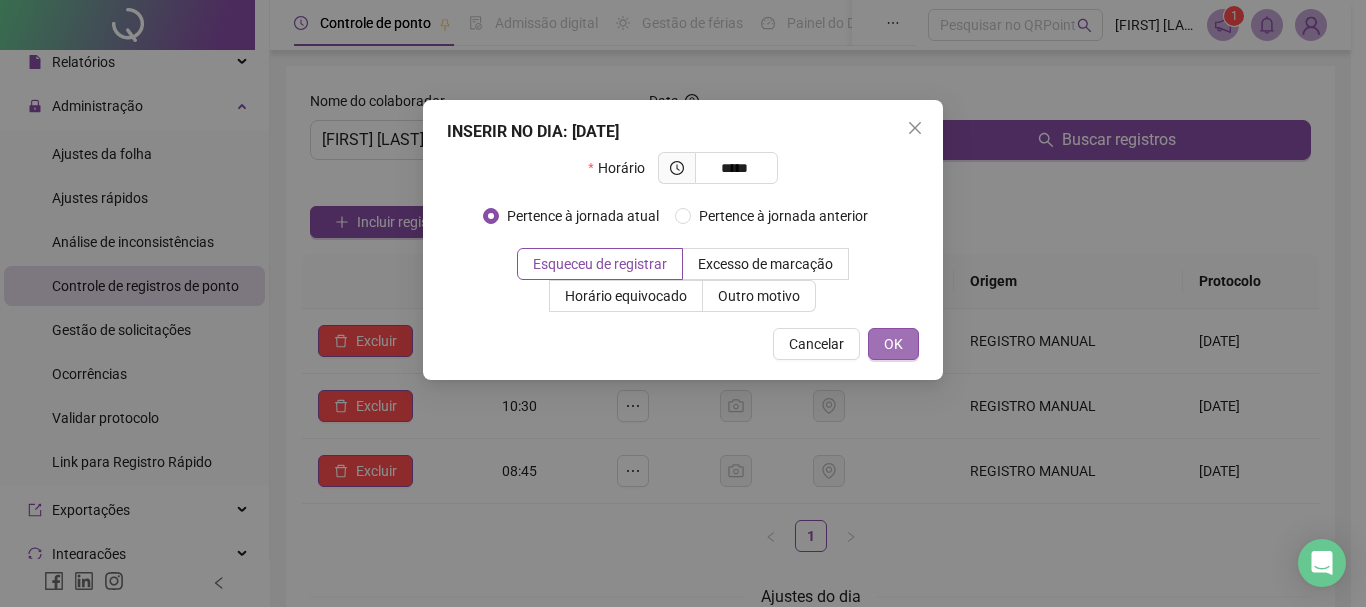 click on "OK" at bounding box center [893, 344] 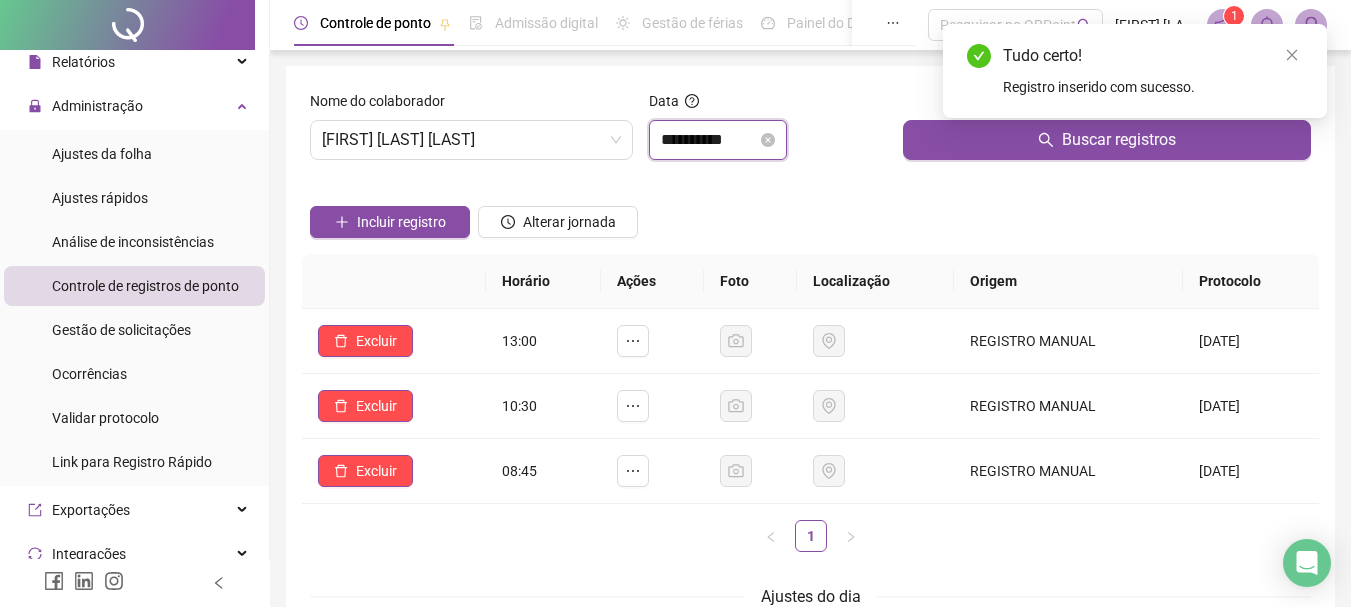 click on "**********" at bounding box center (709, 140) 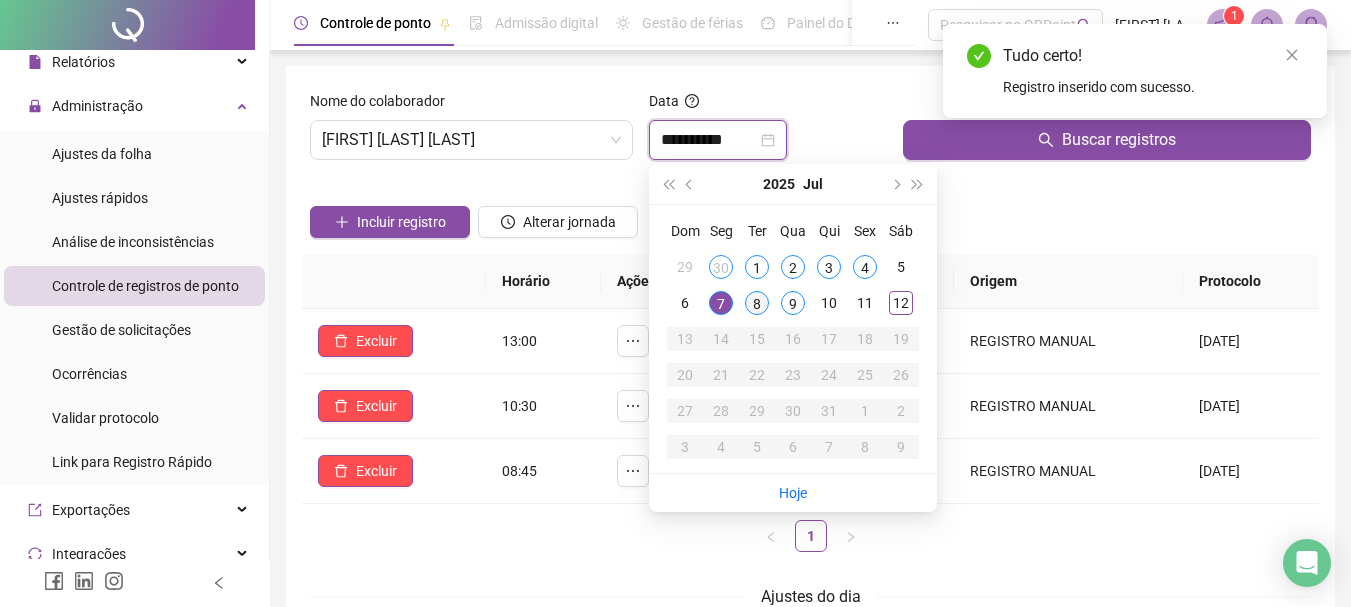 type on "**********" 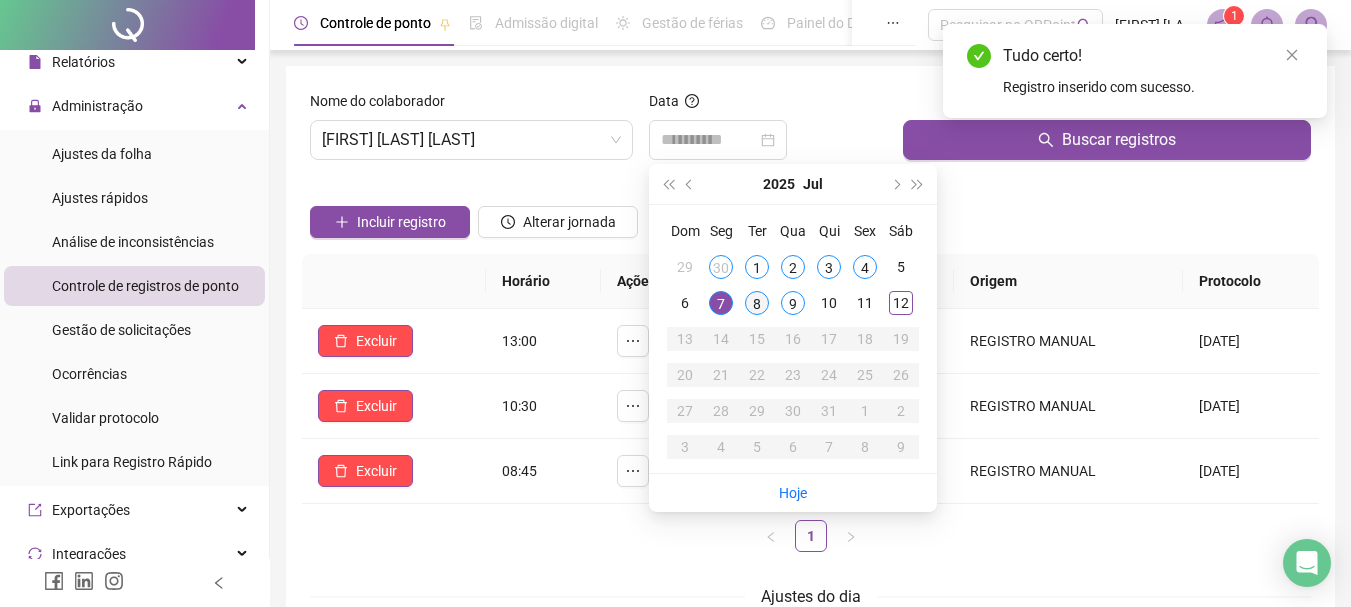 click on "8" at bounding box center [757, 303] 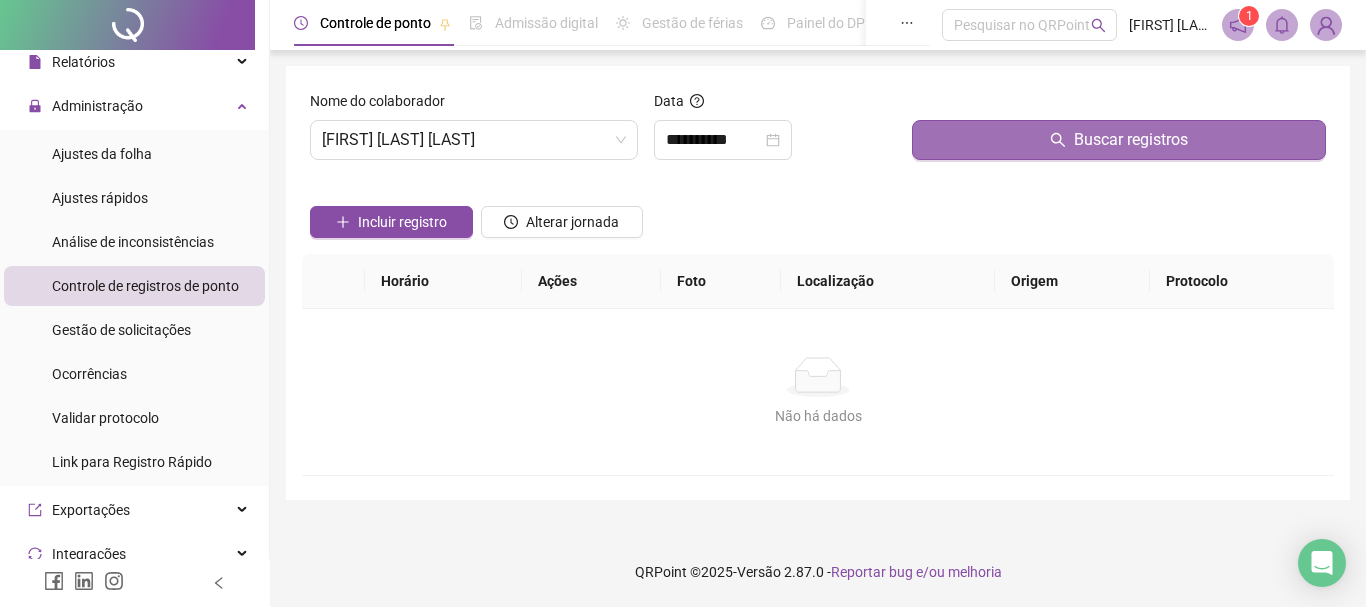 click on "Buscar registros" at bounding box center [1119, 140] 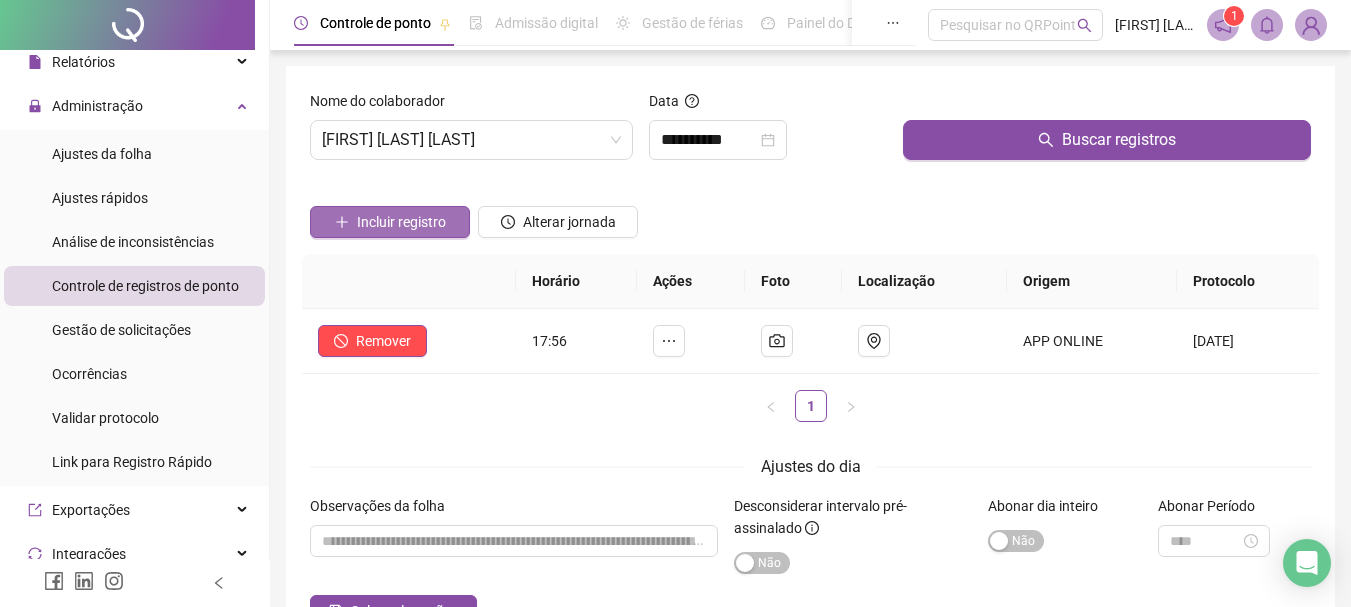 click on "Incluir registro" at bounding box center [401, 222] 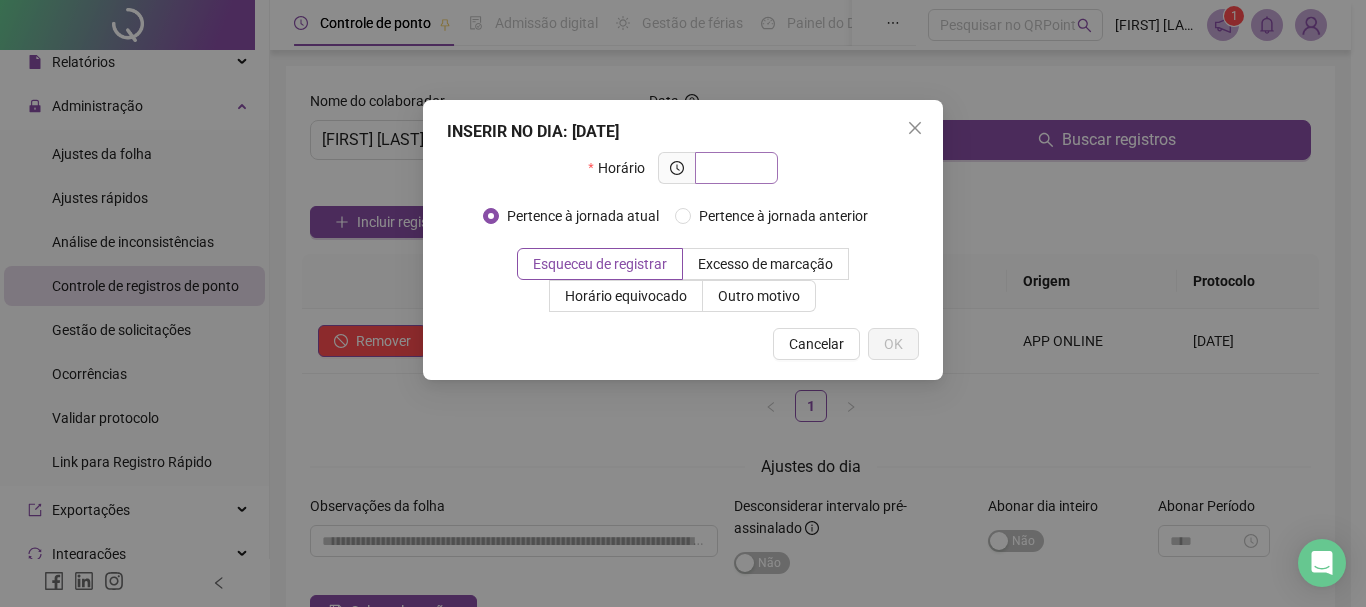 click at bounding box center (734, 168) 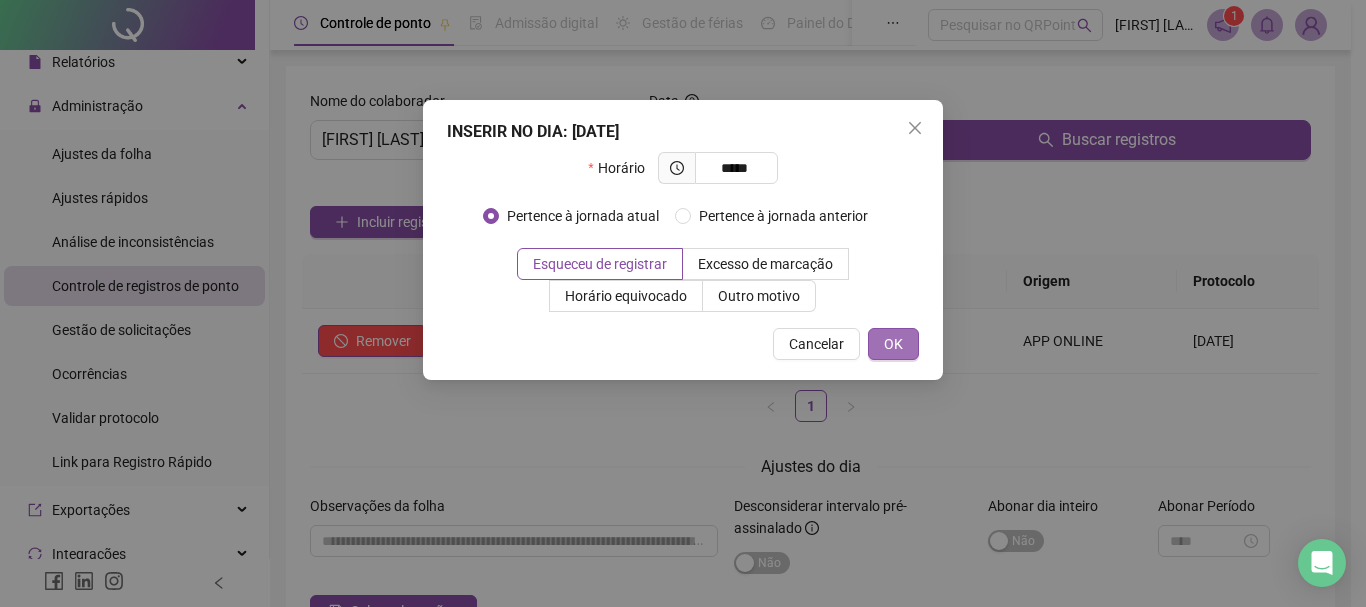type on "*****" 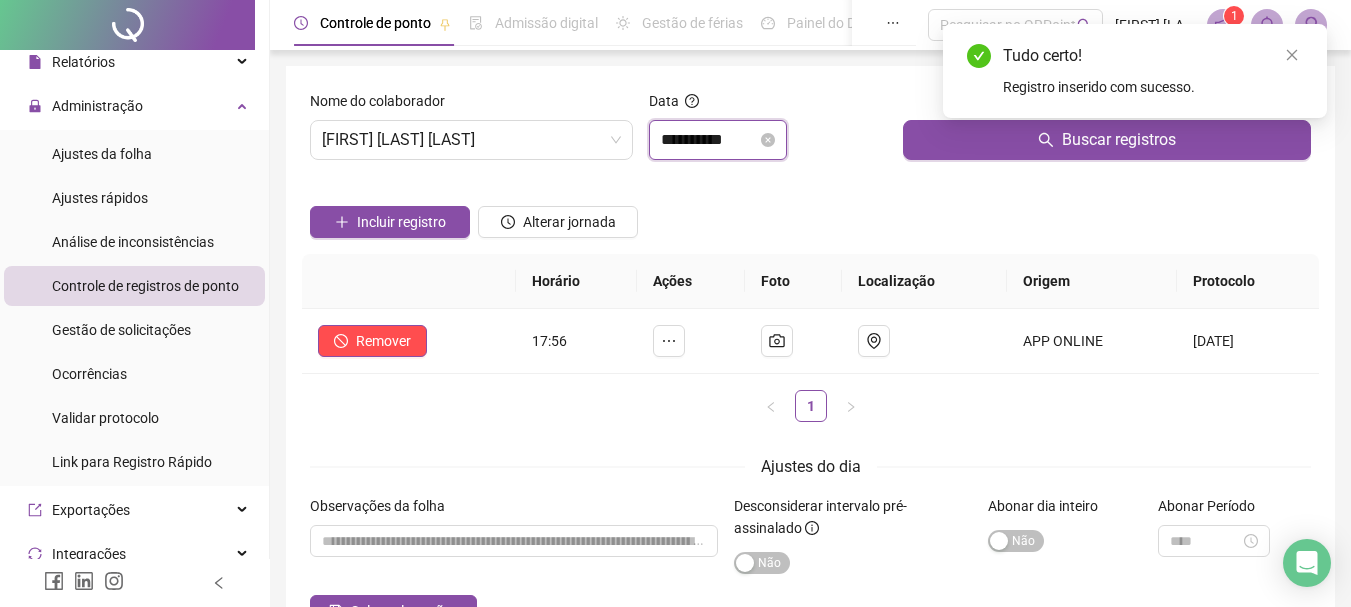 click on "**********" at bounding box center (709, 140) 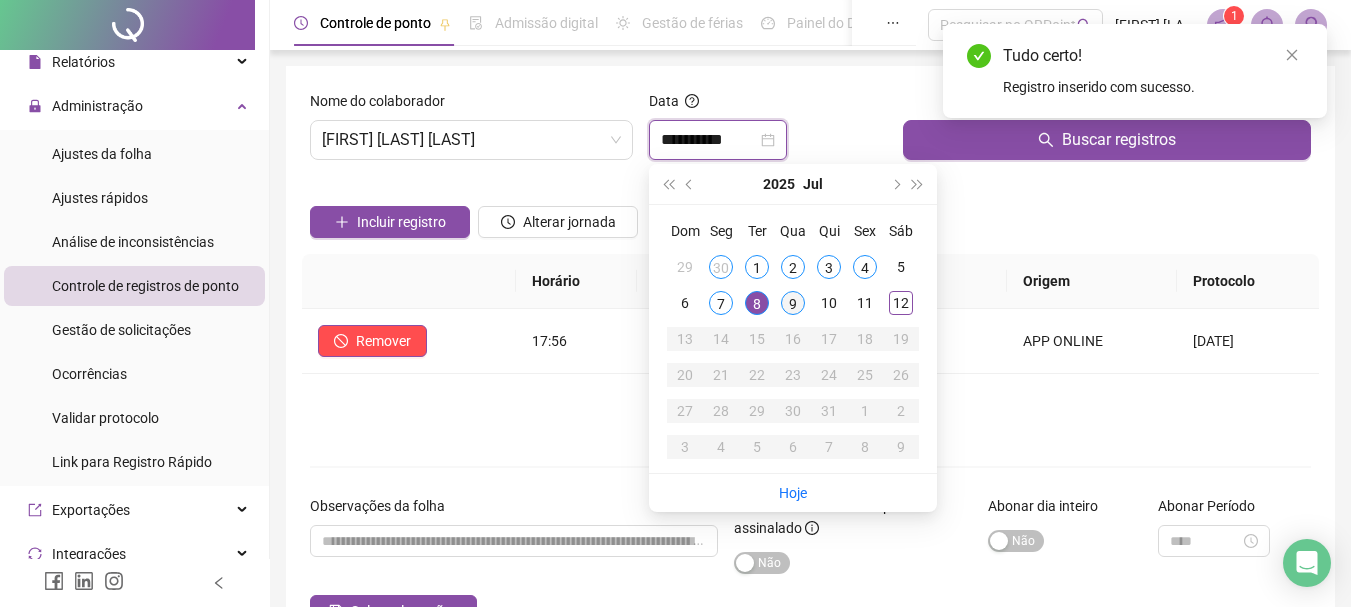 type on "**********" 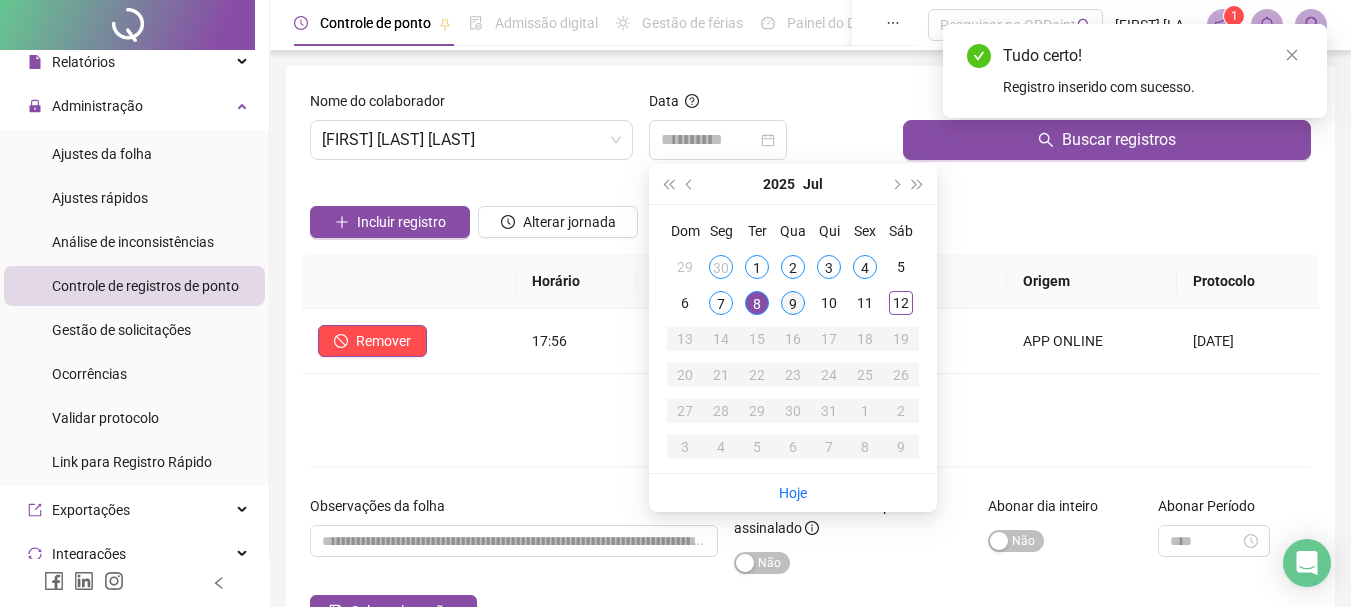 click on "9" at bounding box center (793, 303) 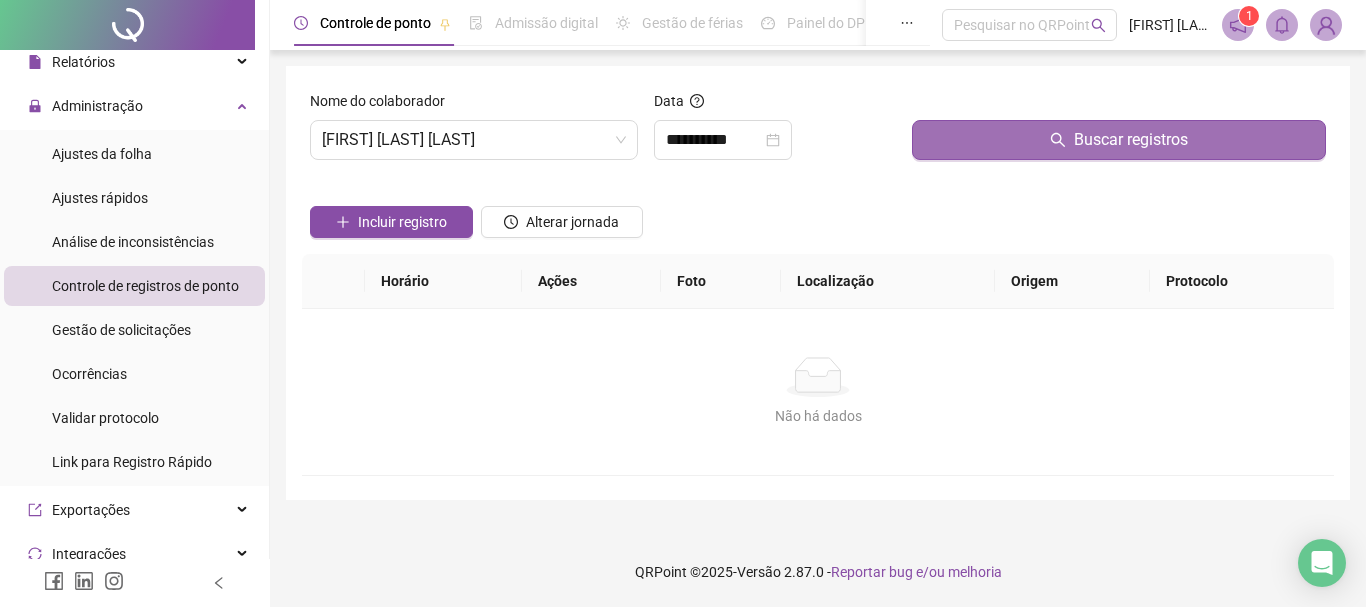 click on "Buscar registros" at bounding box center [1131, 140] 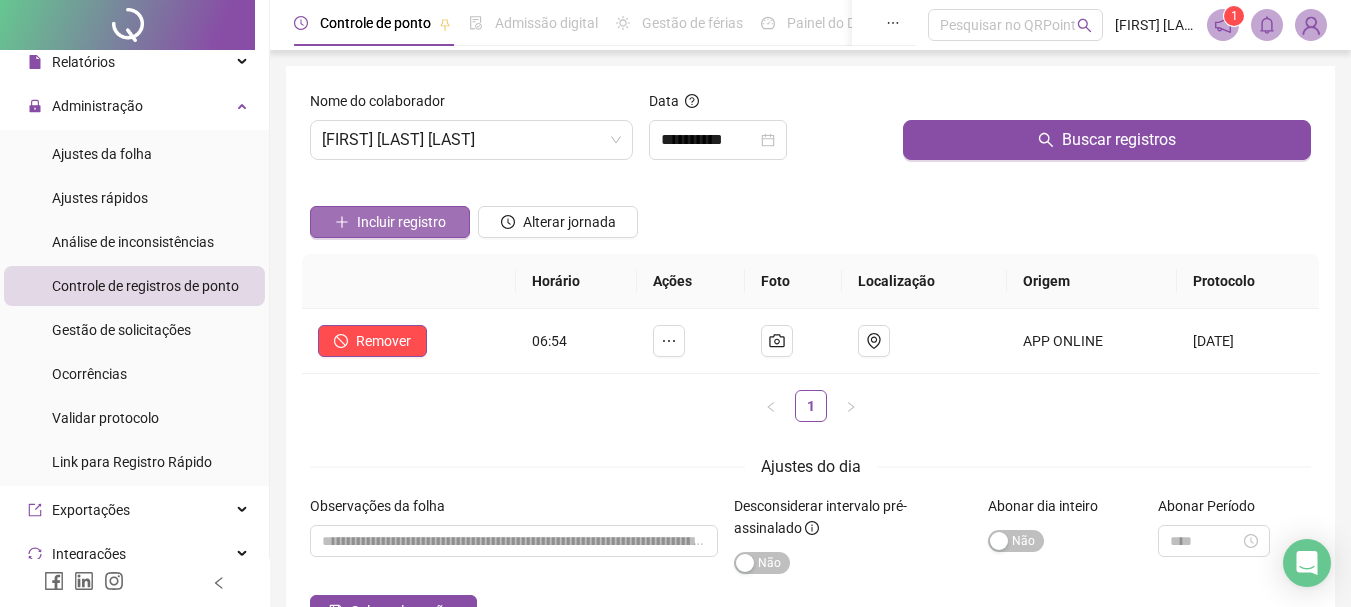 click on "Incluir registro" at bounding box center [401, 222] 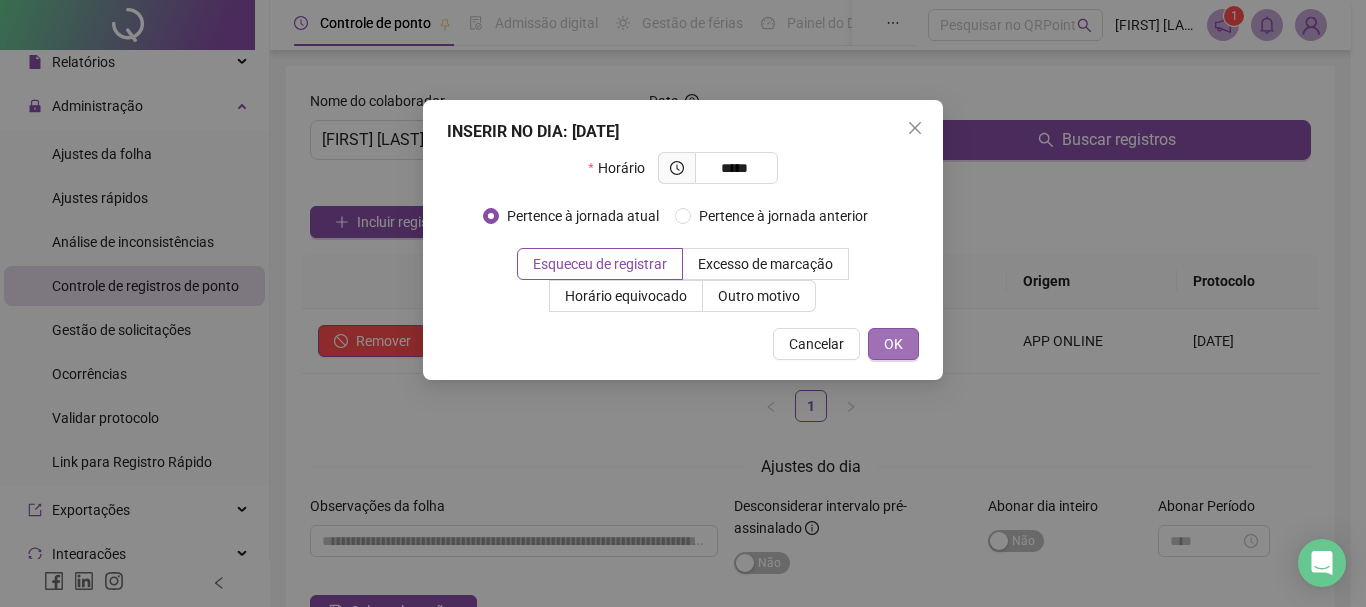 type on "*****" 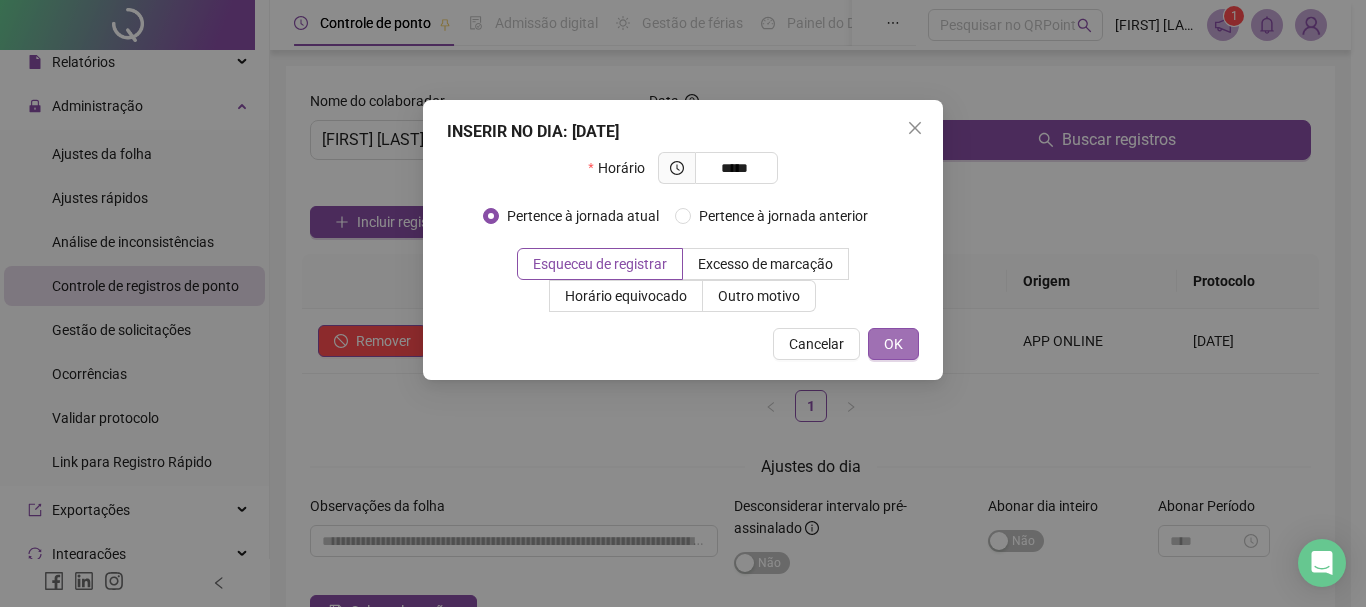 click on "OK" at bounding box center (893, 344) 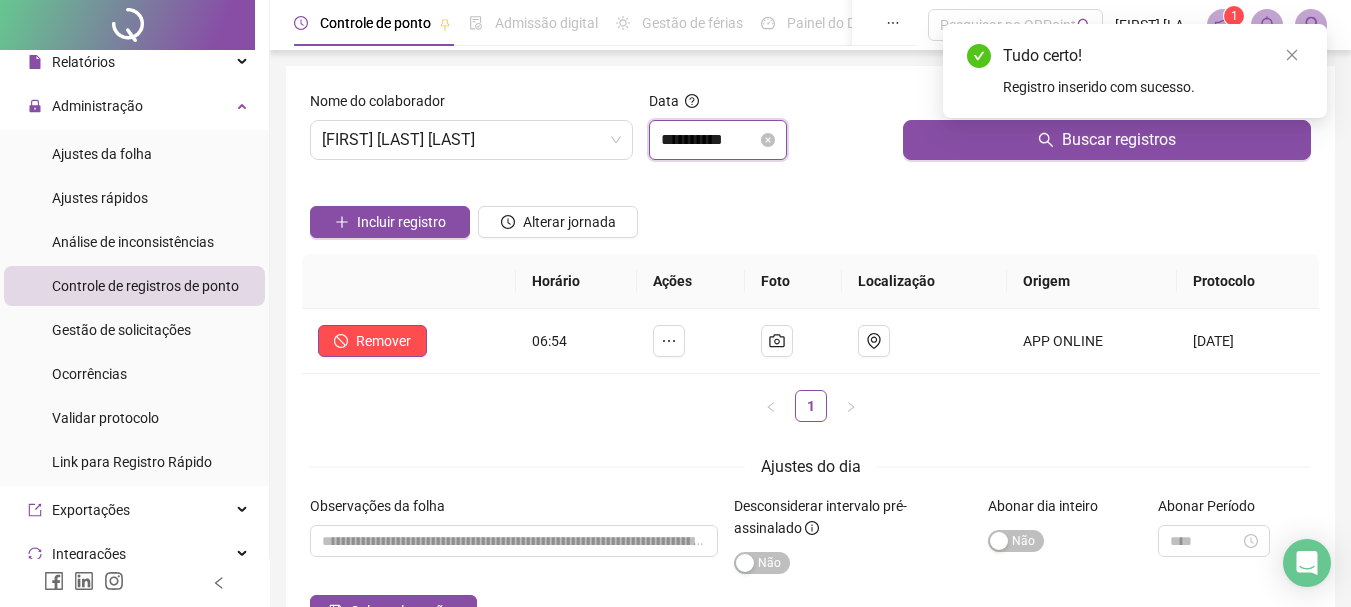 click on "**********" at bounding box center (709, 140) 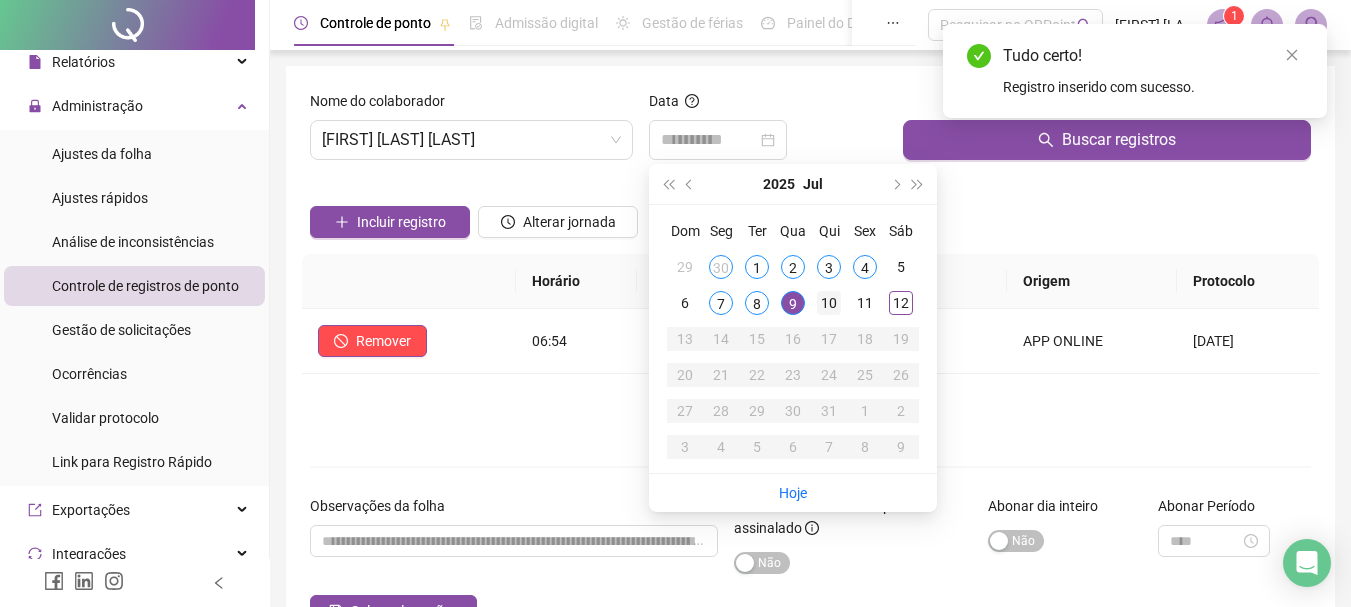 click on "10" at bounding box center [829, 303] 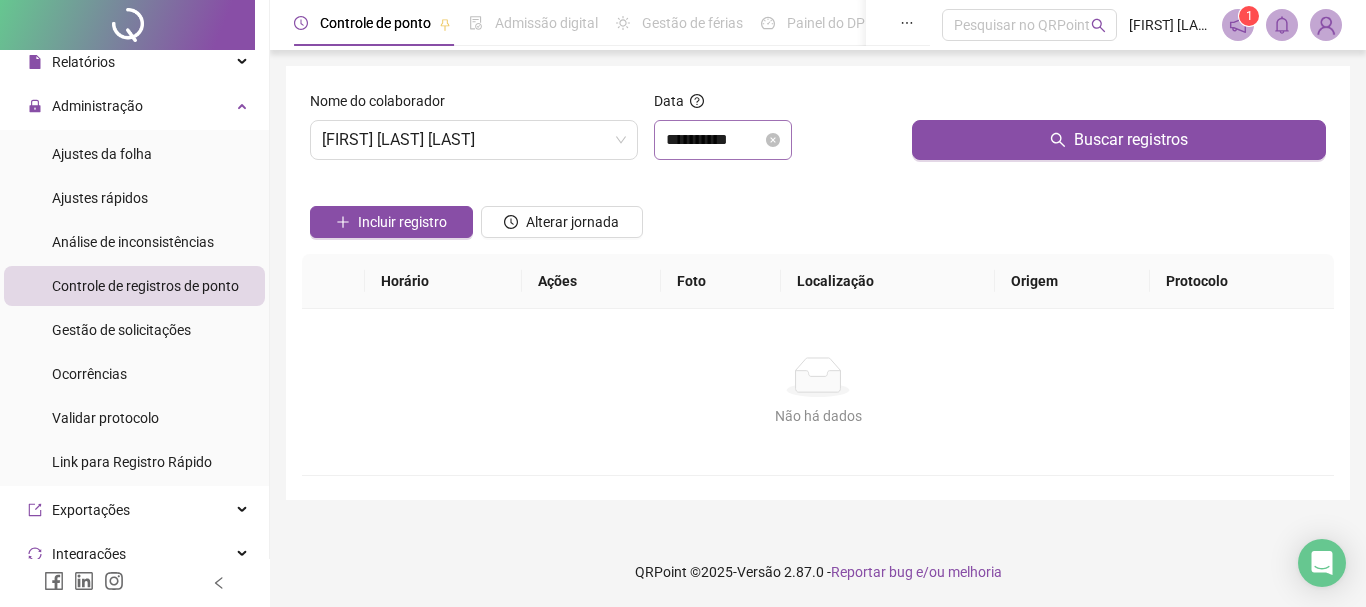 click on "**********" at bounding box center (723, 140) 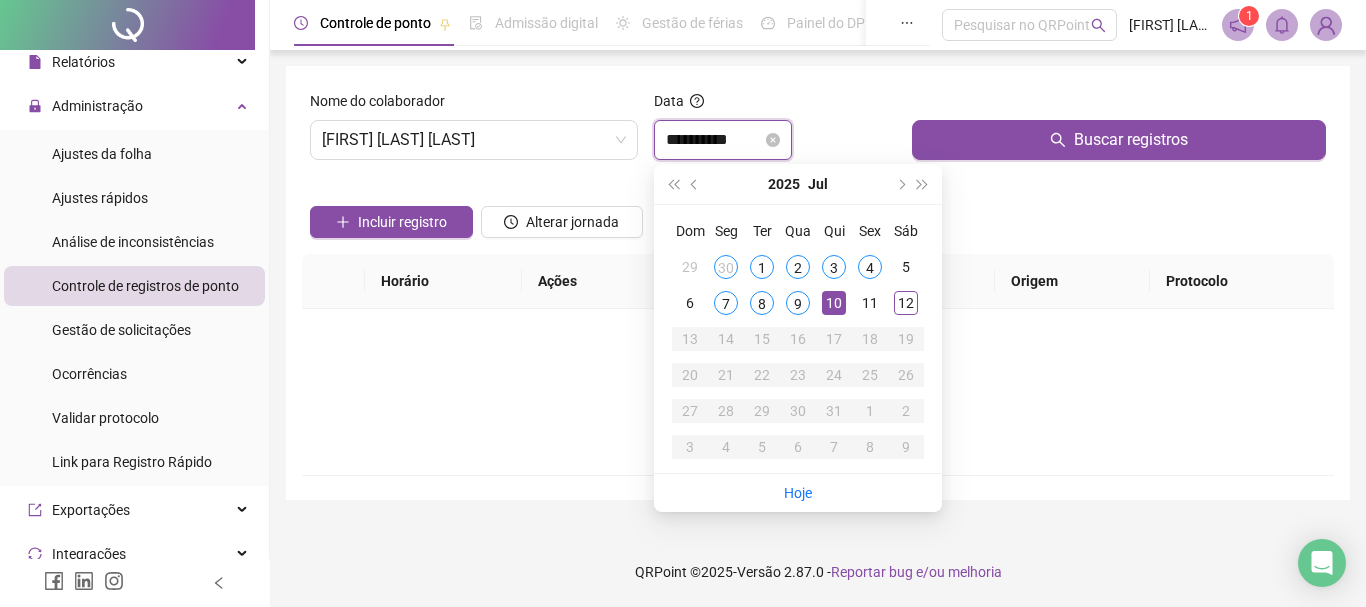 click on "**********" at bounding box center [714, 140] 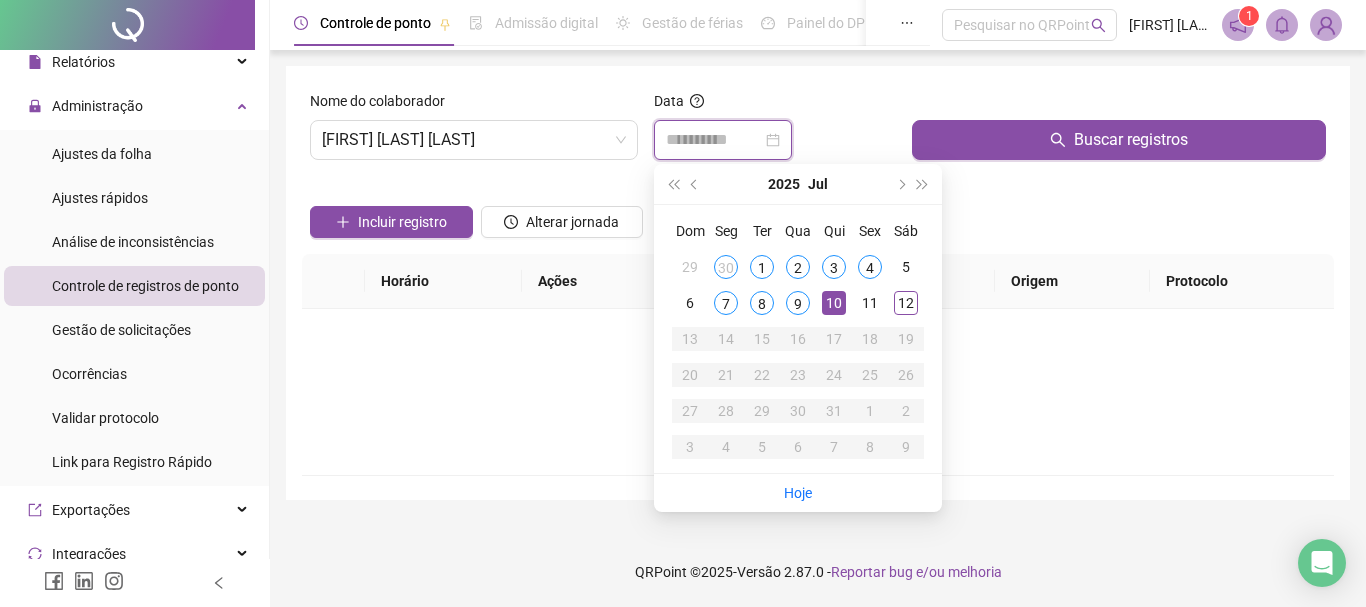 type on "**********" 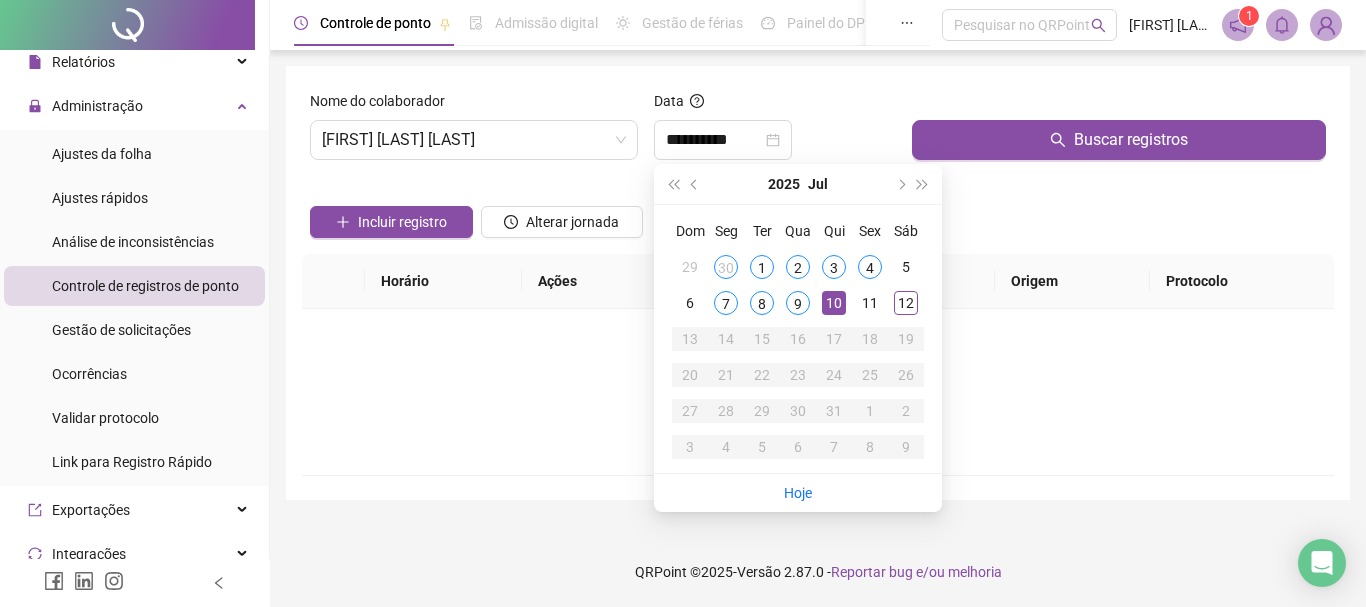 click on "Incluir registro   Alterar jornada" at bounding box center [818, 215] 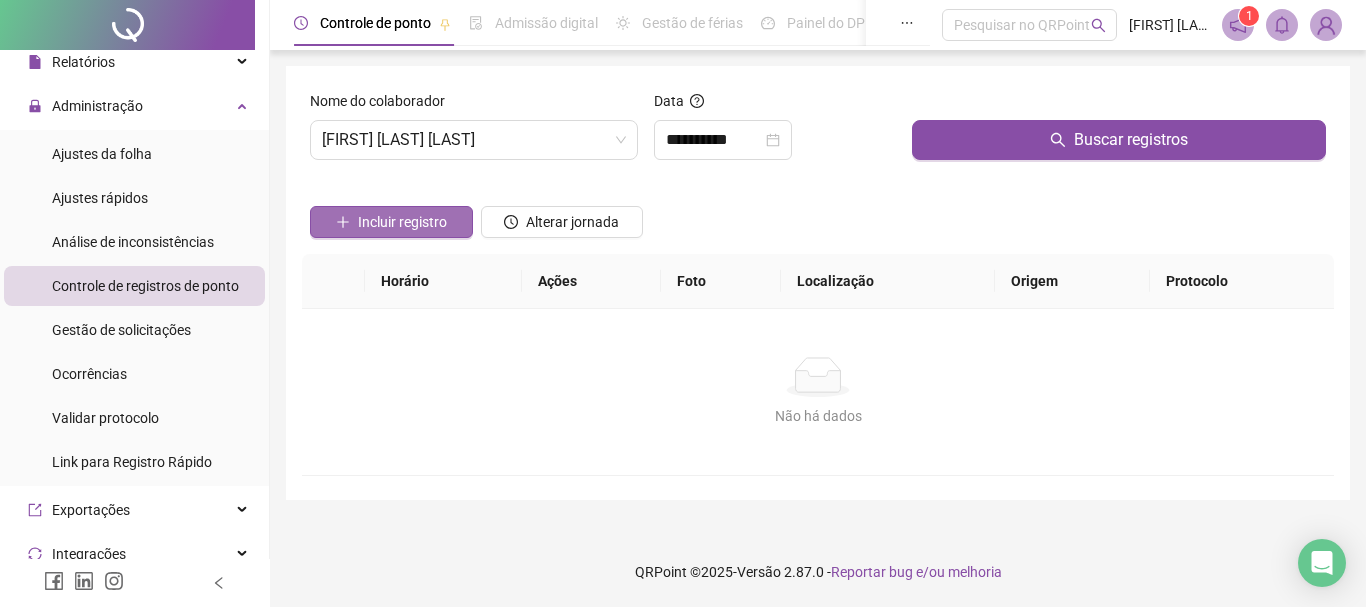 click on "Incluir registro" at bounding box center [402, 222] 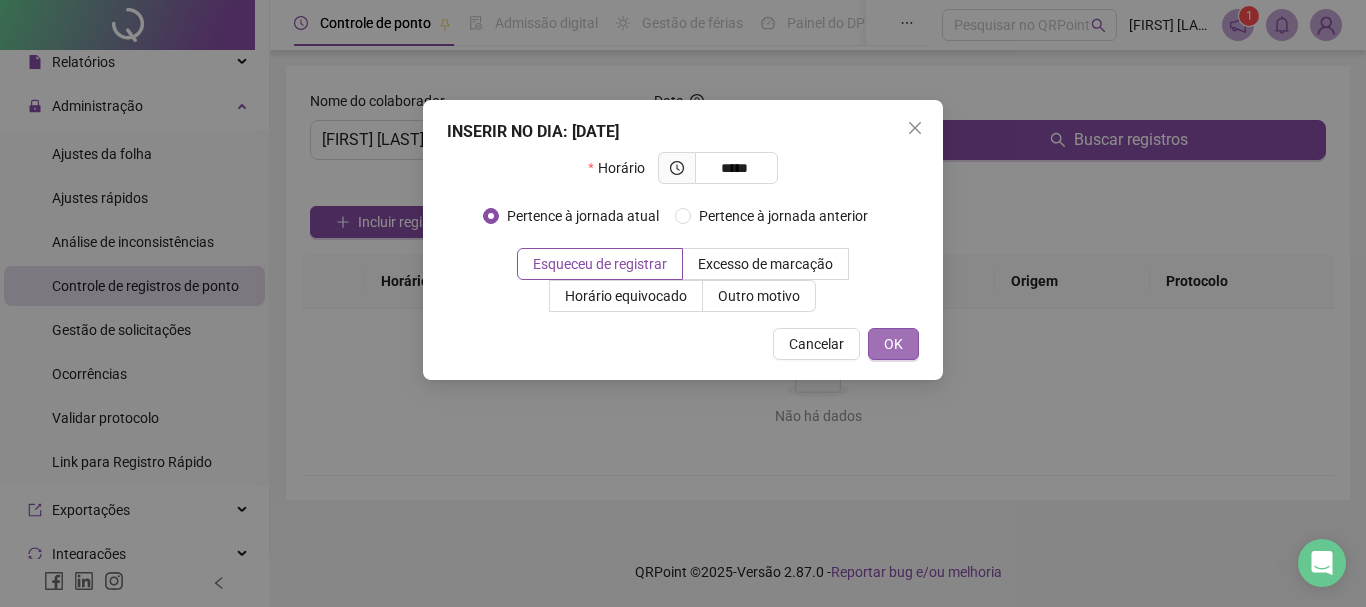 type on "*****" 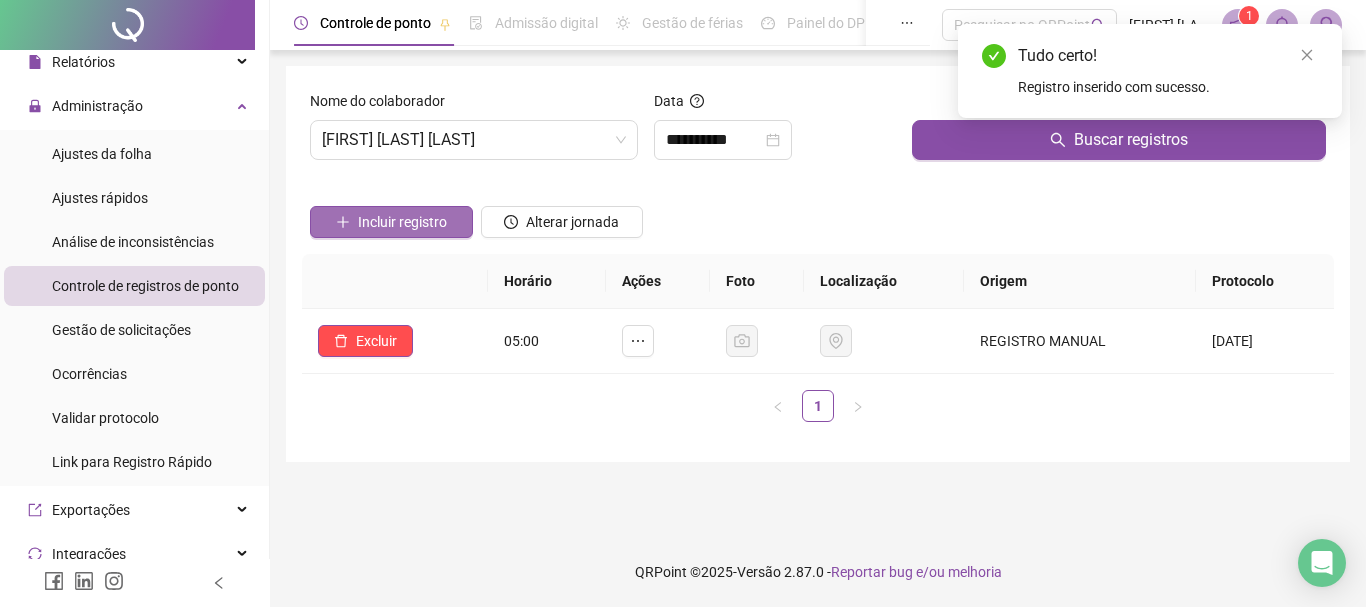 click on "Incluir registro" at bounding box center (391, 222) 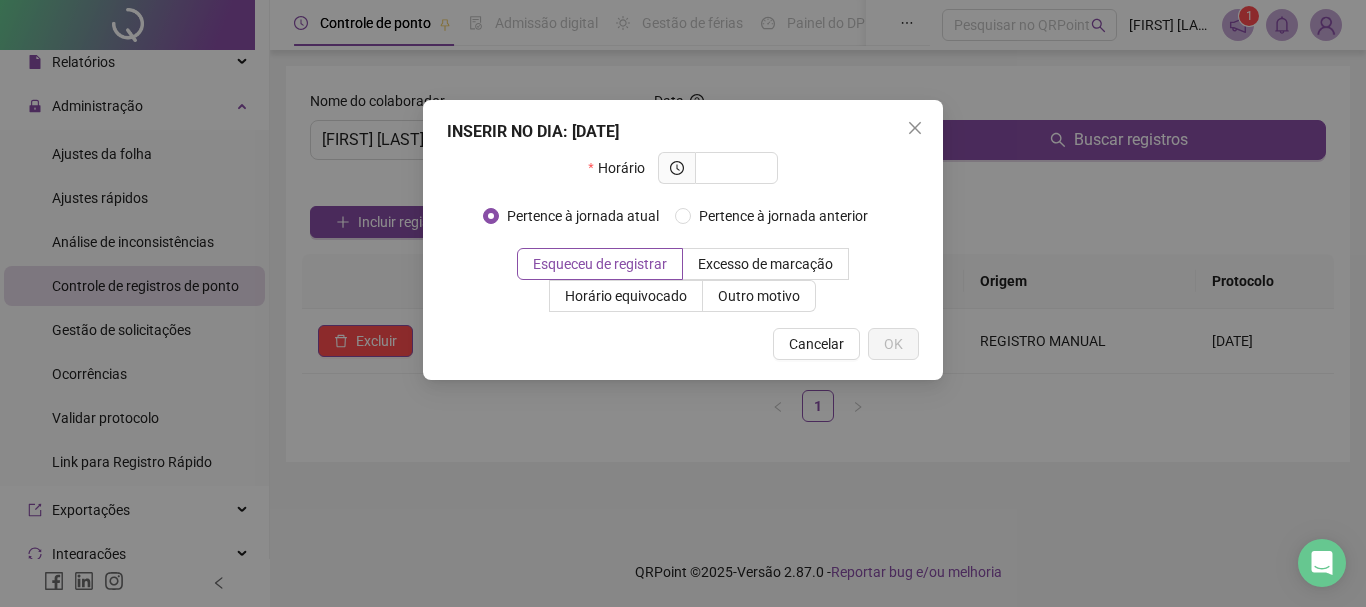 click on "Cancelar OK" at bounding box center (683, 344) 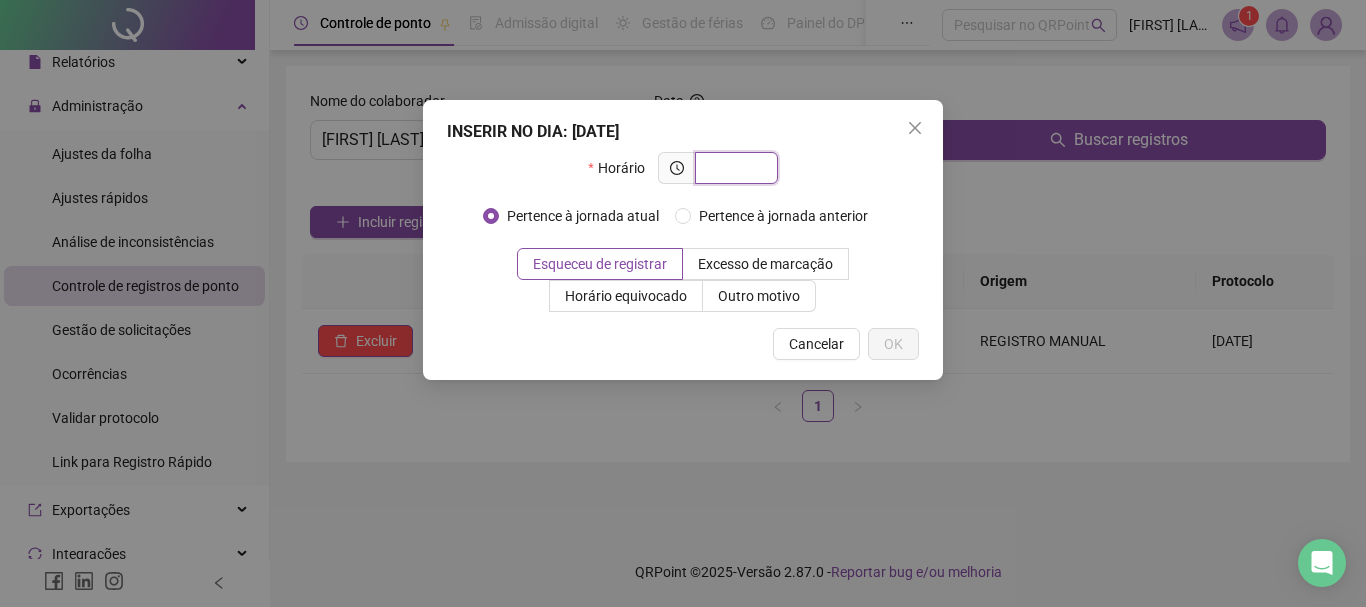 click at bounding box center [734, 168] 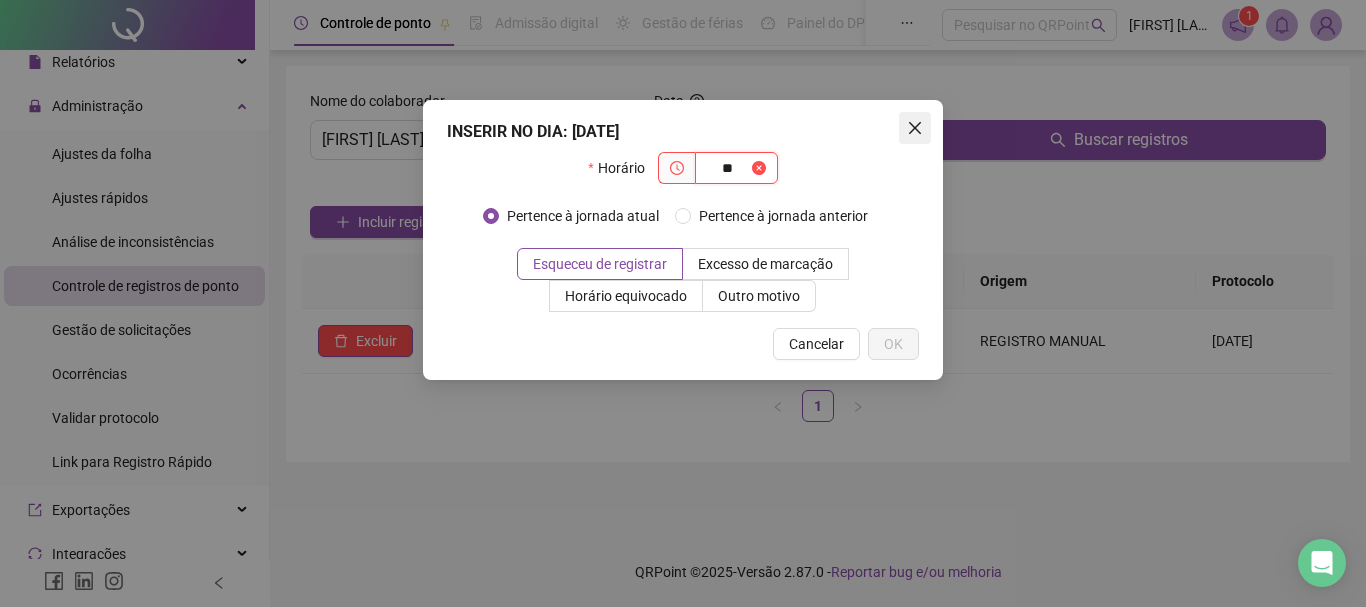 type on "**" 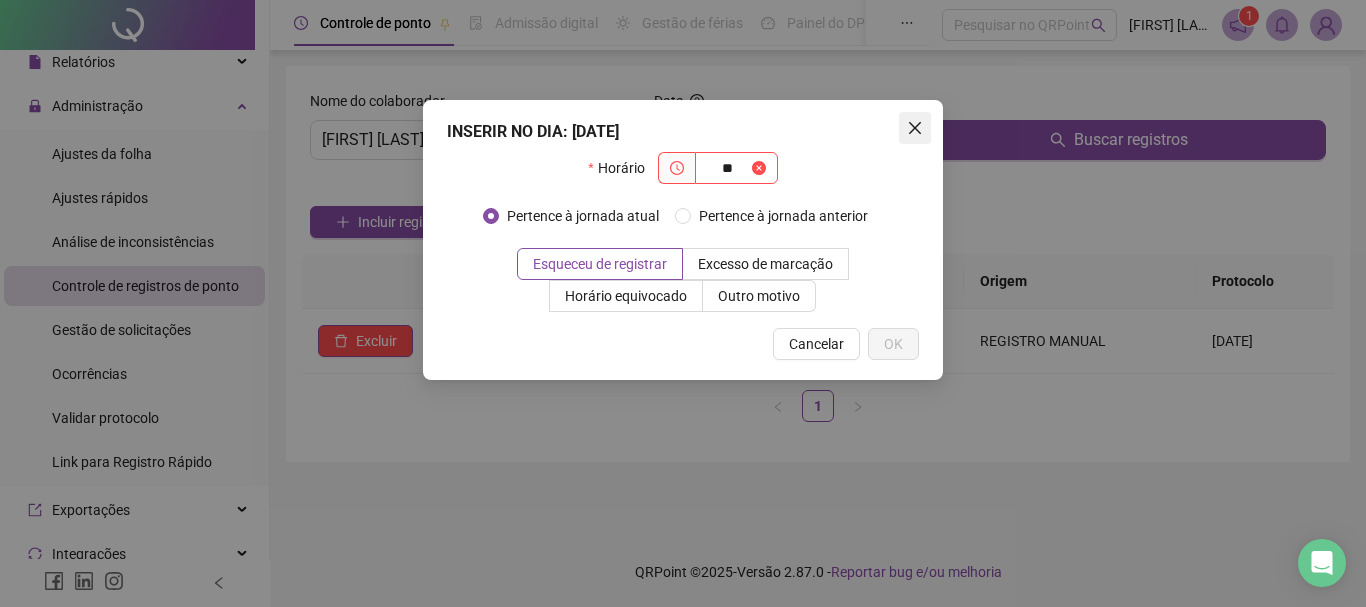 click 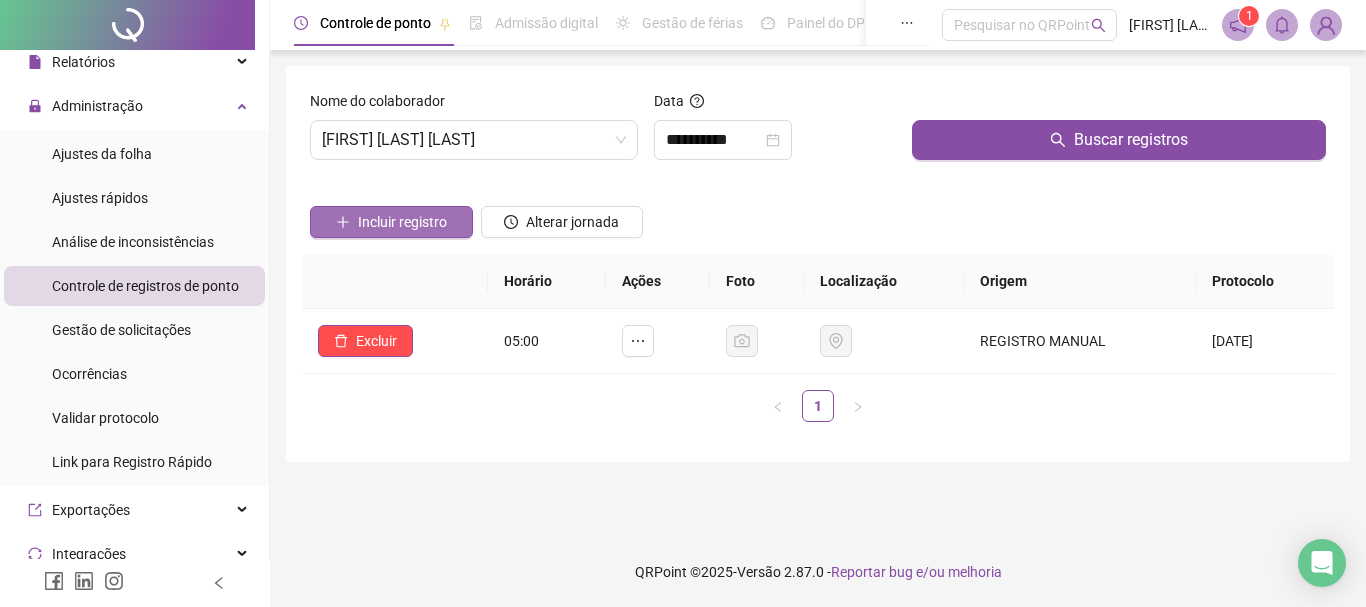 click on "Incluir registro" at bounding box center [402, 222] 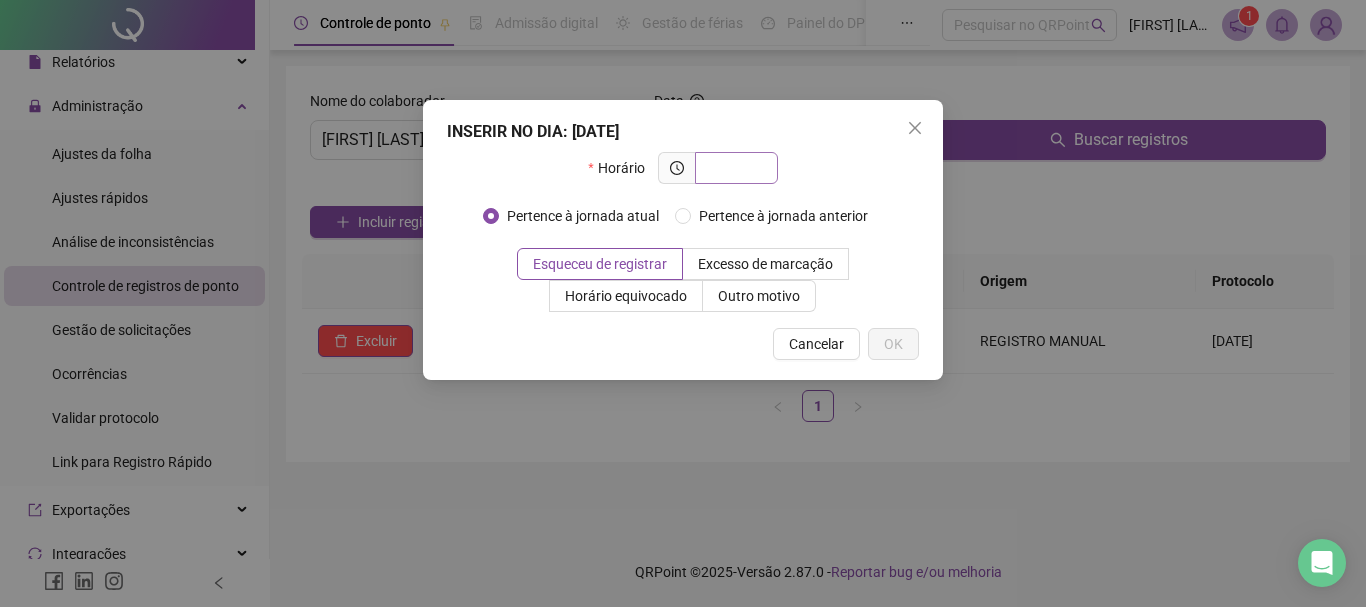 click at bounding box center [734, 168] 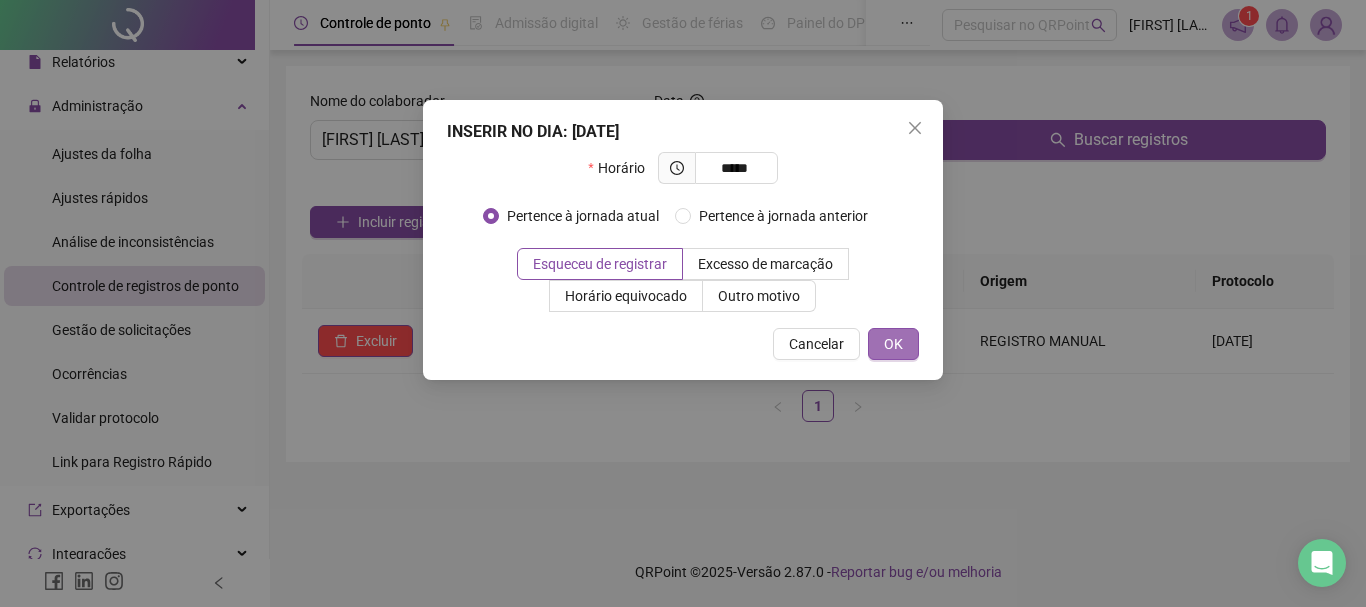 type on "*****" 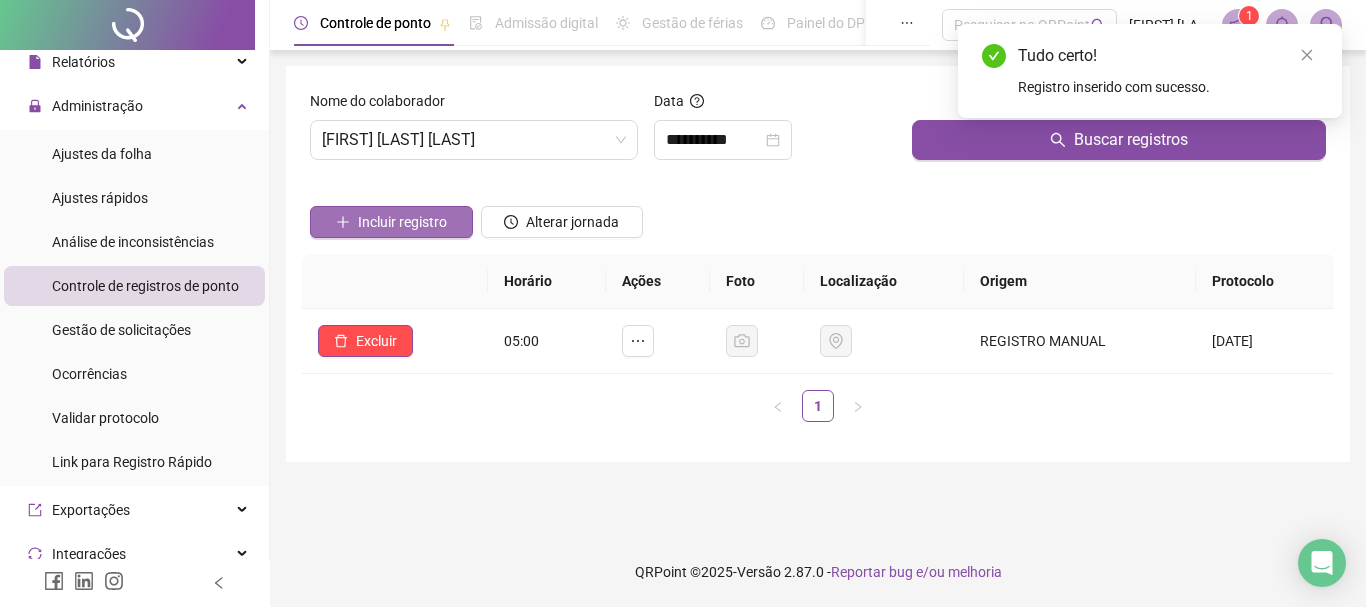 click on "Incluir registro" at bounding box center [402, 222] 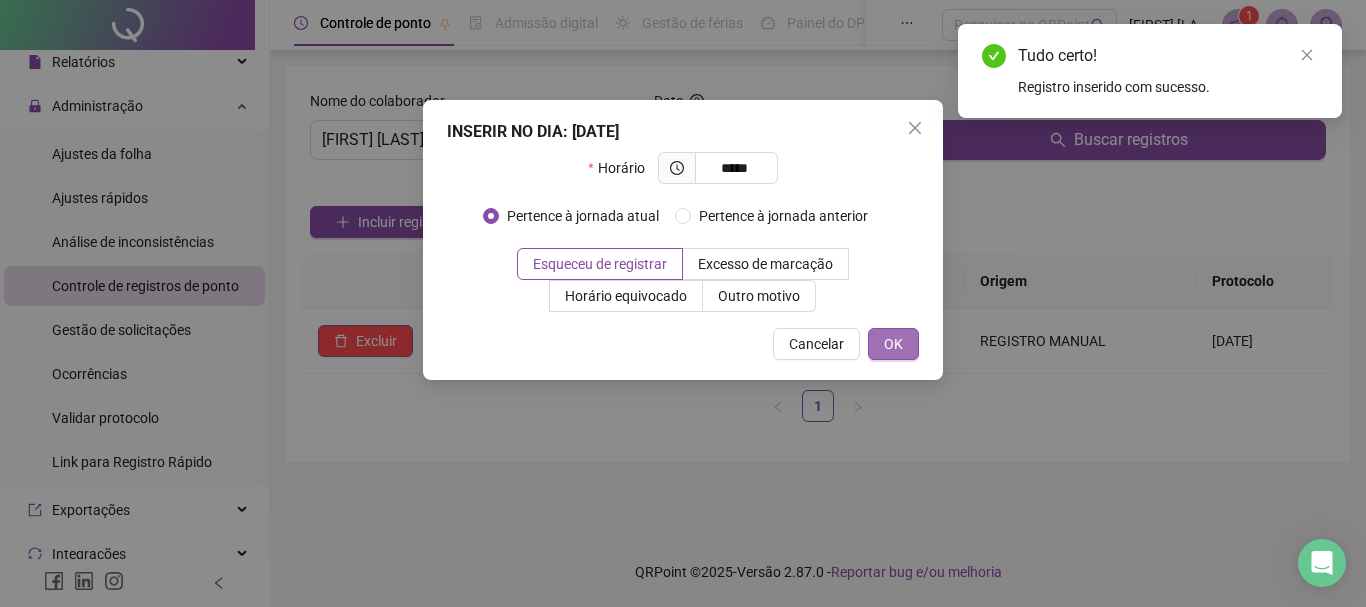 type on "*****" 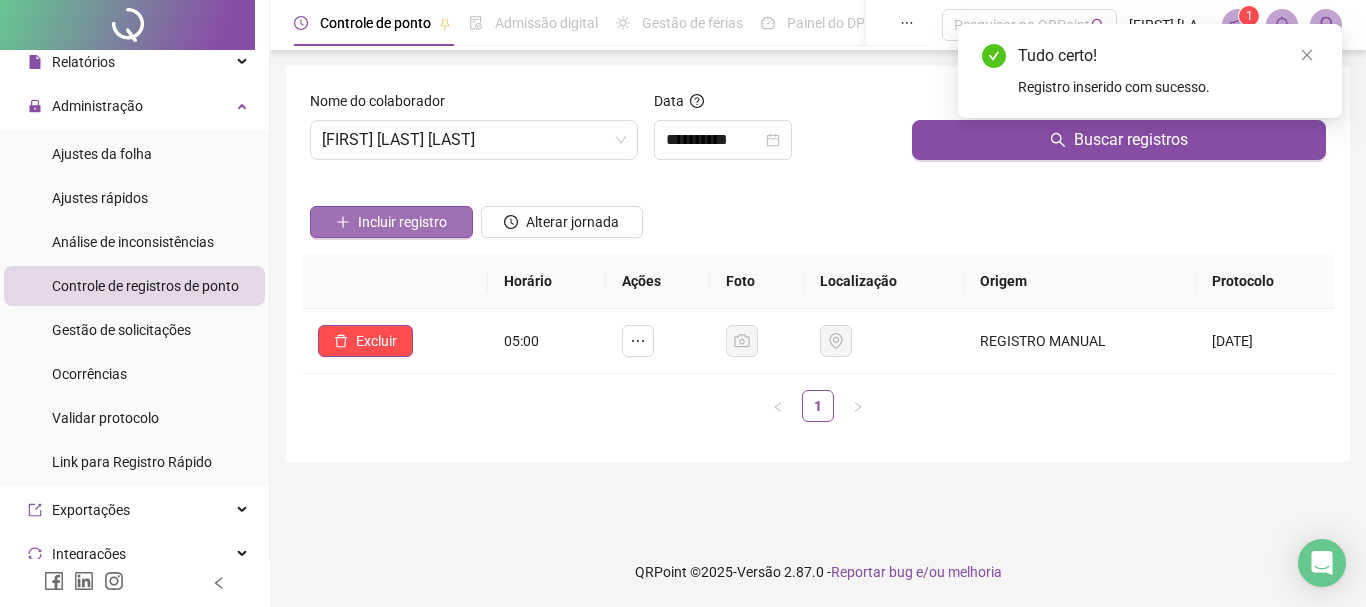 click on "Incluir registro" at bounding box center [402, 222] 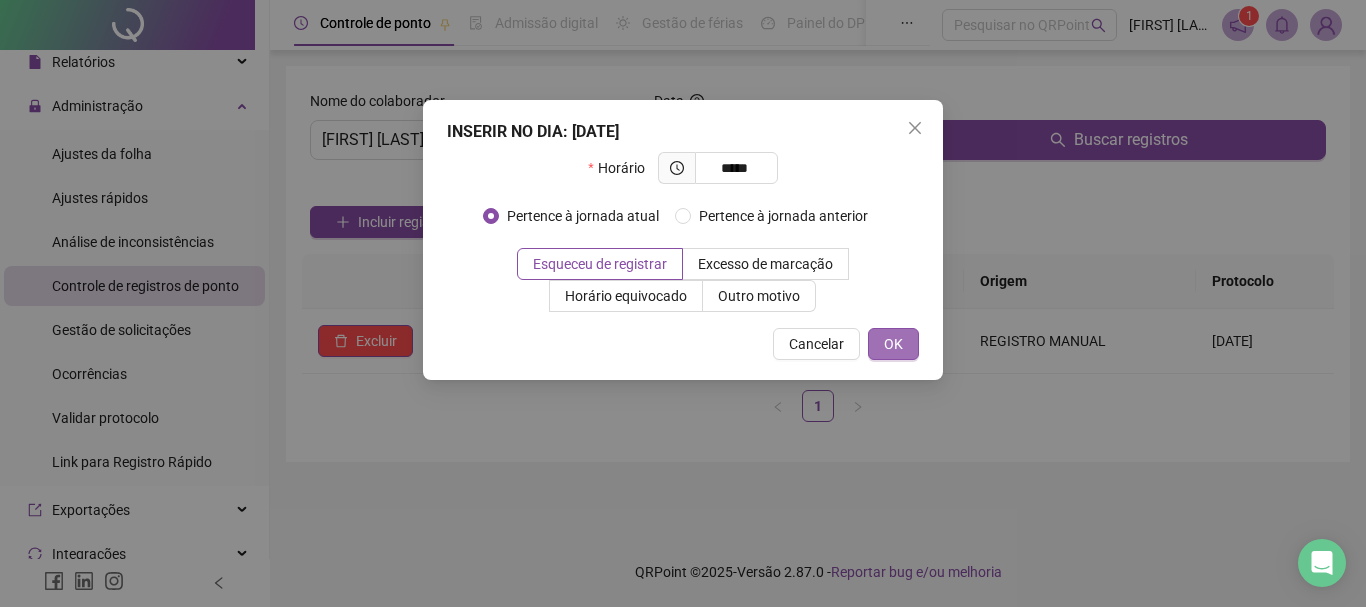type on "*****" 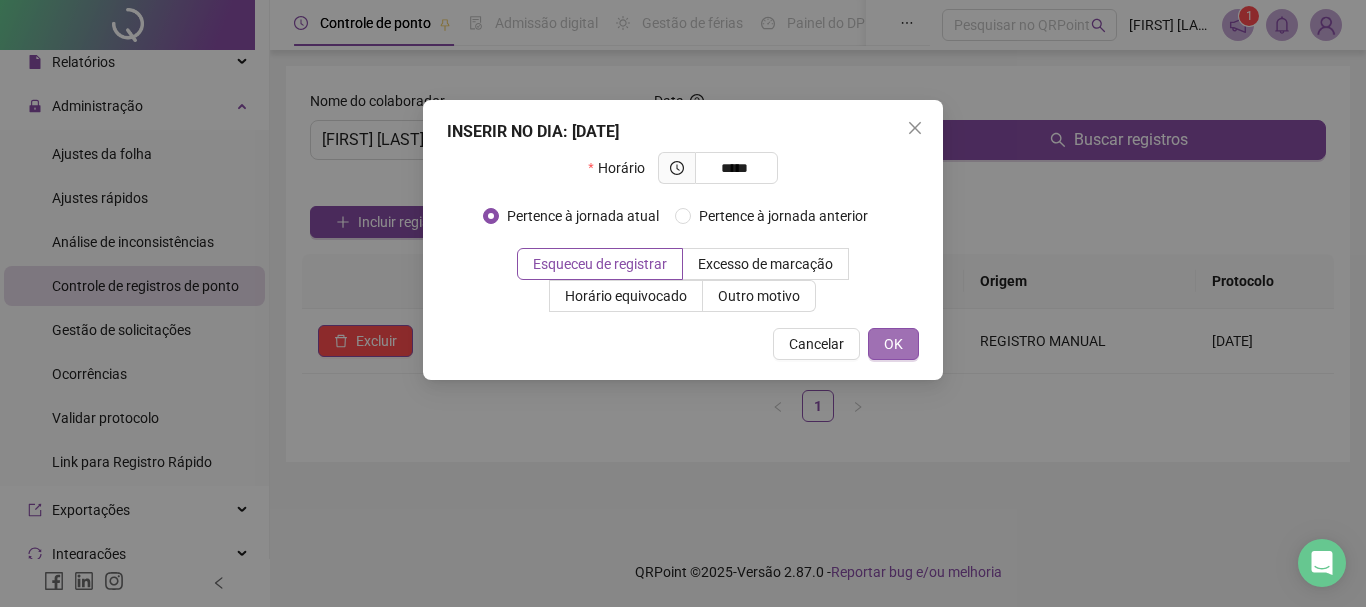 click on "OK" at bounding box center [893, 344] 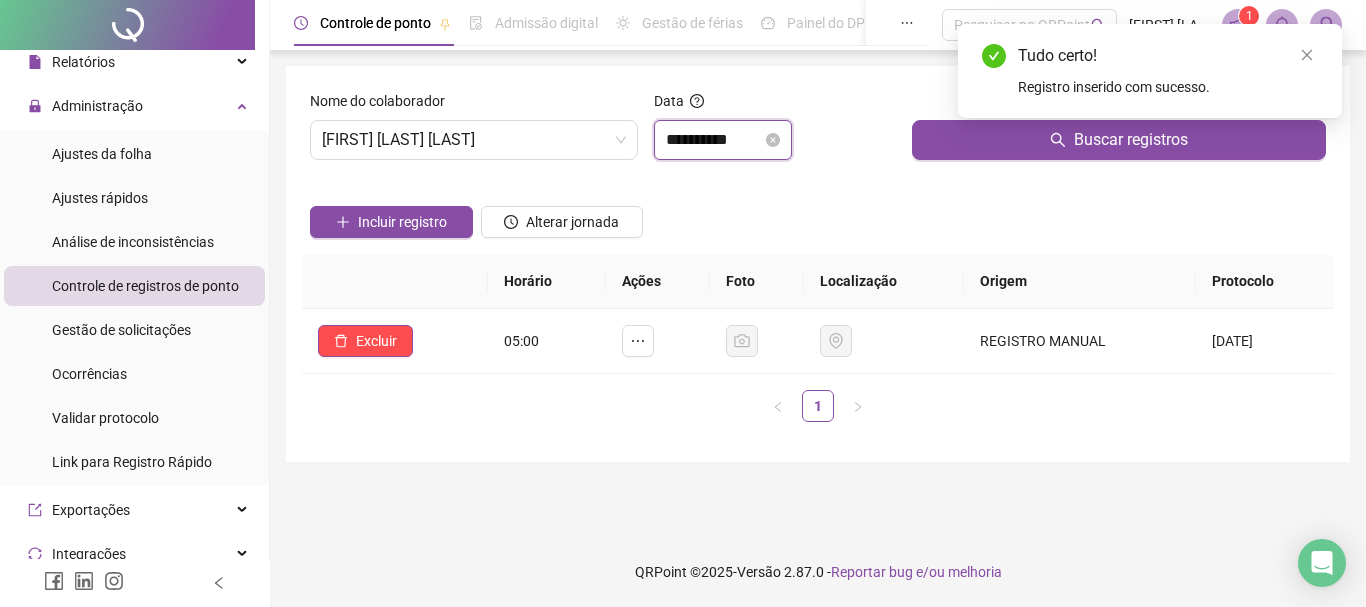 click on "**********" at bounding box center (714, 140) 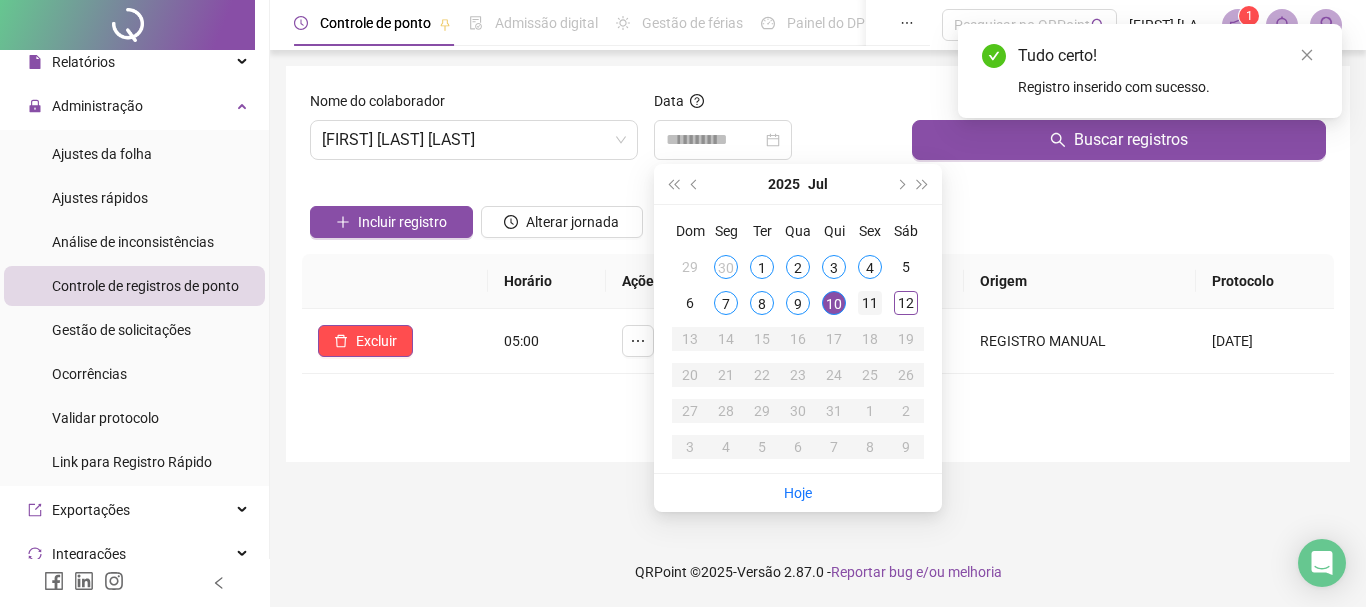 click on "11" at bounding box center (870, 303) 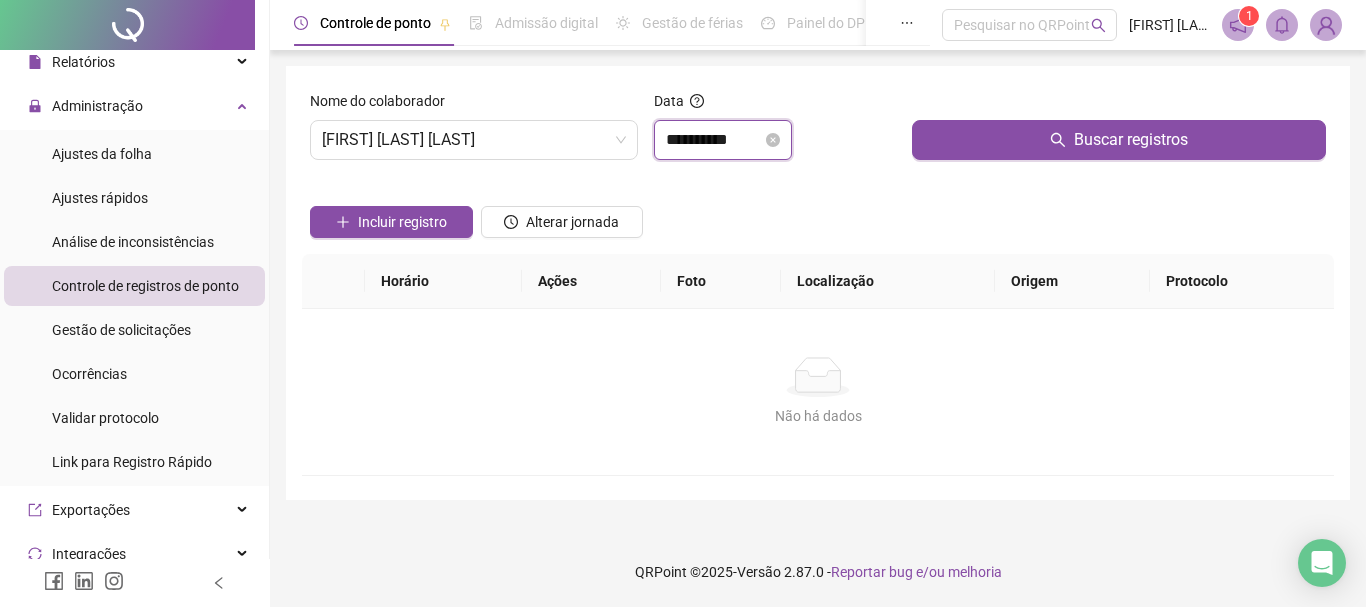 click on "**********" at bounding box center [714, 140] 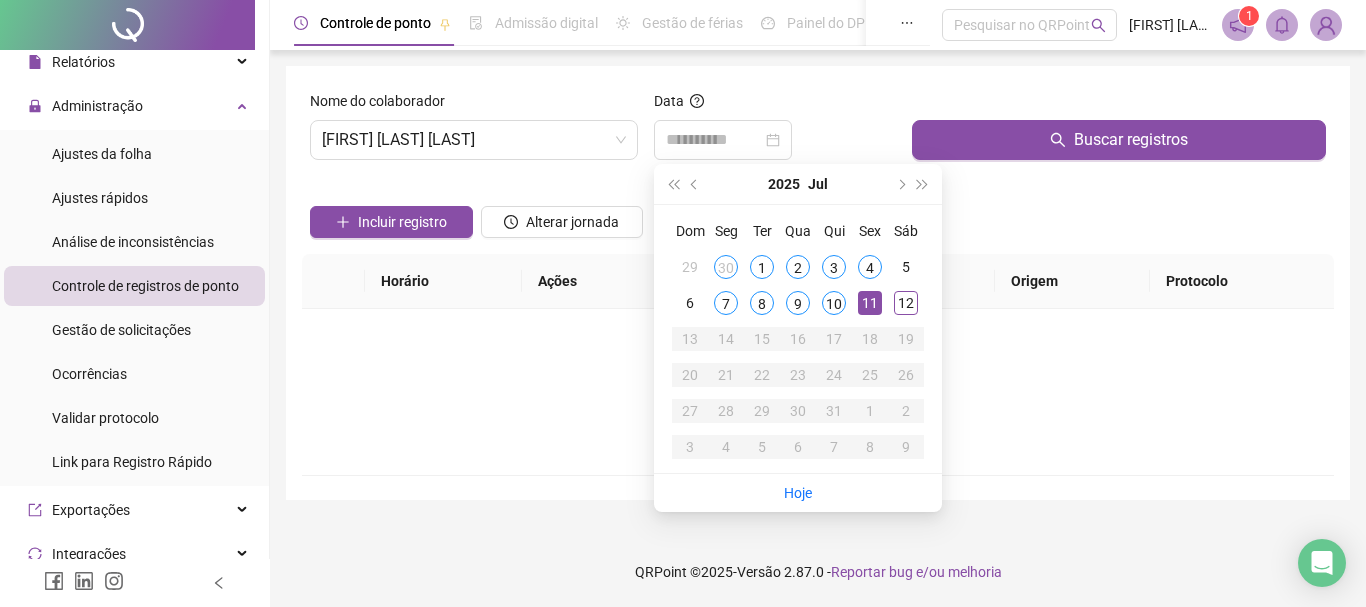 click on "11" at bounding box center [870, 303] 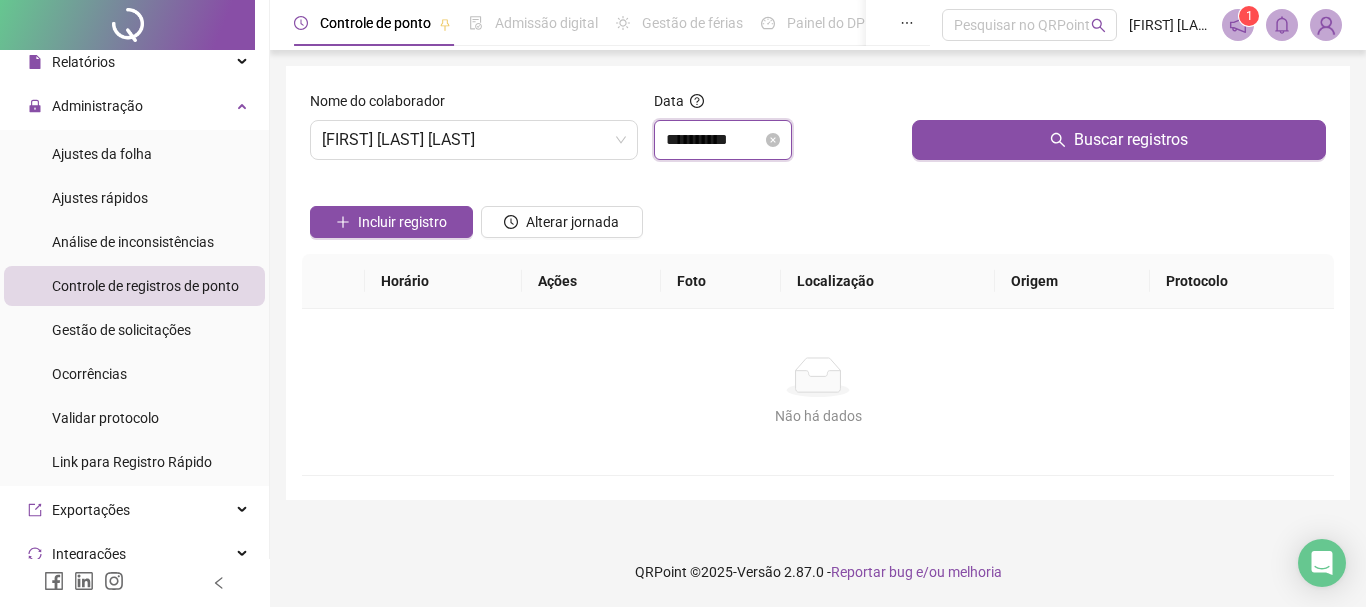 click on "**********" at bounding box center [714, 140] 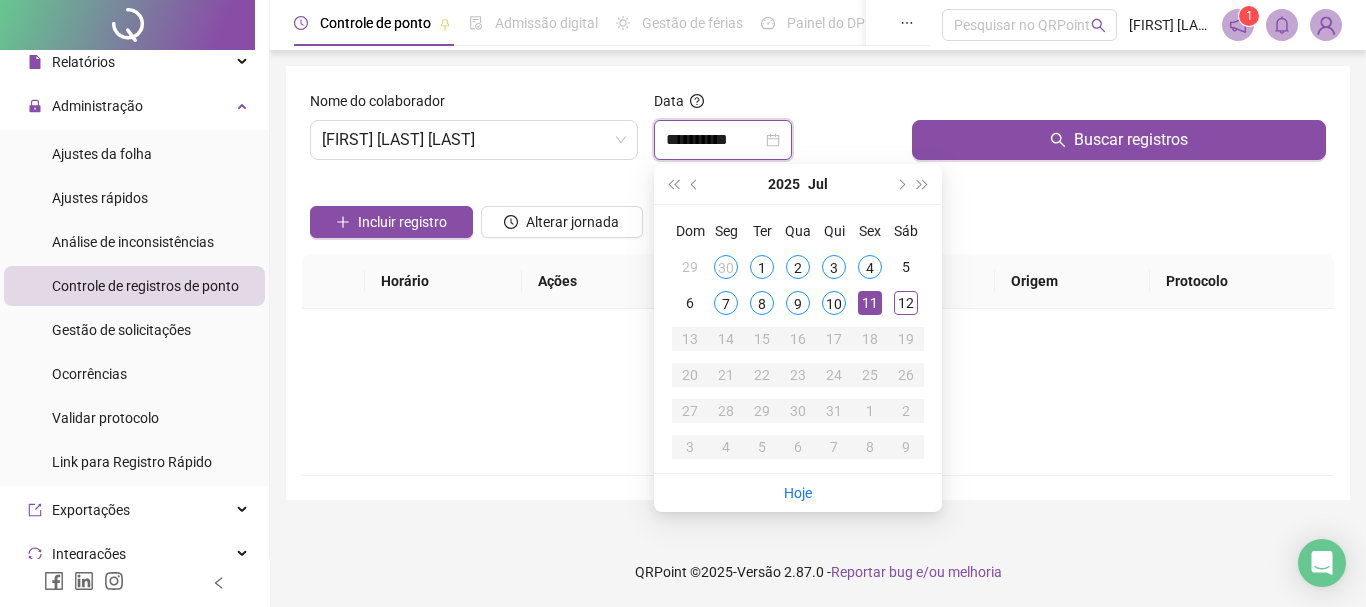 type on "**********" 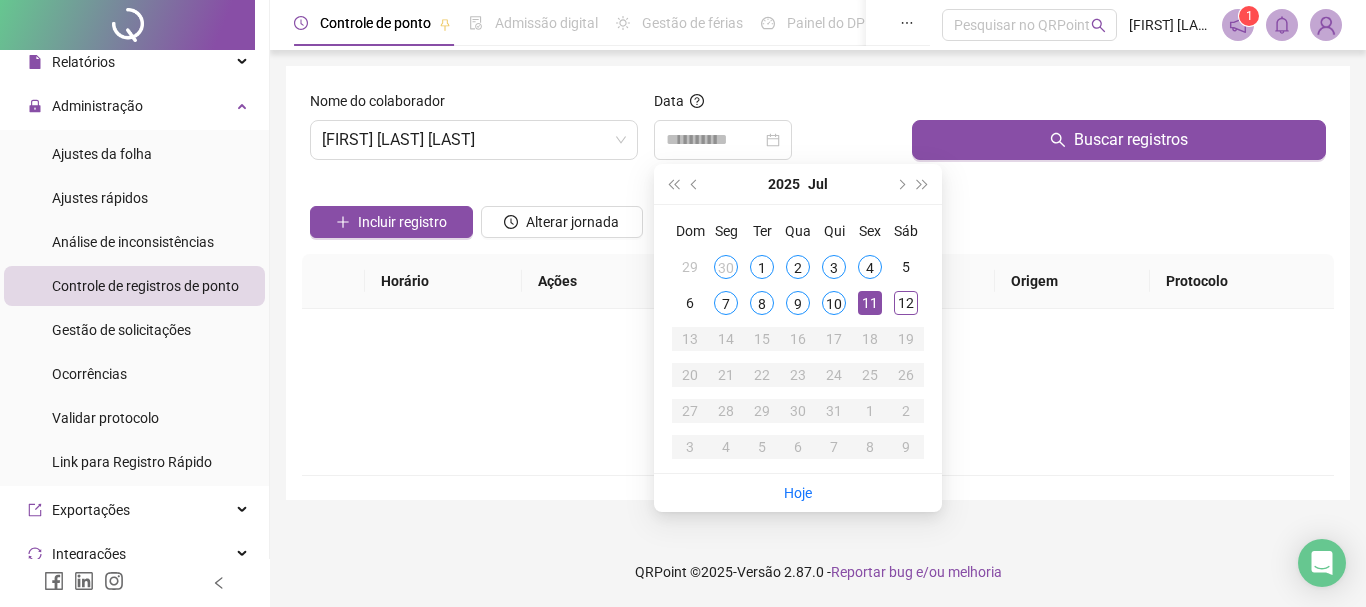click on "11" at bounding box center (870, 303) 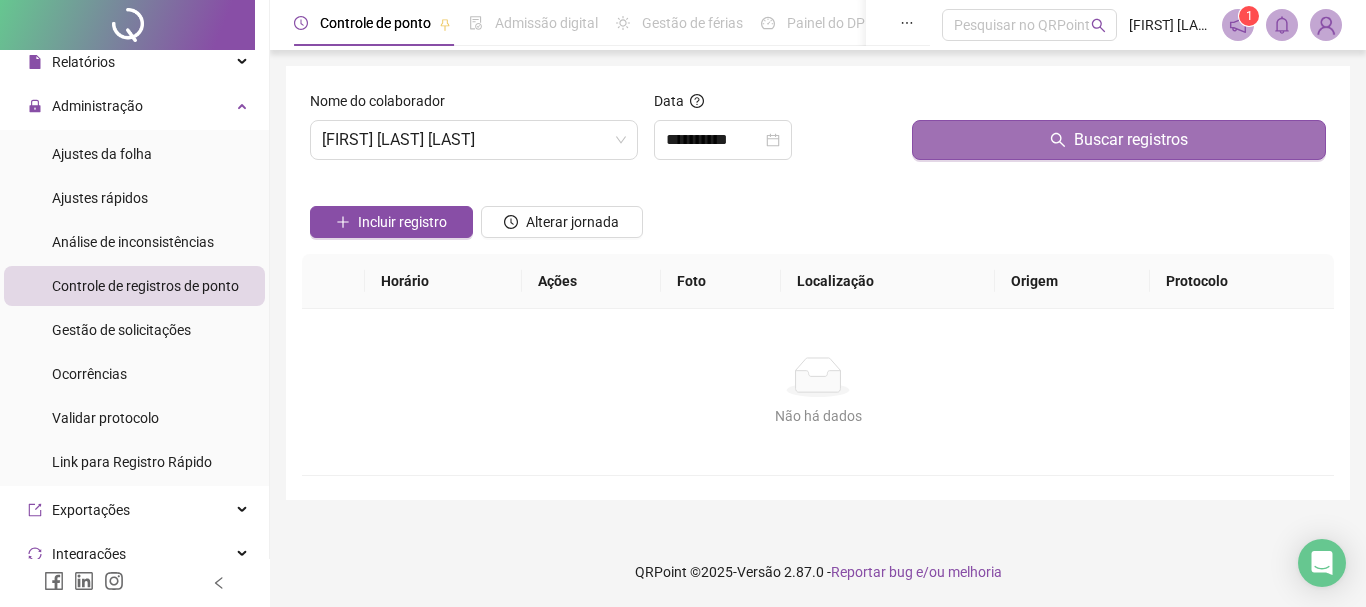 click on "Buscar registros" at bounding box center (1119, 140) 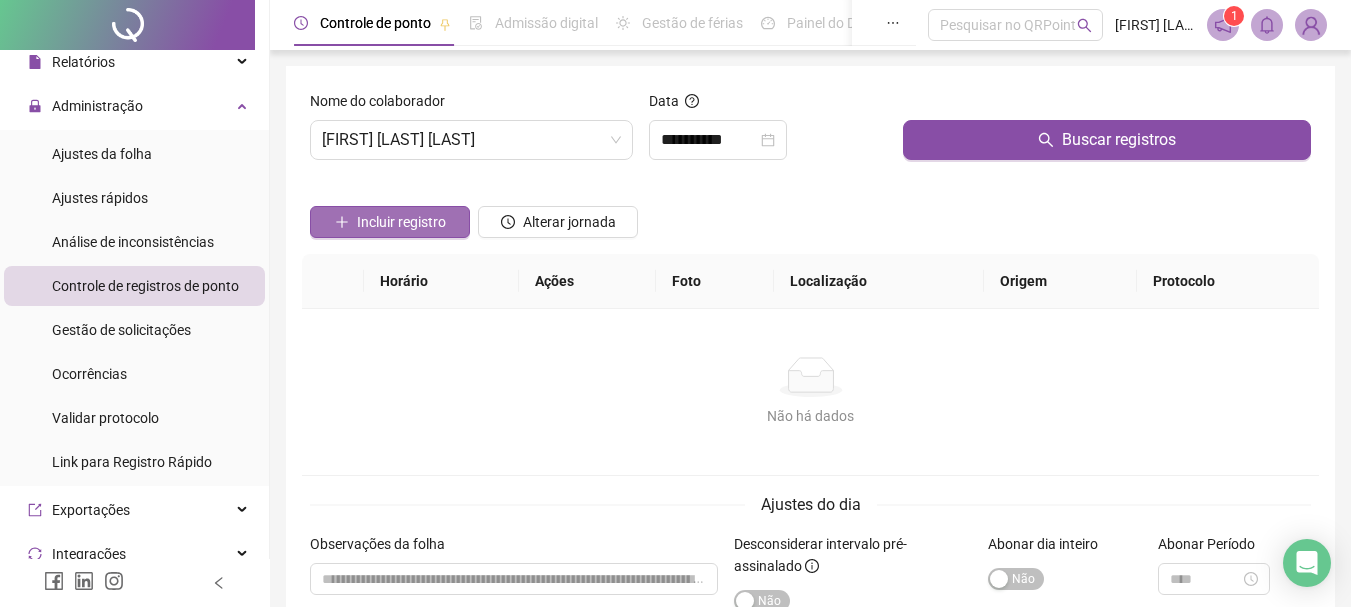 click on "Incluir registro" at bounding box center [401, 222] 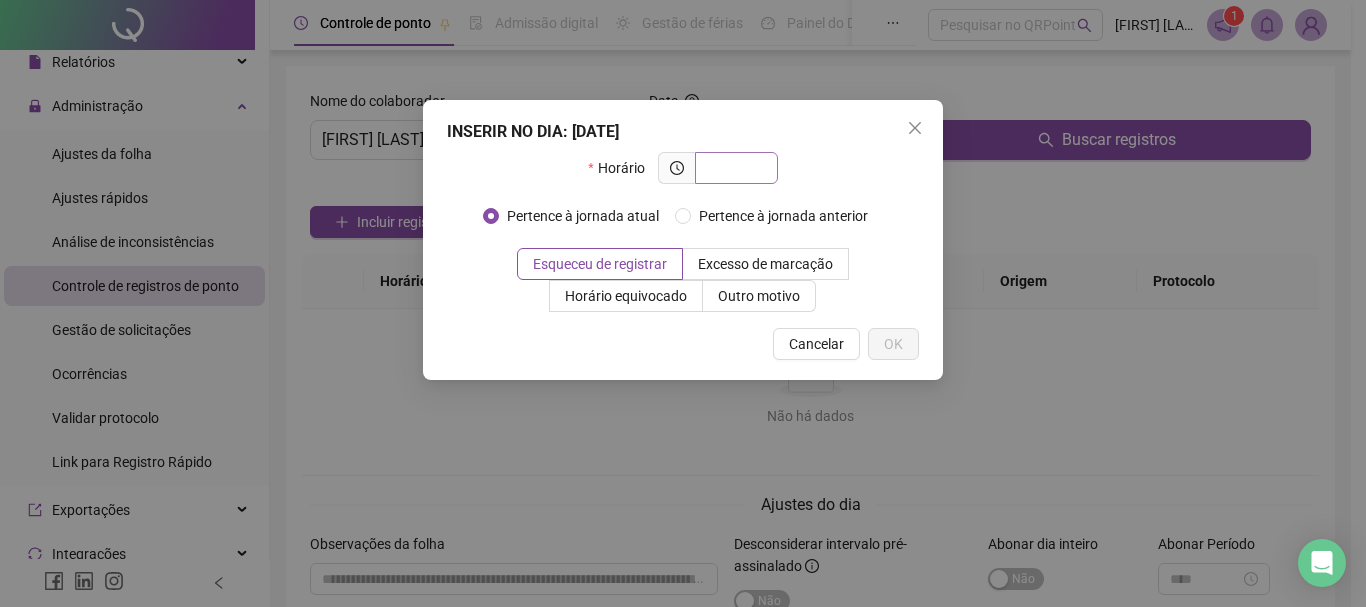 click at bounding box center [734, 168] 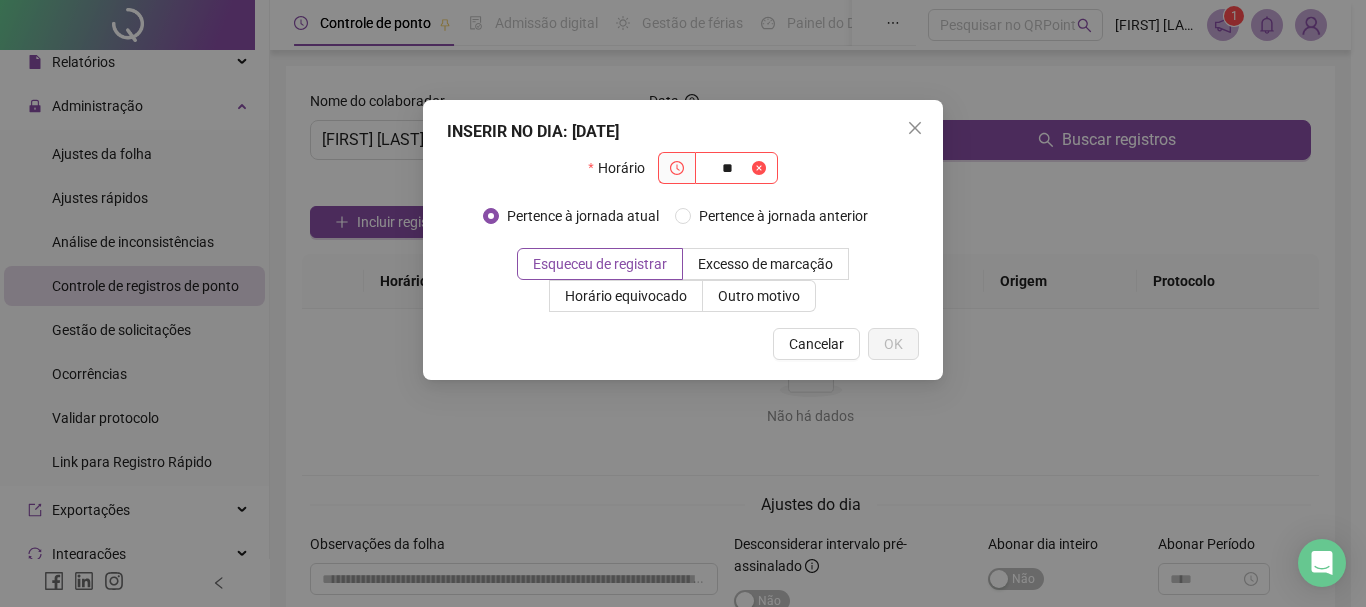 type on "*" 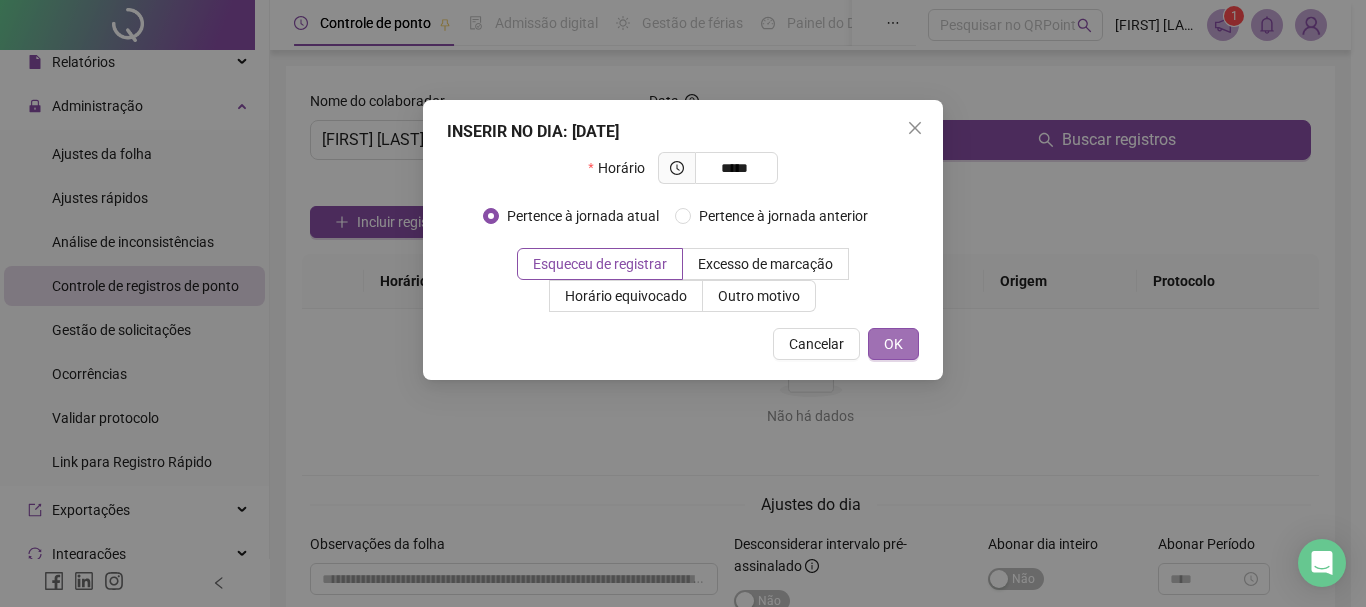 type on "*****" 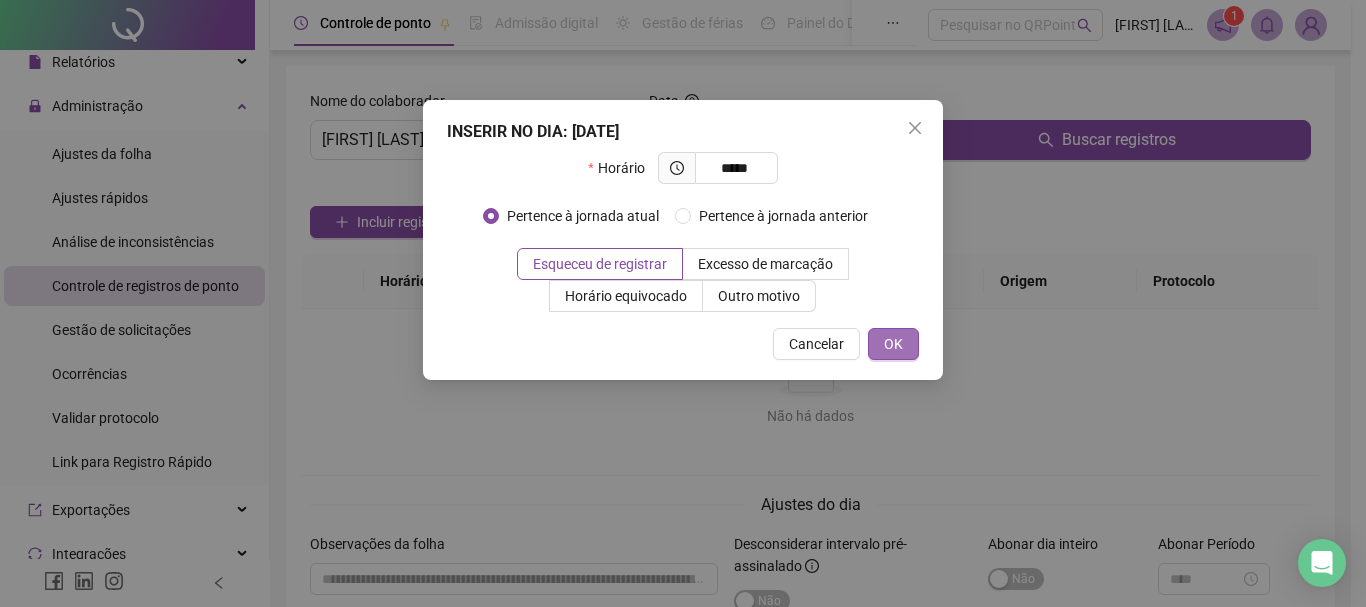 click on "OK" at bounding box center (893, 344) 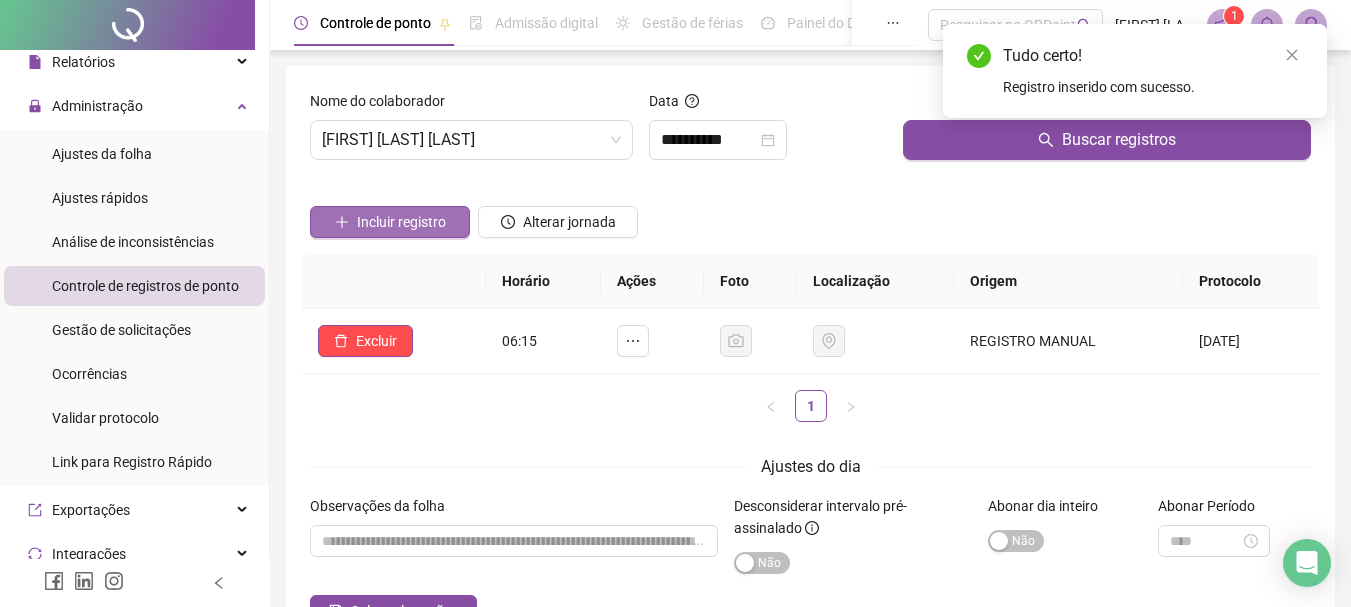 click on "Incluir registro" at bounding box center (401, 222) 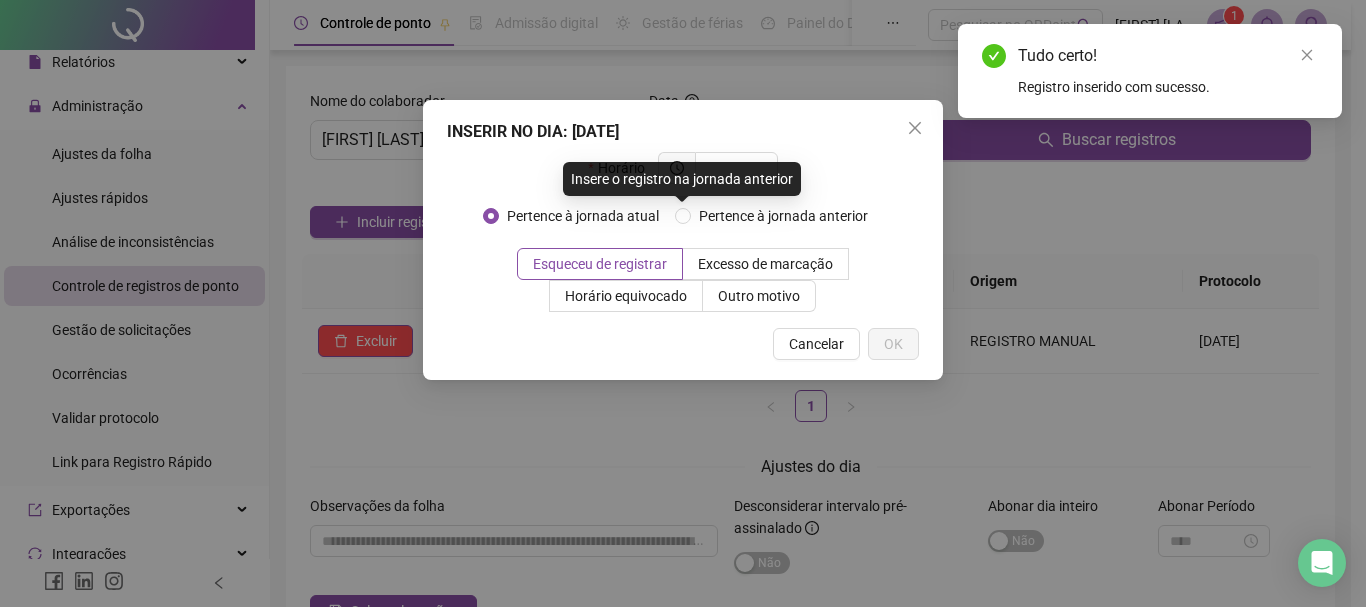click on "Insere o registro na jornada anterior" at bounding box center [682, 179] 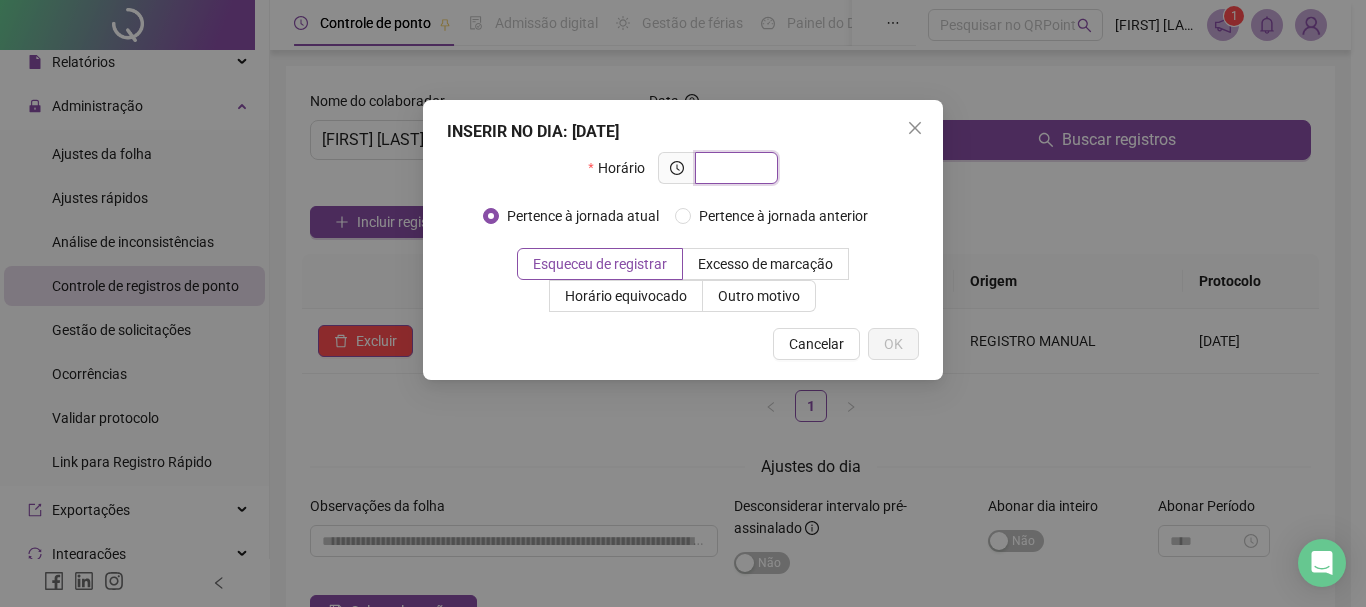 click at bounding box center (734, 168) 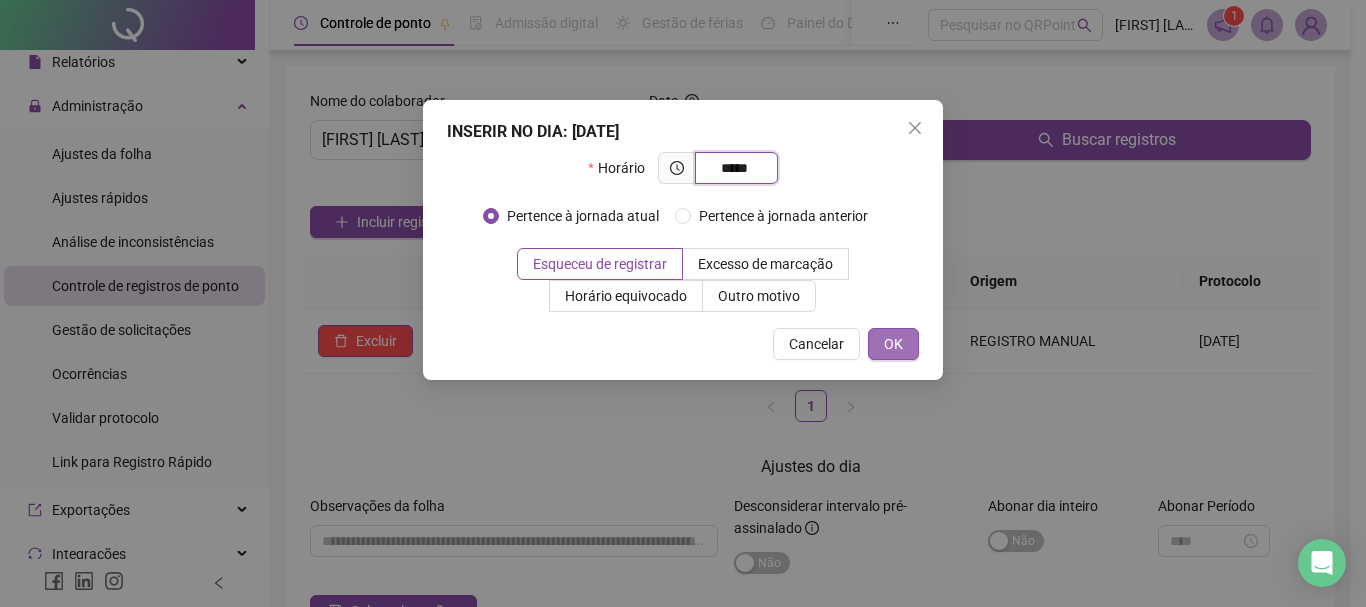 type on "*****" 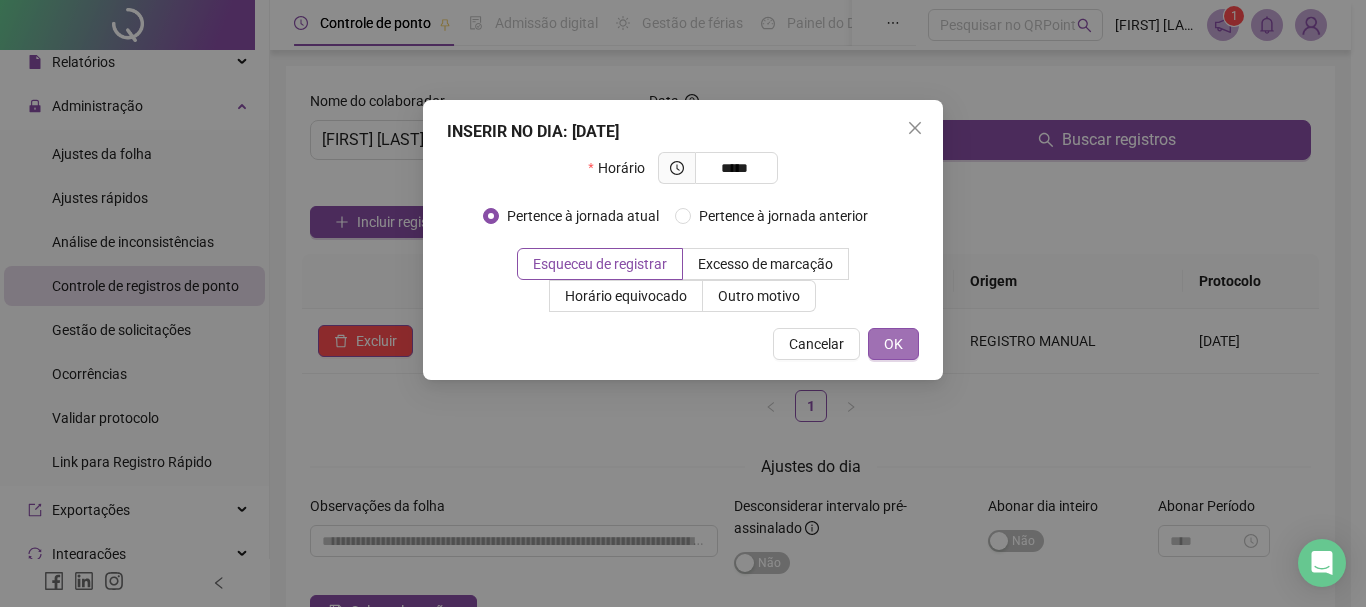 click on "OK" at bounding box center (893, 344) 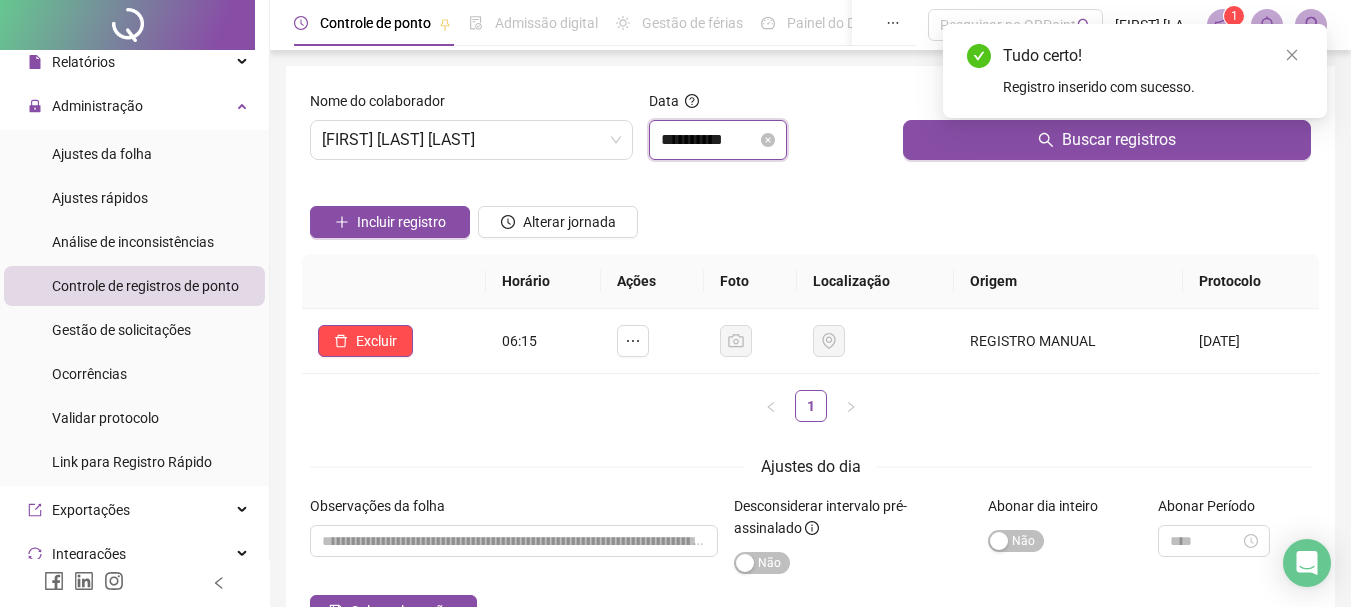 click on "**********" at bounding box center [709, 140] 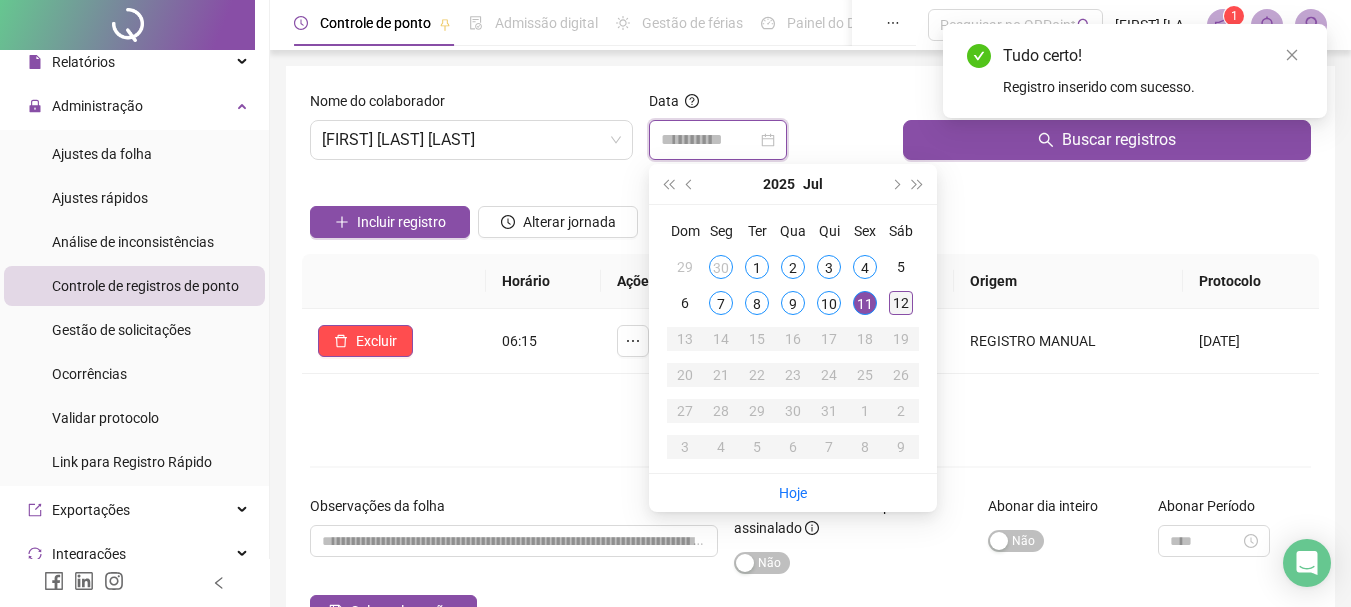 type on "**********" 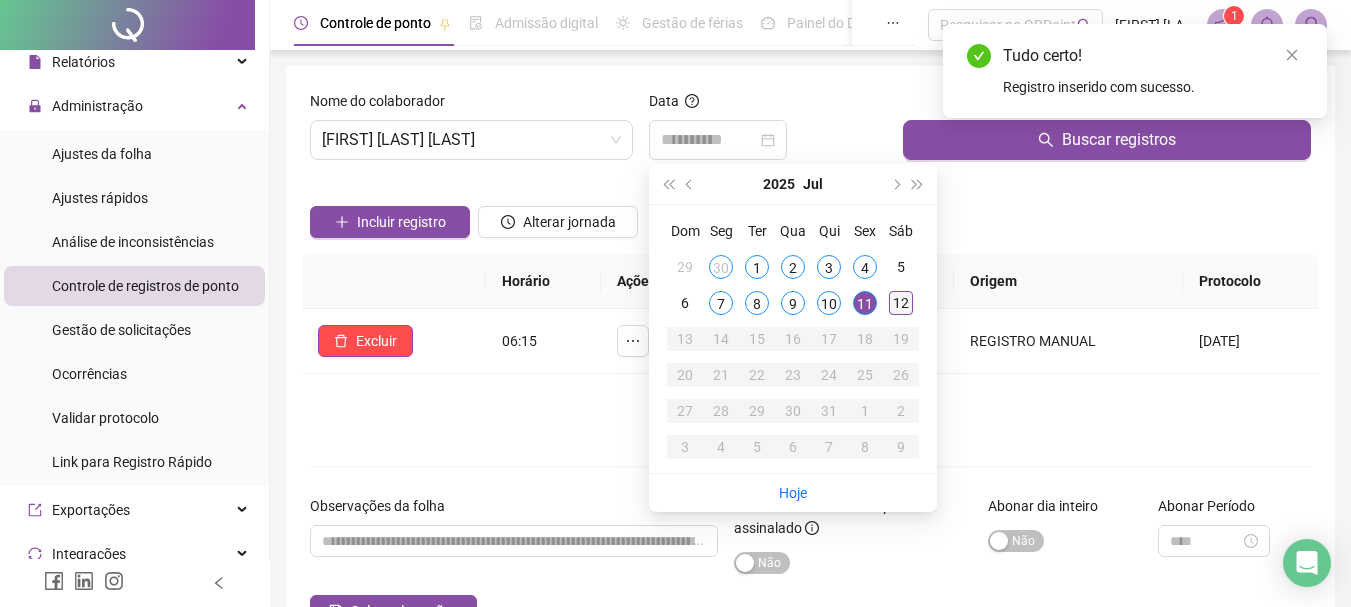 click on "12" at bounding box center [901, 303] 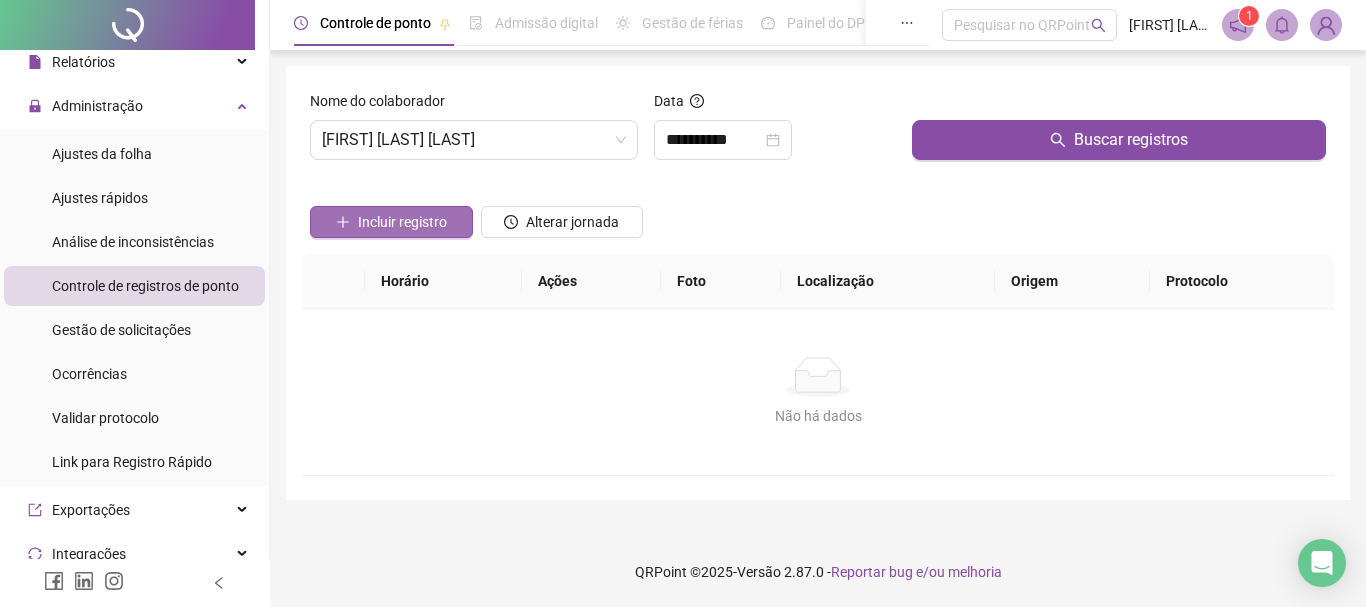 click on "Incluir registro" at bounding box center [402, 222] 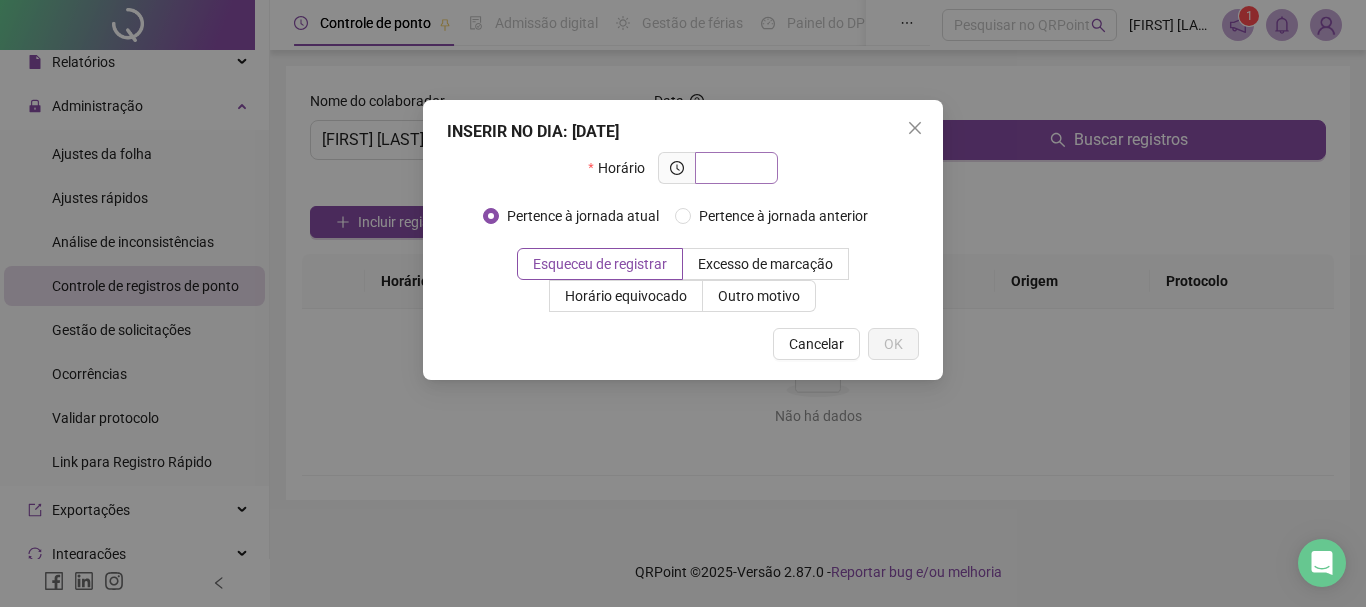 click at bounding box center (734, 168) 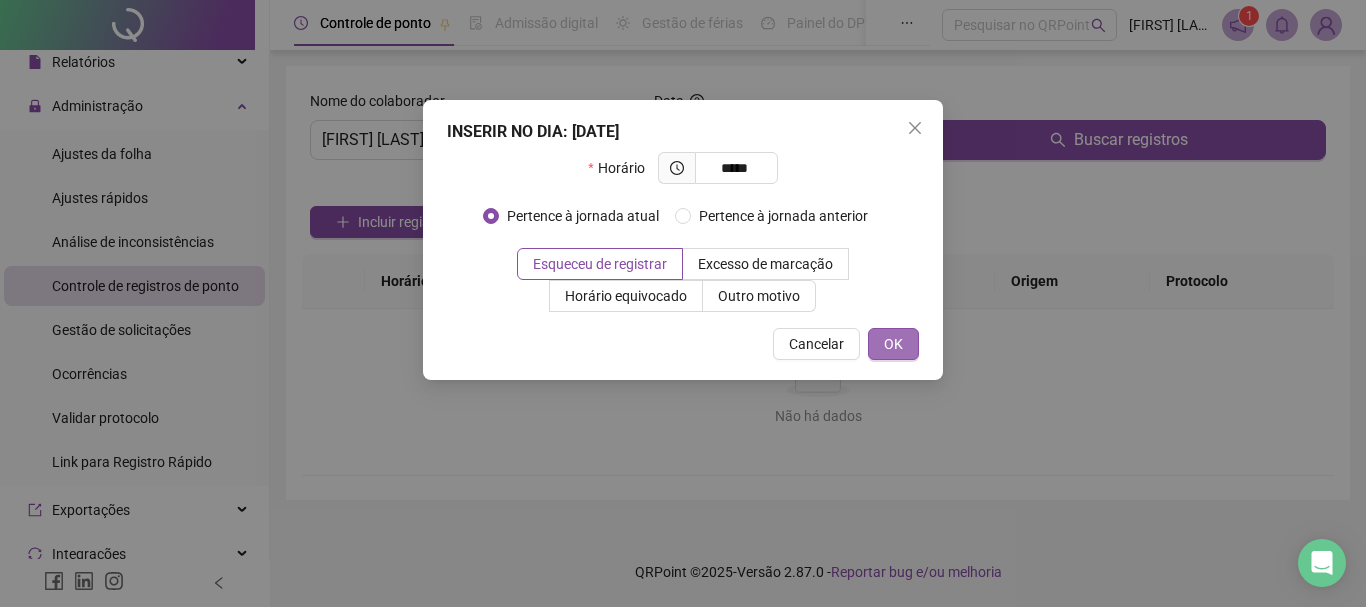 type on "*****" 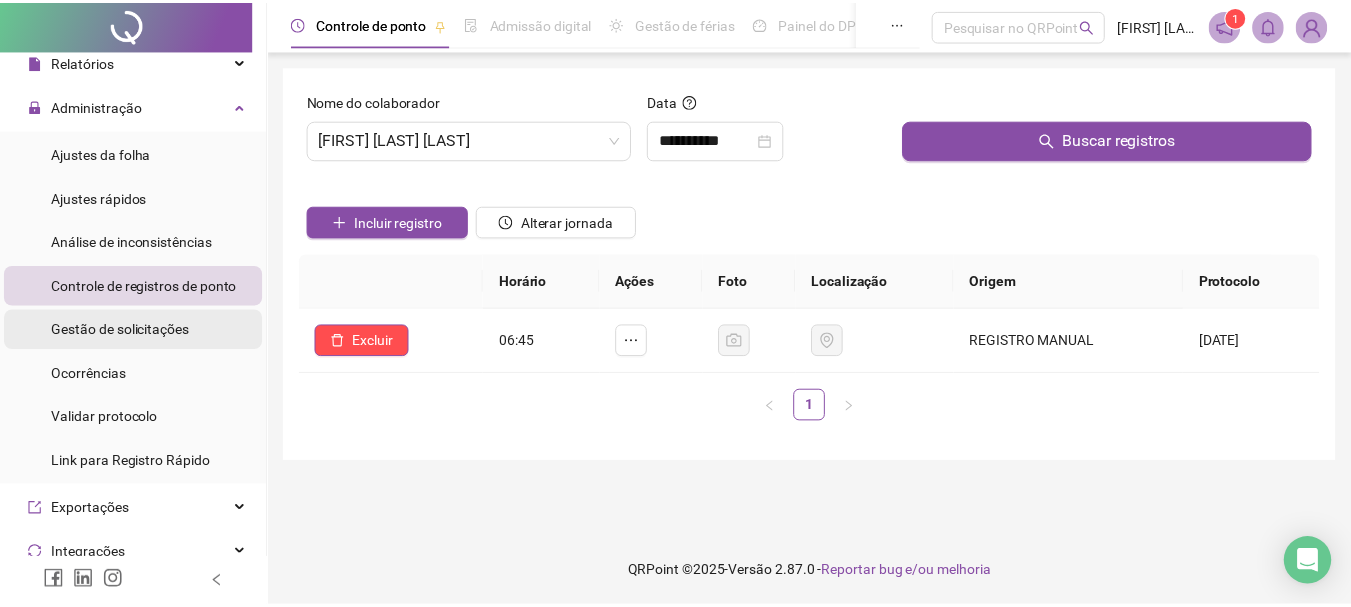 scroll, scrollTop: 0, scrollLeft: 0, axis: both 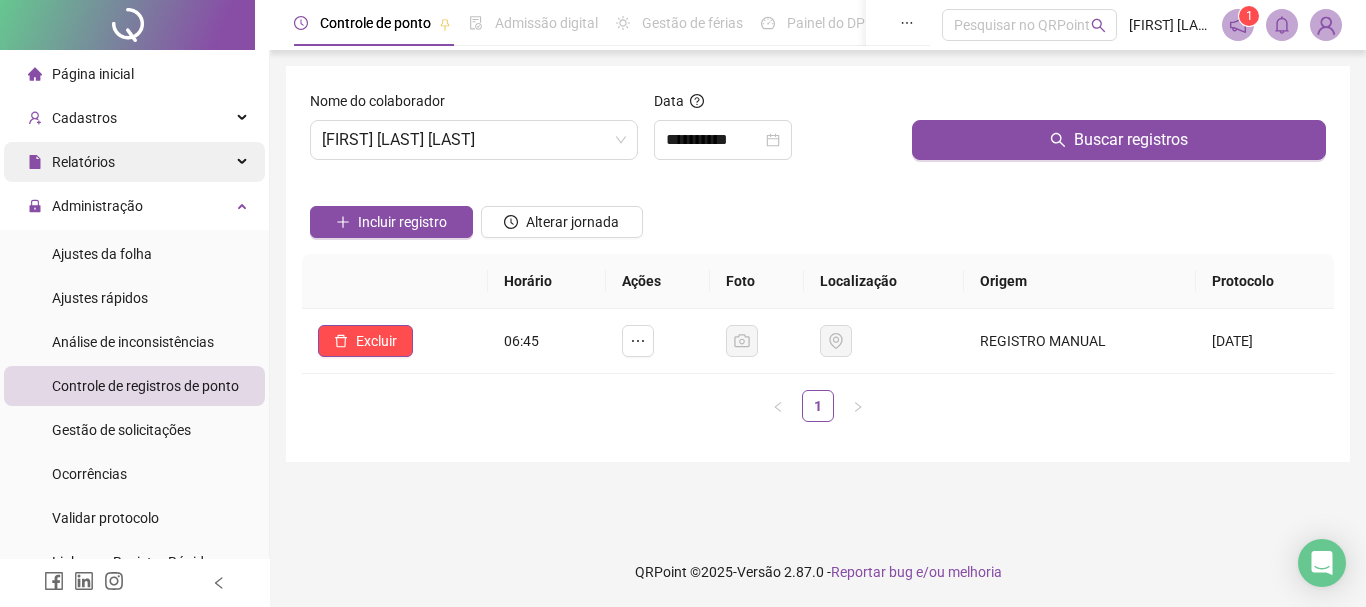 click on "Relatórios" at bounding box center (134, 162) 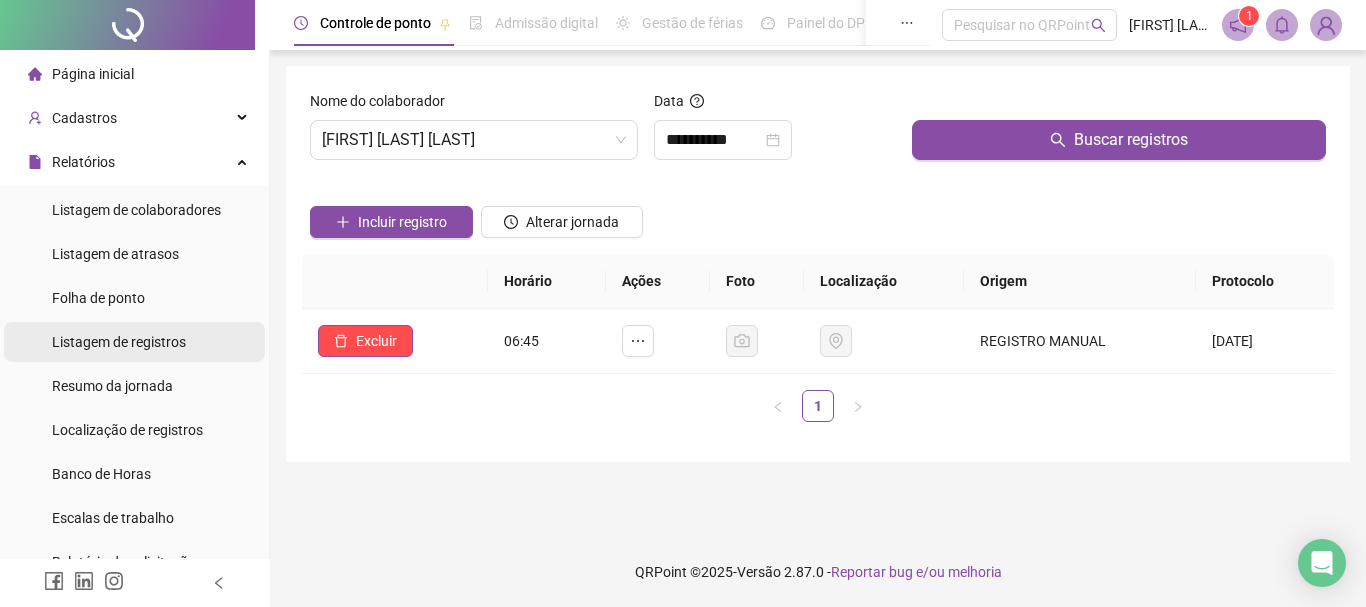 click on "Listagem de registros" at bounding box center [119, 342] 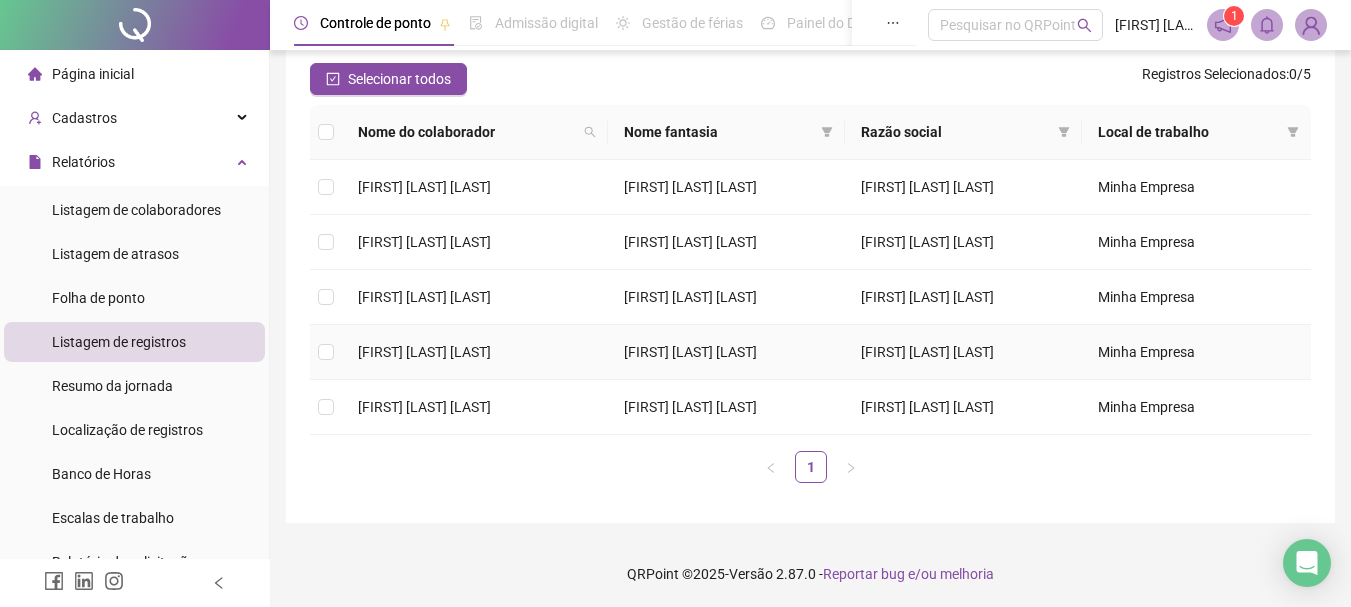scroll, scrollTop: 172, scrollLeft: 0, axis: vertical 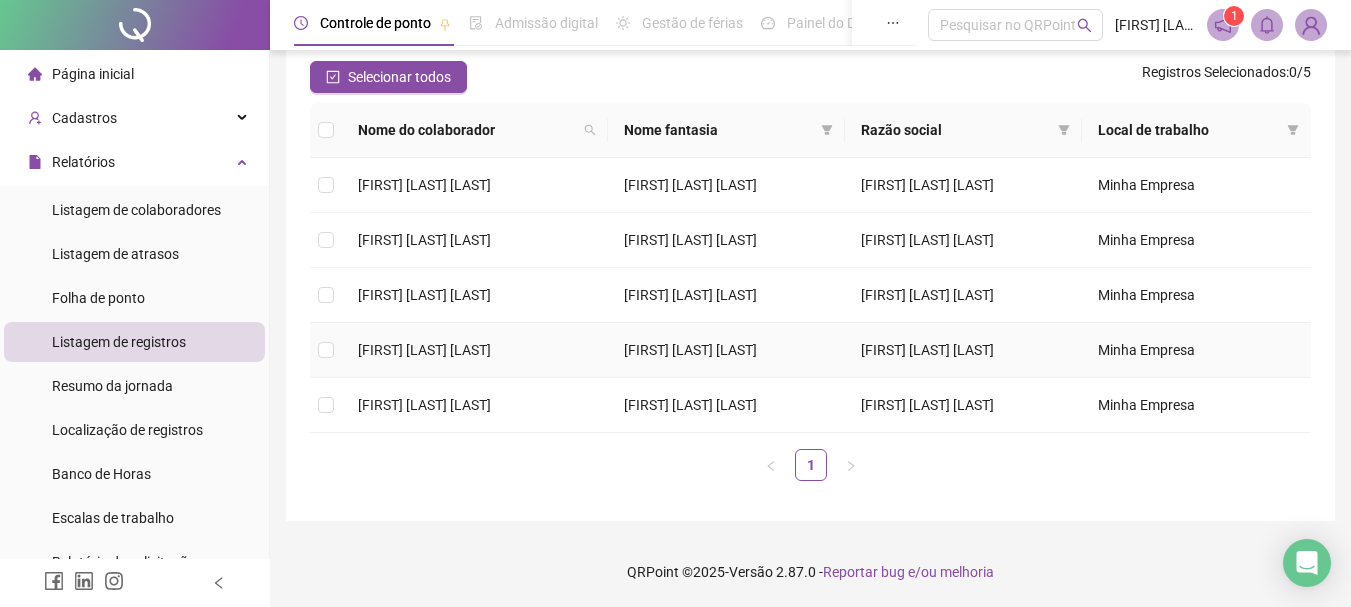 click at bounding box center (326, 350) 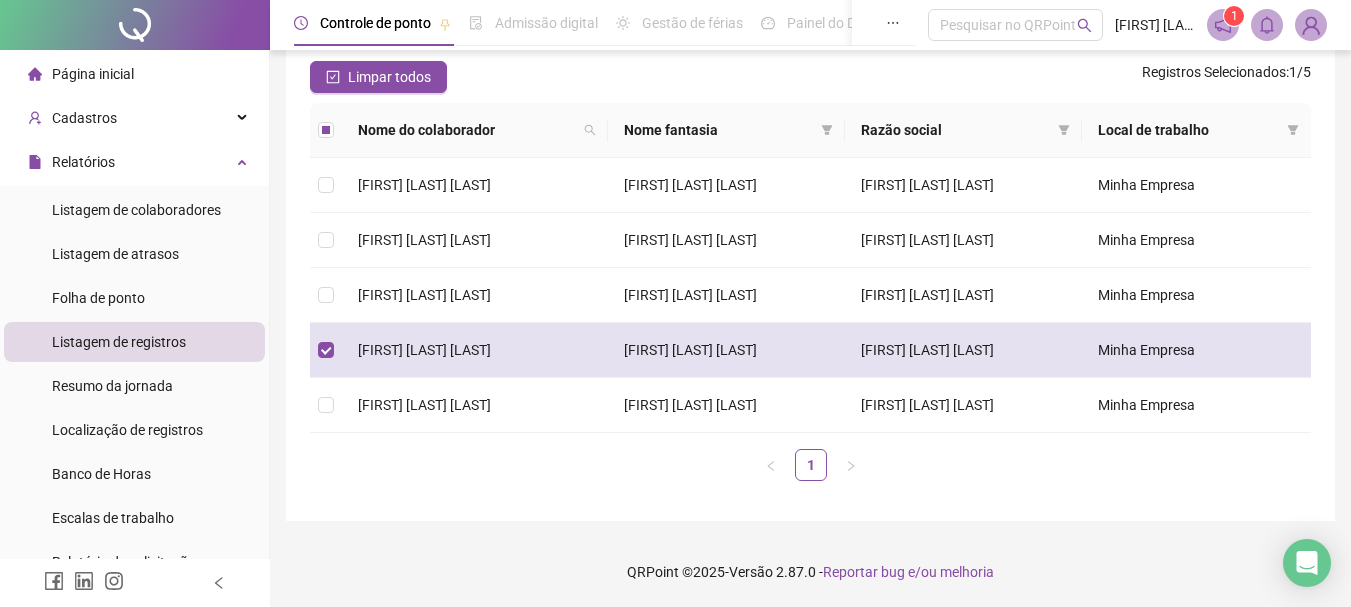 scroll, scrollTop: 0, scrollLeft: 0, axis: both 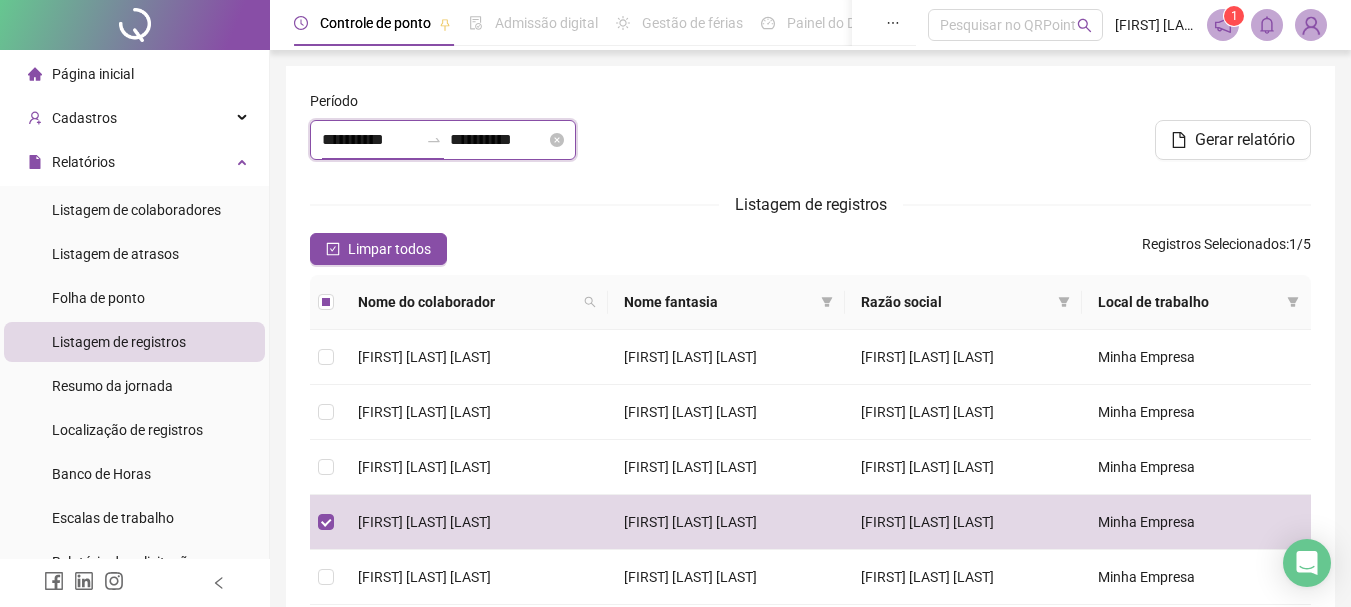 click on "**********" at bounding box center [370, 140] 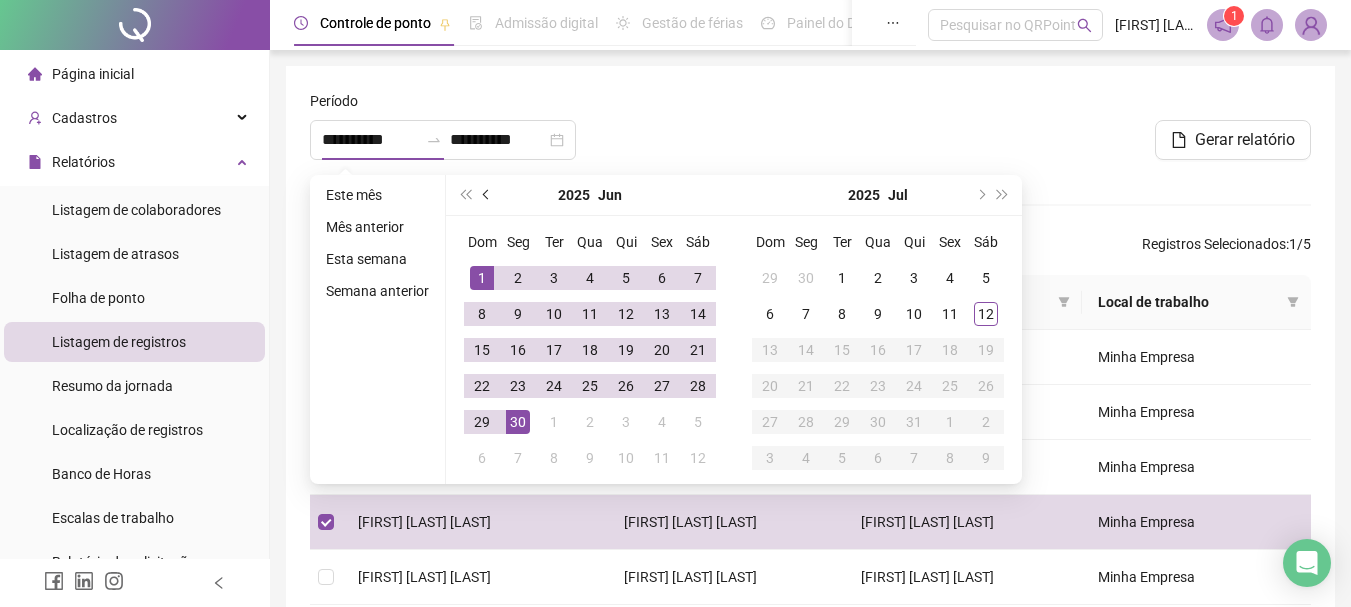 click at bounding box center [488, 195] 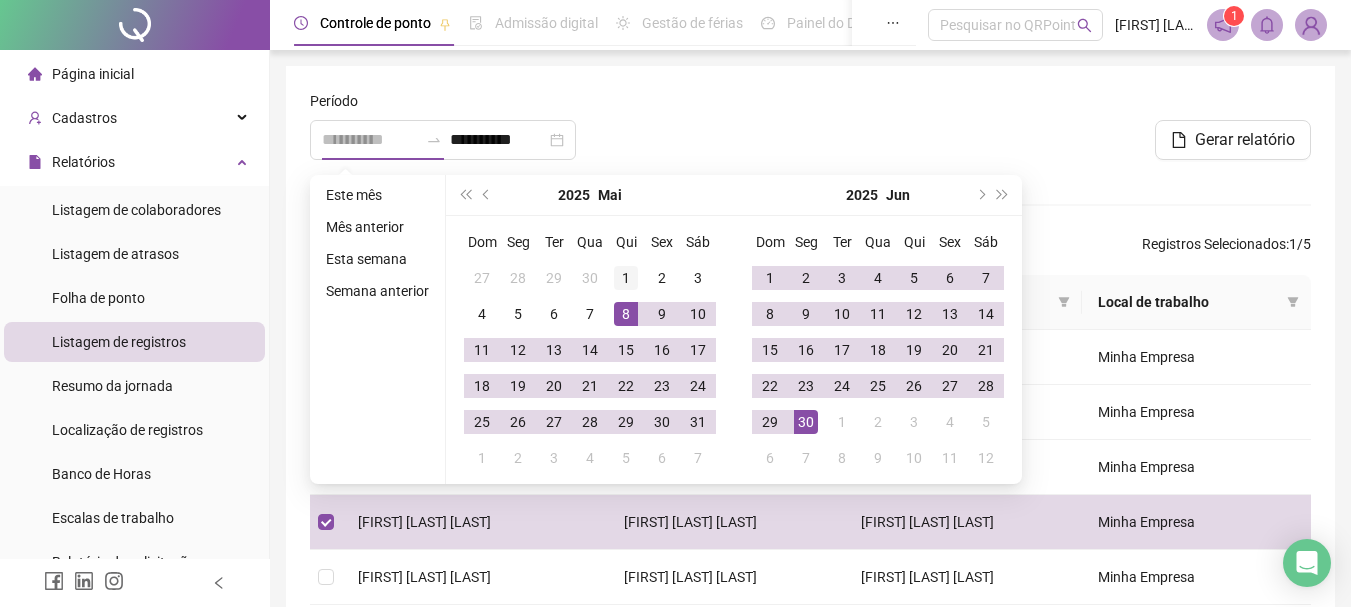 type on "**********" 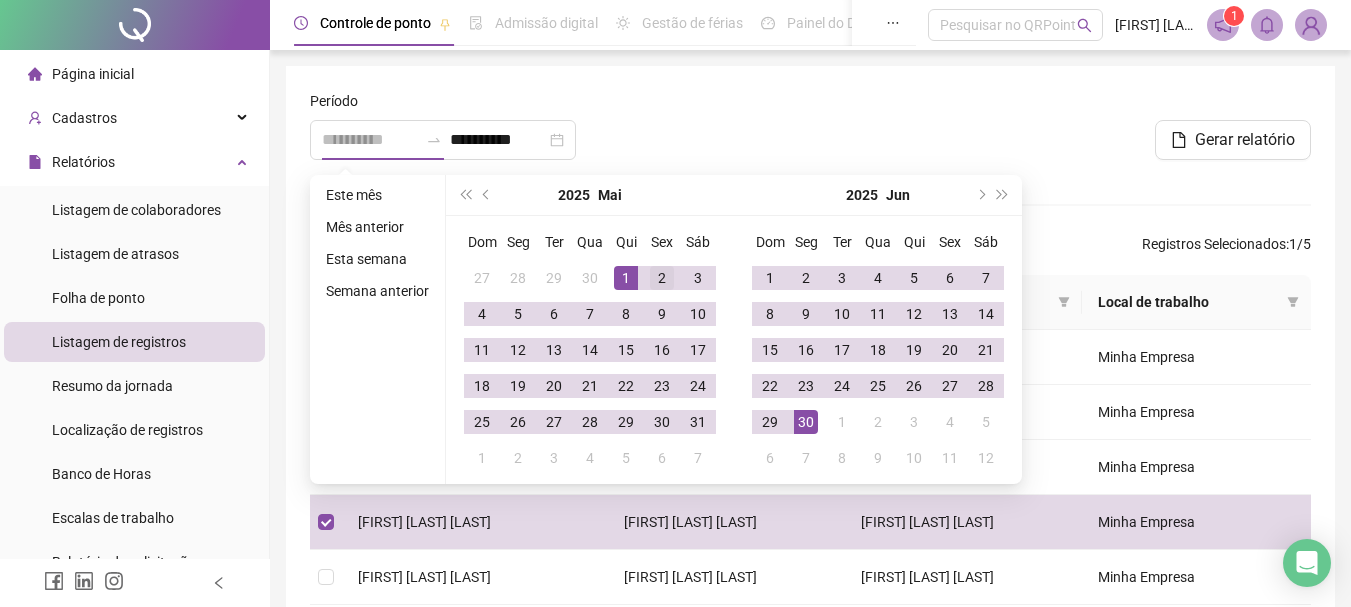drag, startPoint x: 622, startPoint y: 273, endPoint x: 646, endPoint y: 264, distance: 25.632011 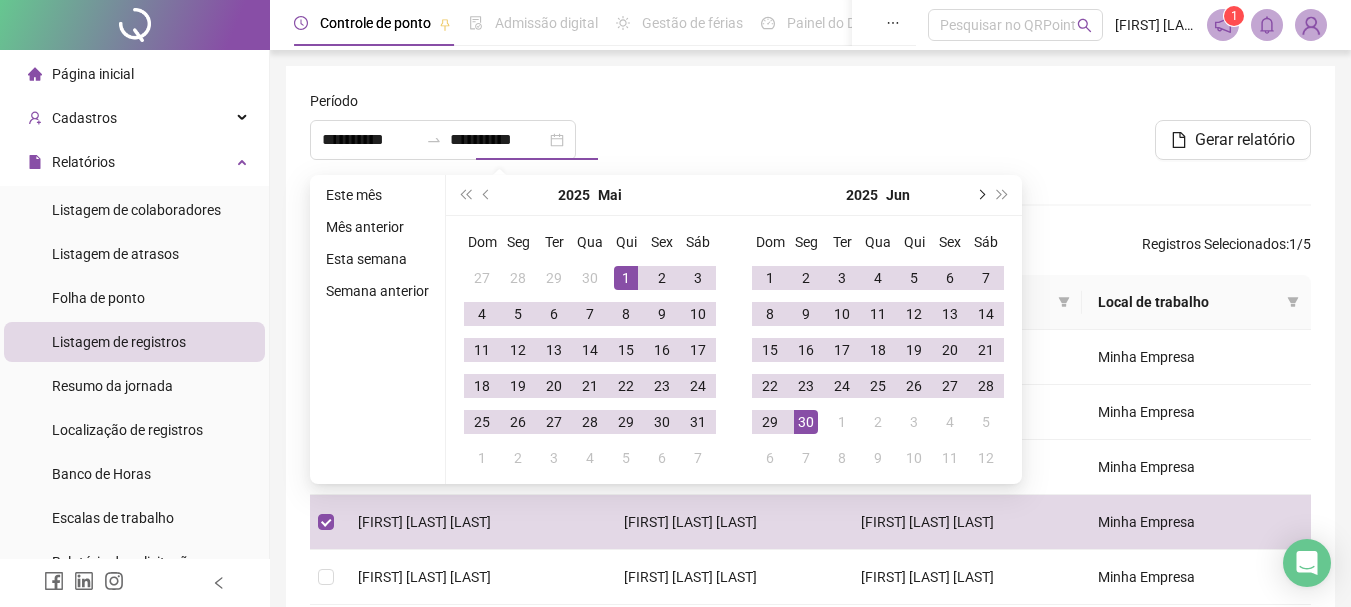 click at bounding box center [980, 195] 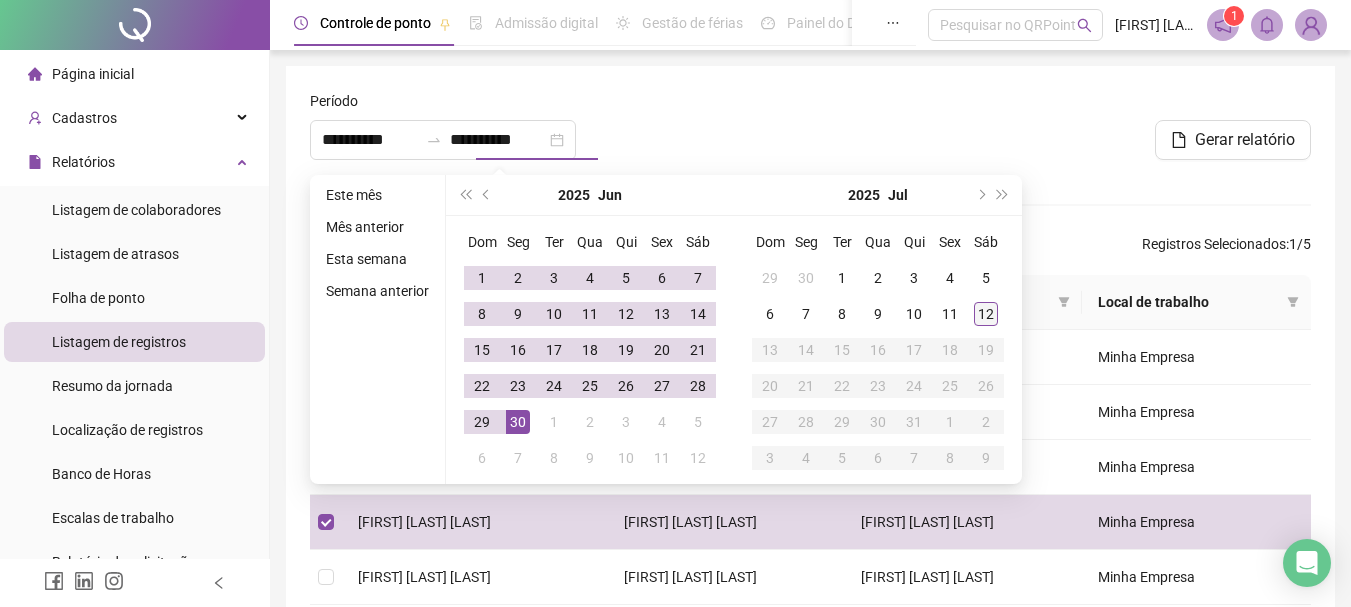 type on "**********" 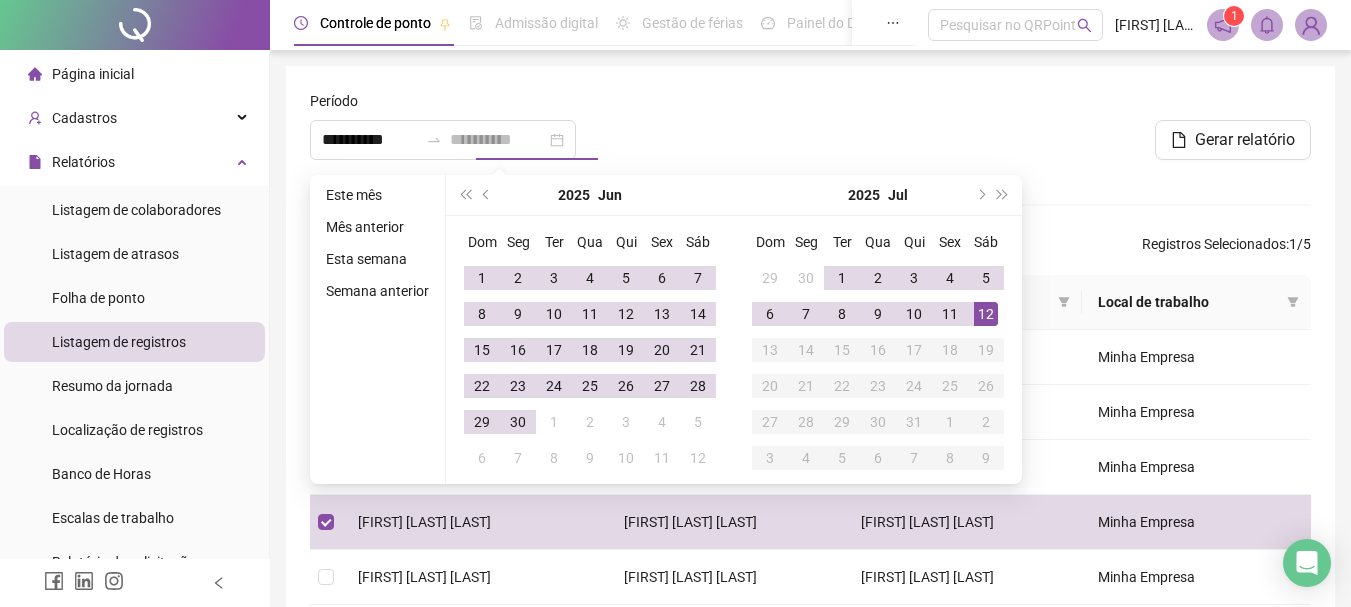 click on "12" at bounding box center (986, 314) 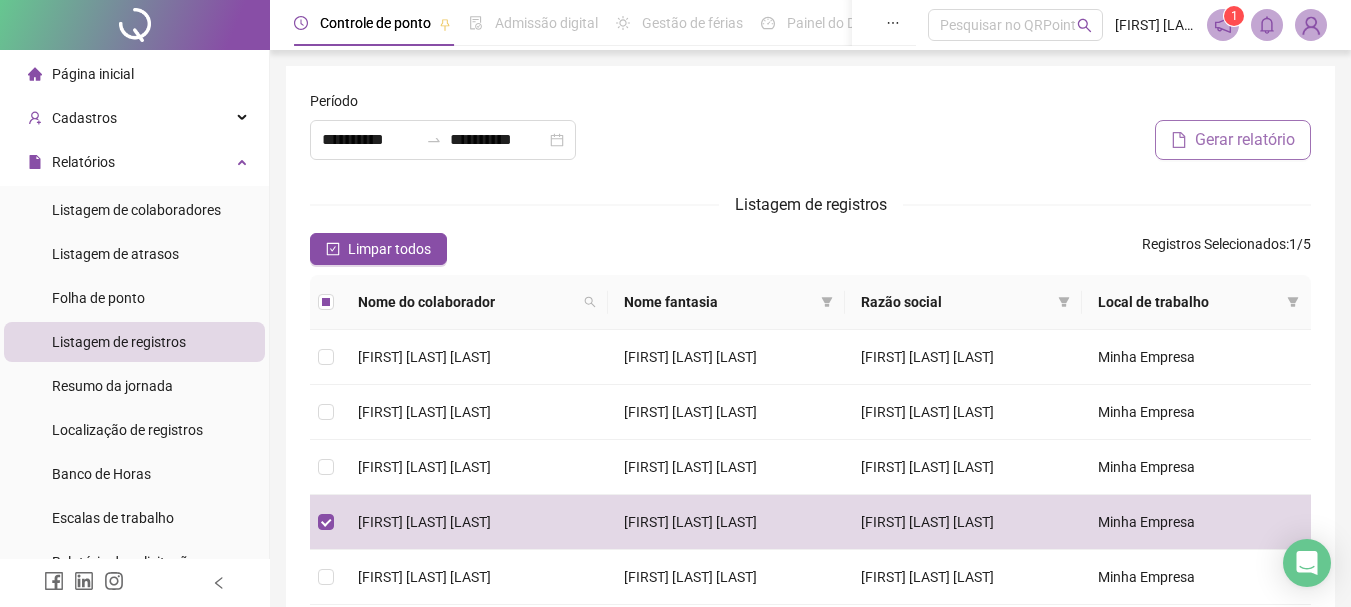 click on "Gerar relatório" at bounding box center (1245, 140) 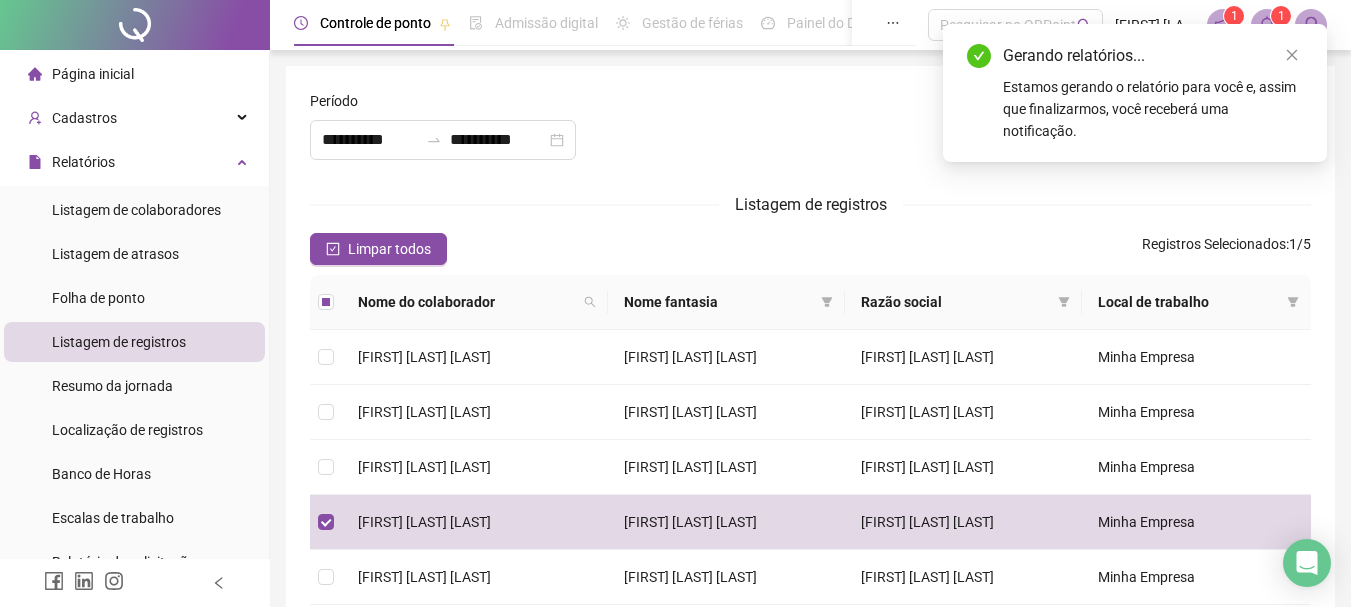 click 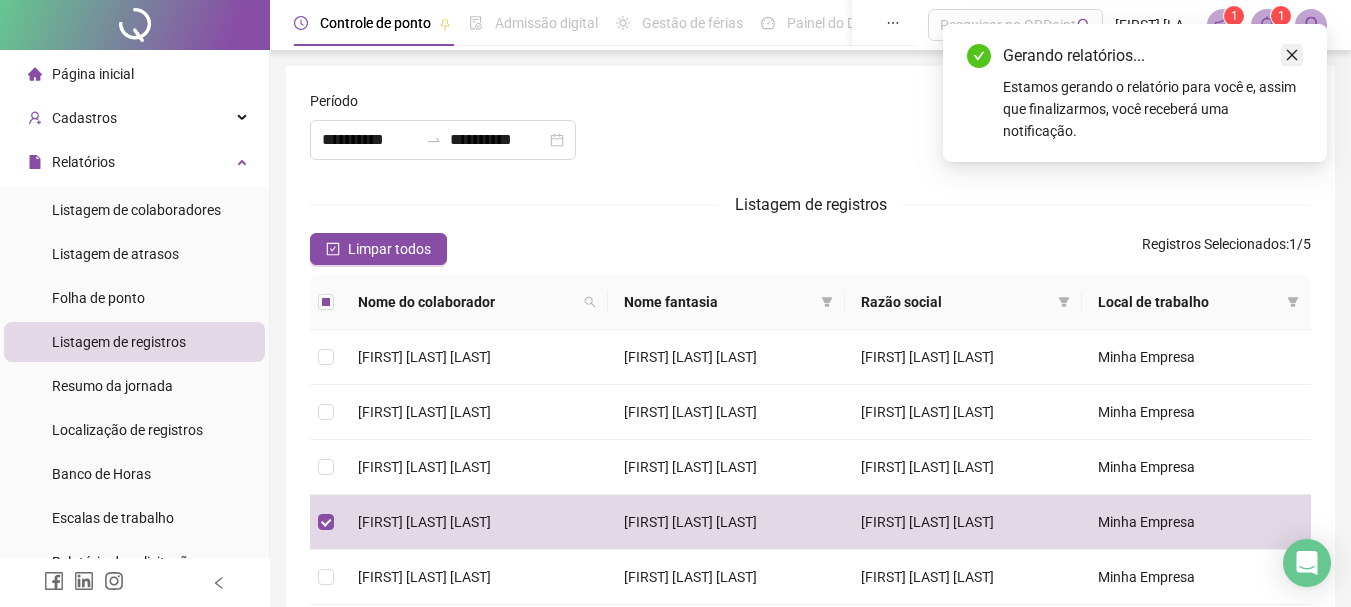 click at bounding box center (1292, 55) 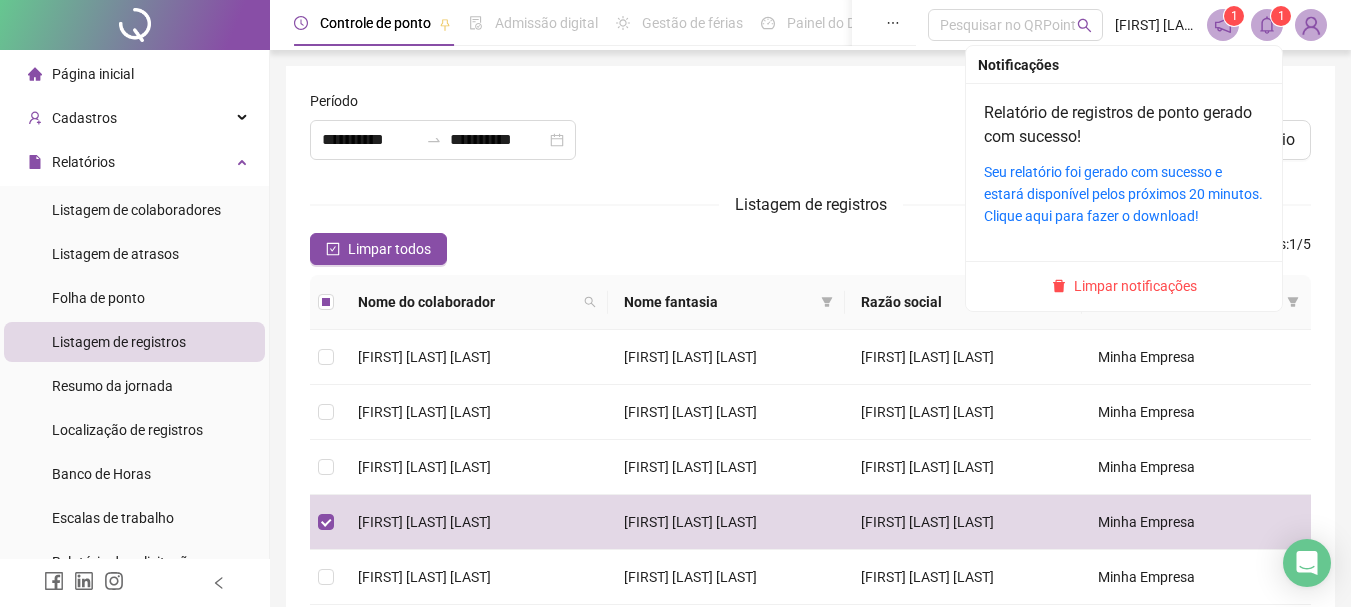 click on "1" at bounding box center [1281, 16] 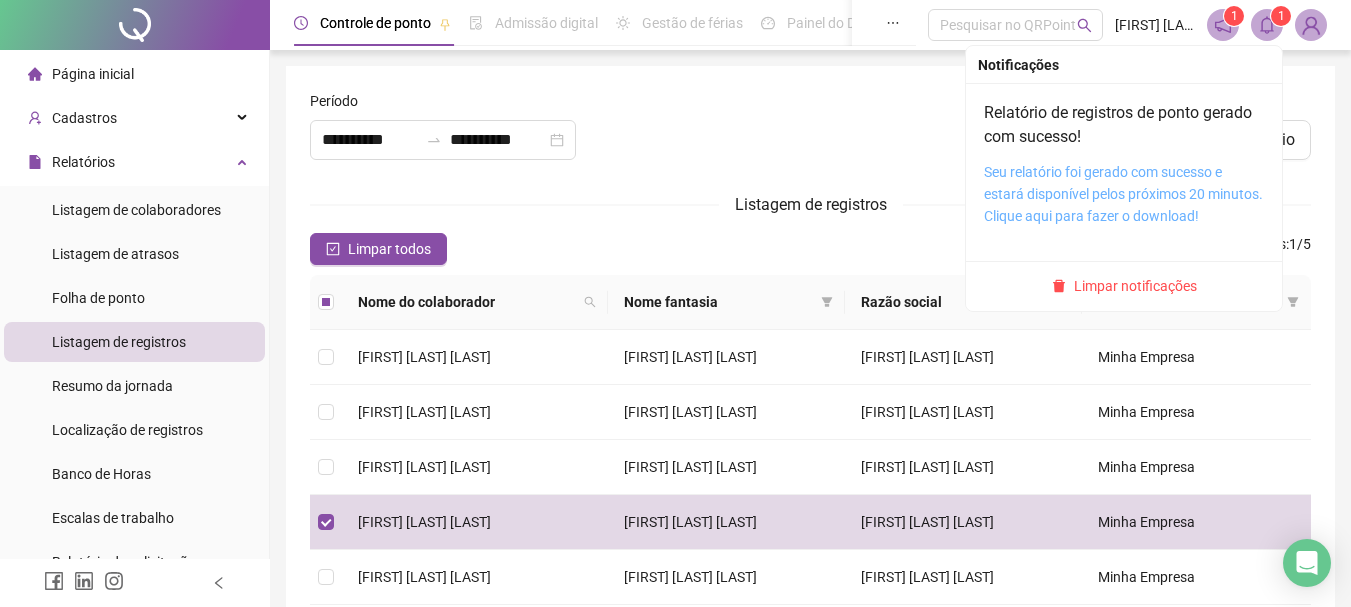 click on "Seu relatório foi gerado com sucesso e estará disponível pelos próximos 20 minutos.
Clique aqui para fazer o download!" at bounding box center [1123, 194] 